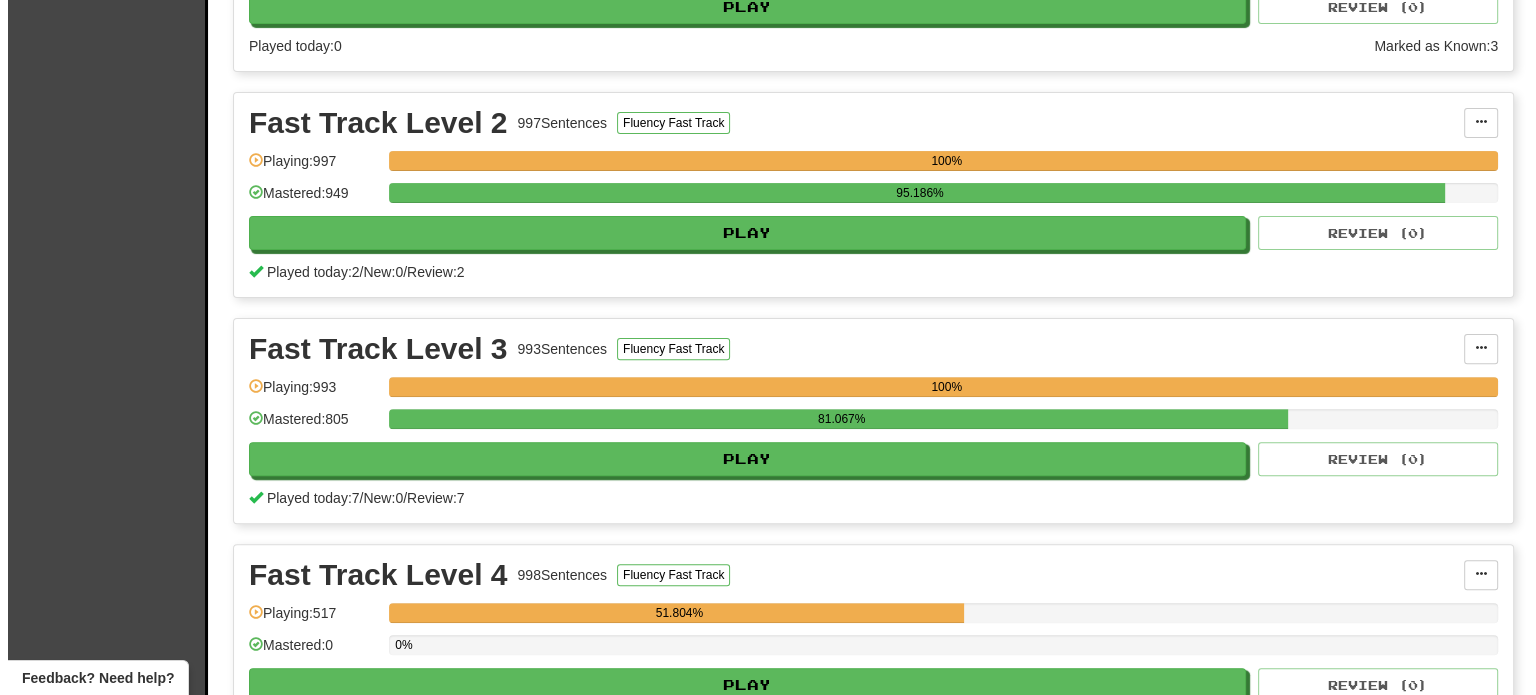 scroll, scrollTop: 900, scrollLeft: 0, axis: vertical 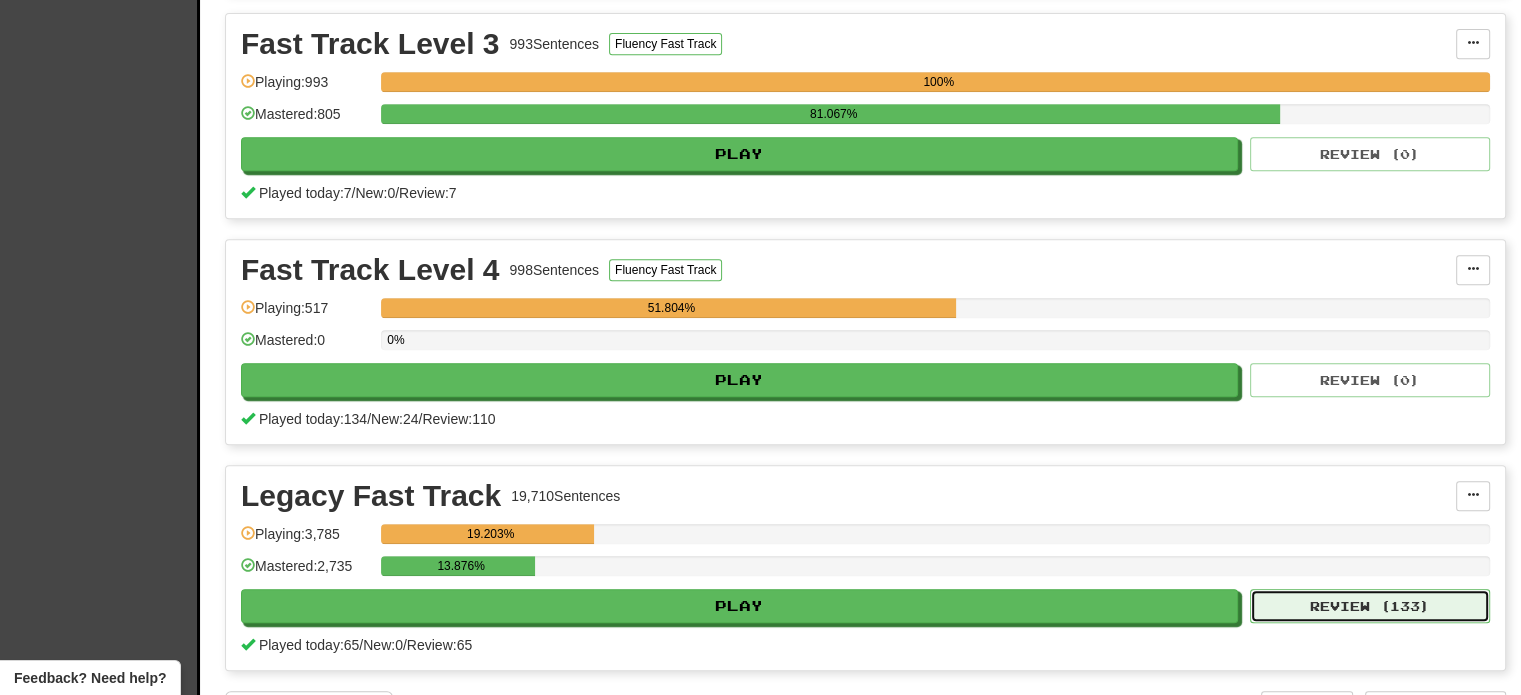 click on "Review ( 133 )" at bounding box center [1370, 606] 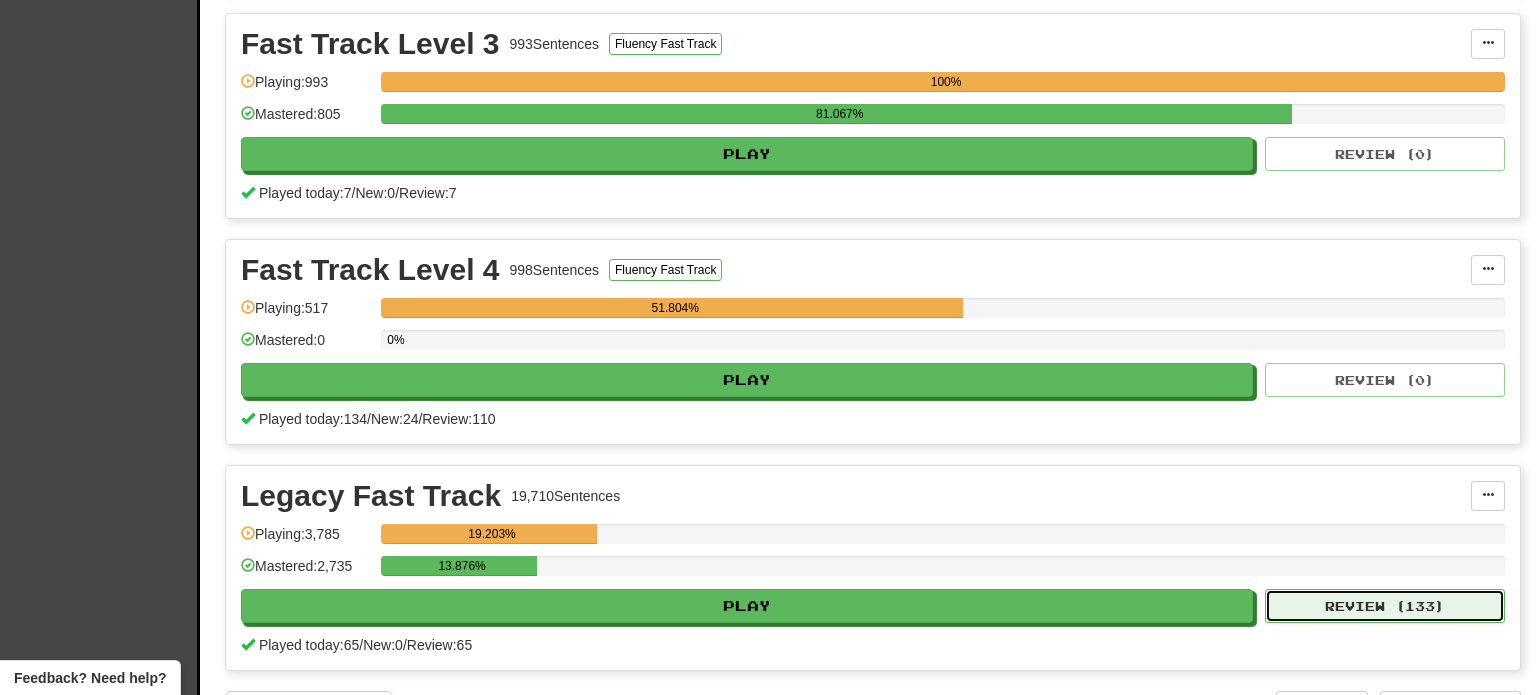 select on "**" 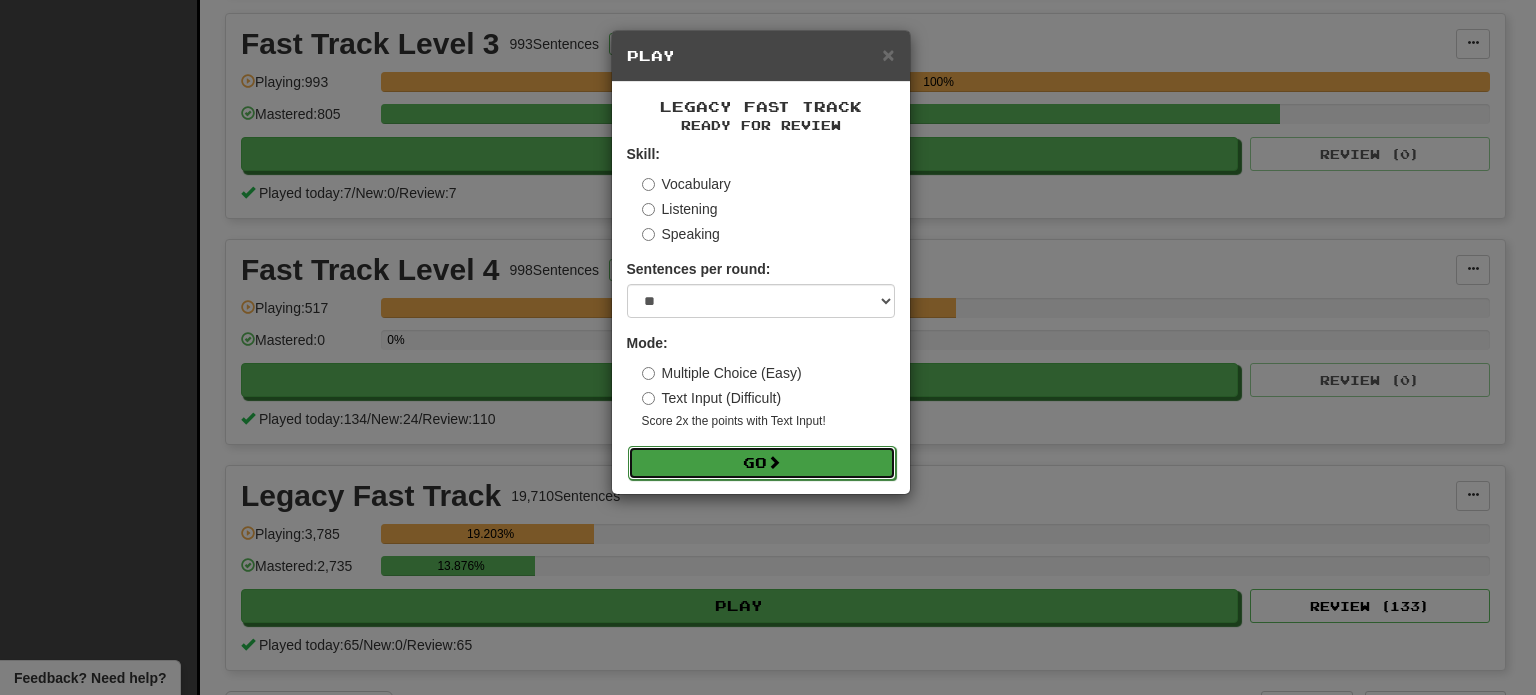 click on "Go" at bounding box center (762, 463) 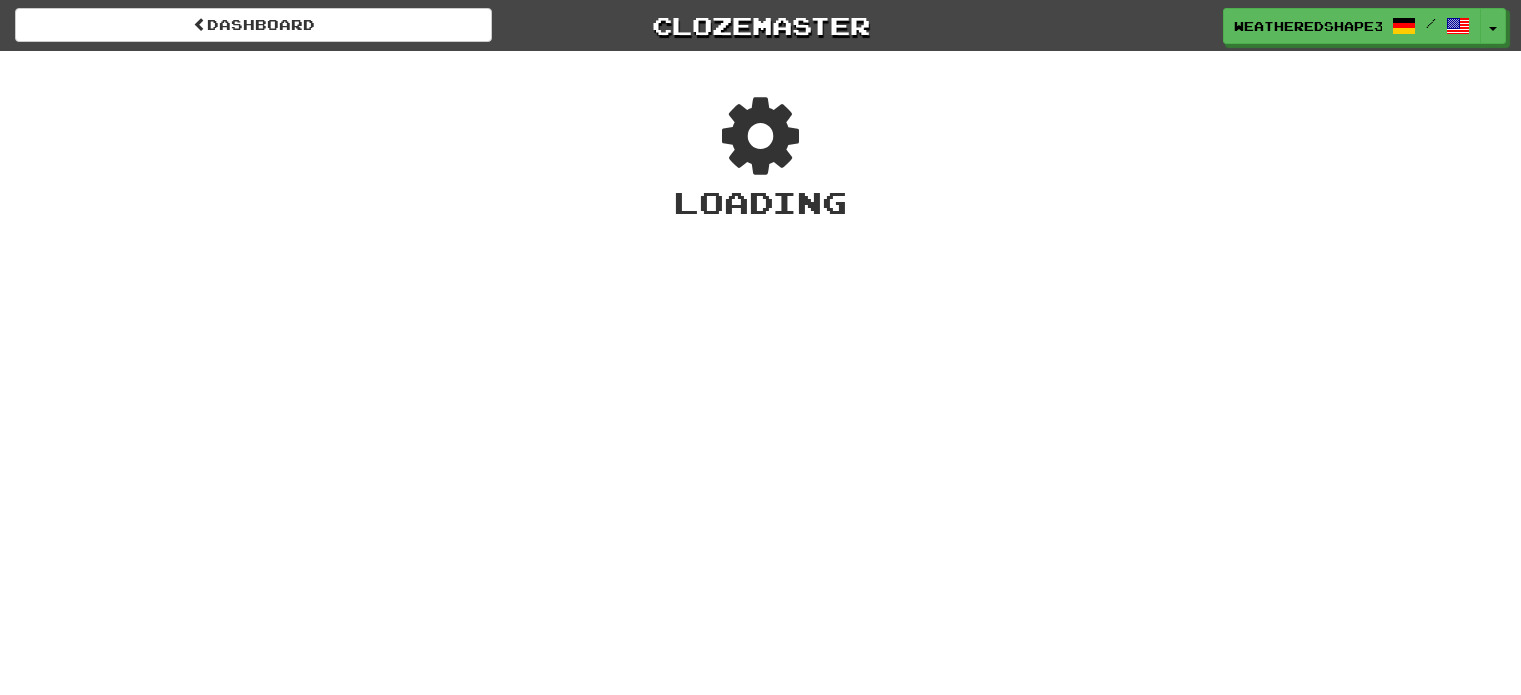 scroll, scrollTop: 0, scrollLeft: 0, axis: both 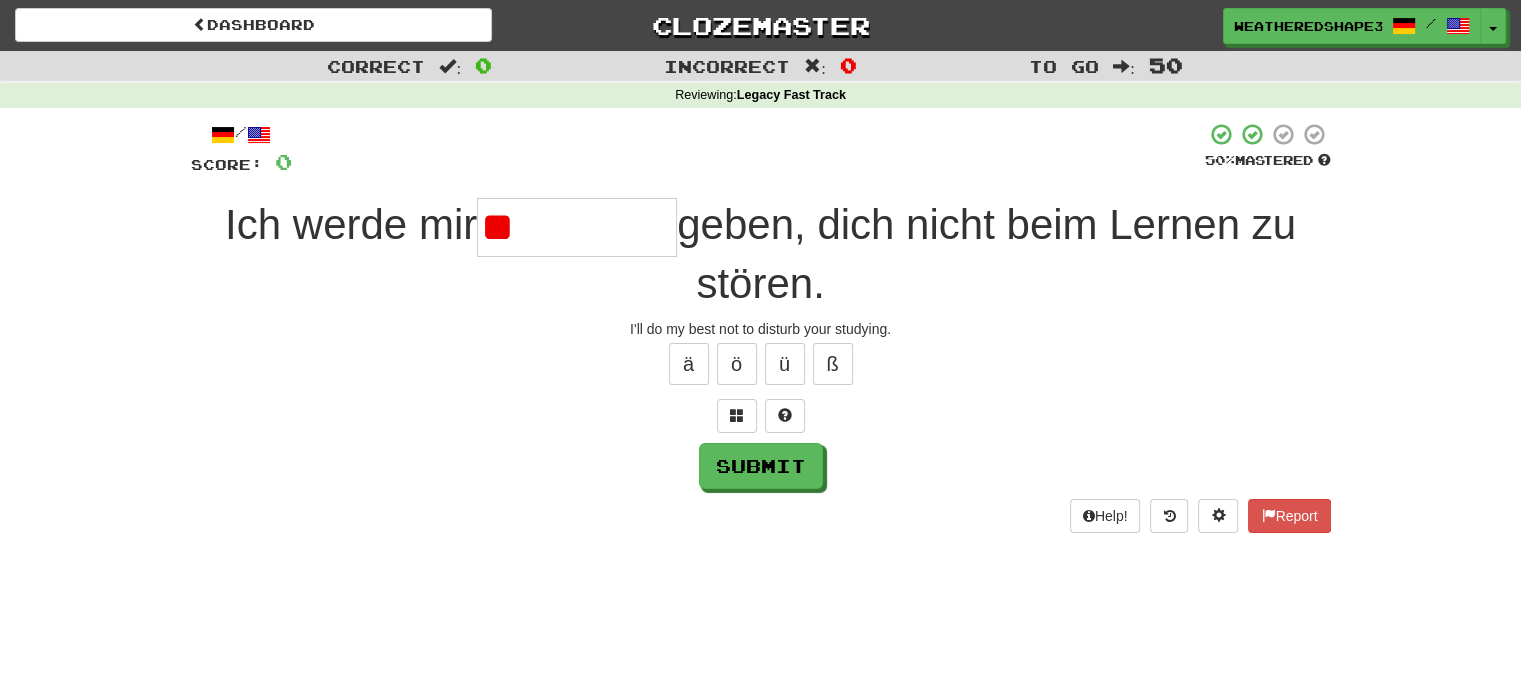 type on "*" 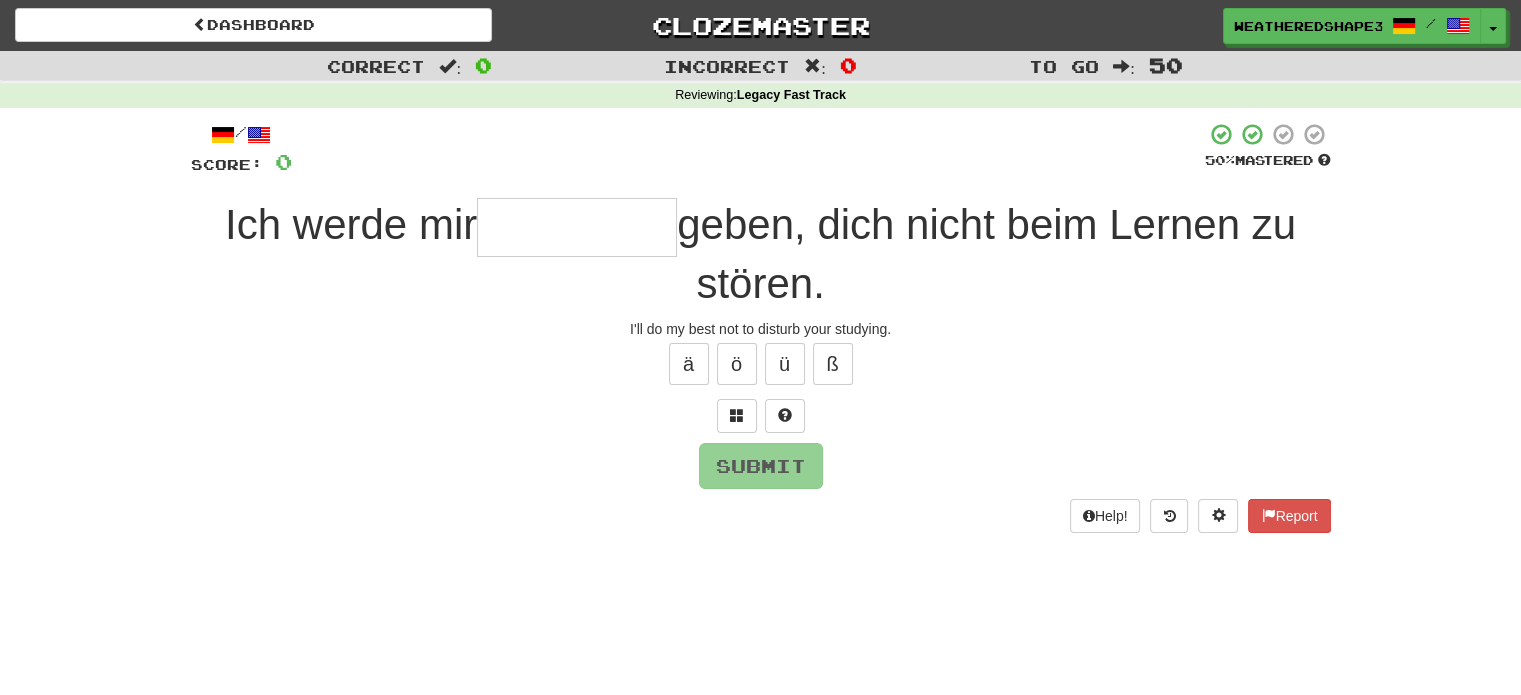 type on "*" 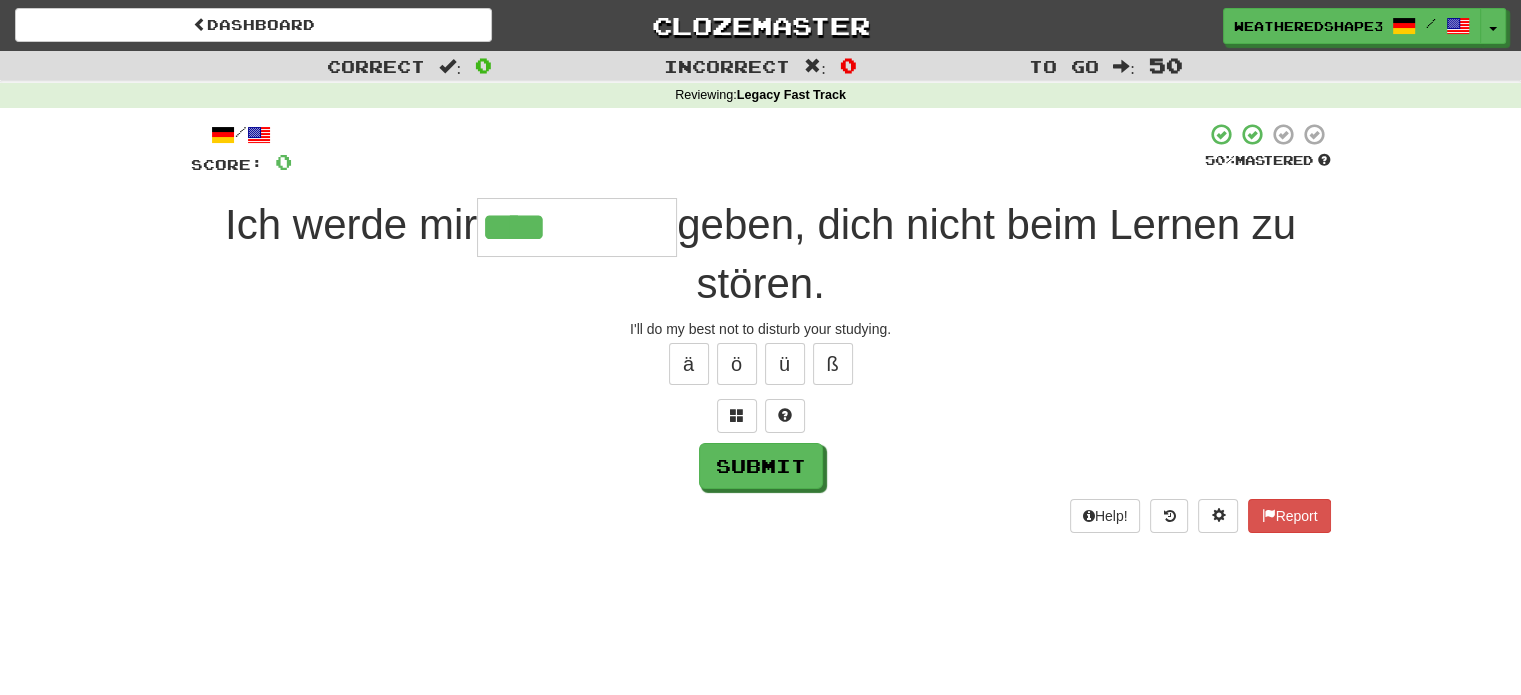 type on "****" 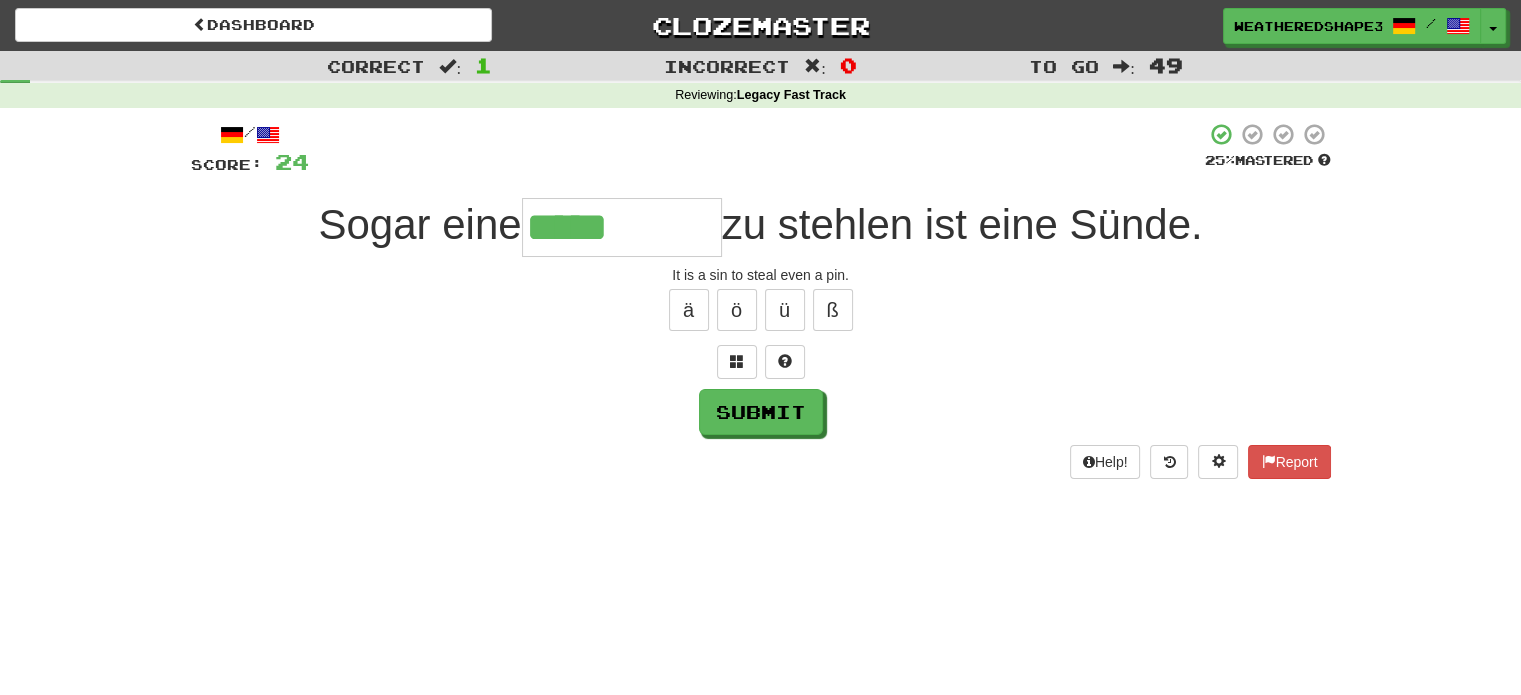 type on "*****" 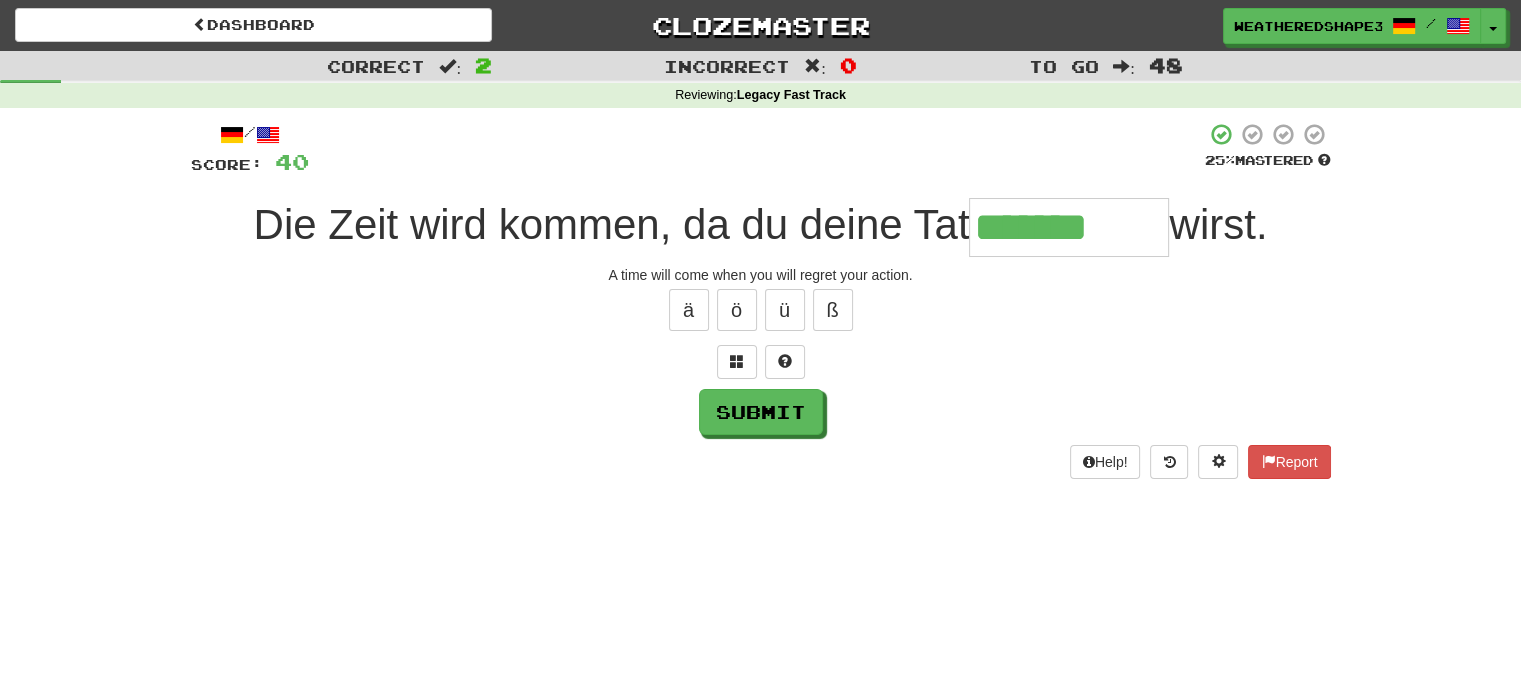 type on "*******" 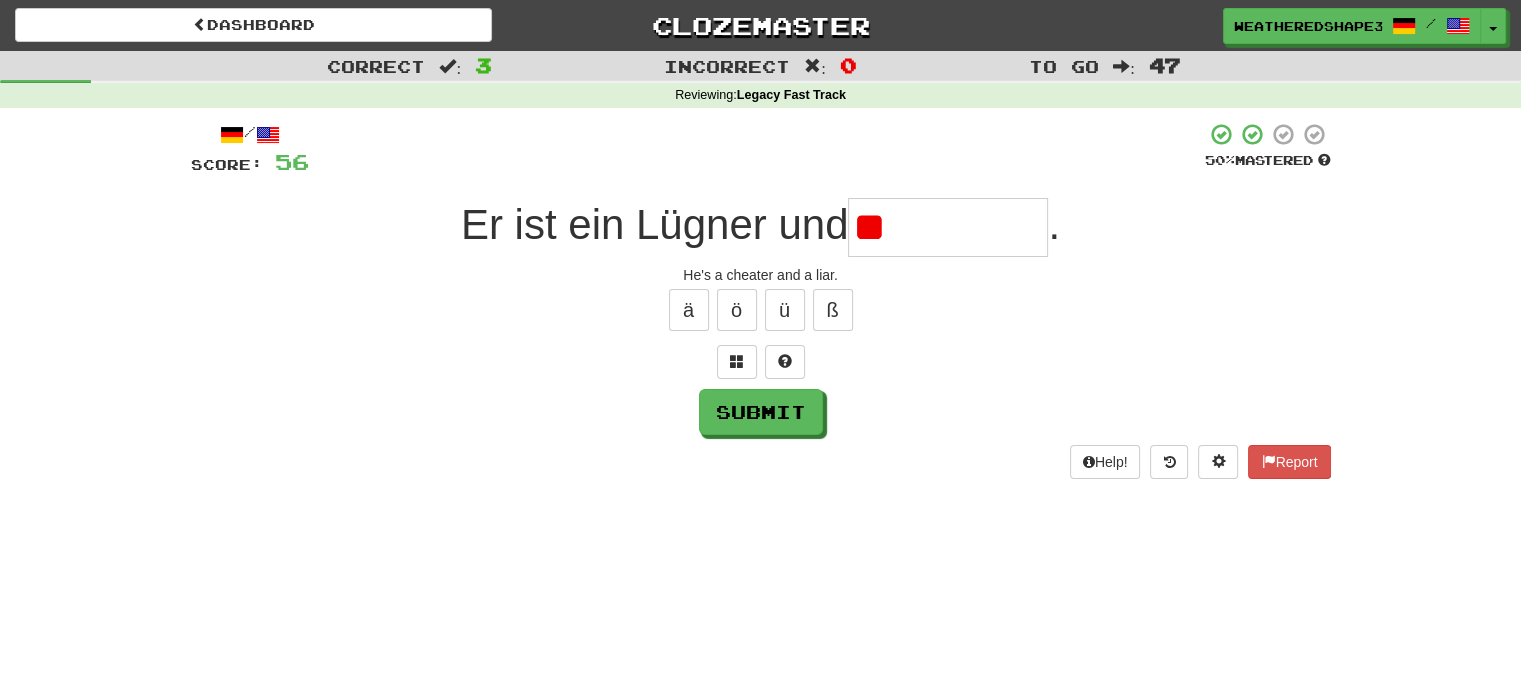 type on "*" 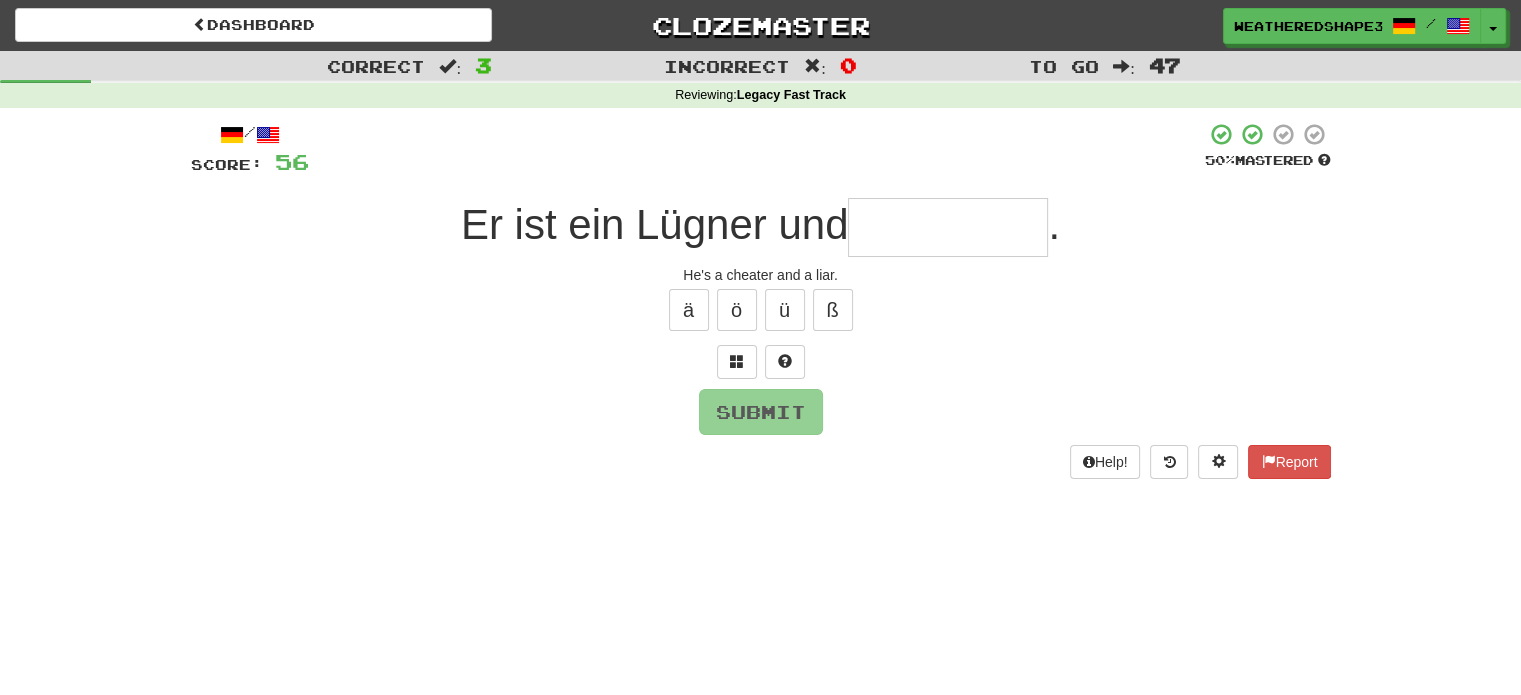 type on "*" 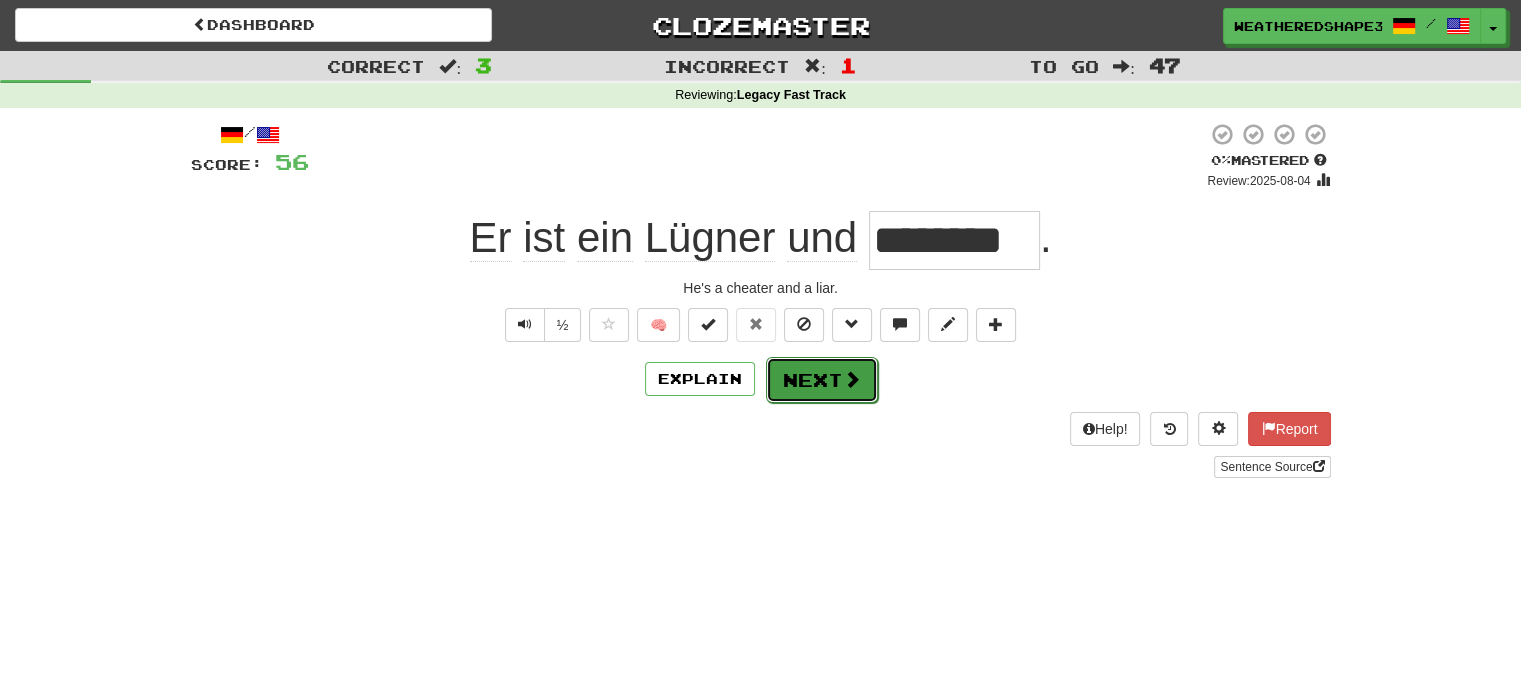 click on "Next" at bounding box center [822, 380] 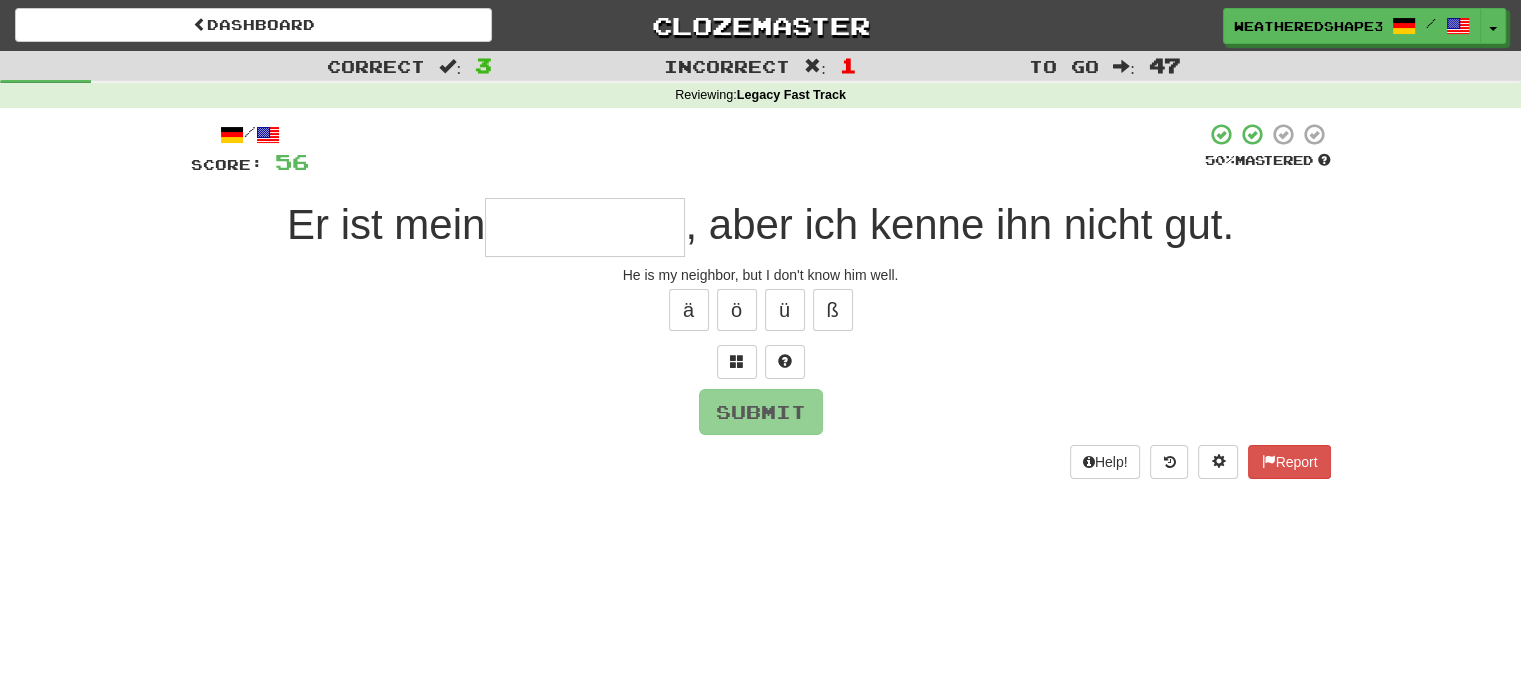 click at bounding box center (585, 227) 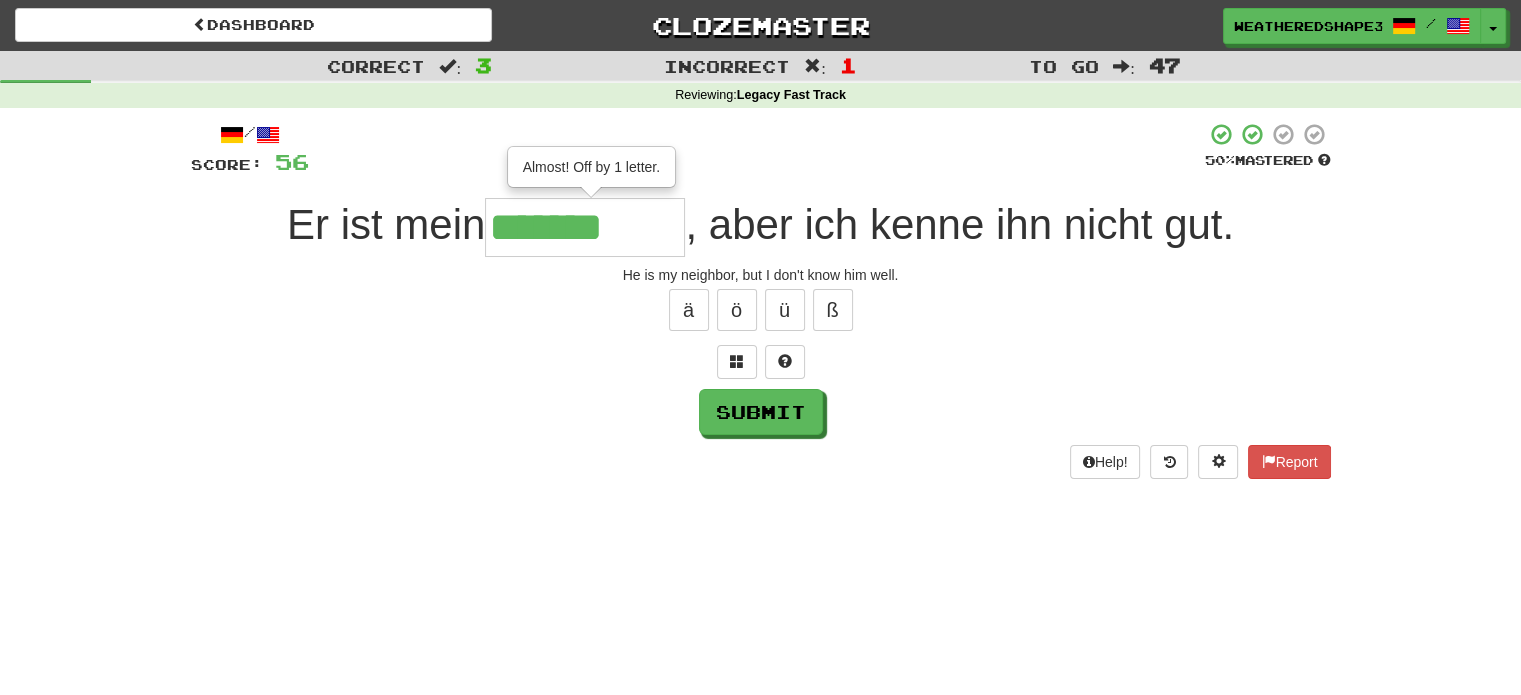 type on "*******" 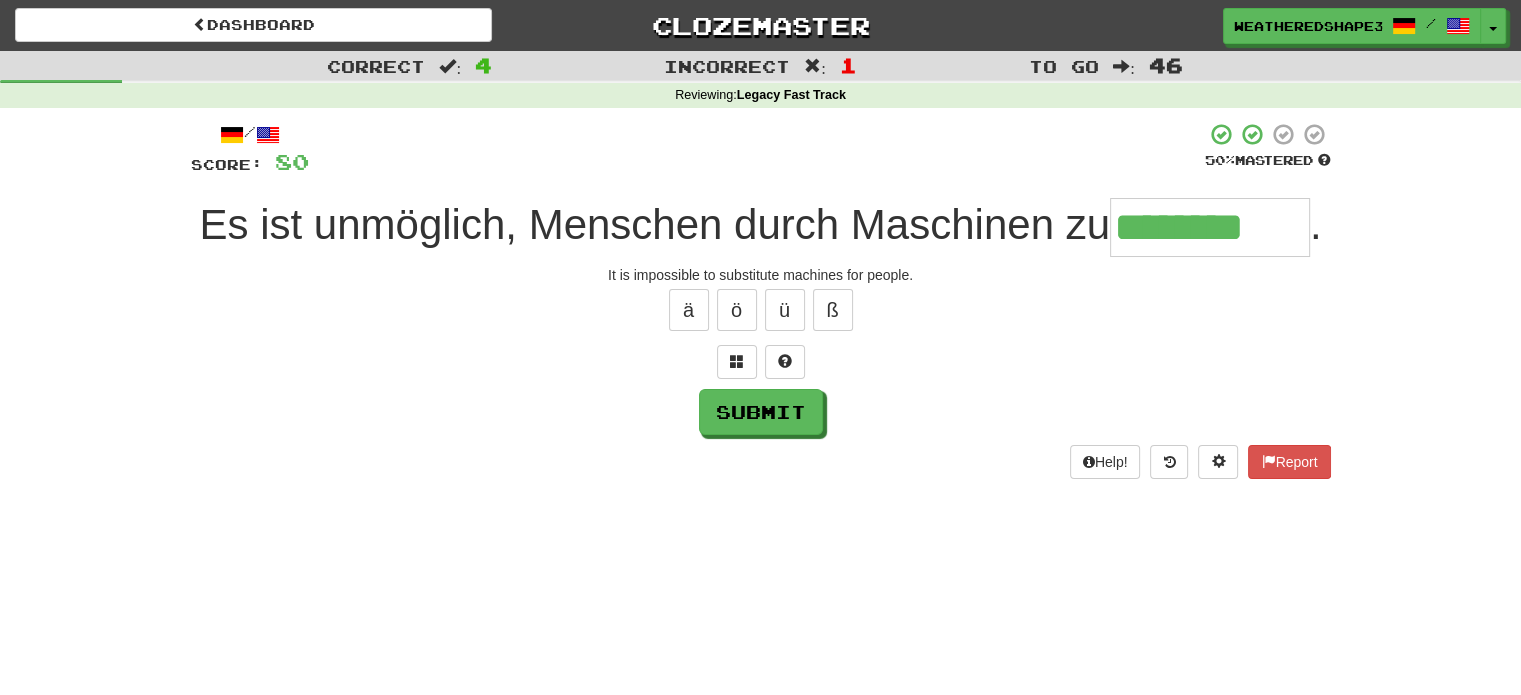 type on "********" 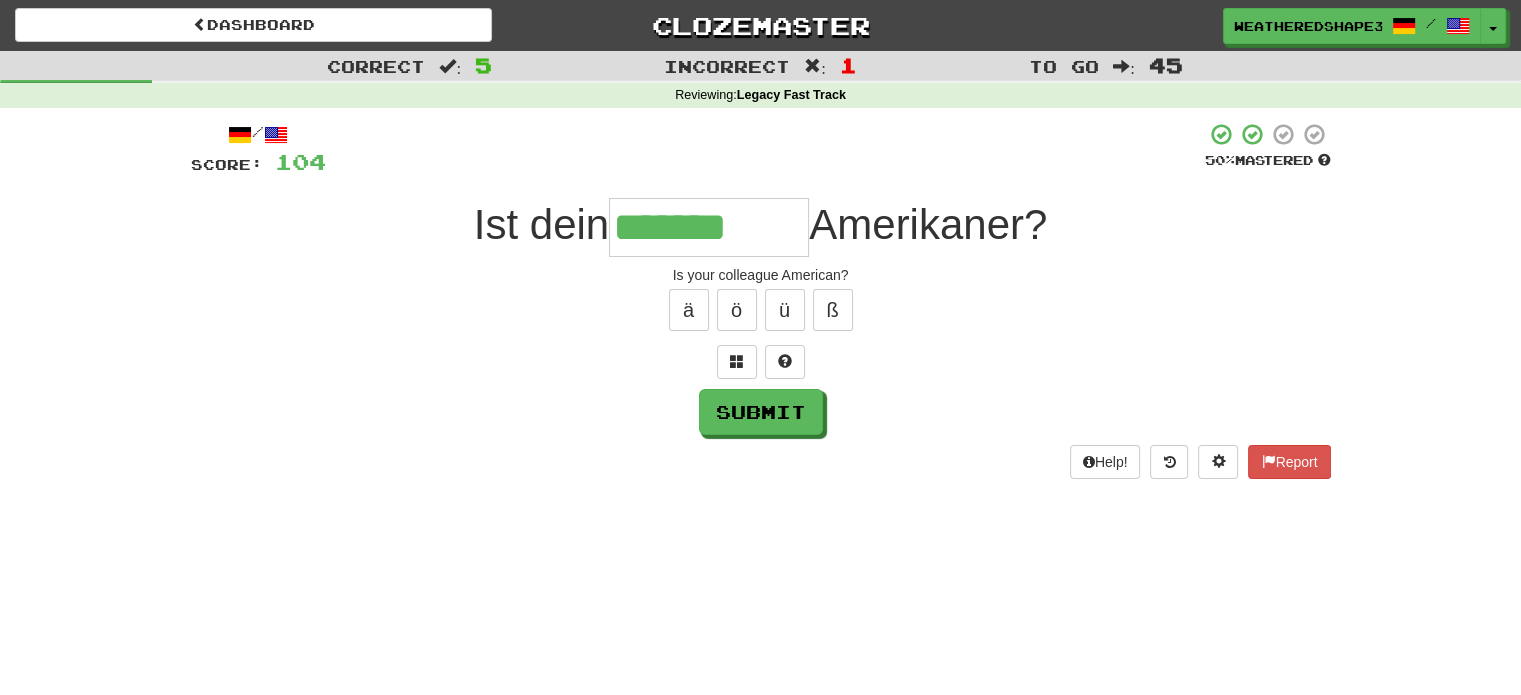 type on "*******" 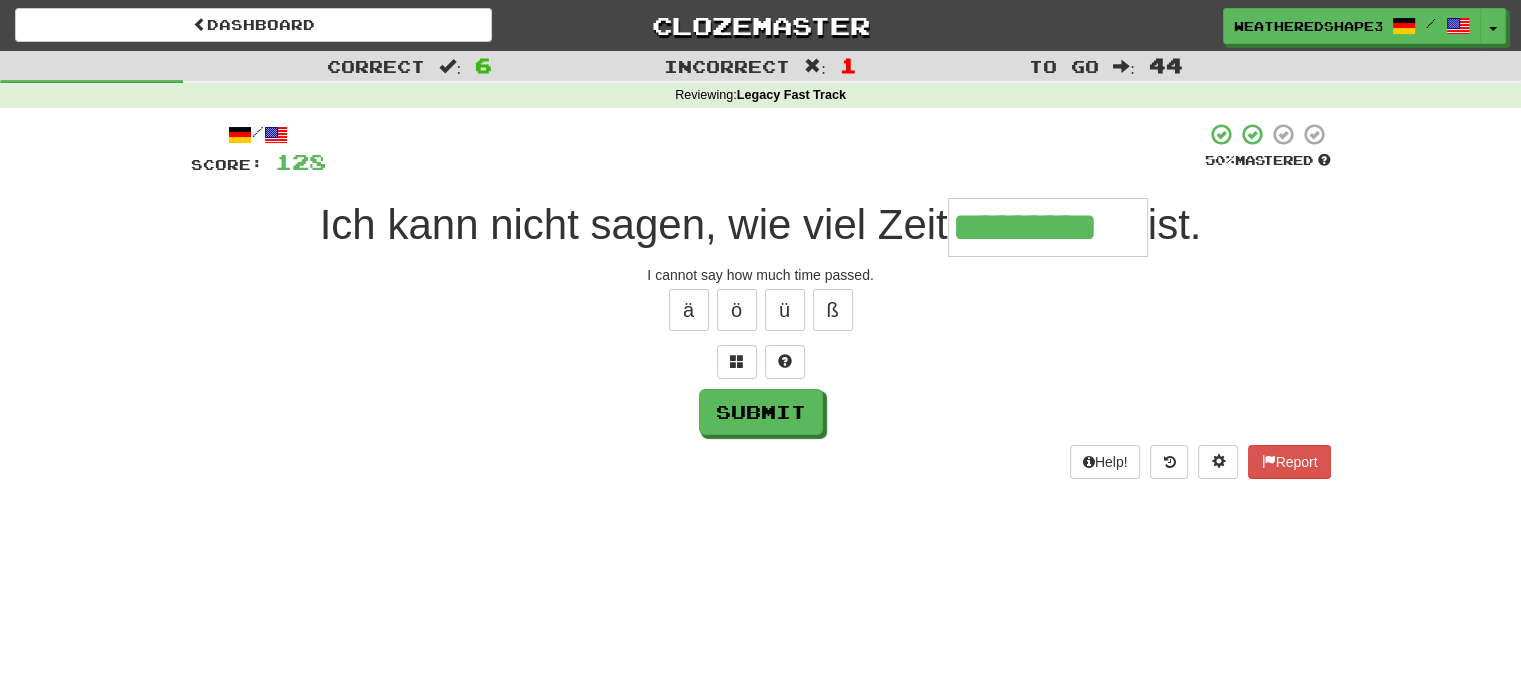 scroll, scrollTop: 0, scrollLeft: 5, axis: horizontal 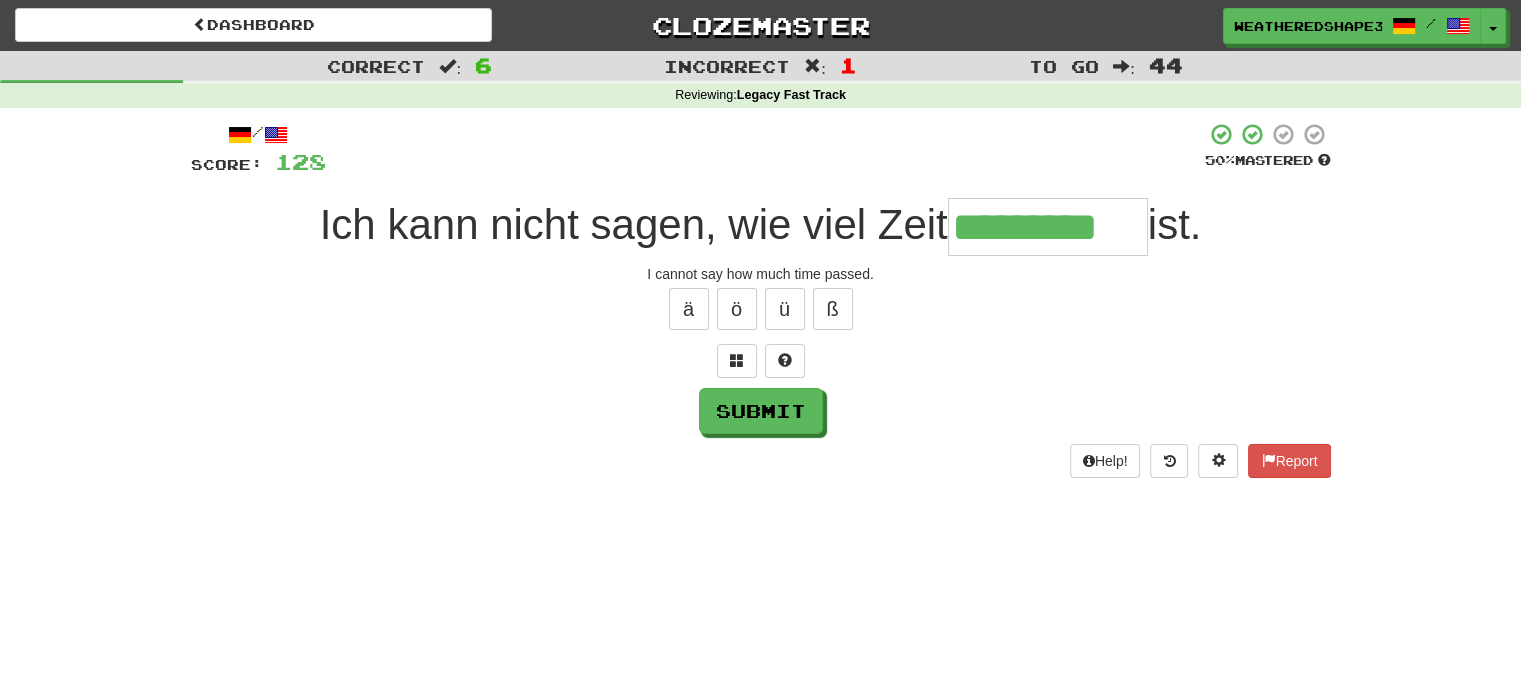 type on "*********" 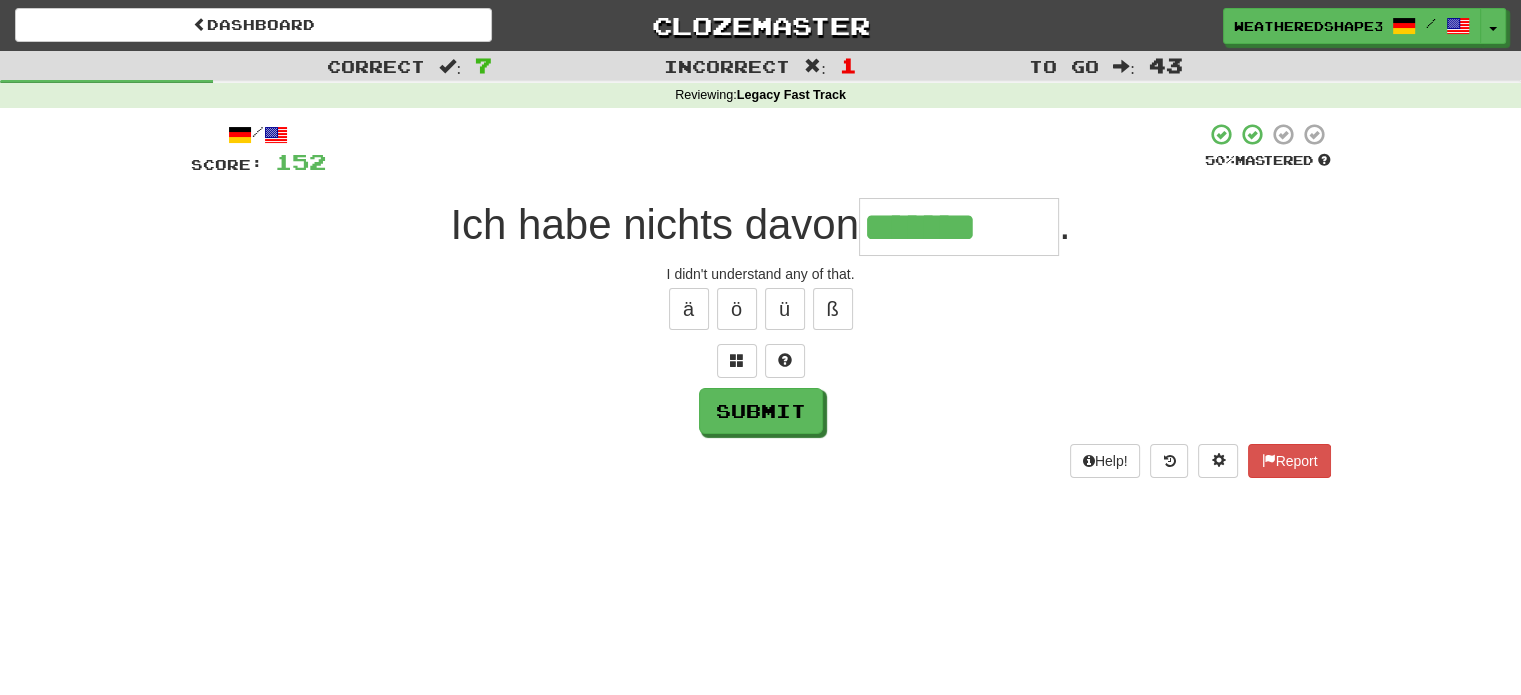 type on "*******" 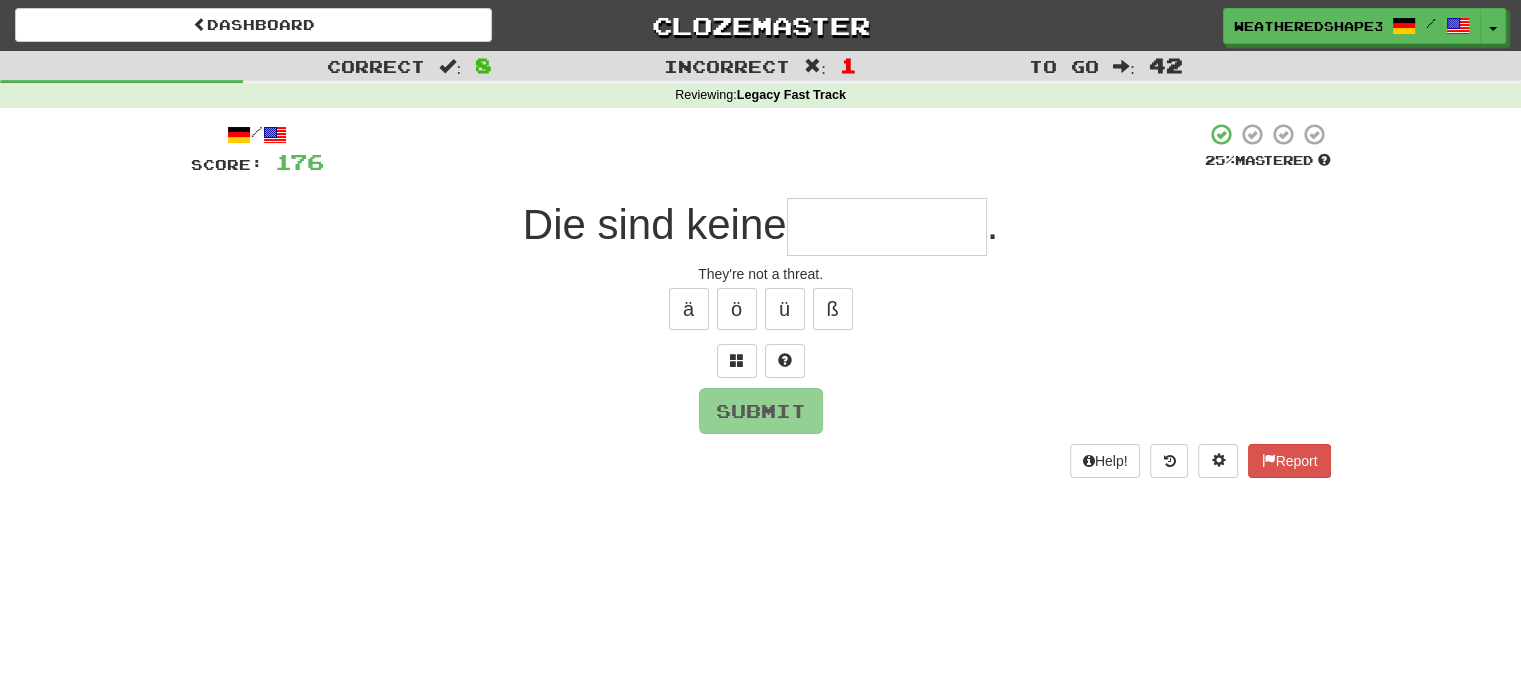 type on "*" 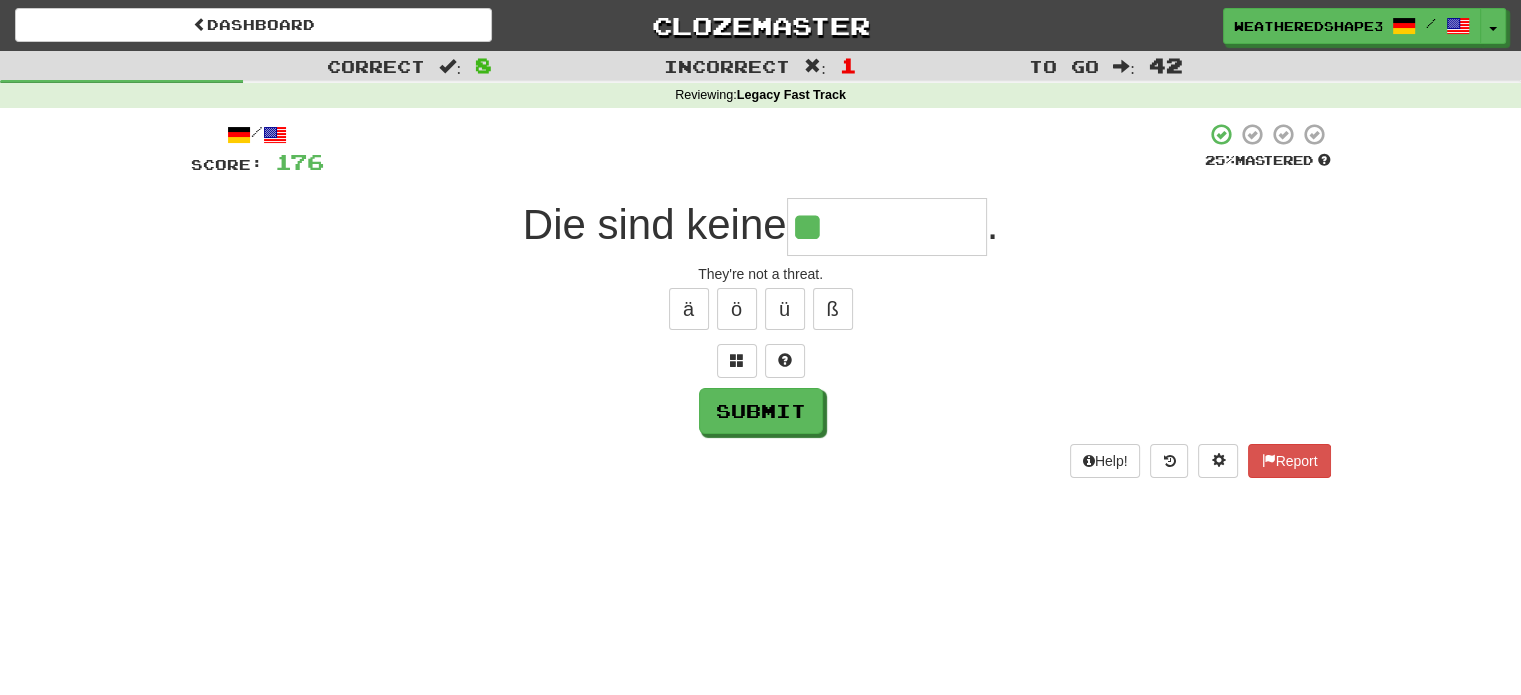 type on "*********" 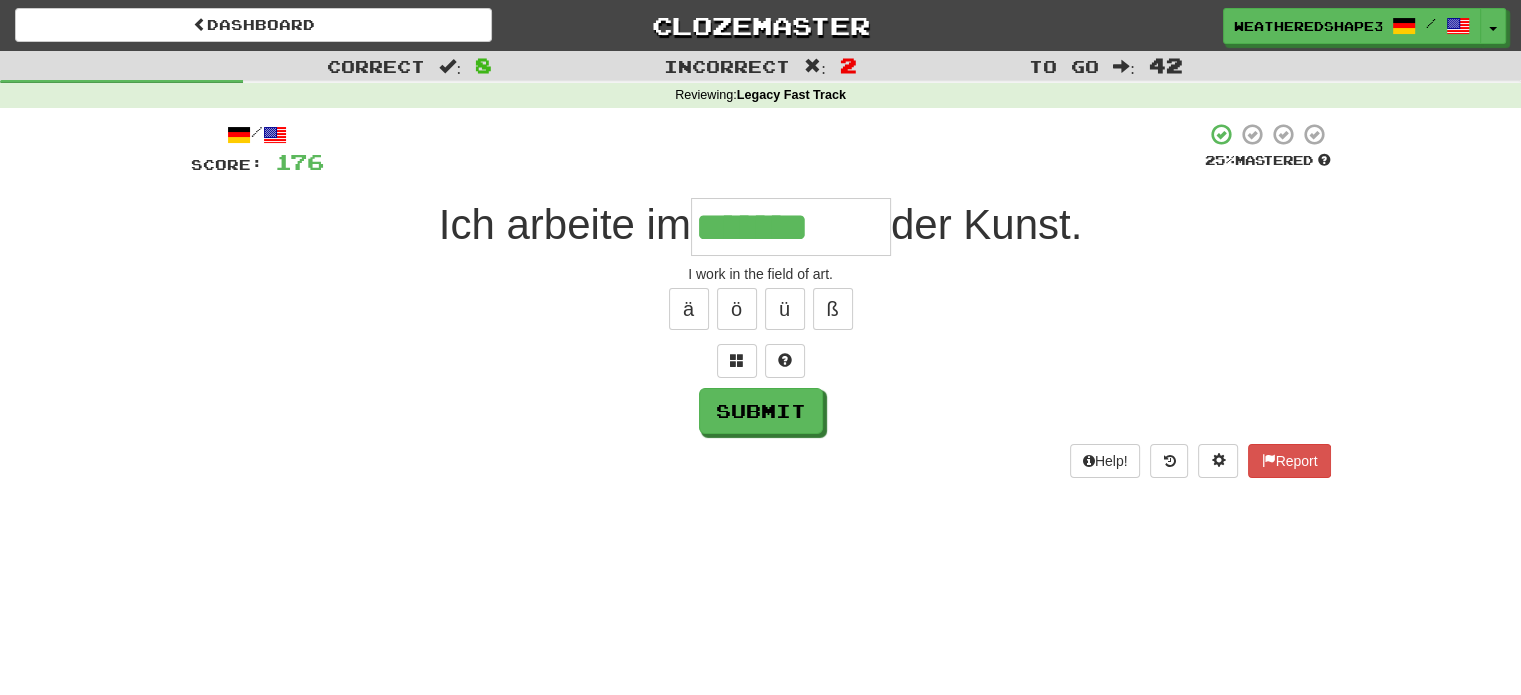type on "*******" 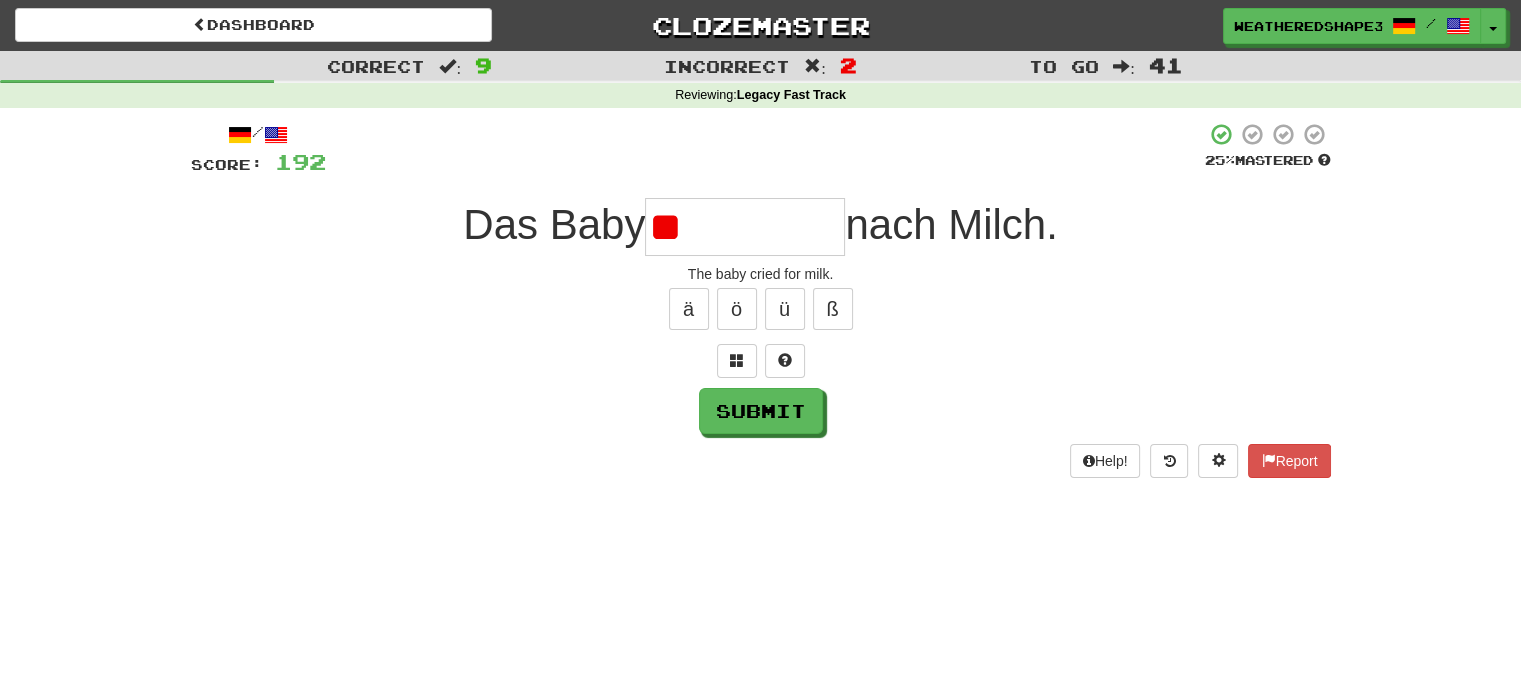 type on "*" 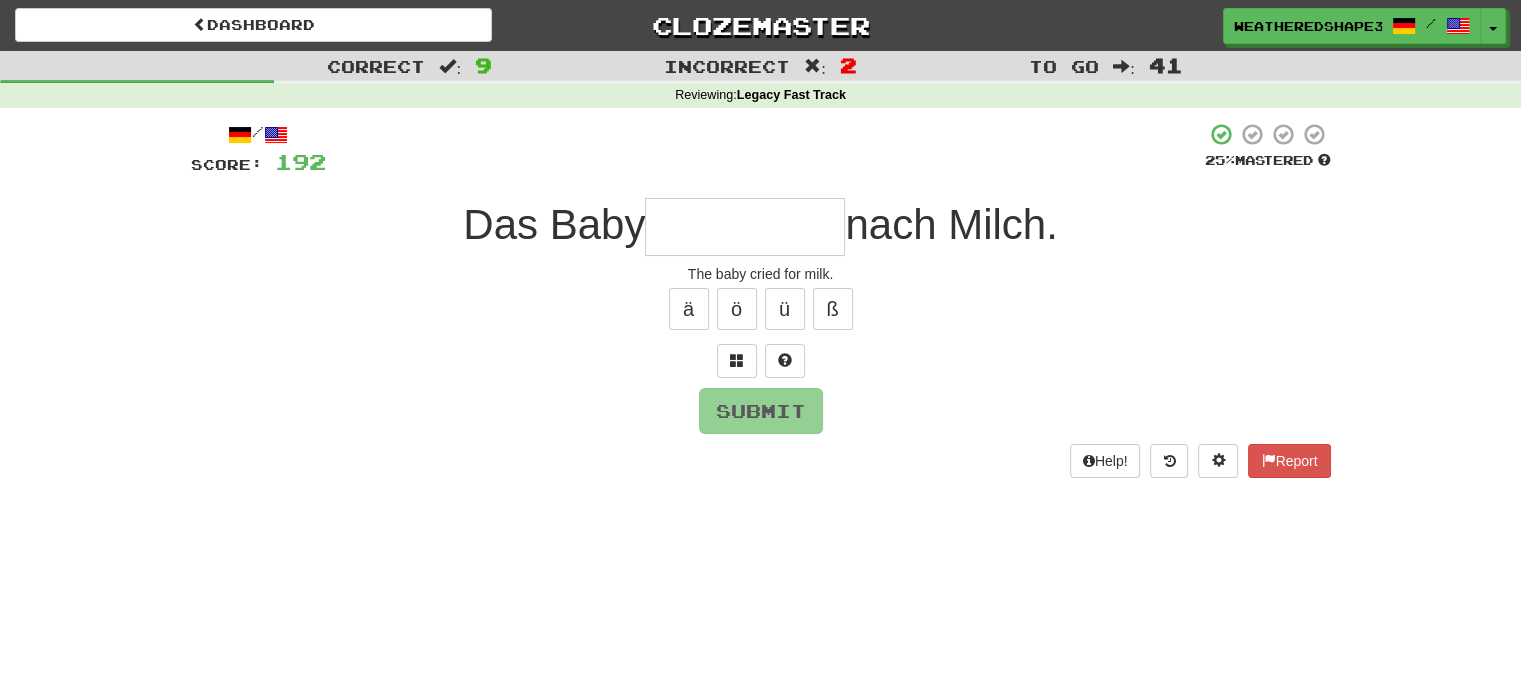 type on "*" 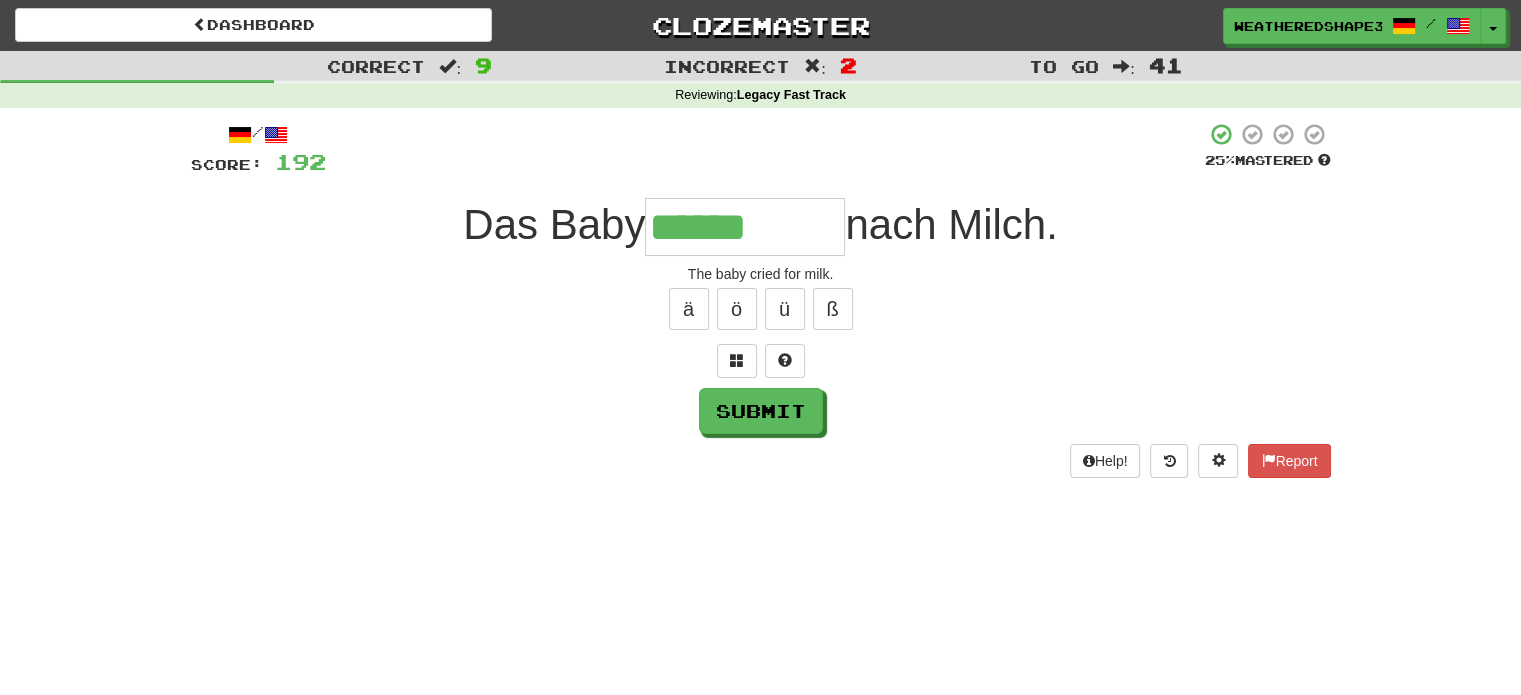 type on "******" 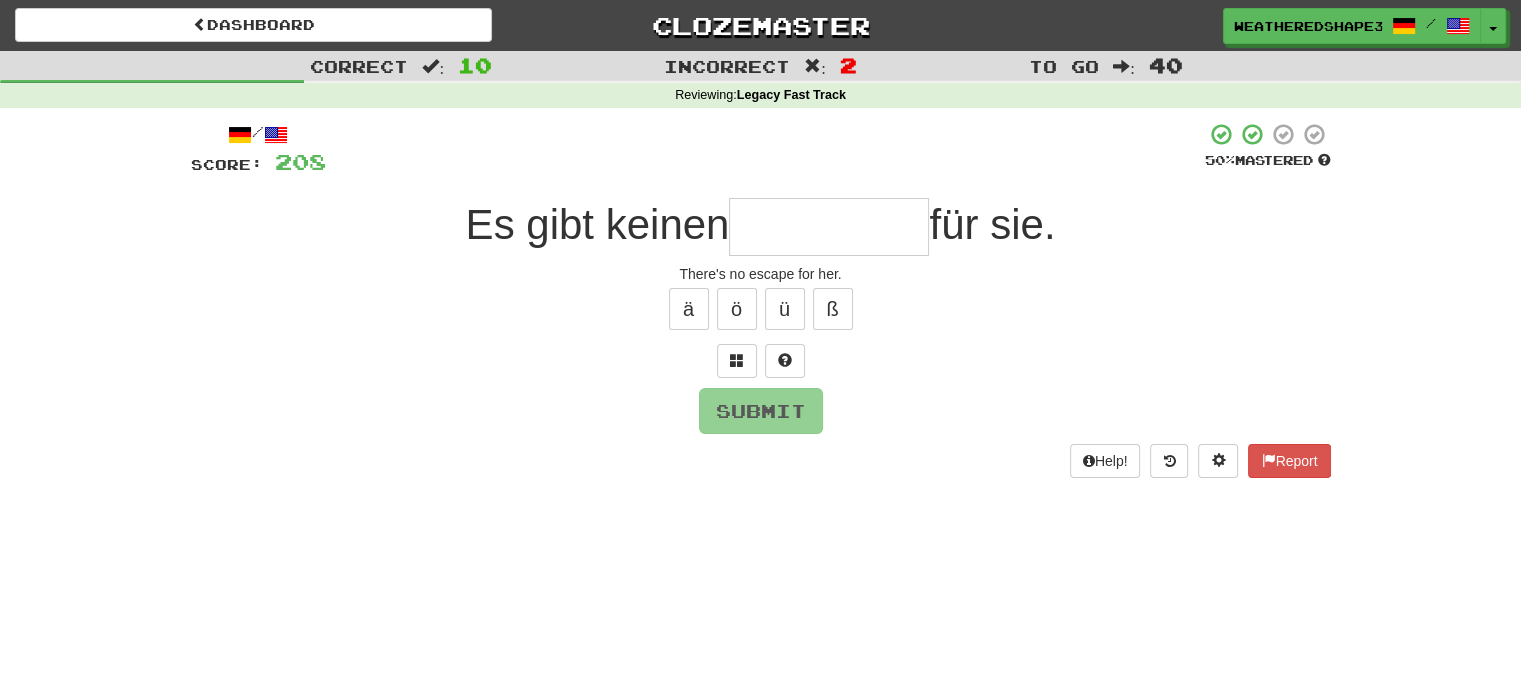 type on "*" 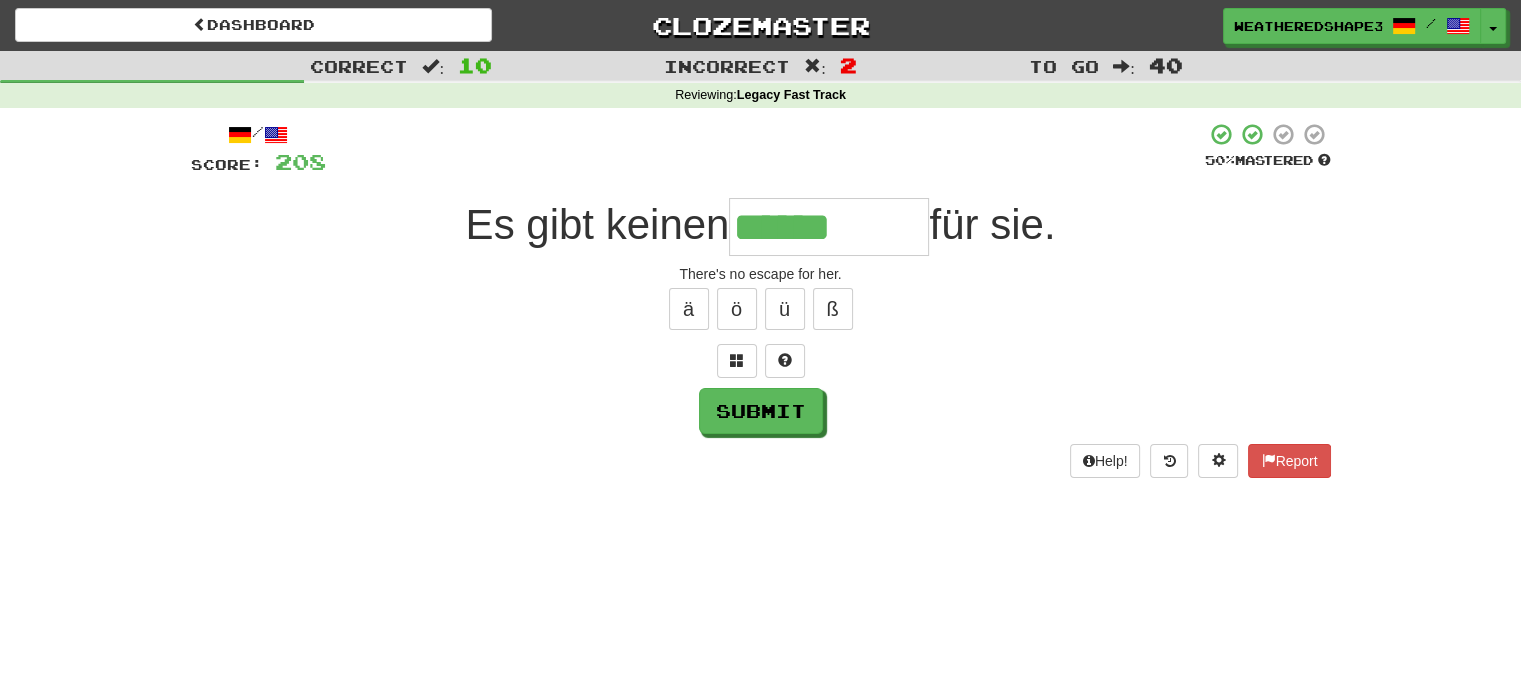 type on "******" 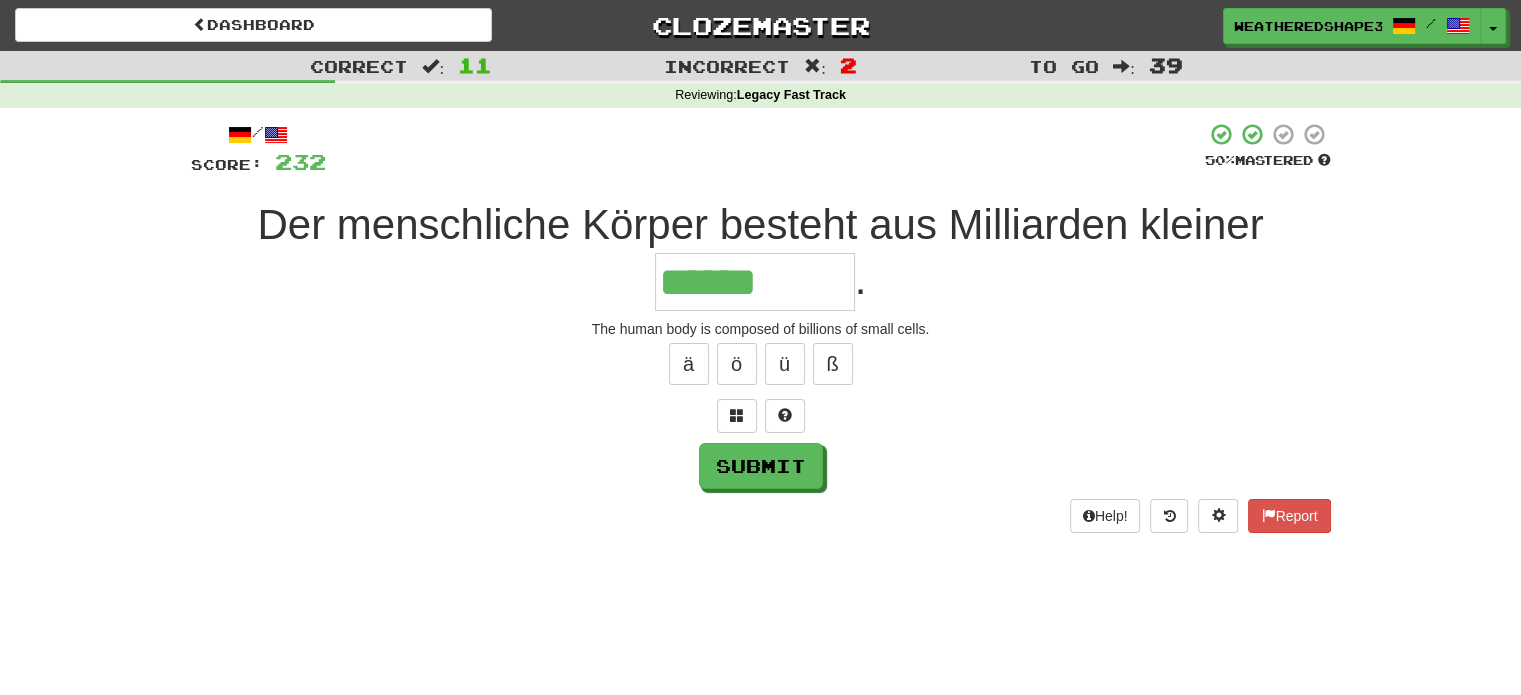 type on "******" 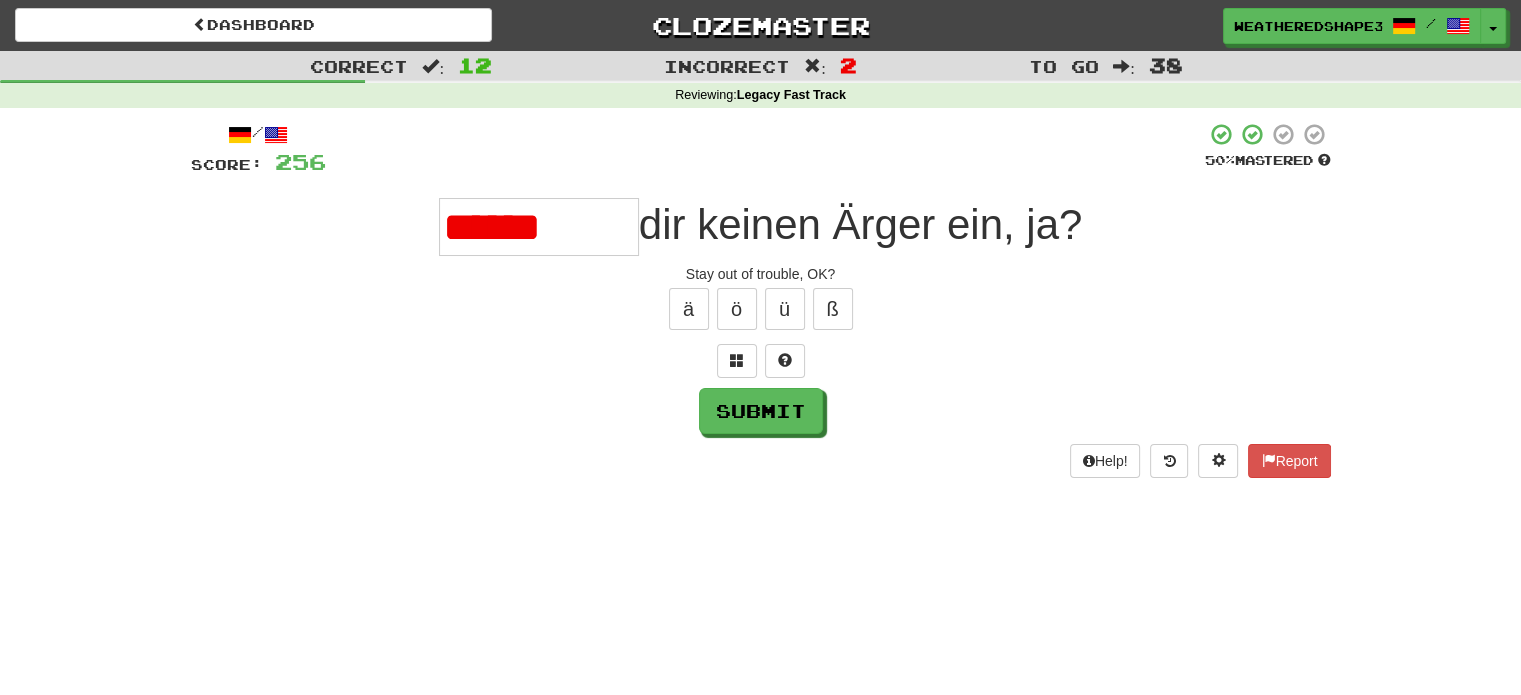 type on "******" 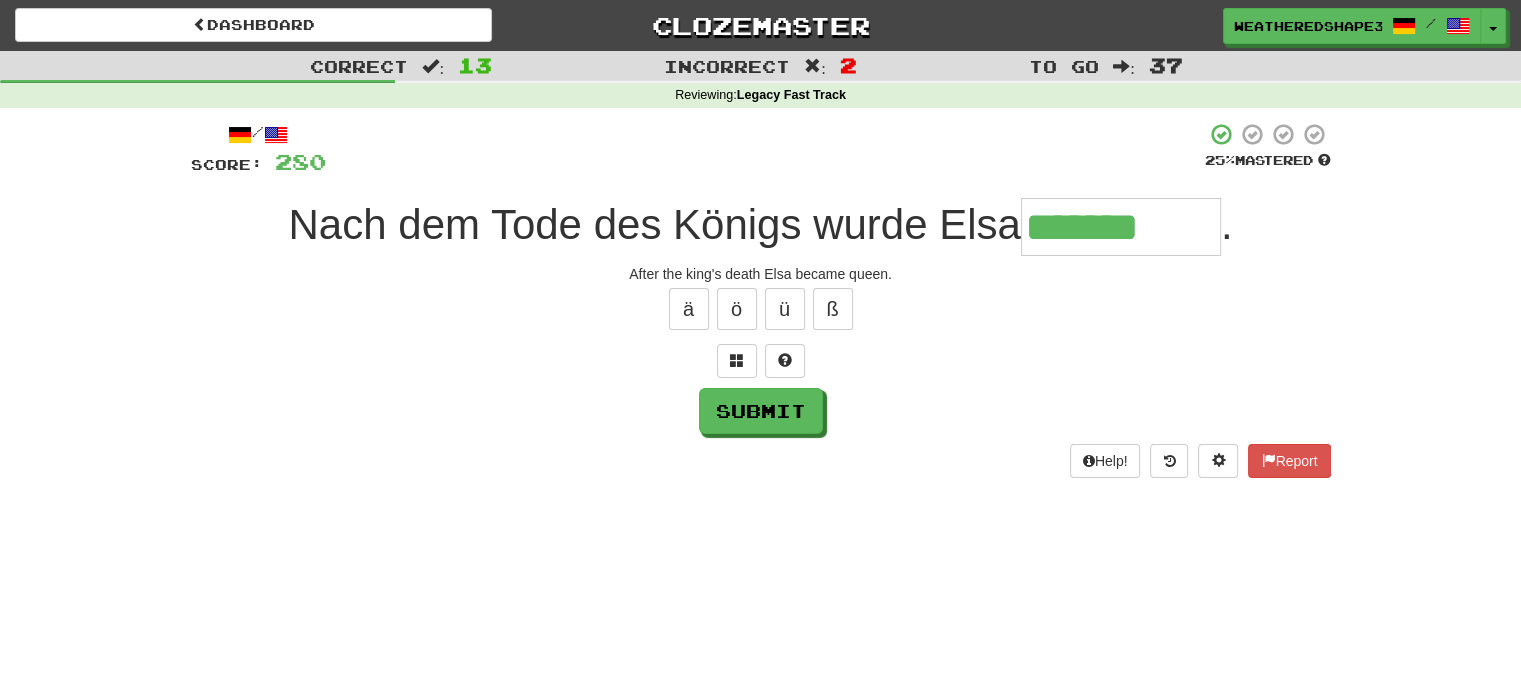 type on "*******" 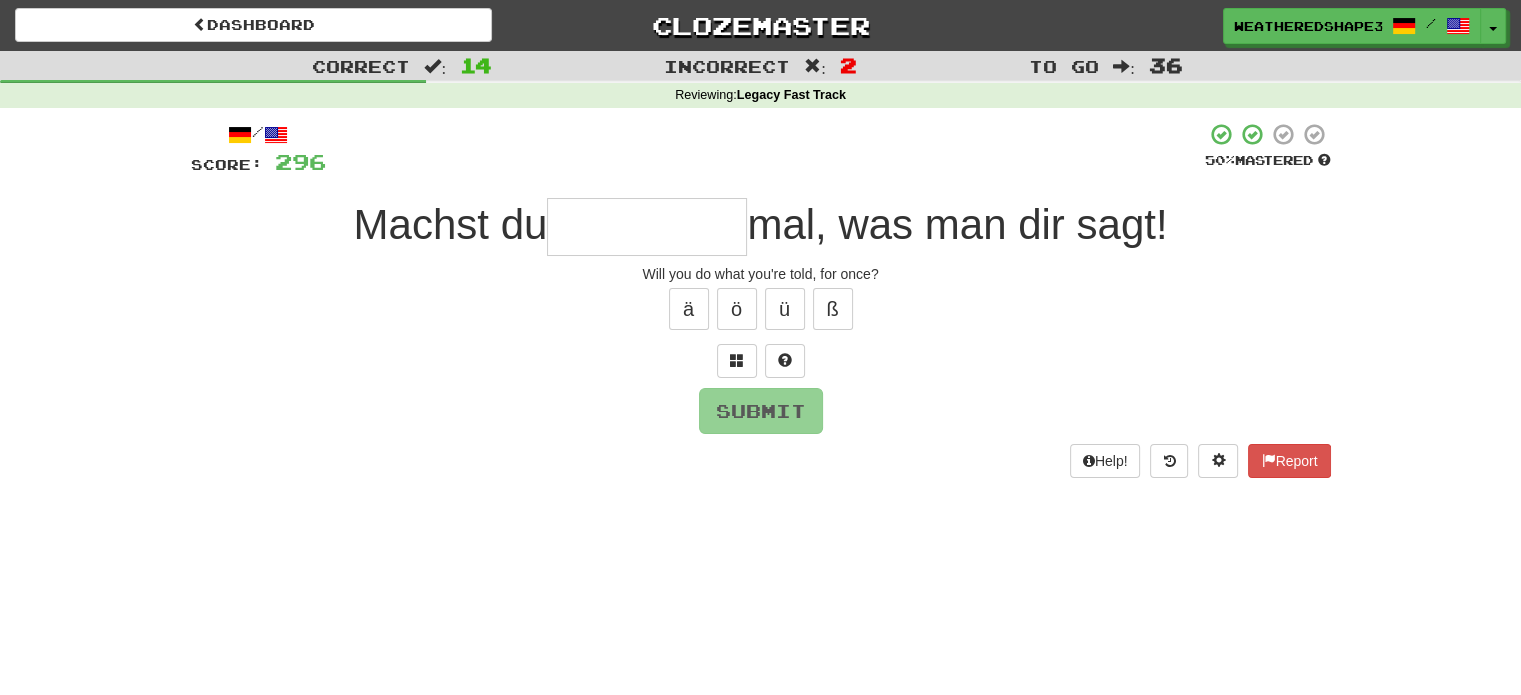 type on "*" 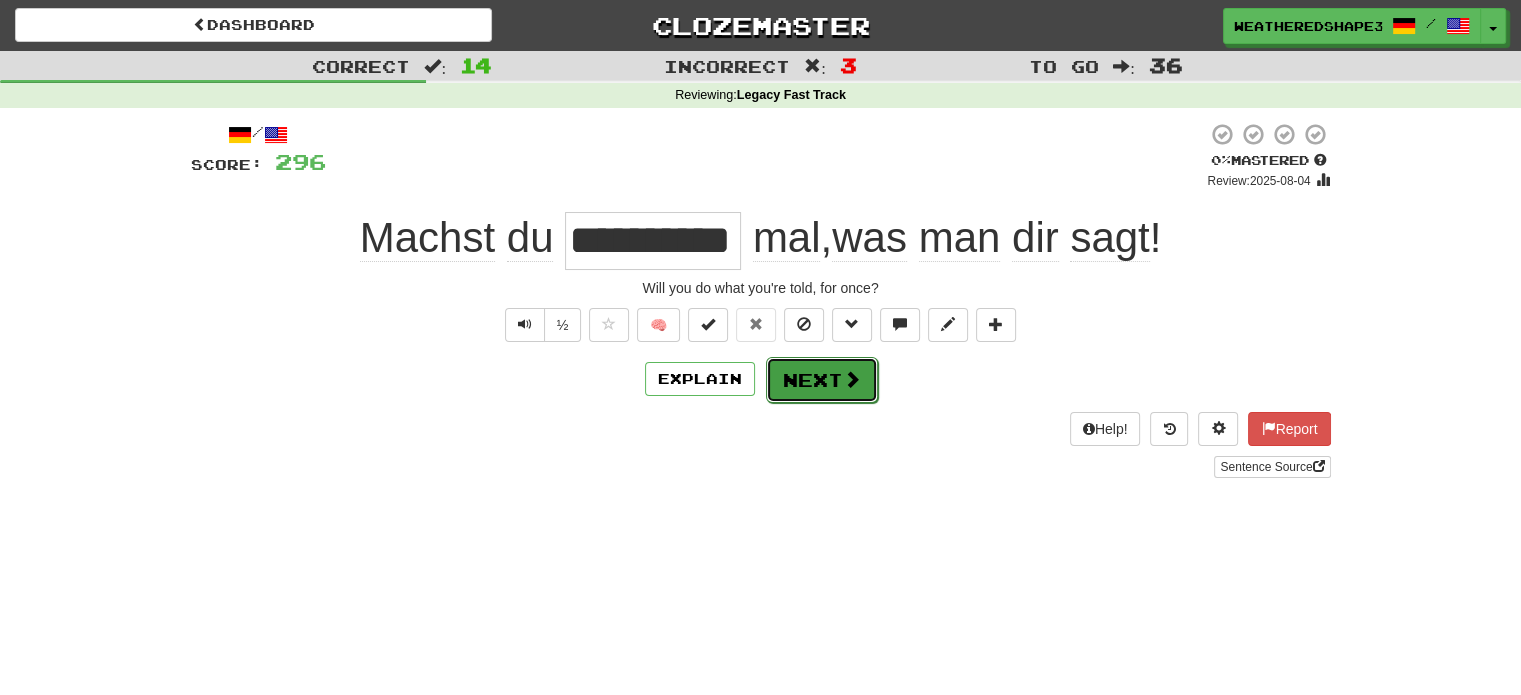 click on "Next" at bounding box center (822, 380) 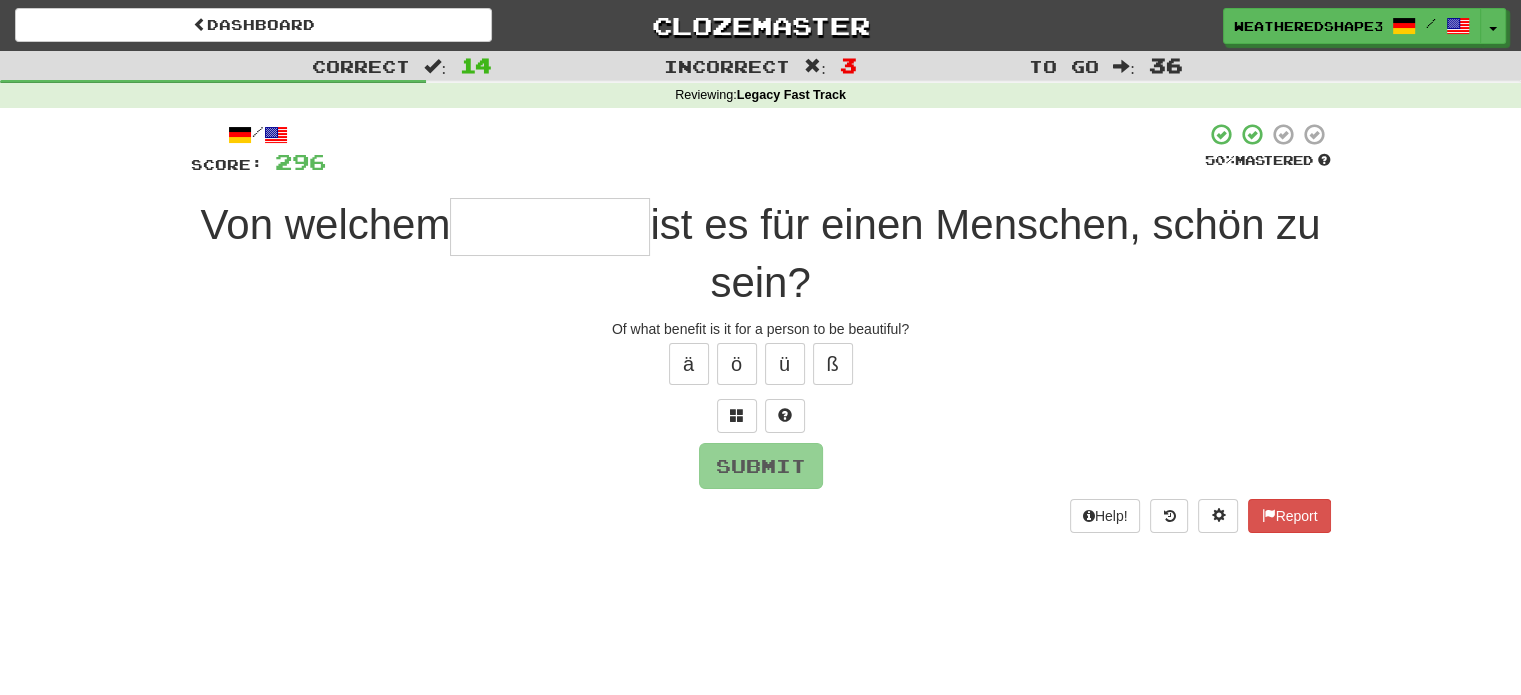 type on "*" 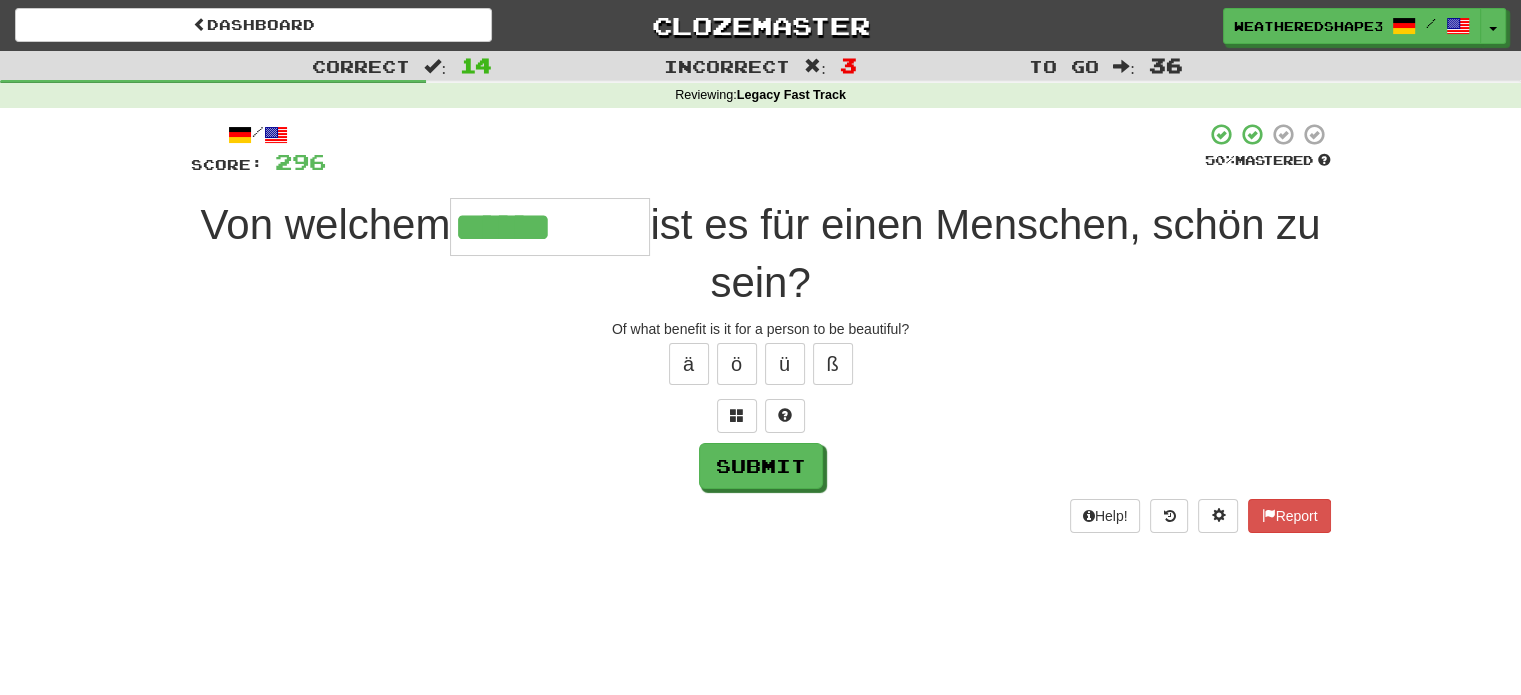 type on "******" 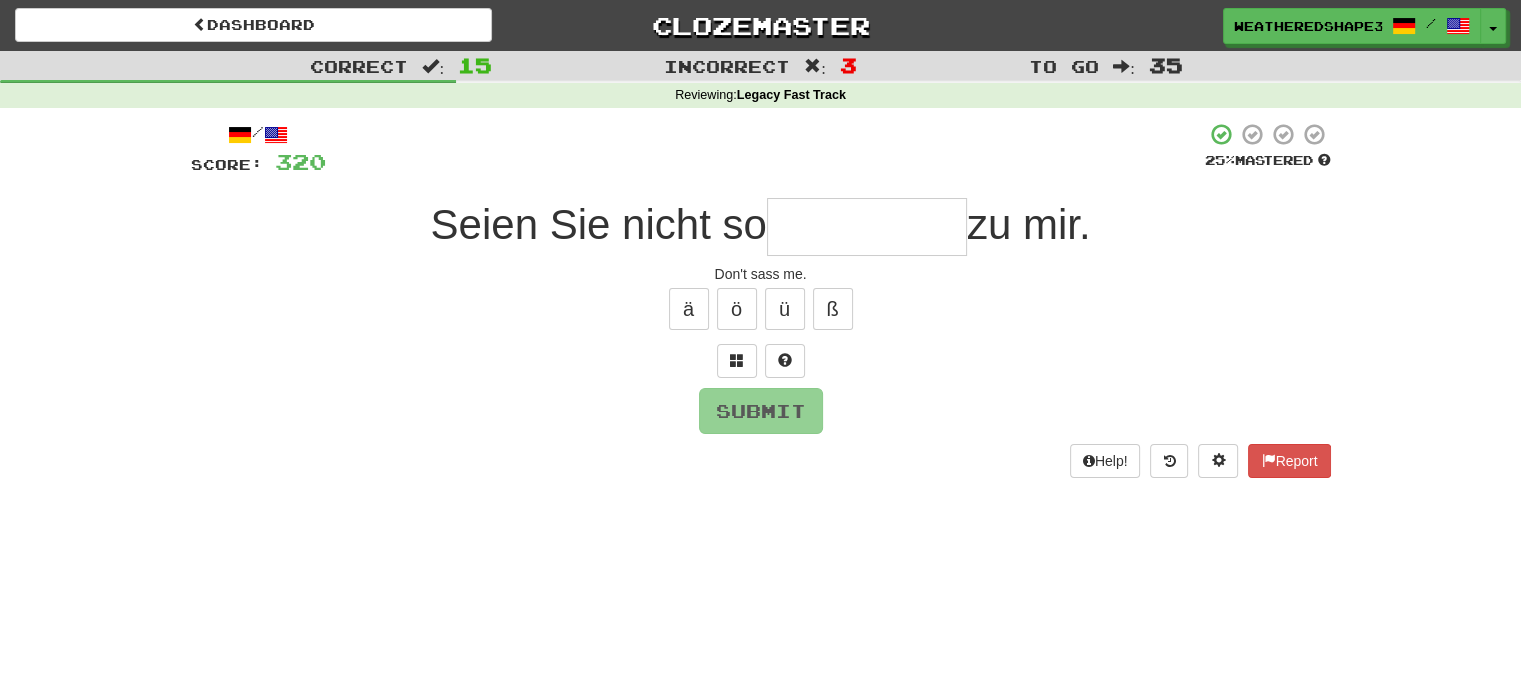 type on "*****" 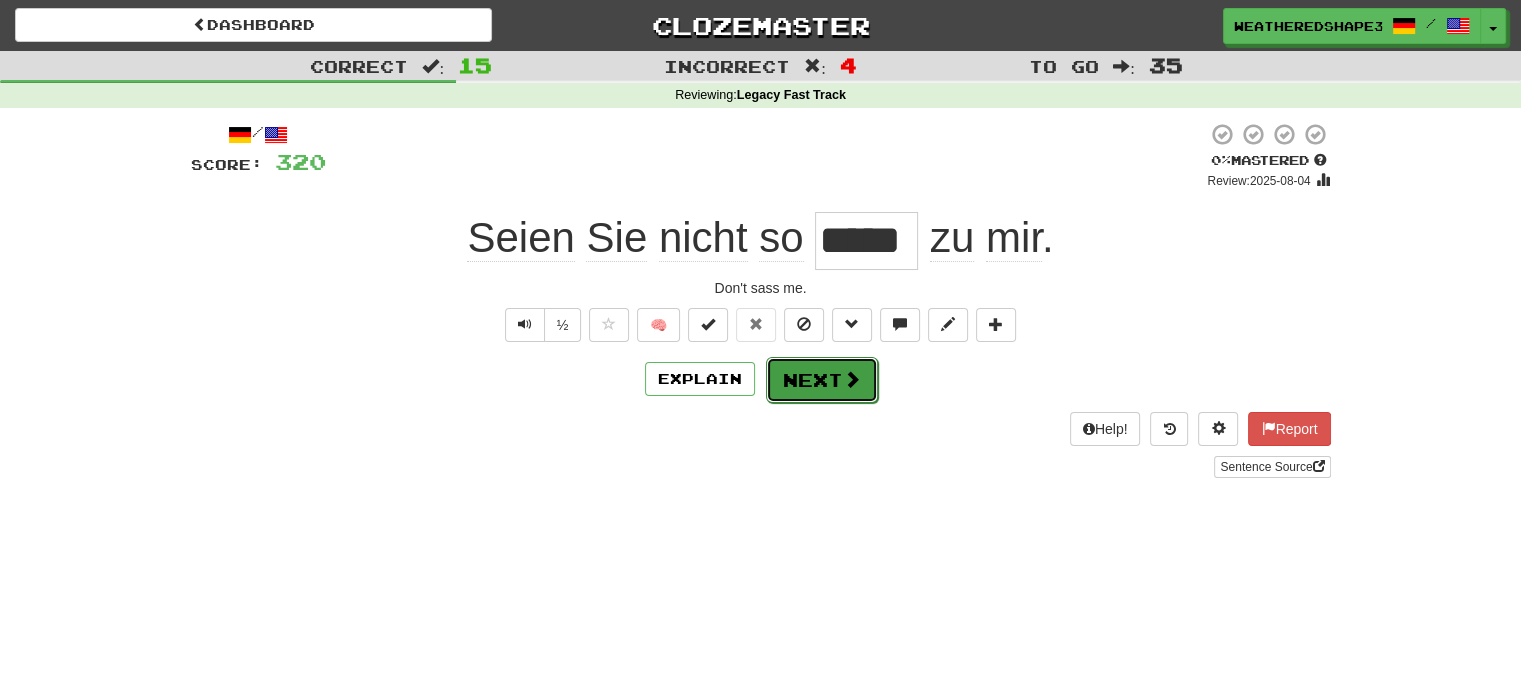 click on "Next" at bounding box center (822, 380) 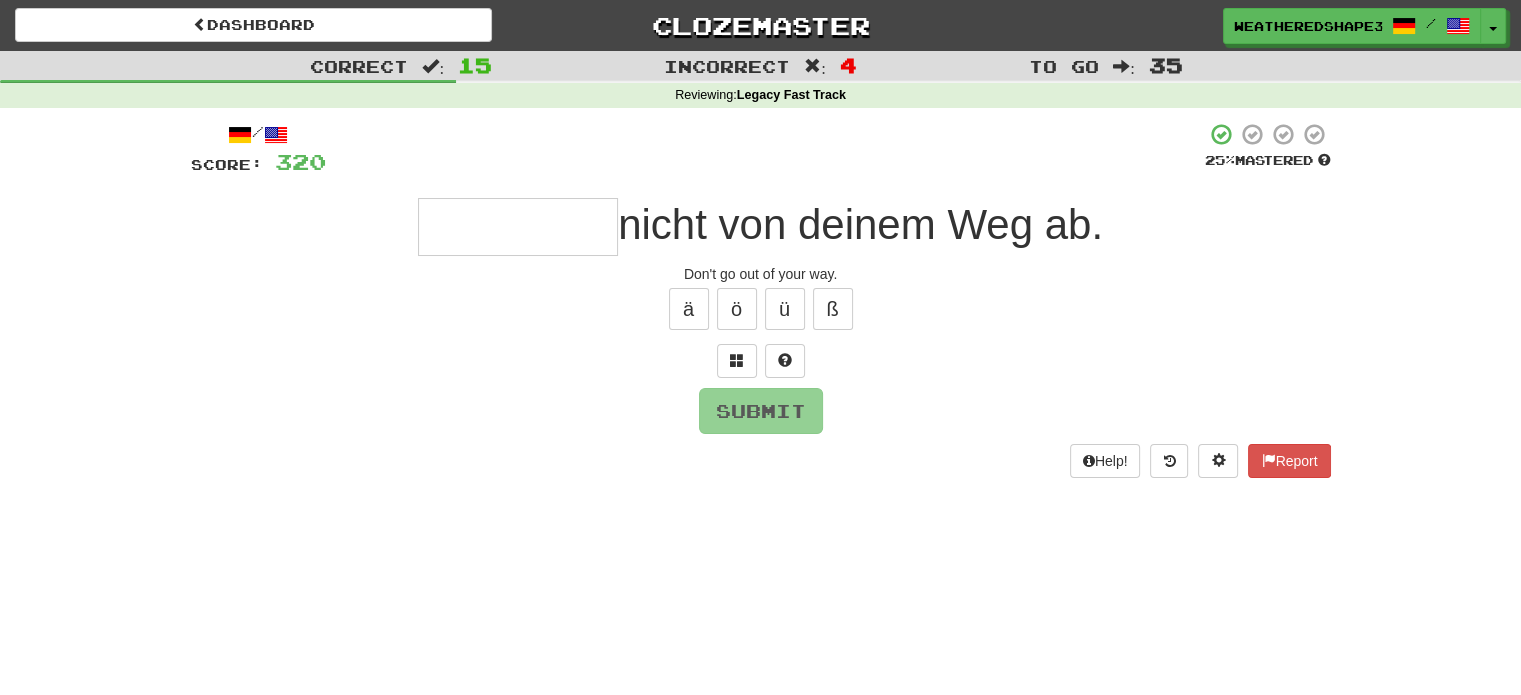 type on "*" 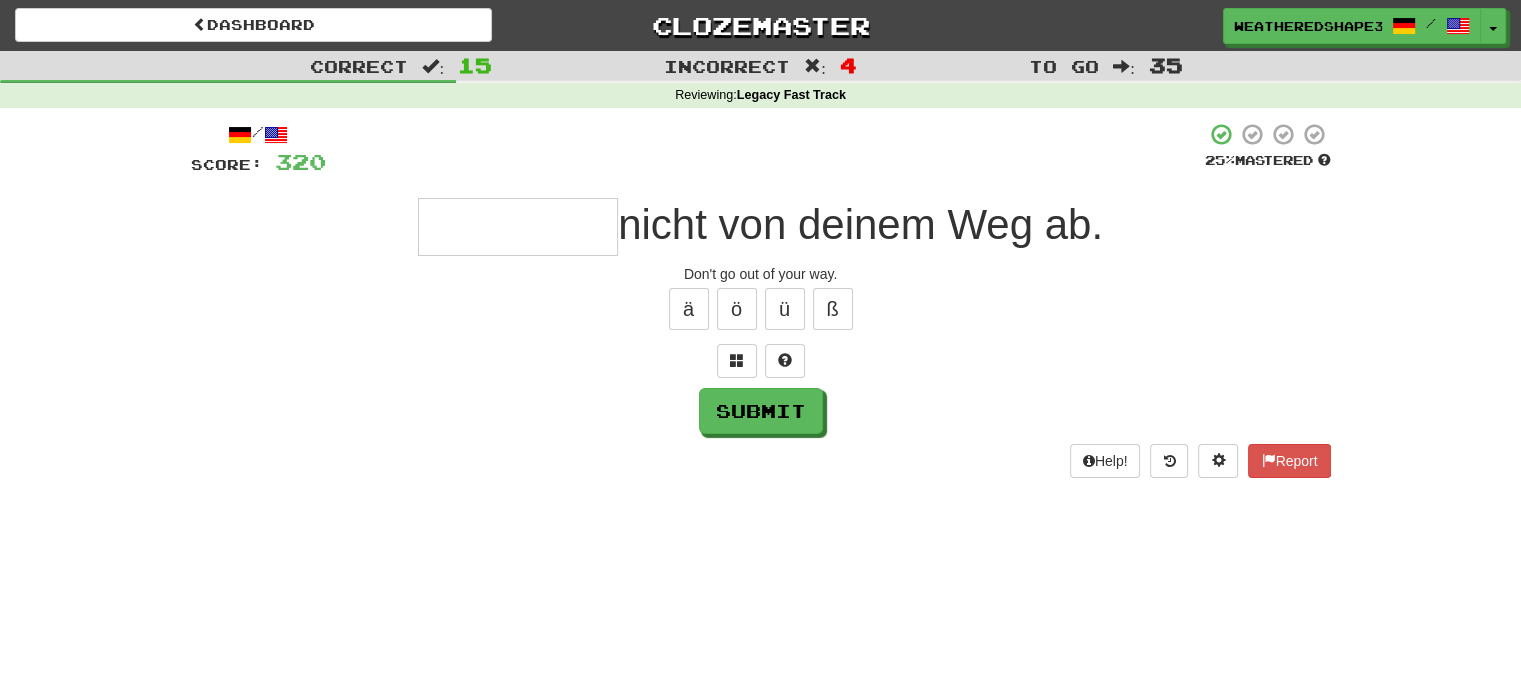 type on "*" 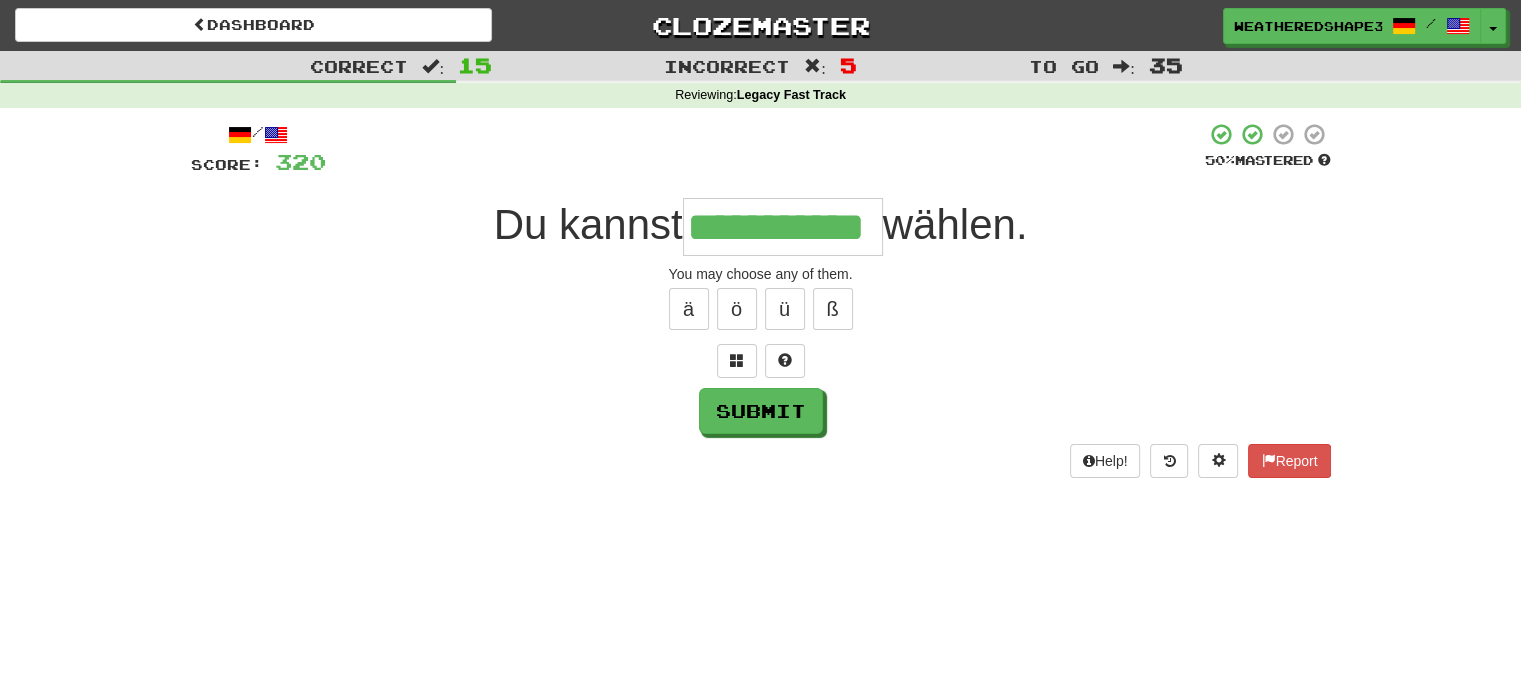 scroll, scrollTop: 0, scrollLeft: 26, axis: horizontal 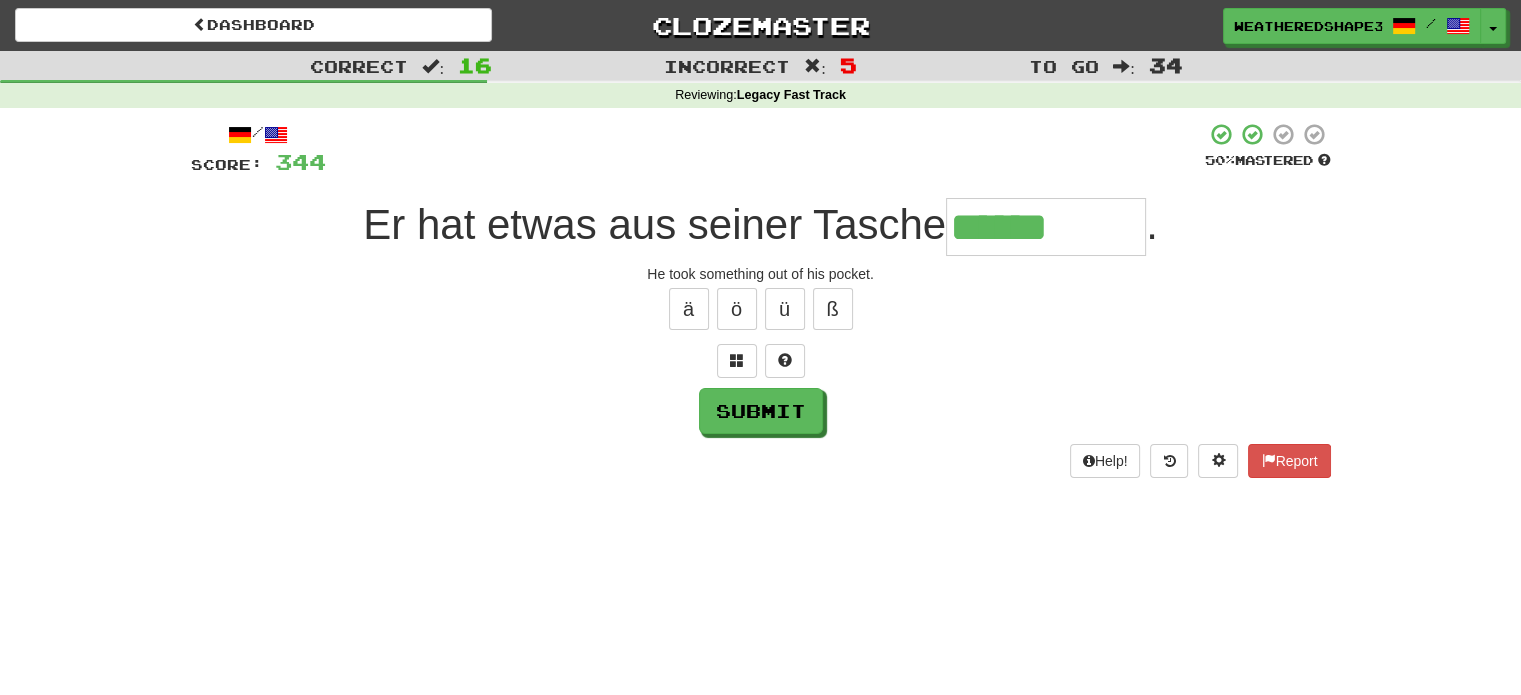 type on "******" 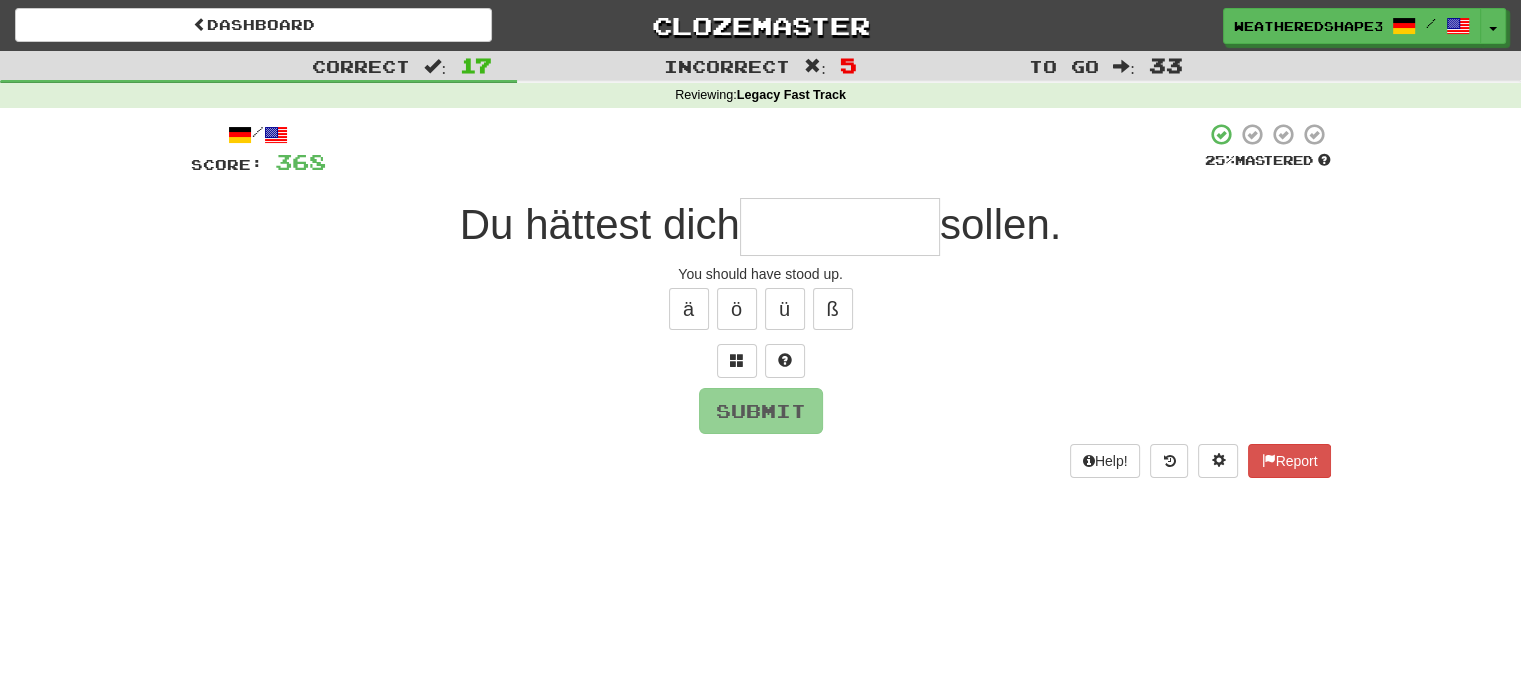 type on "*" 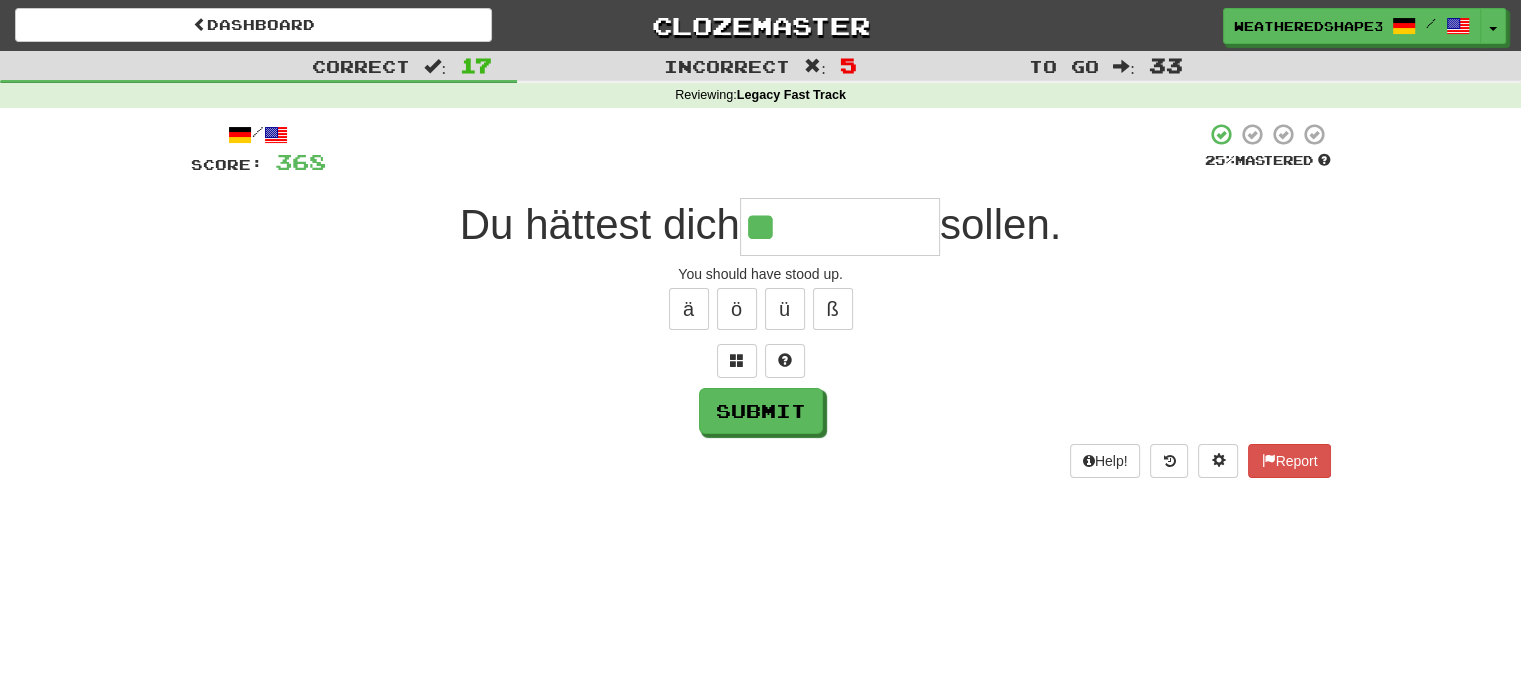 type on "*******" 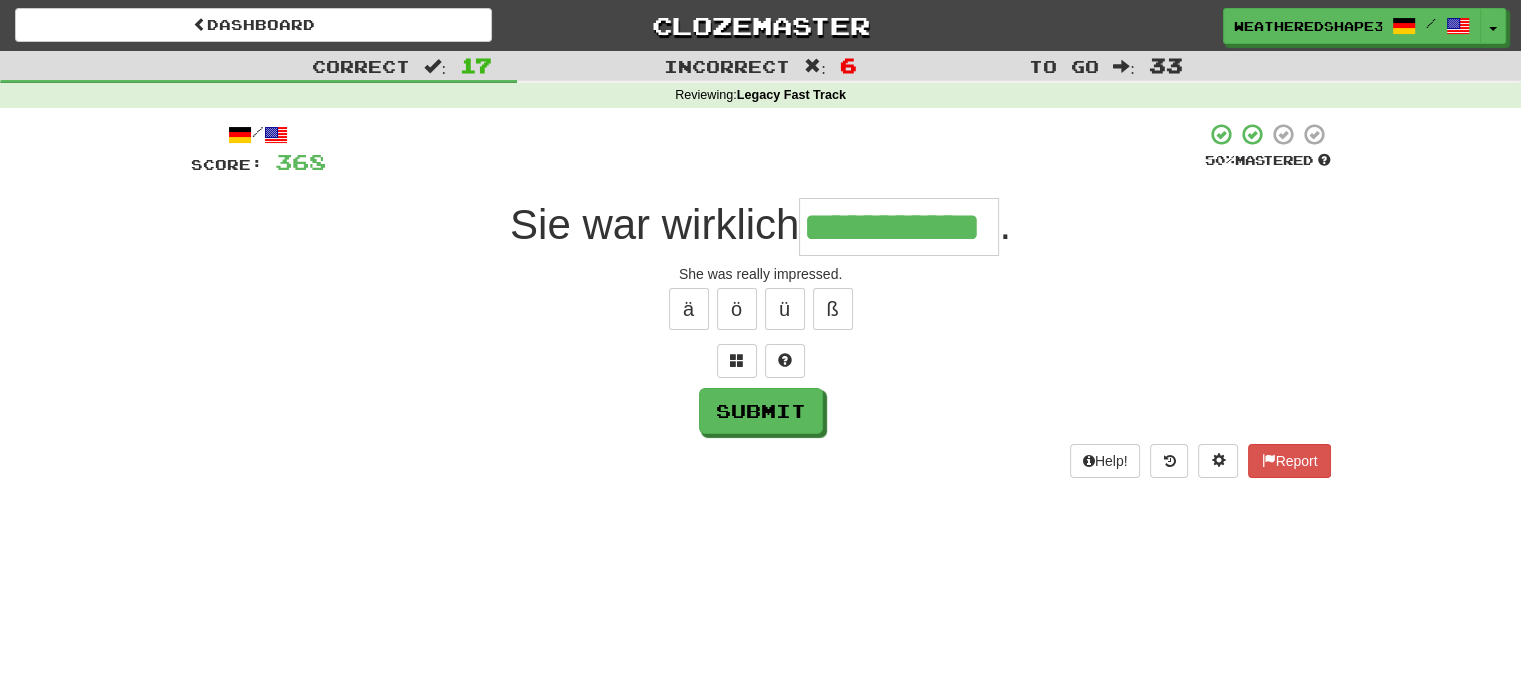 scroll, scrollTop: 0, scrollLeft: 24, axis: horizontal 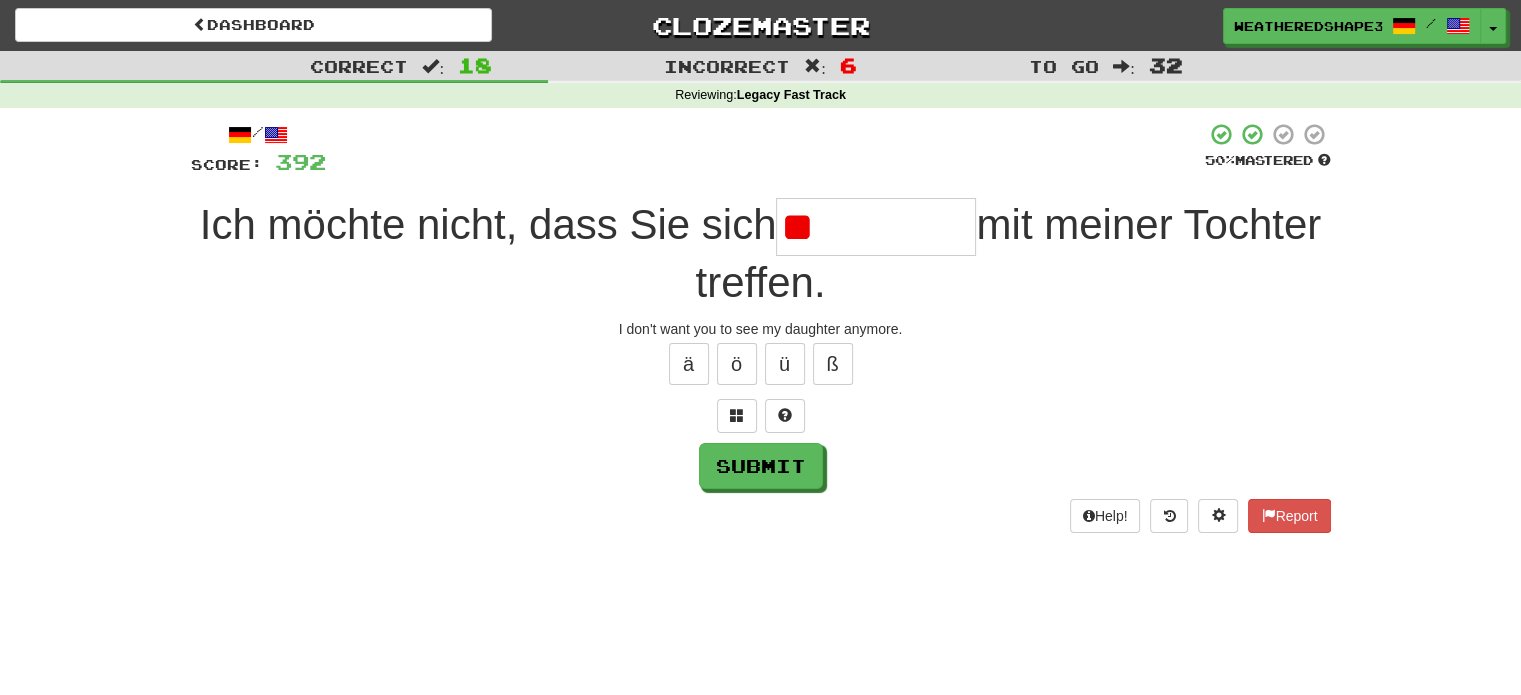 type on "*" 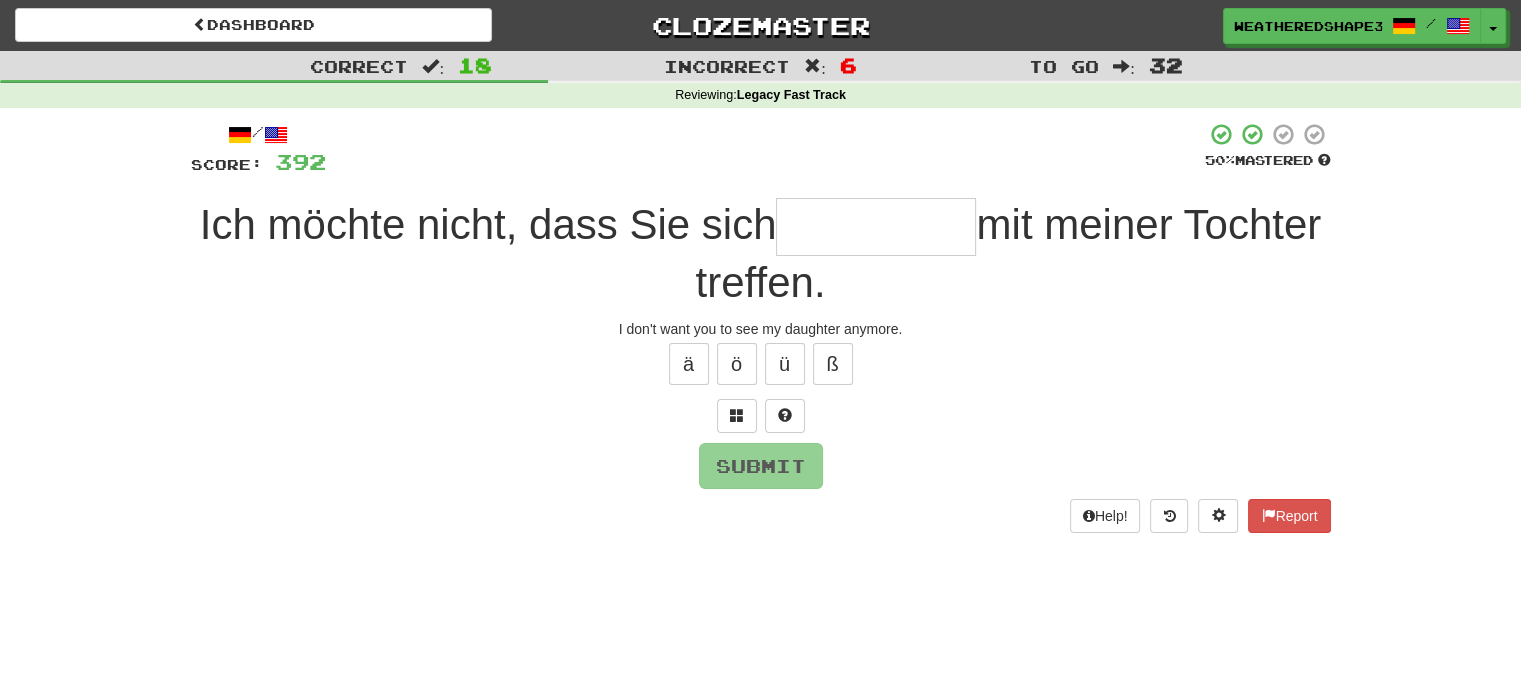 type on "*" 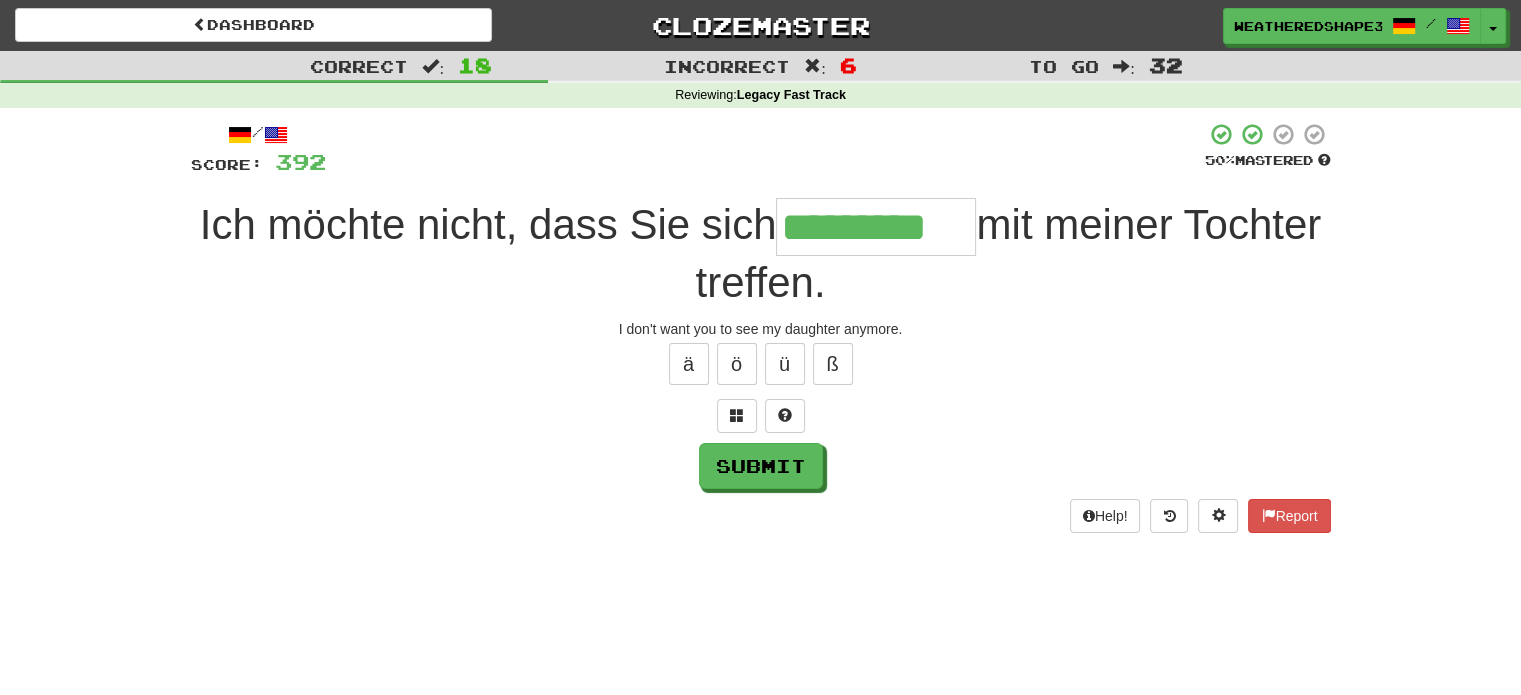 type on "*********" 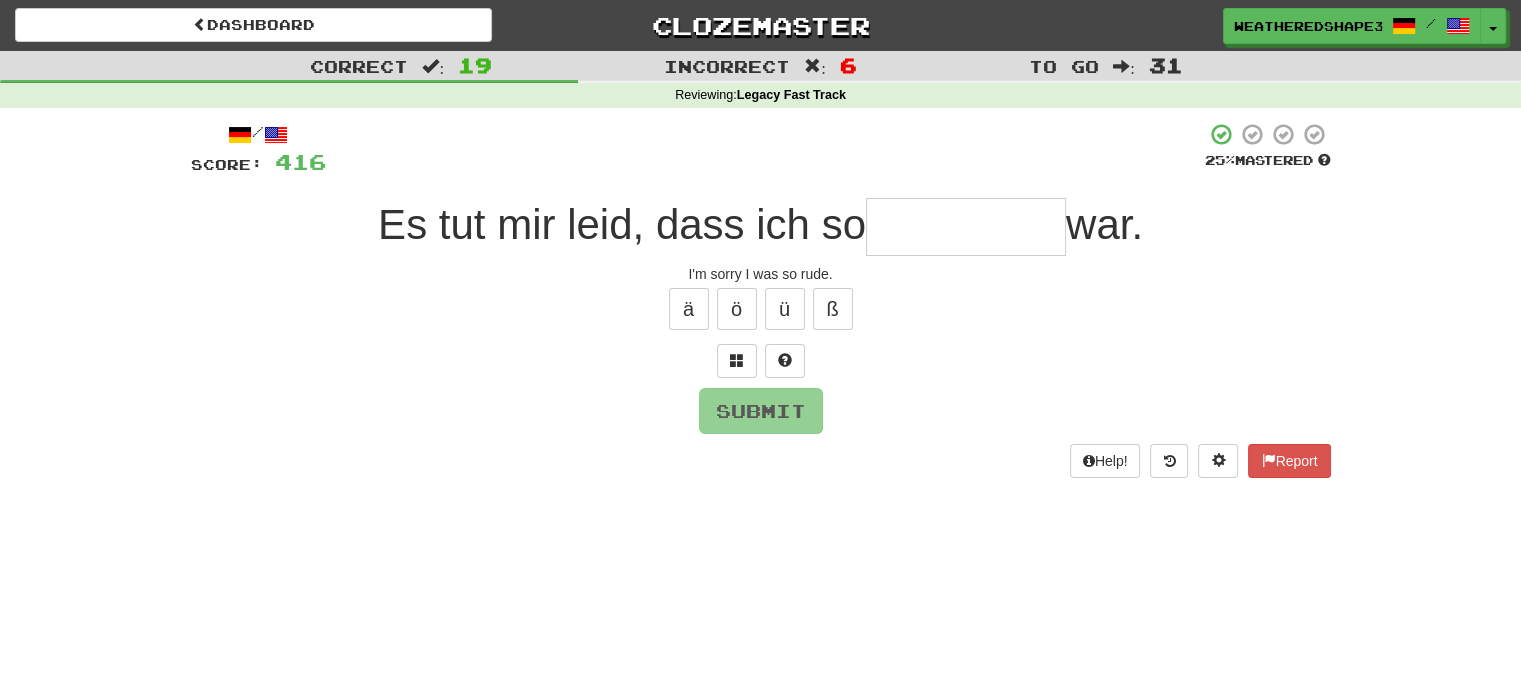 type on "*" 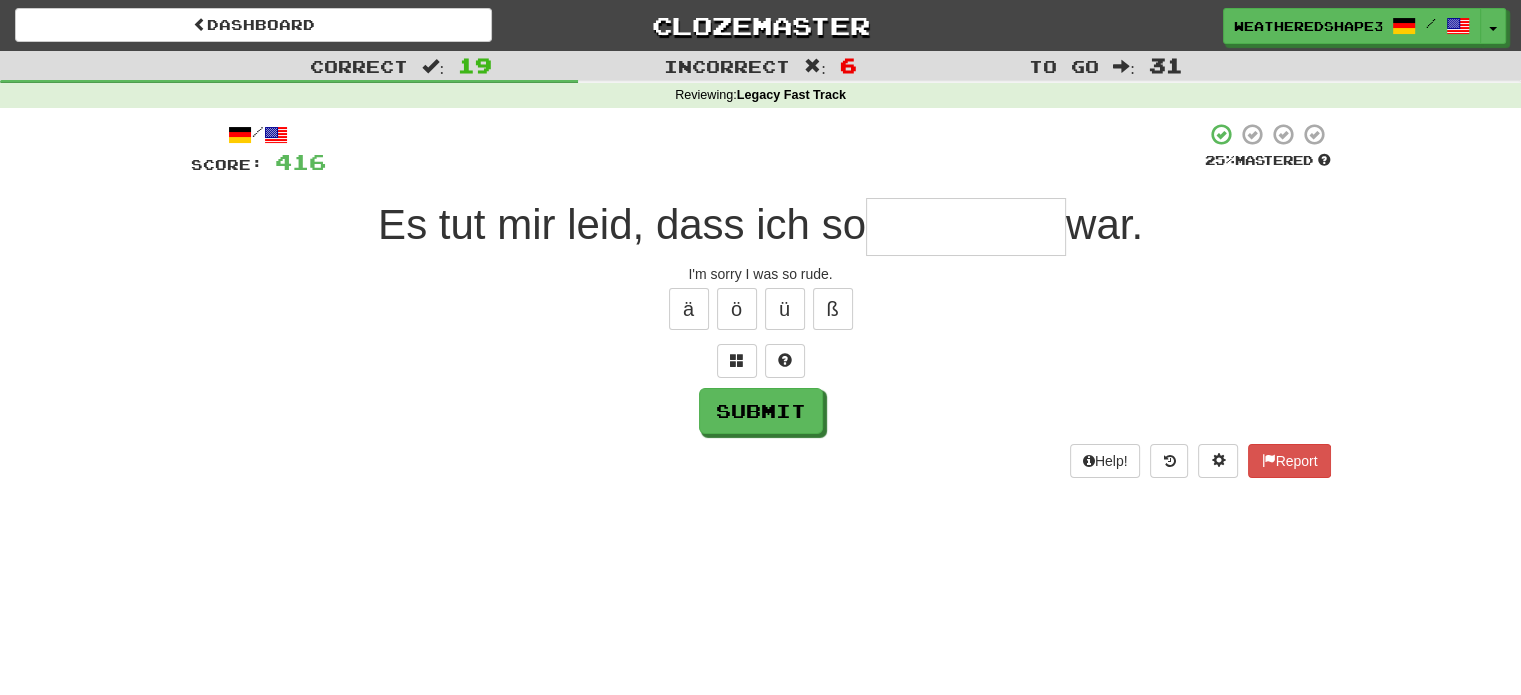 type on "*" 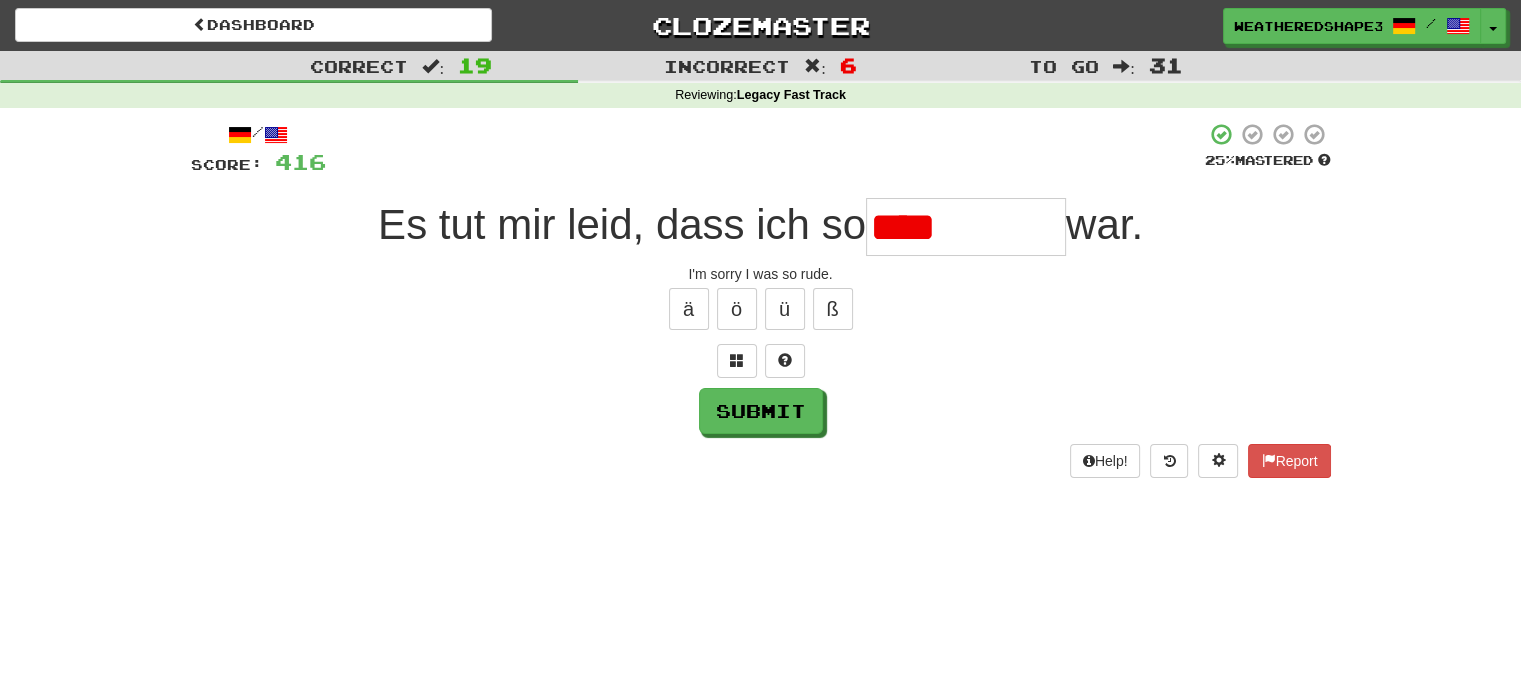 type on "****" 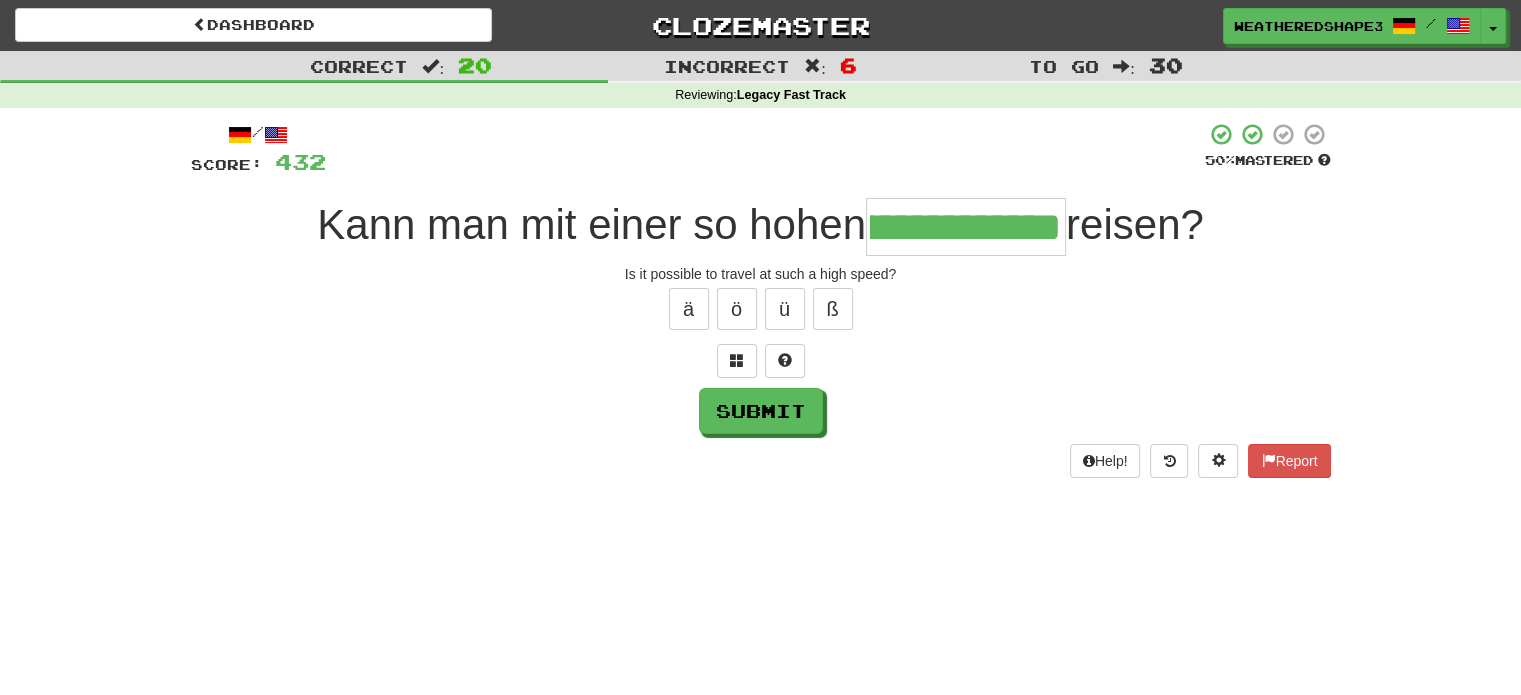 scroll, scrollTop: 0, scrollLeft: 104, axis: horizontal 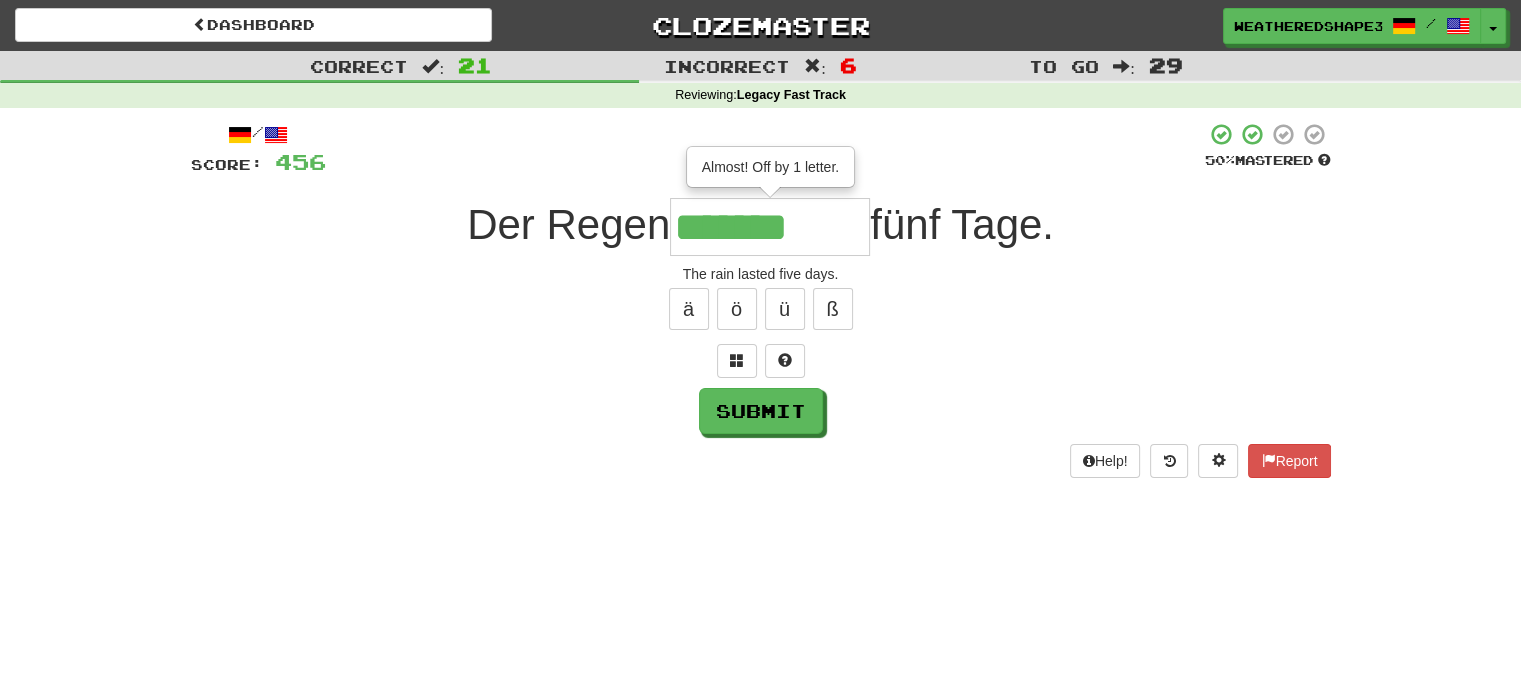 type on "*******" 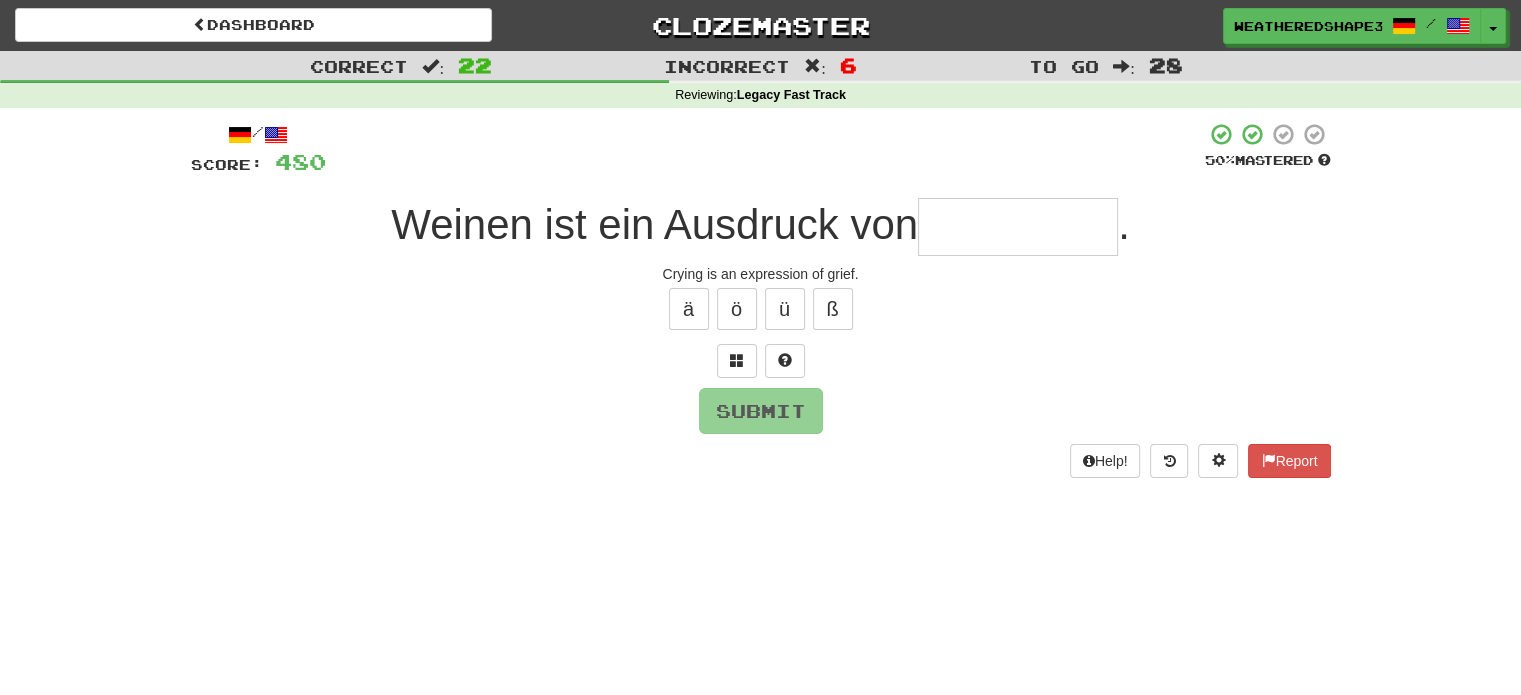 type on "*" 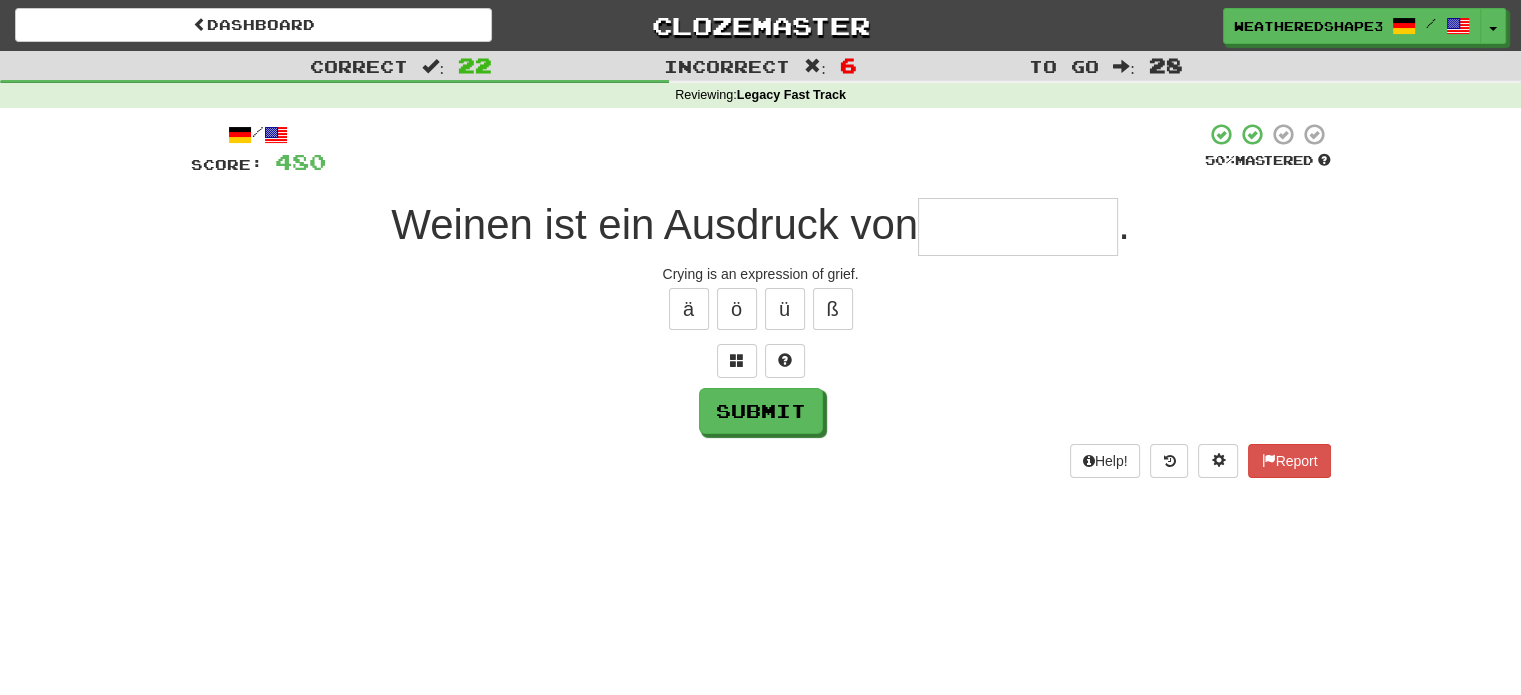 type on "*" 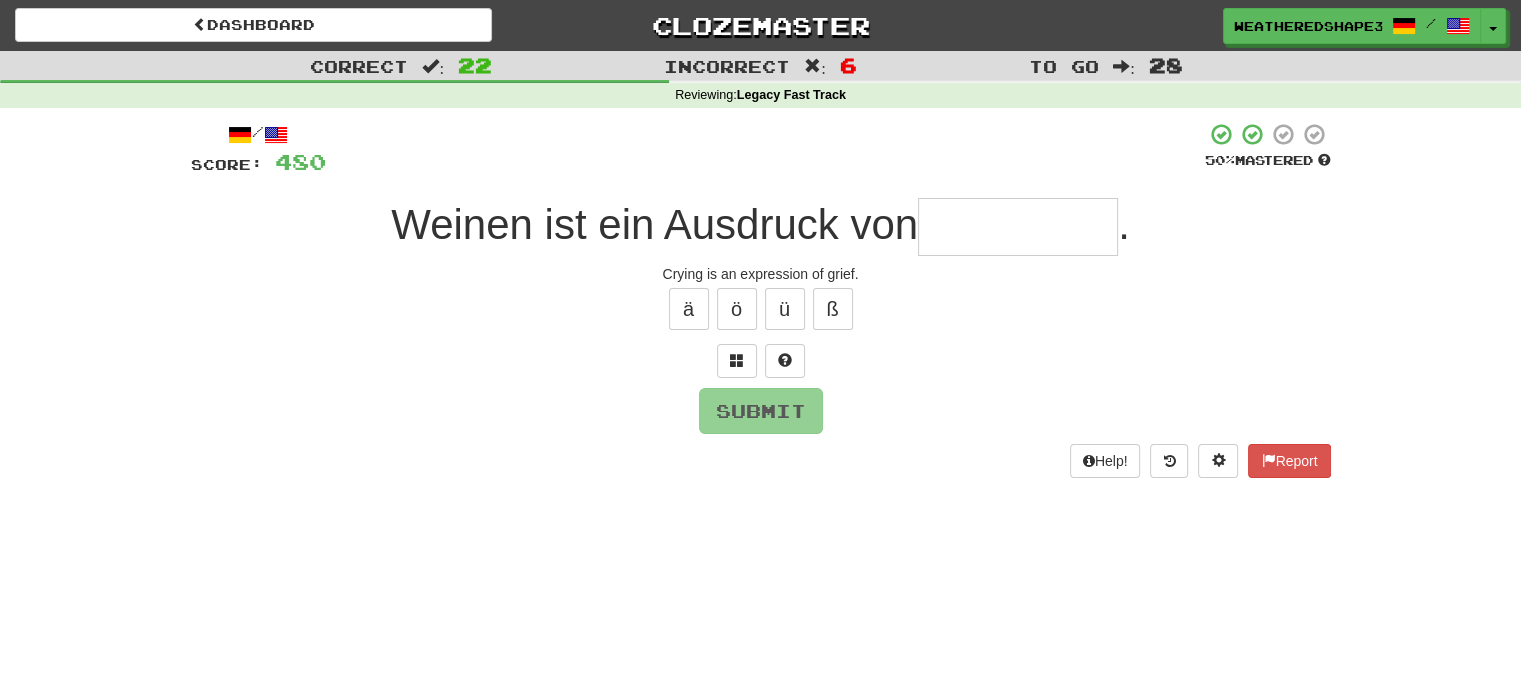 type on "******" 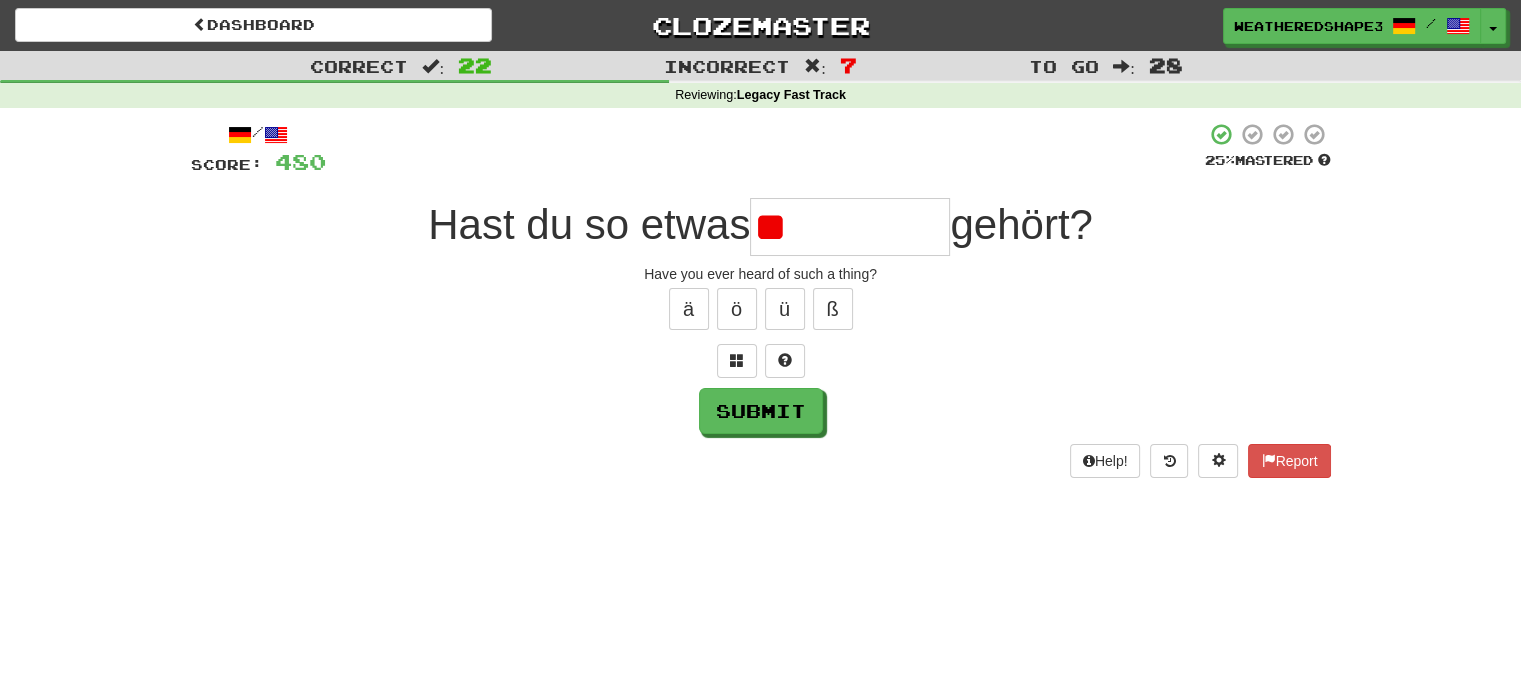 type on "******" 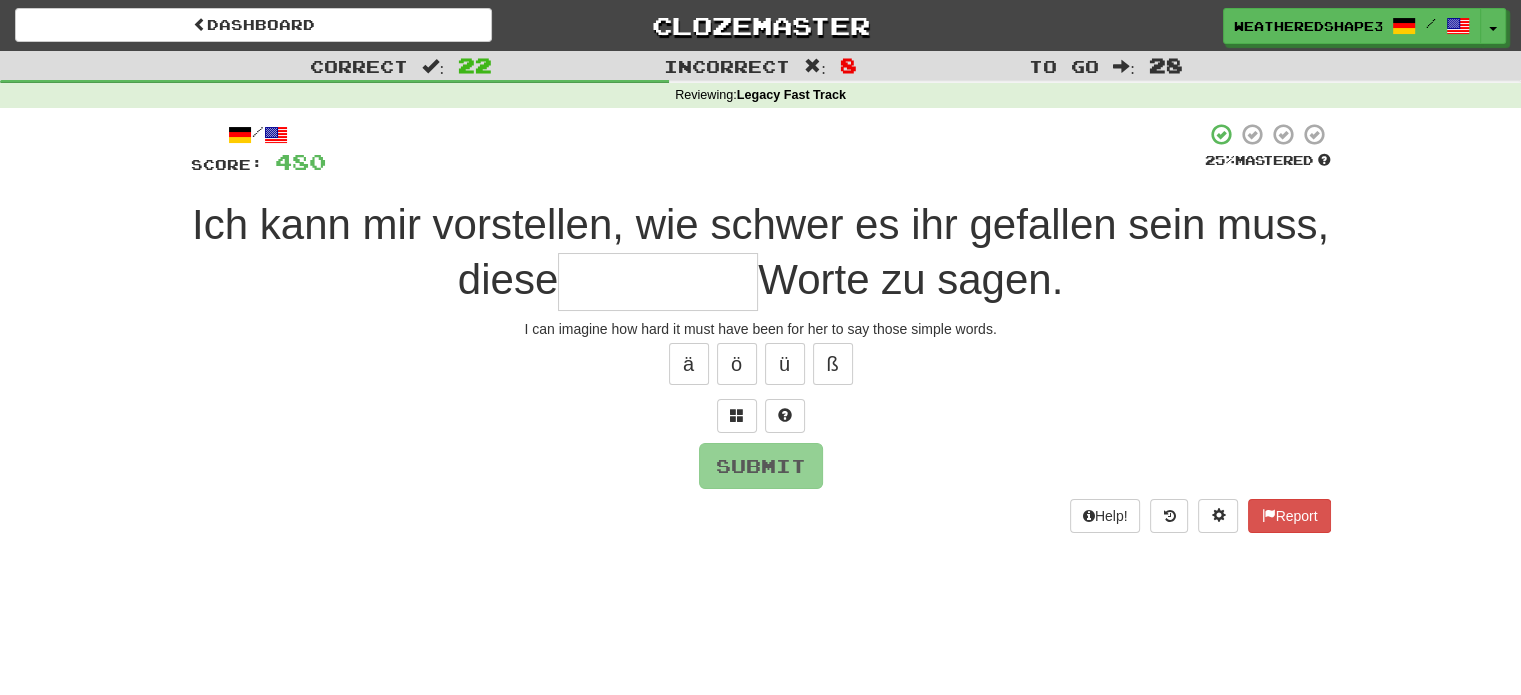 type on "*" 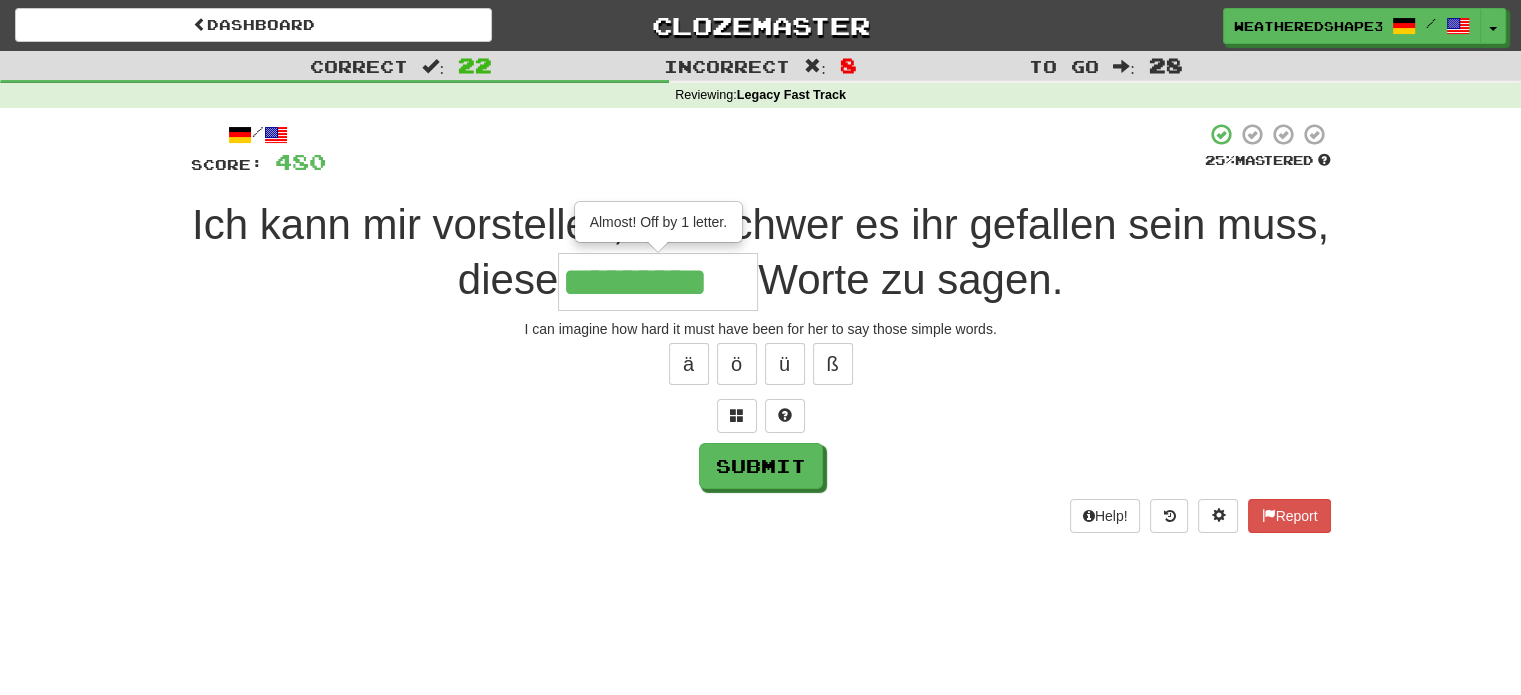 type on "*********" 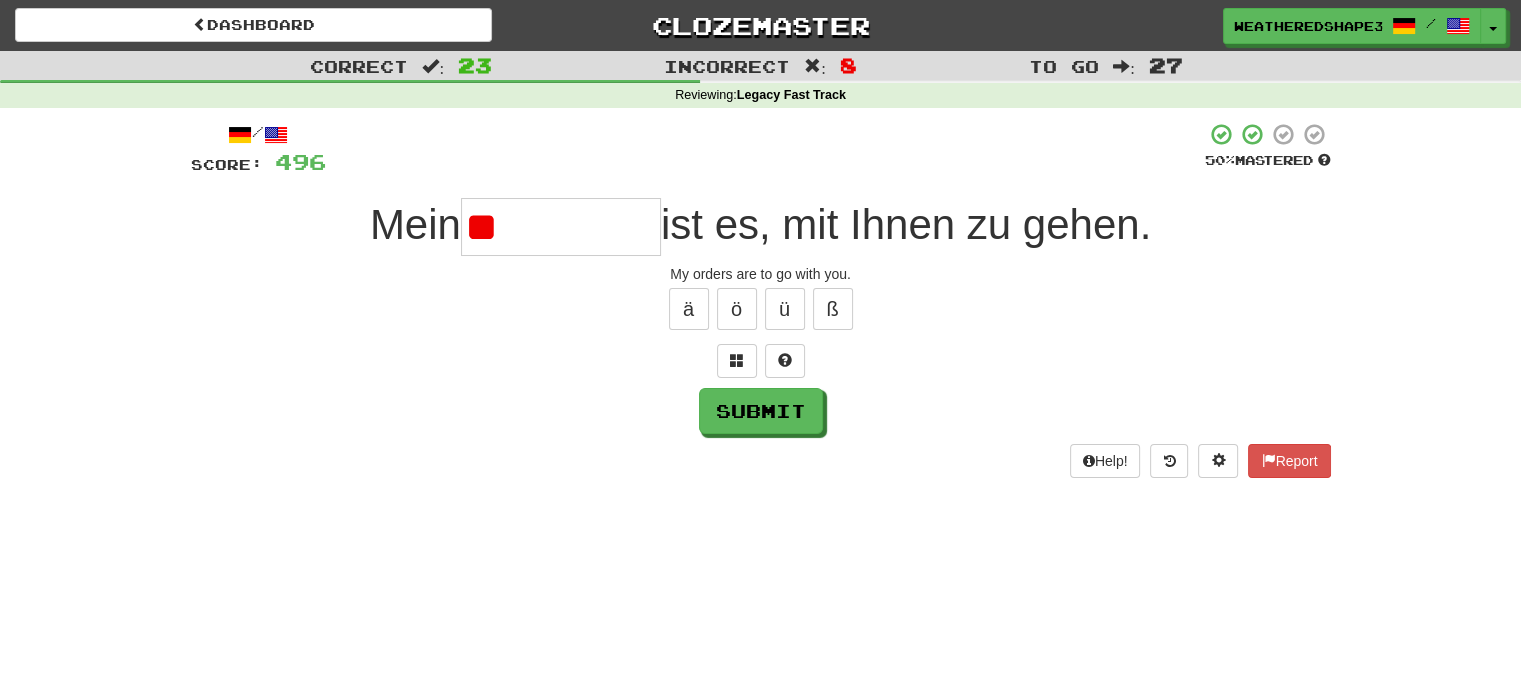 type on "*" 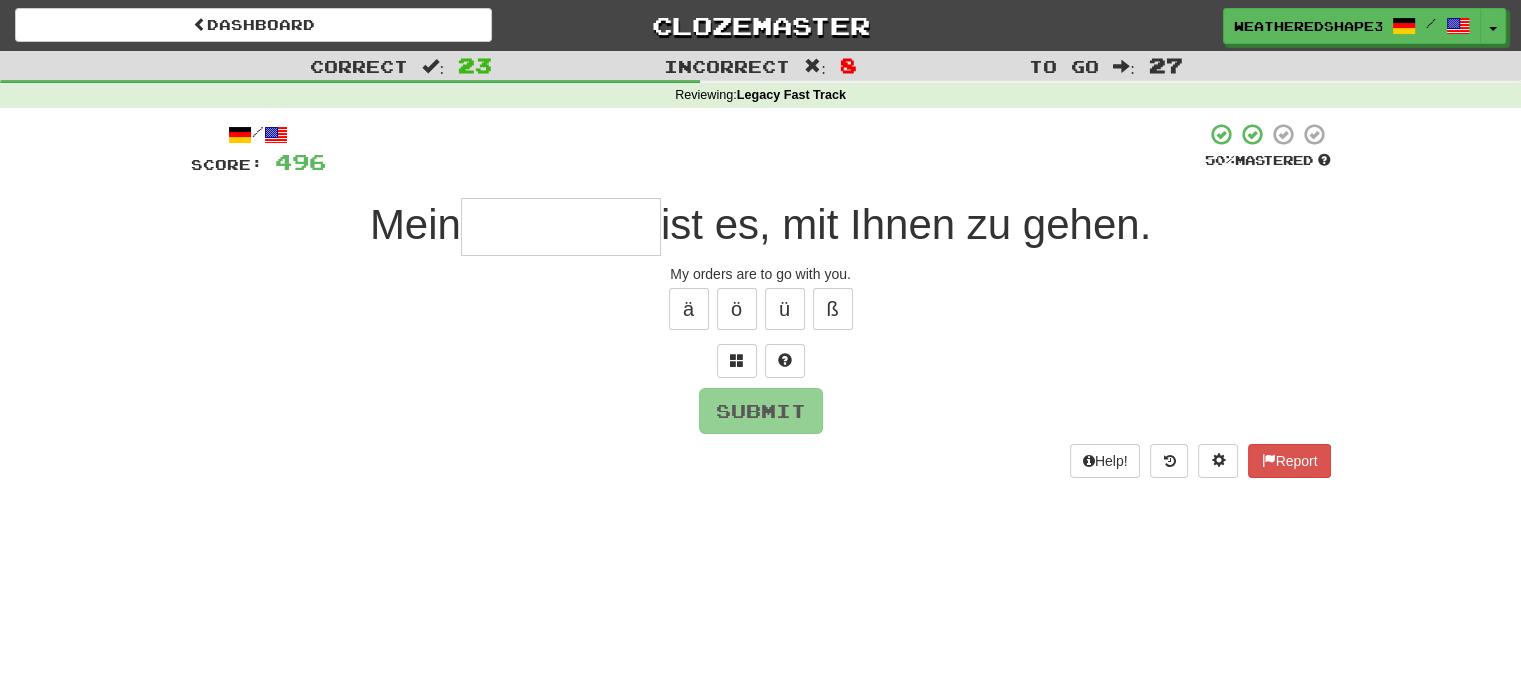 type on "*" 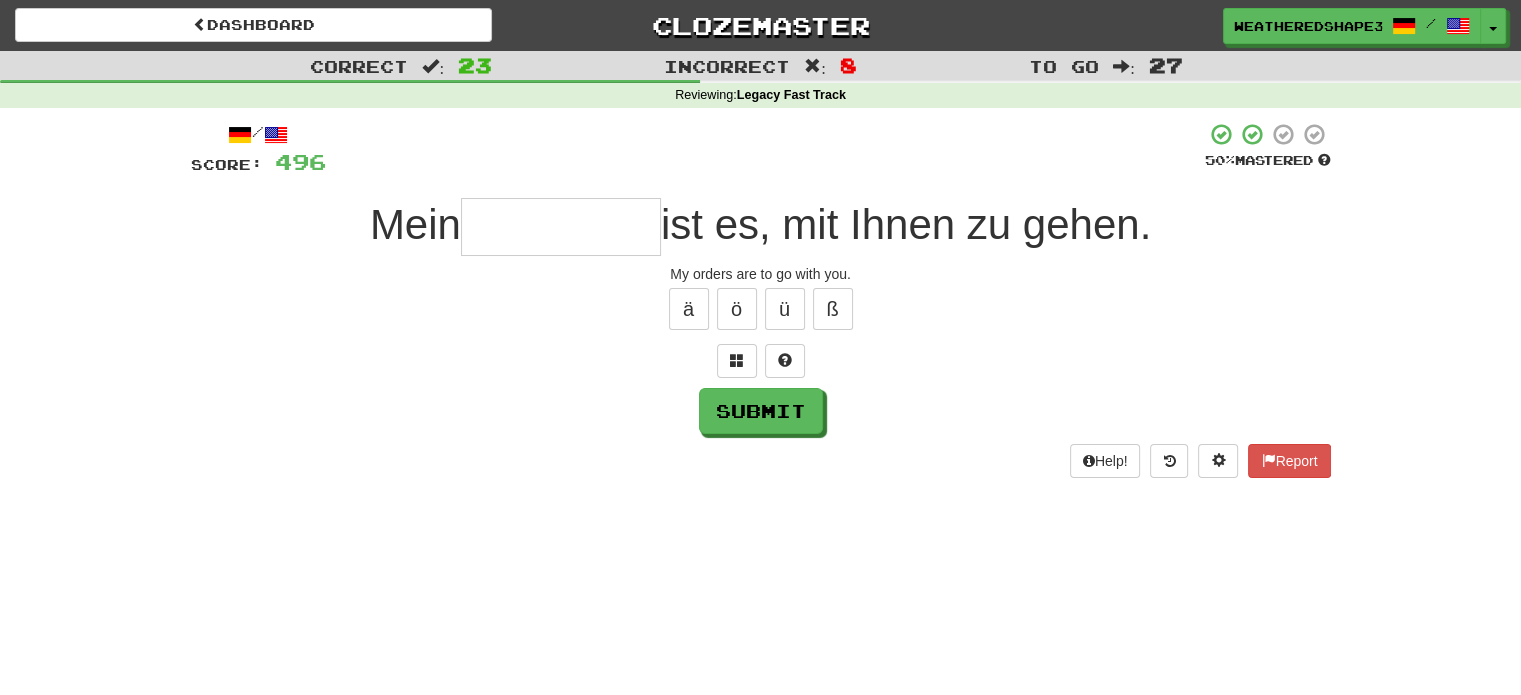 type on "*" 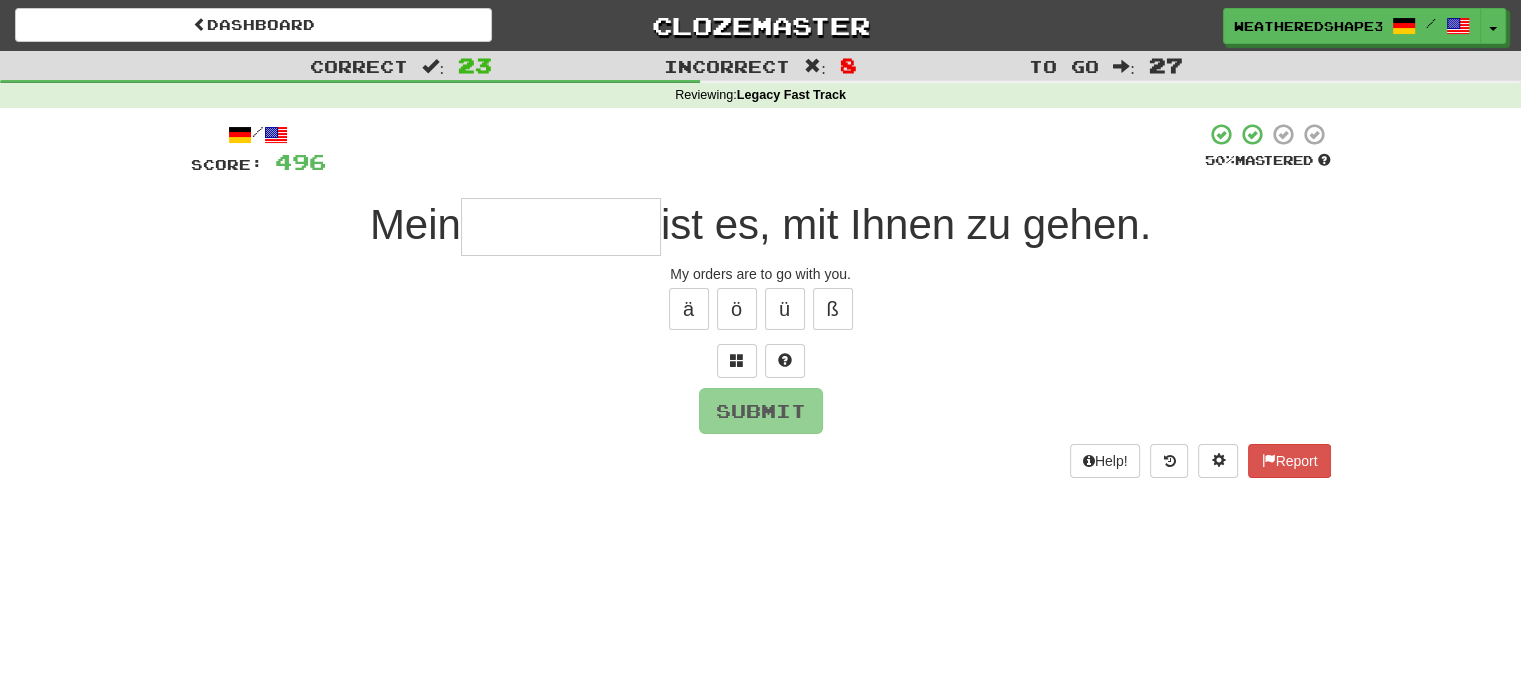 type on "*" 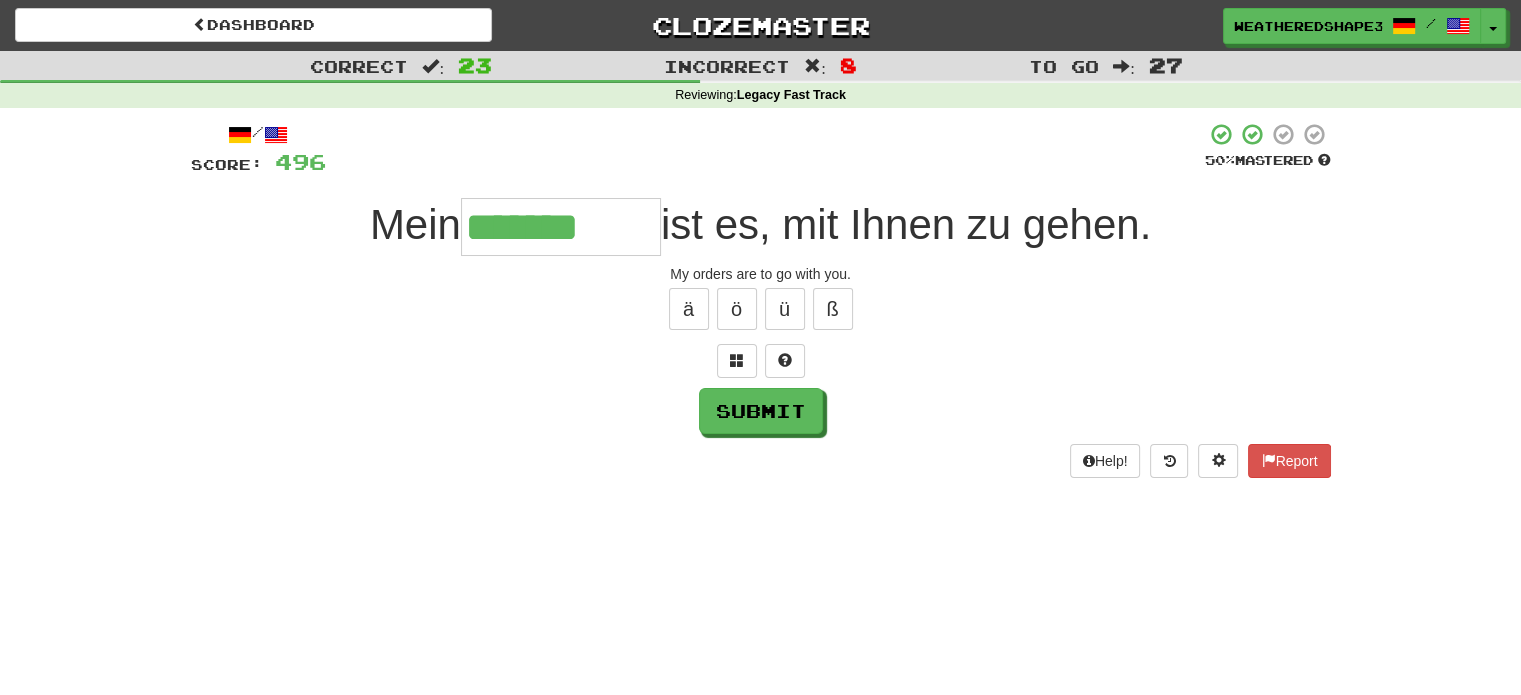 type on "*******" 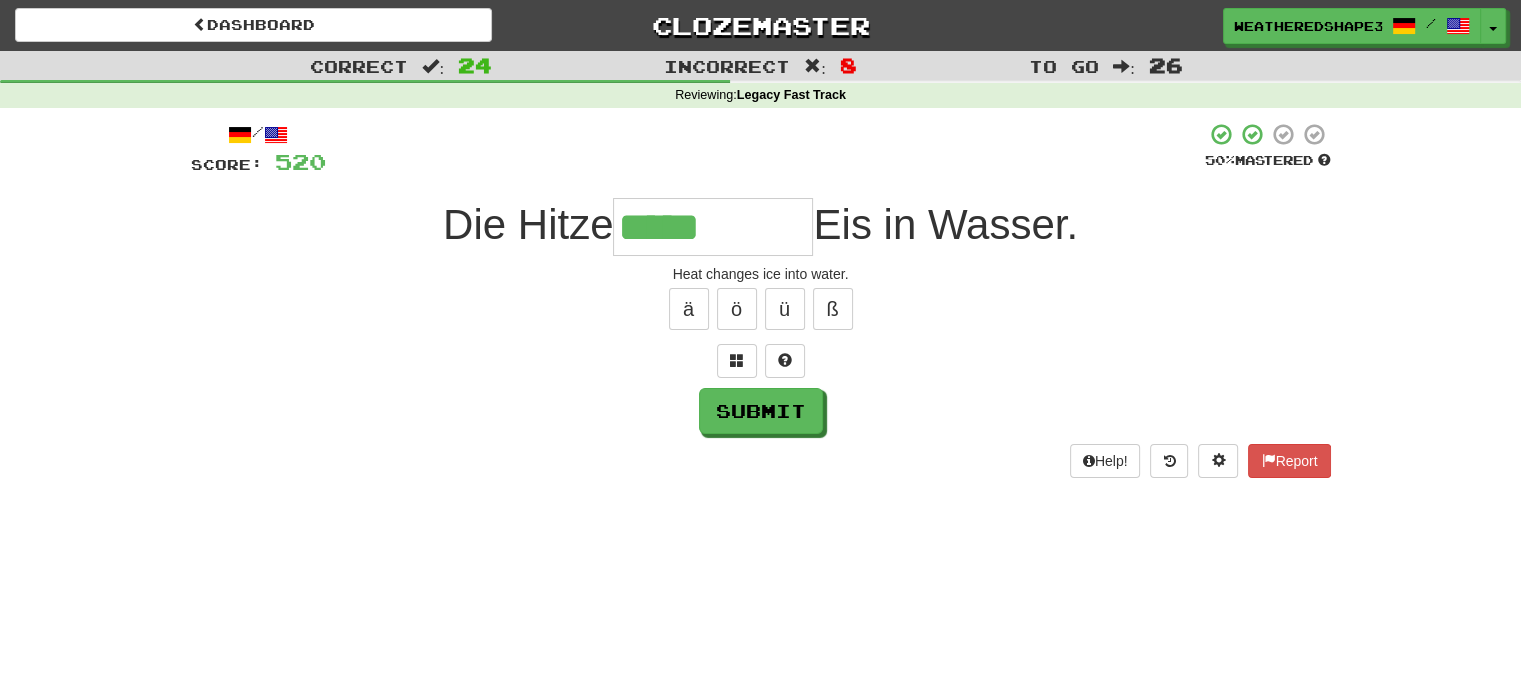 type on "**********" 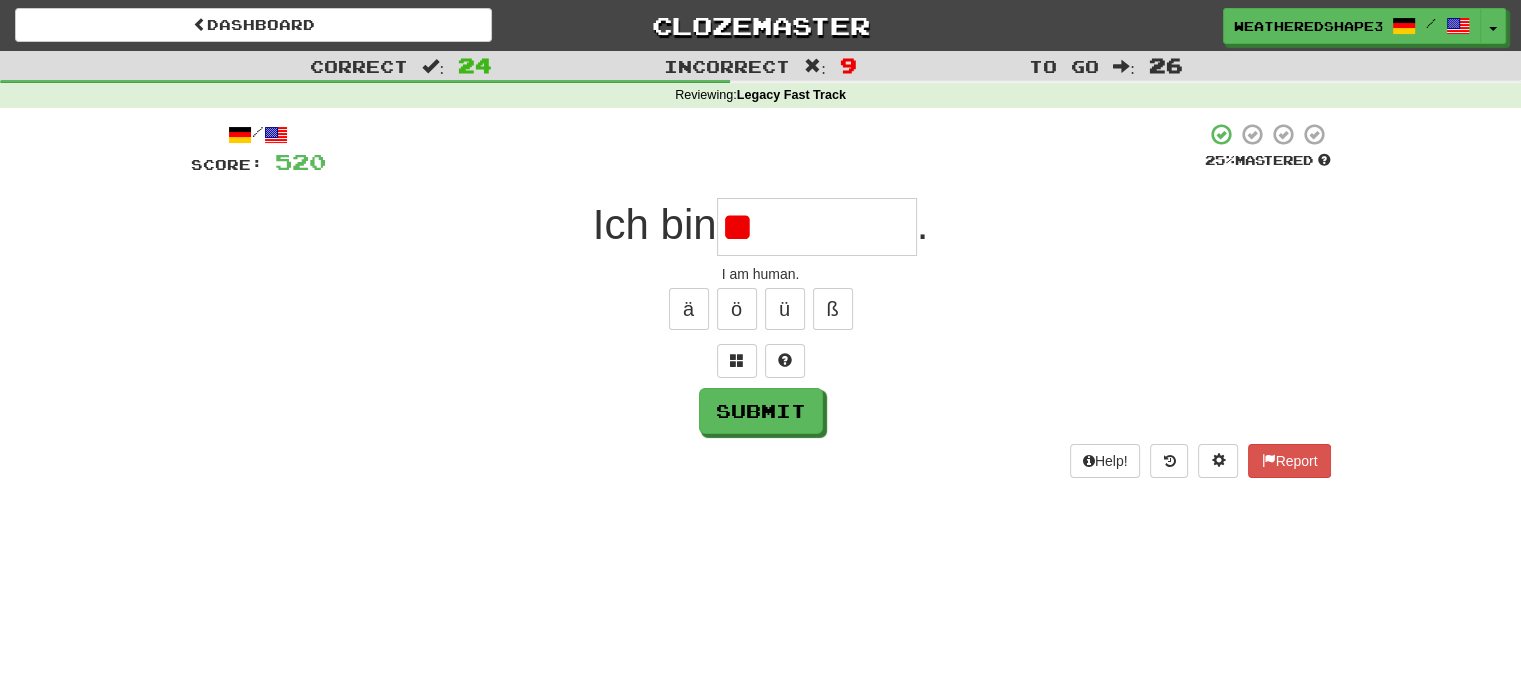 type on "*" 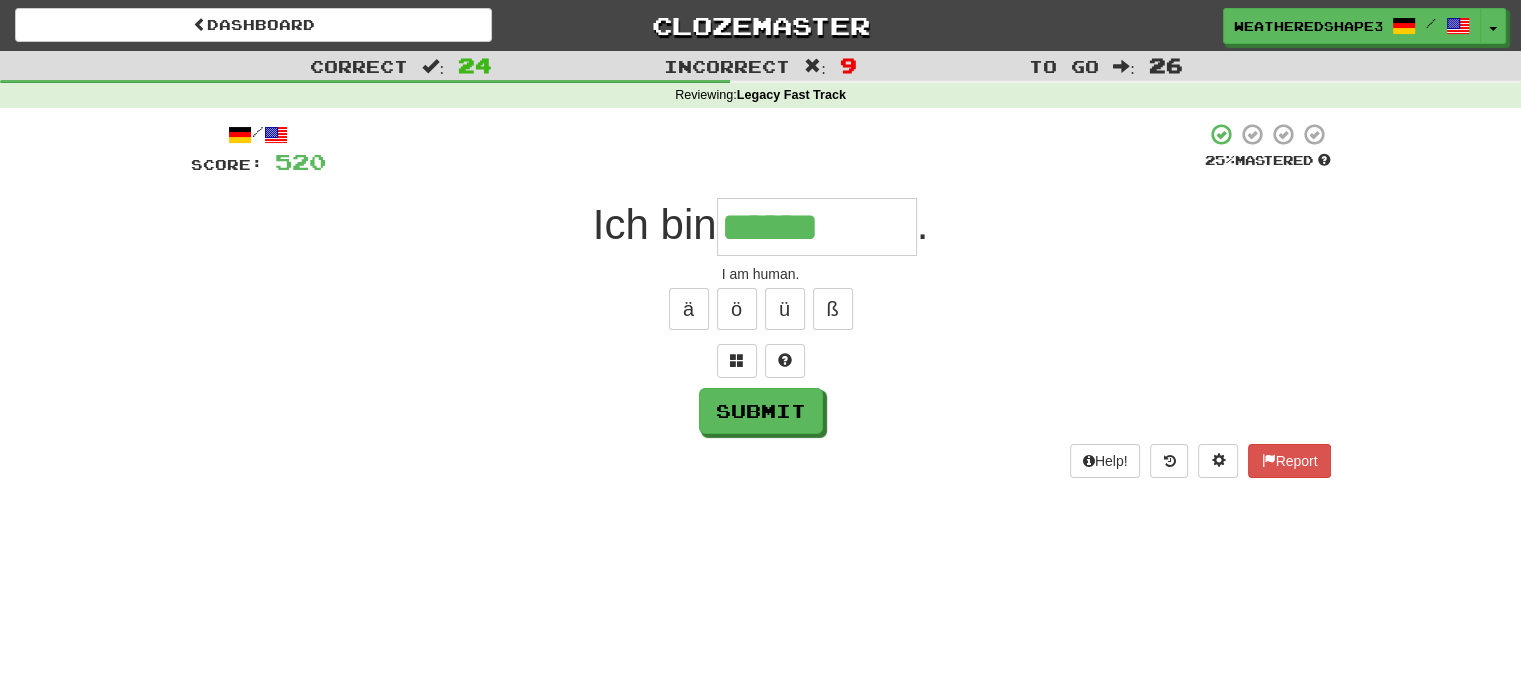type on "**********" 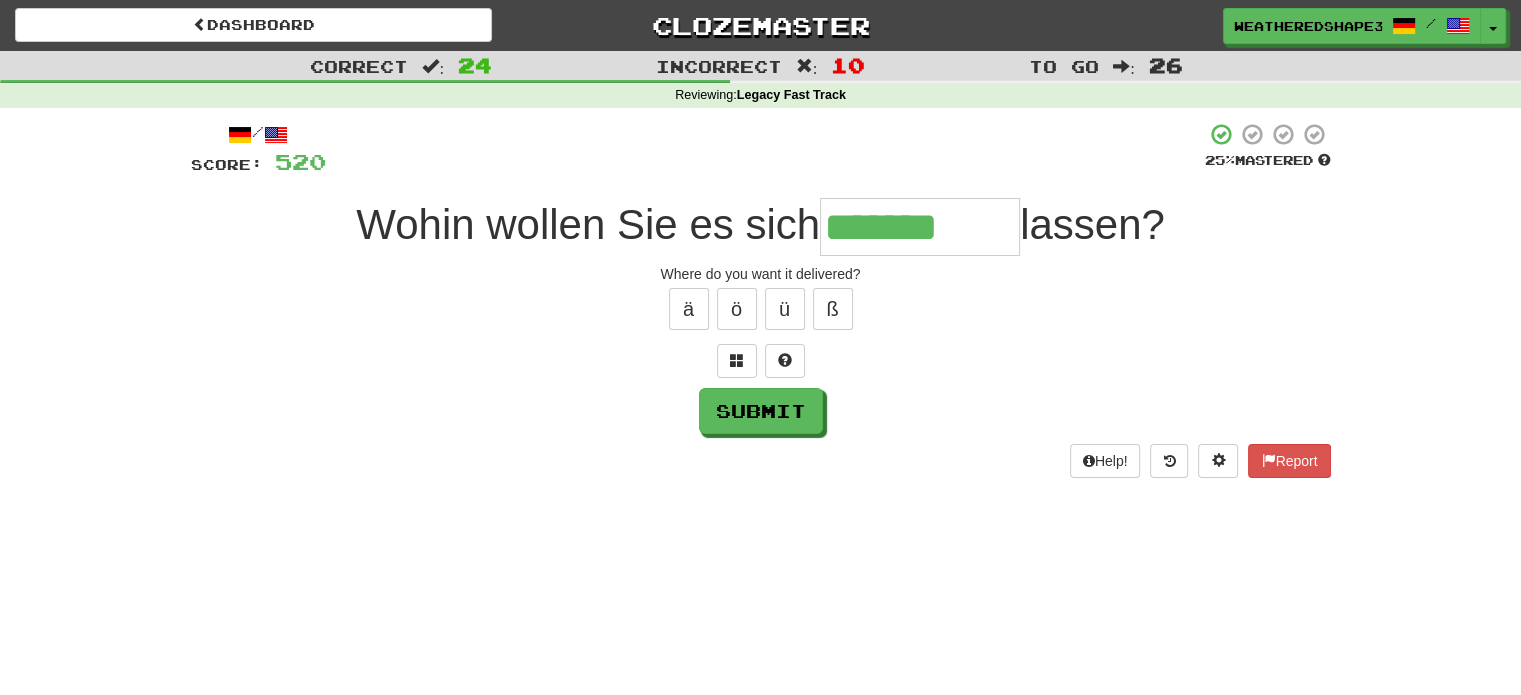 type on "*******" 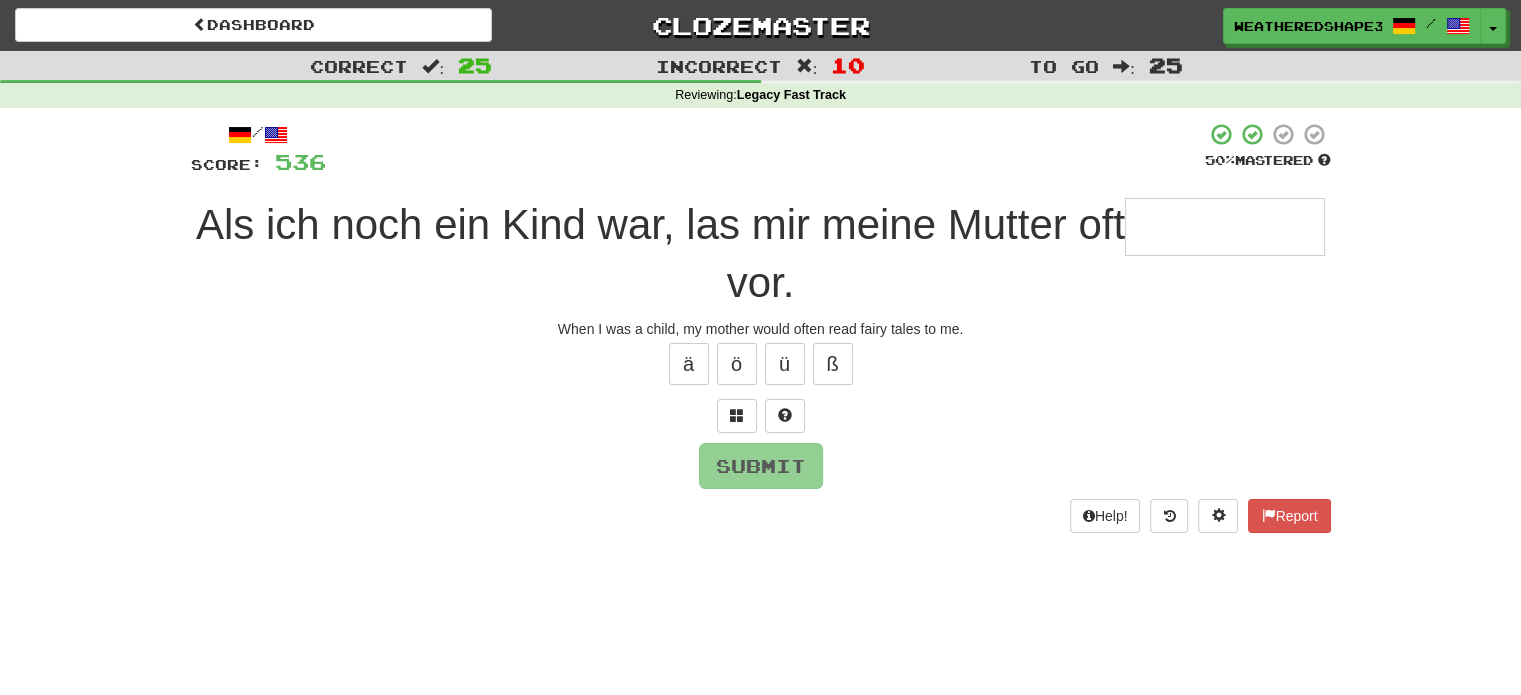 type on "*" 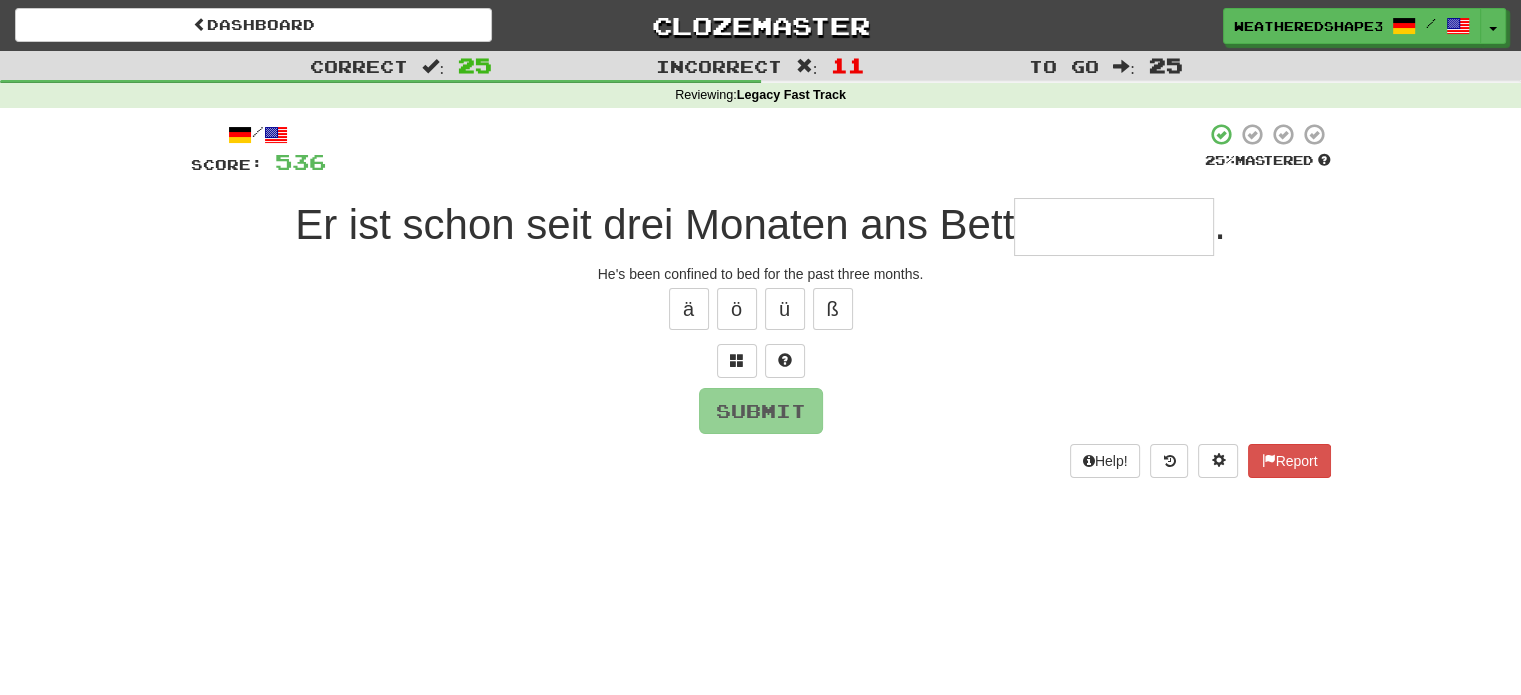 type on "*********" 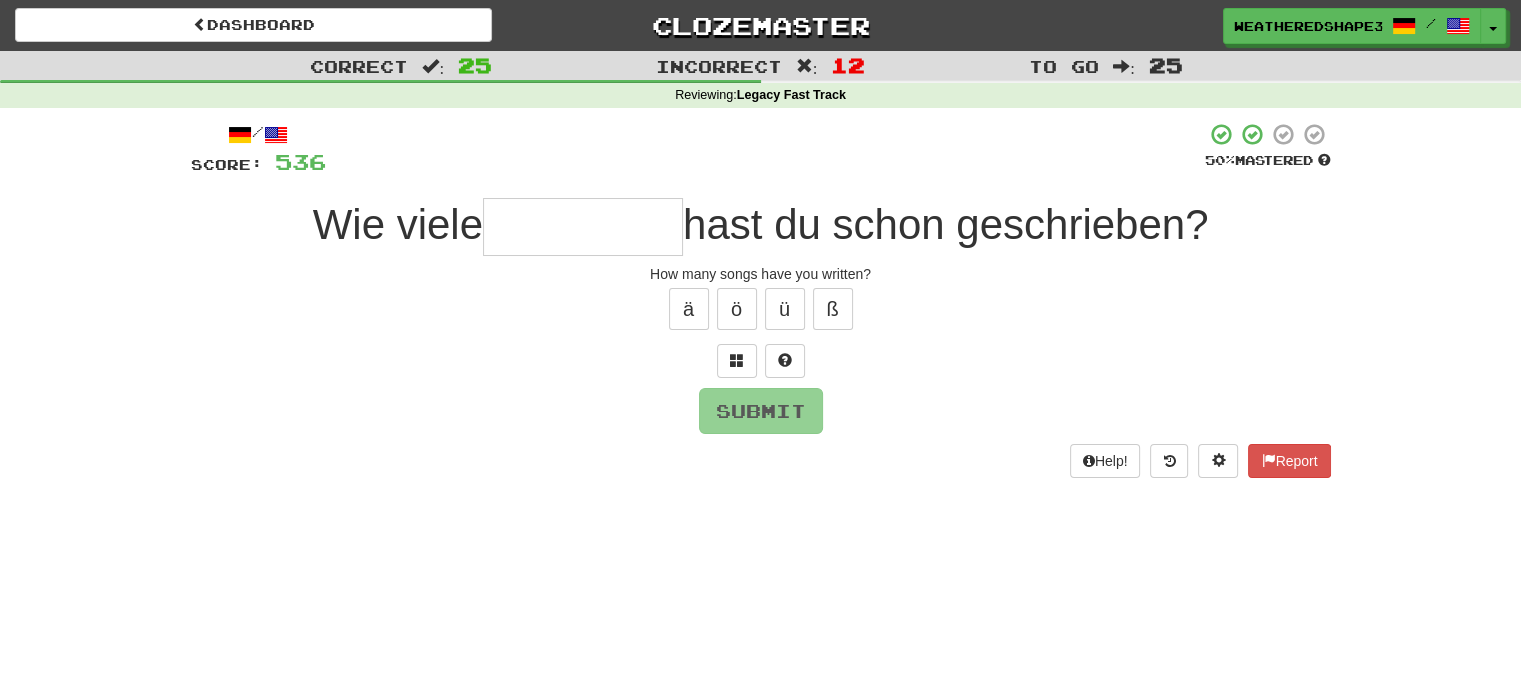 type on "*" 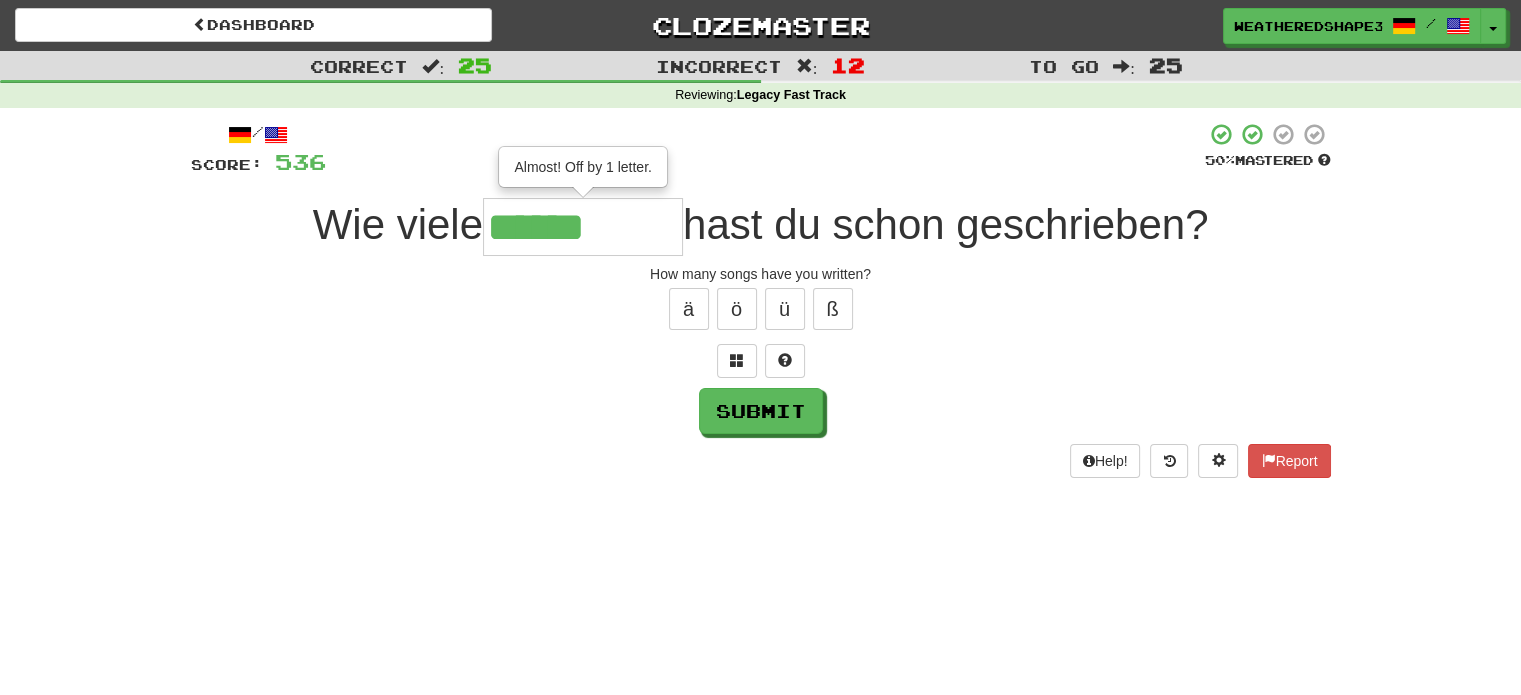 type on "******" 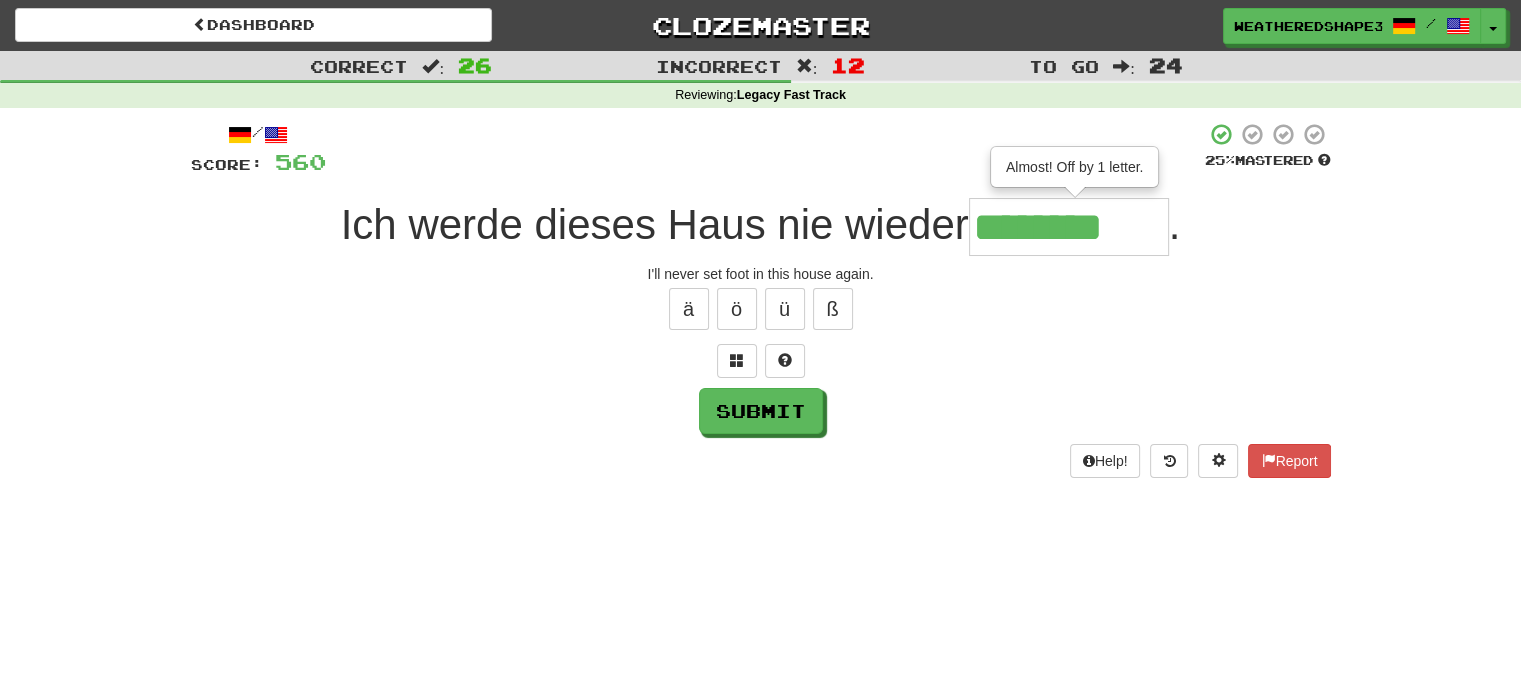 type on "********" 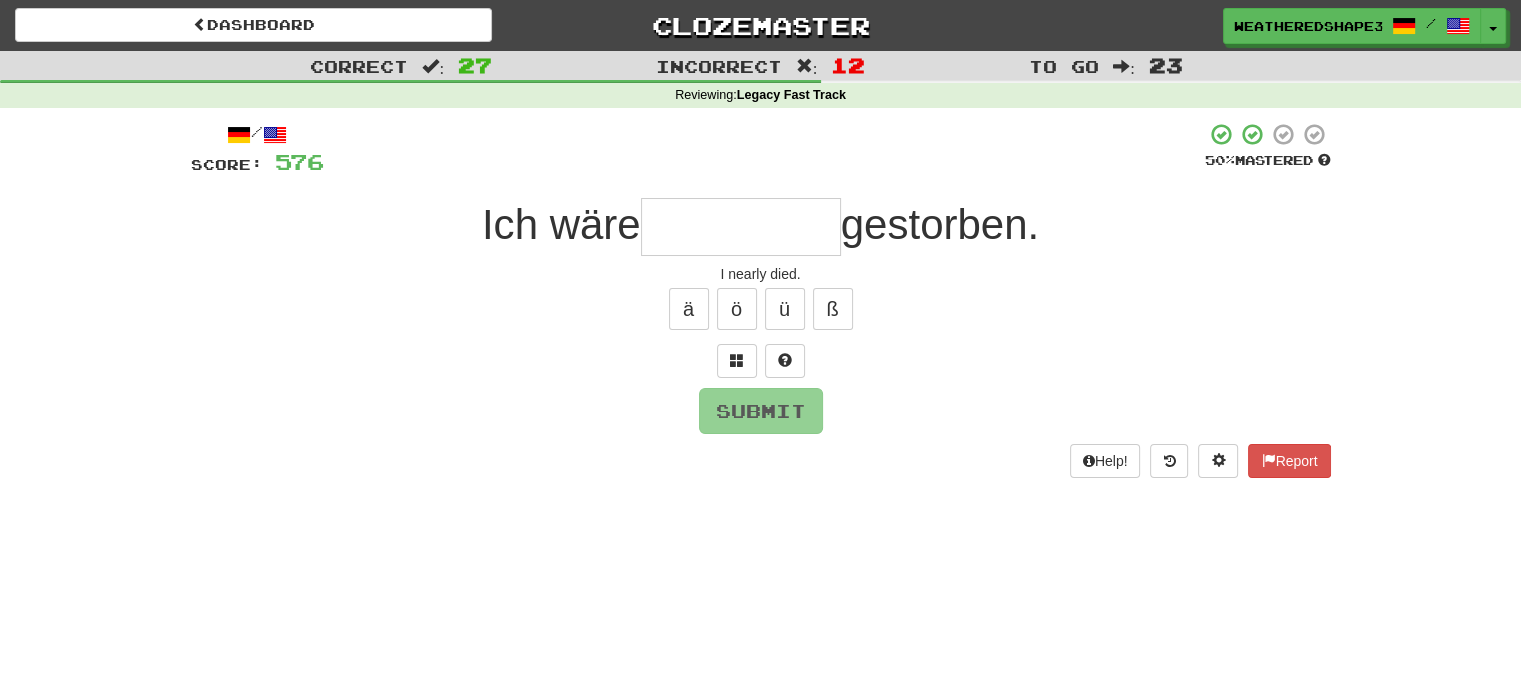 type on "*" 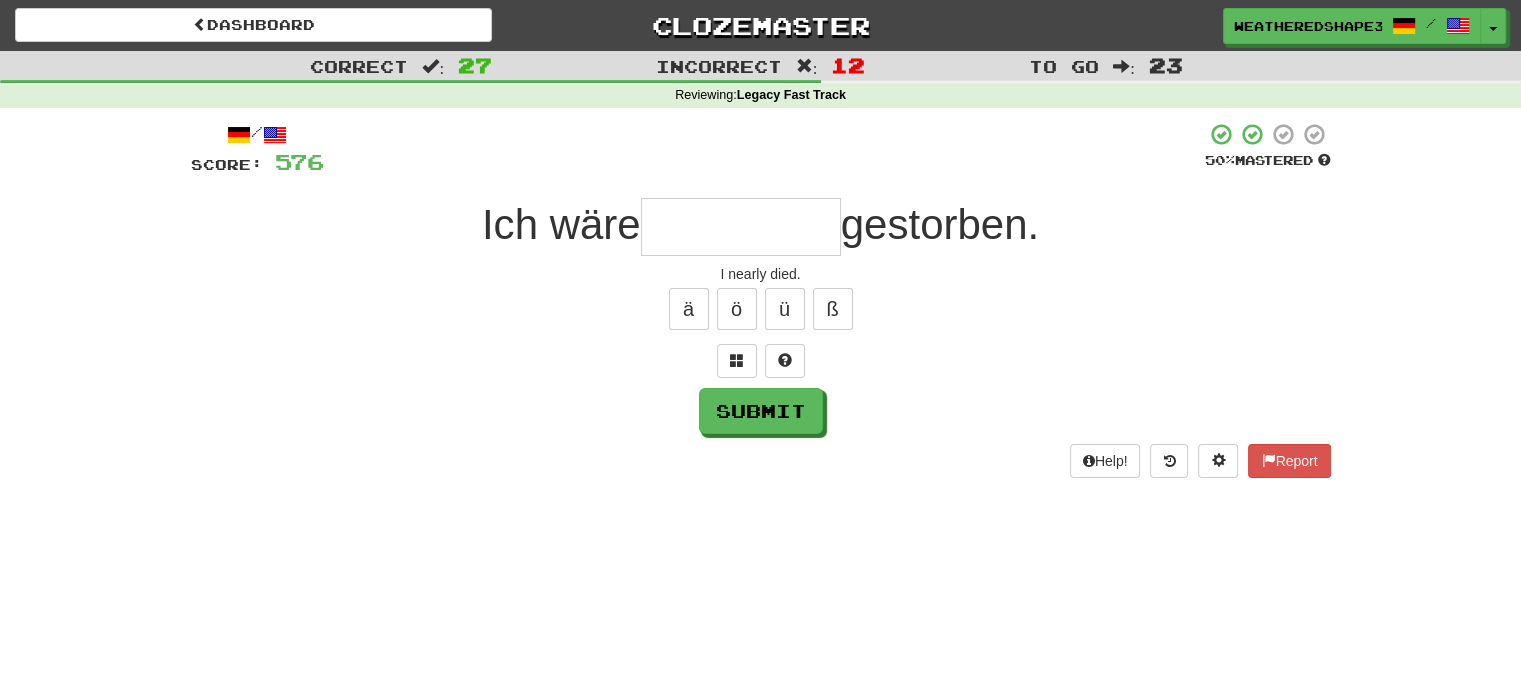type on "*" 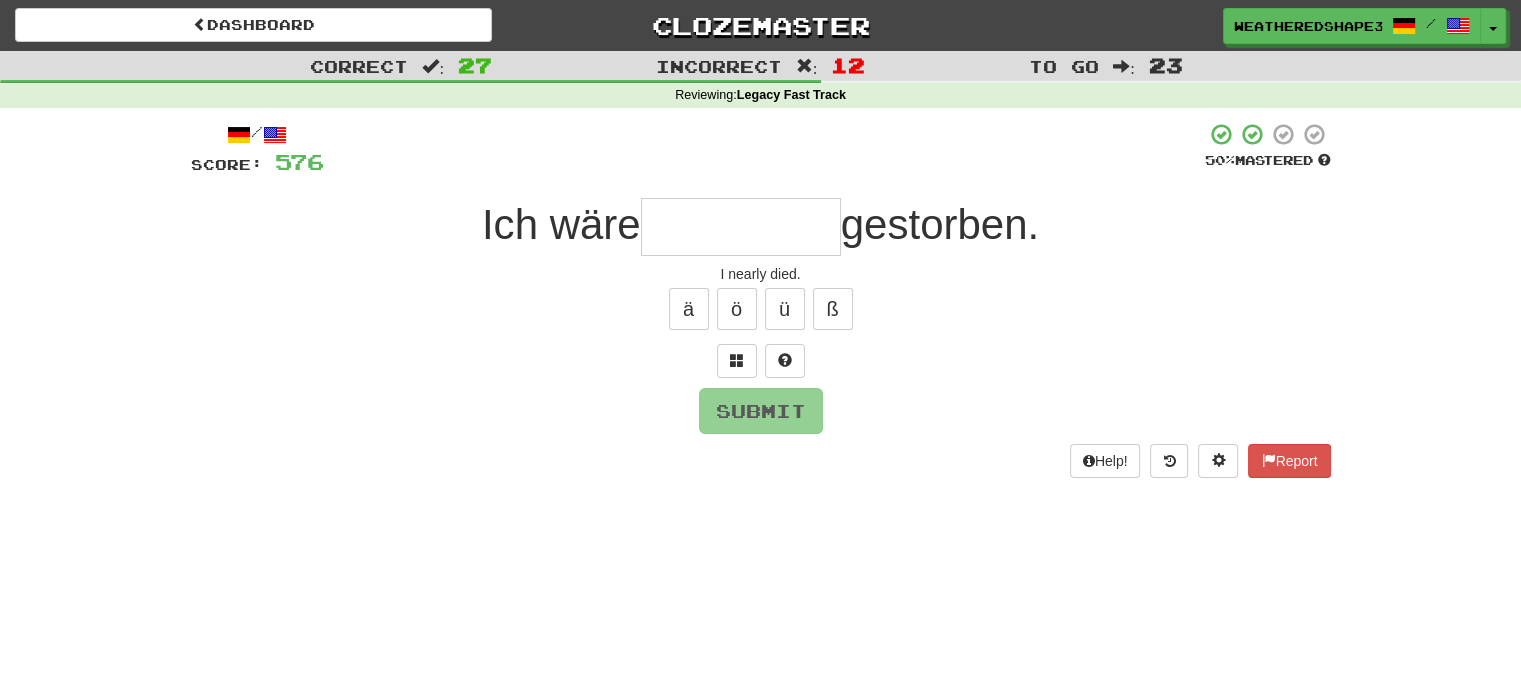 type on "*" 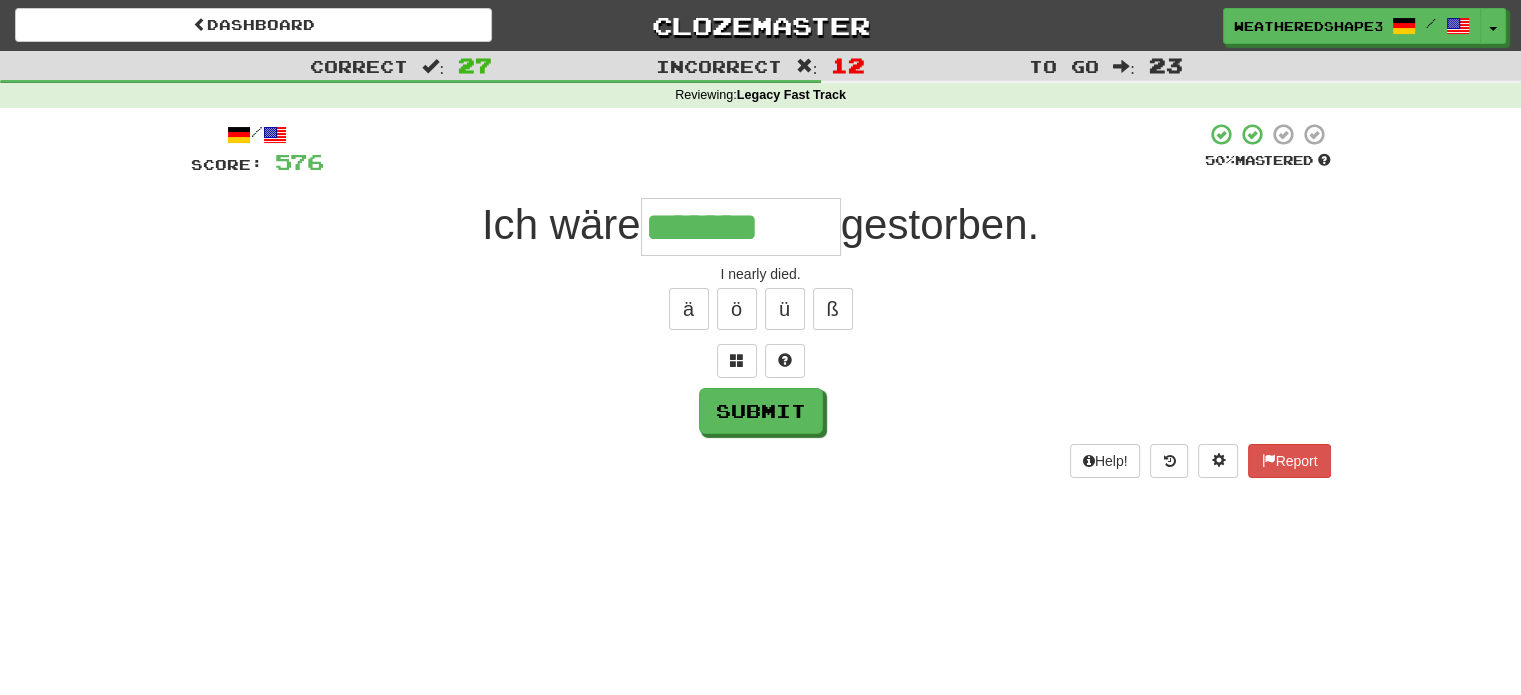 type on "*******" 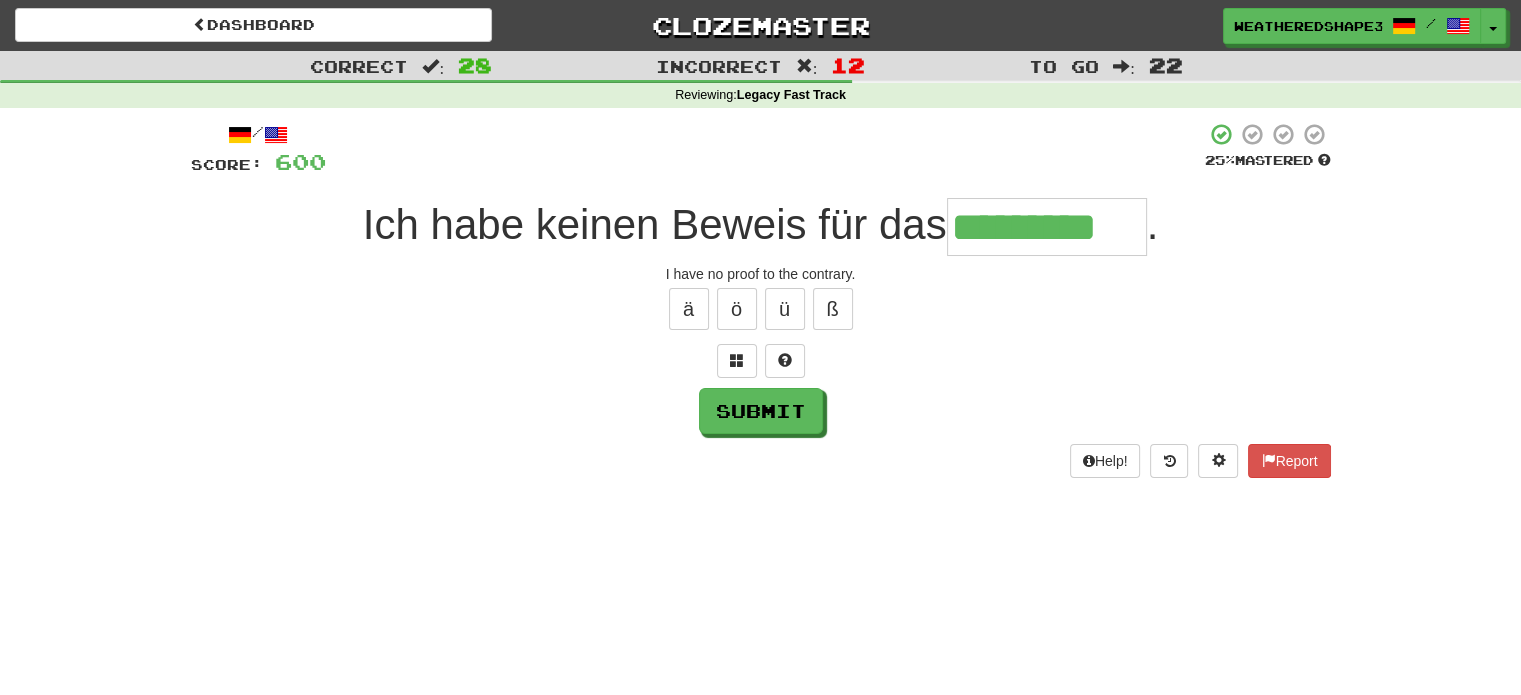 type on "*********" 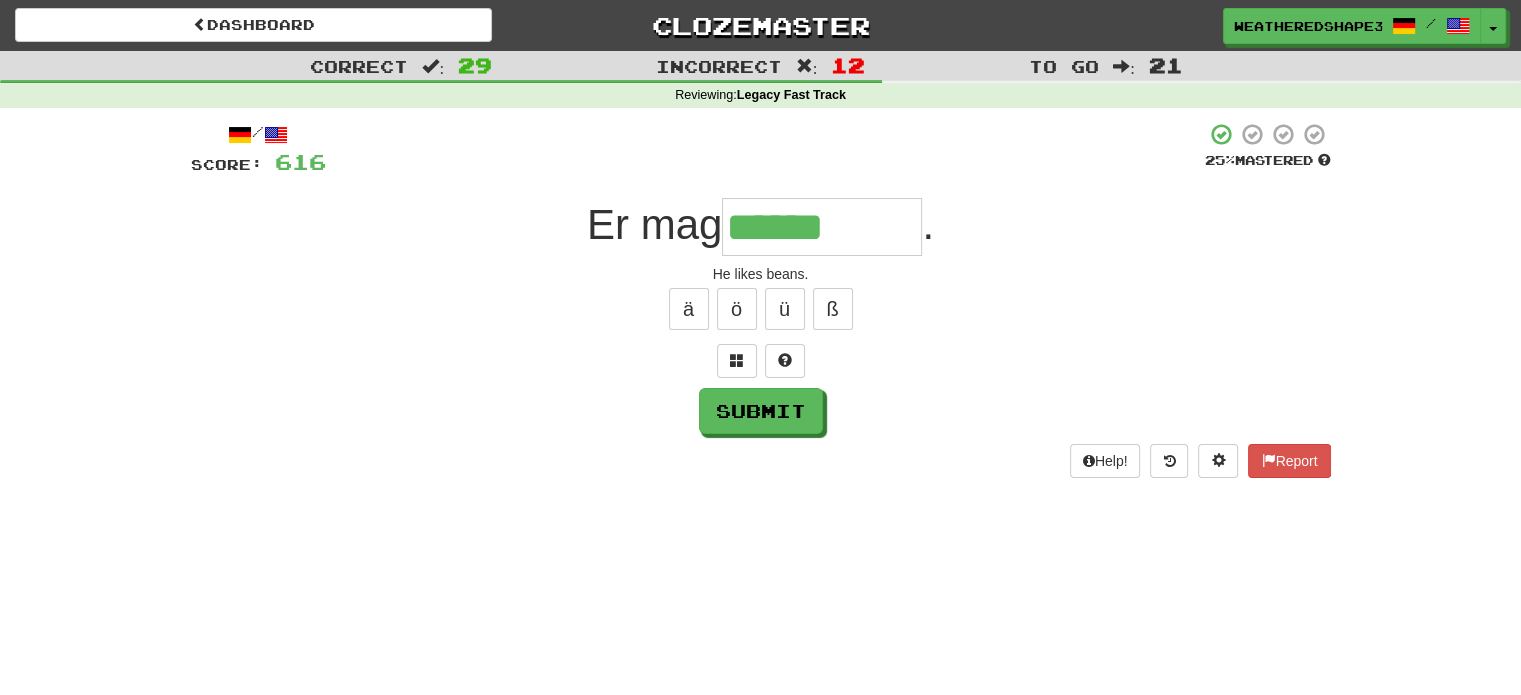 type on "******" 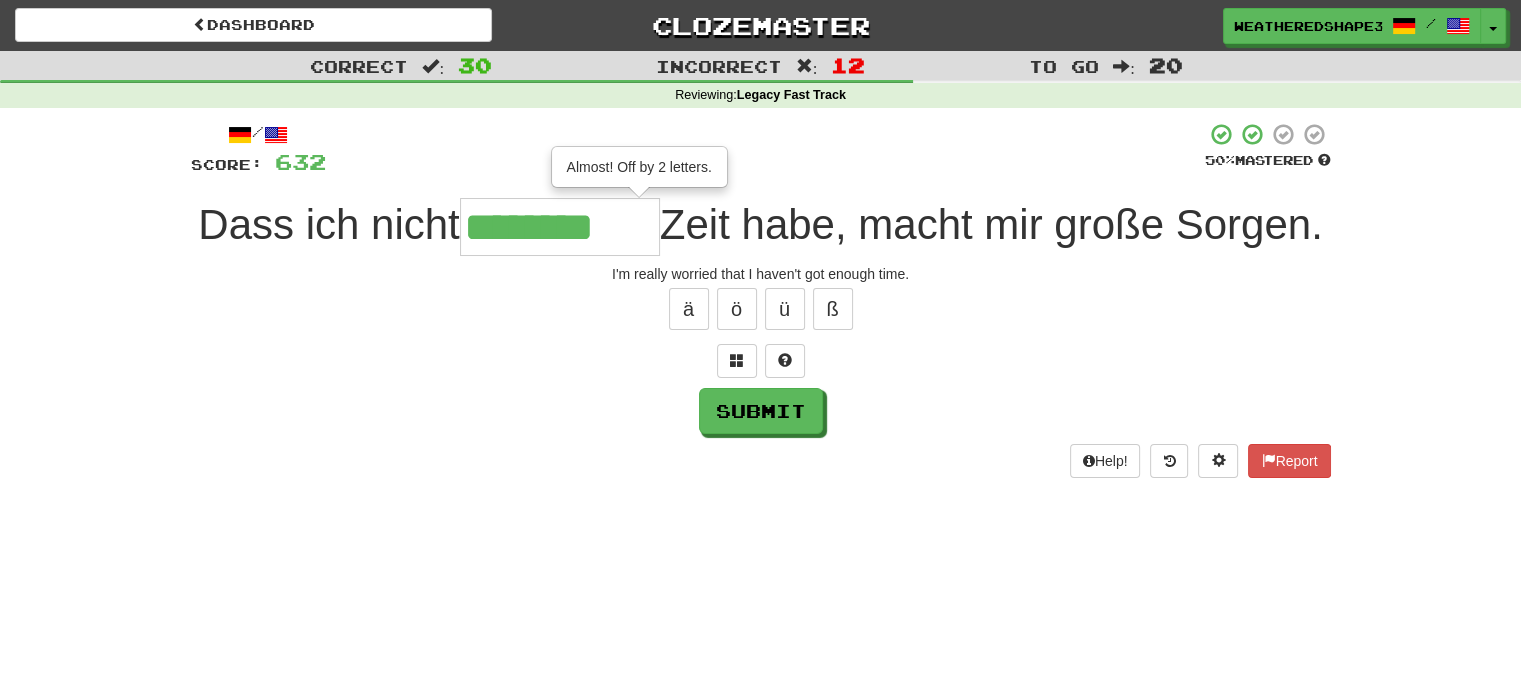 type on "********" 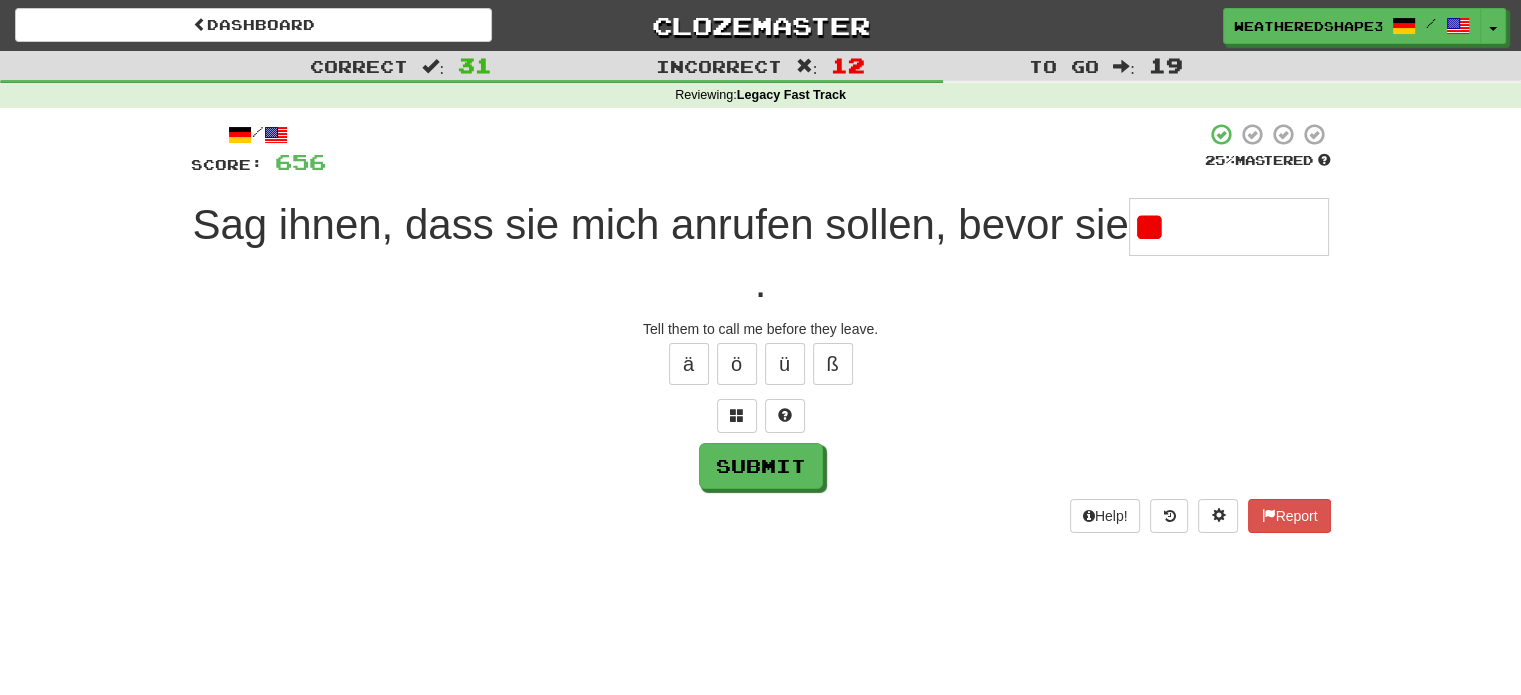 type on "*" 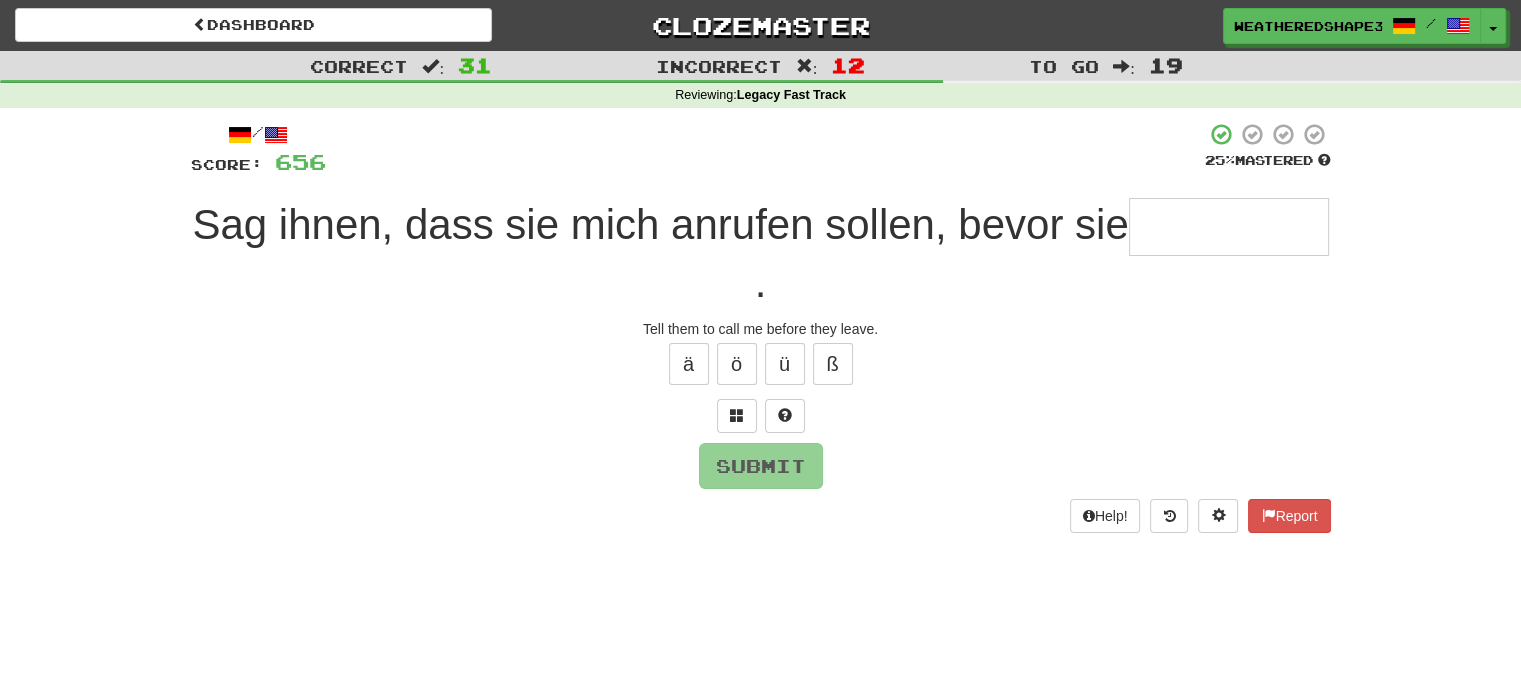 type on "*" 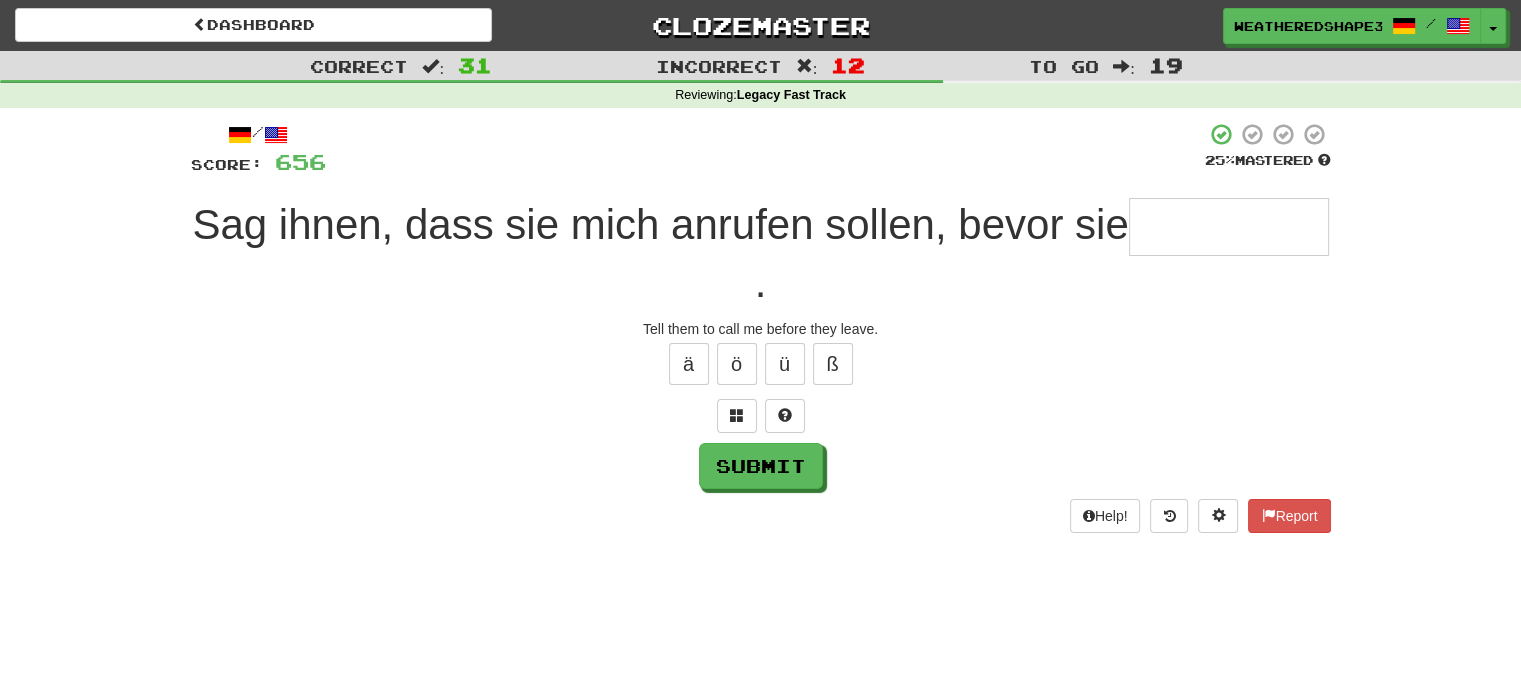type on "*" 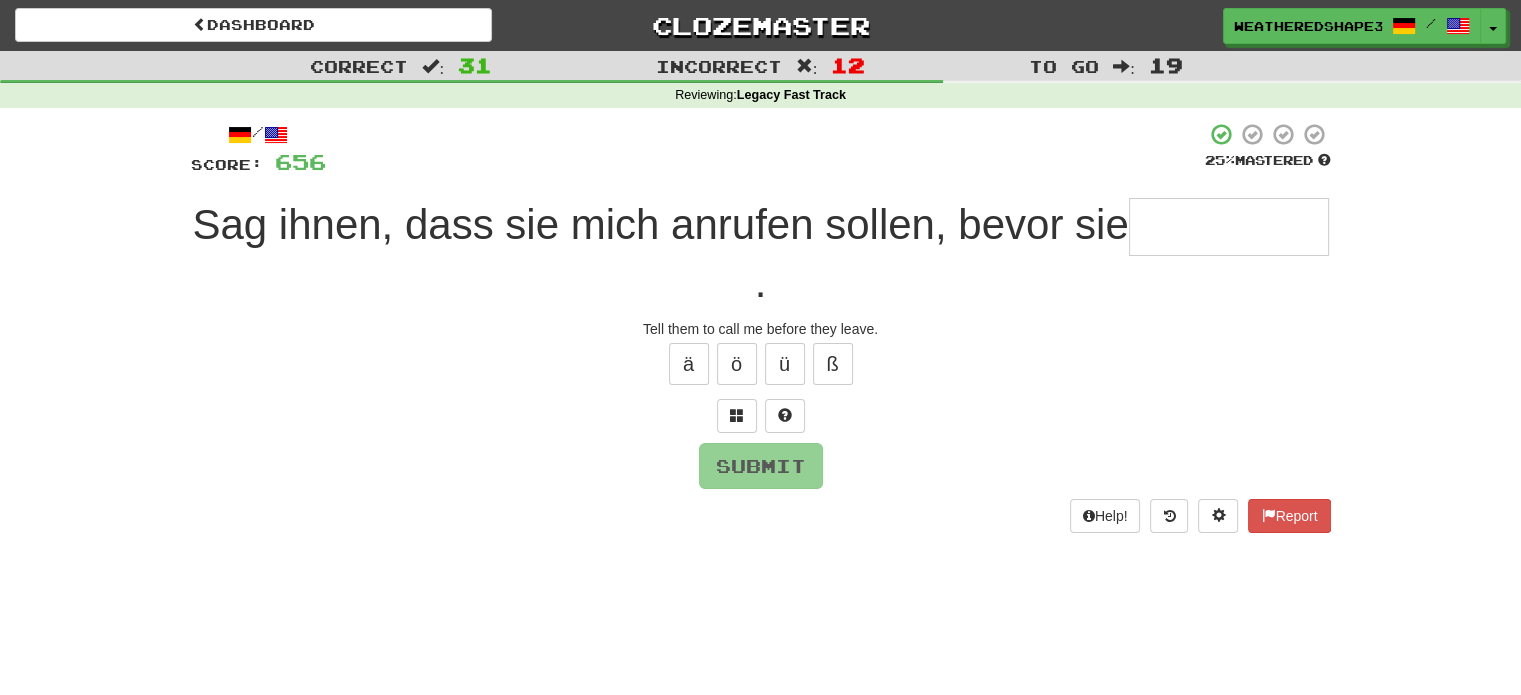 type on "*" 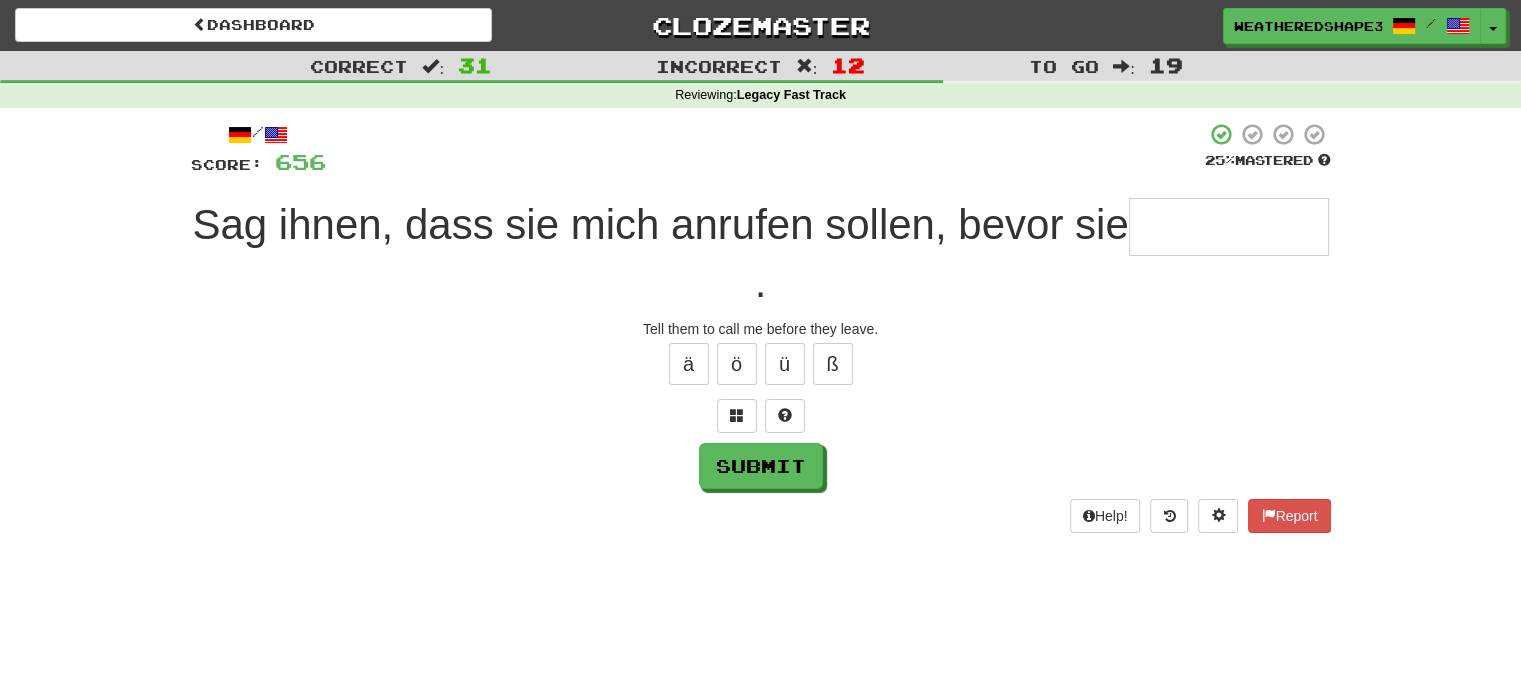 type on "*" 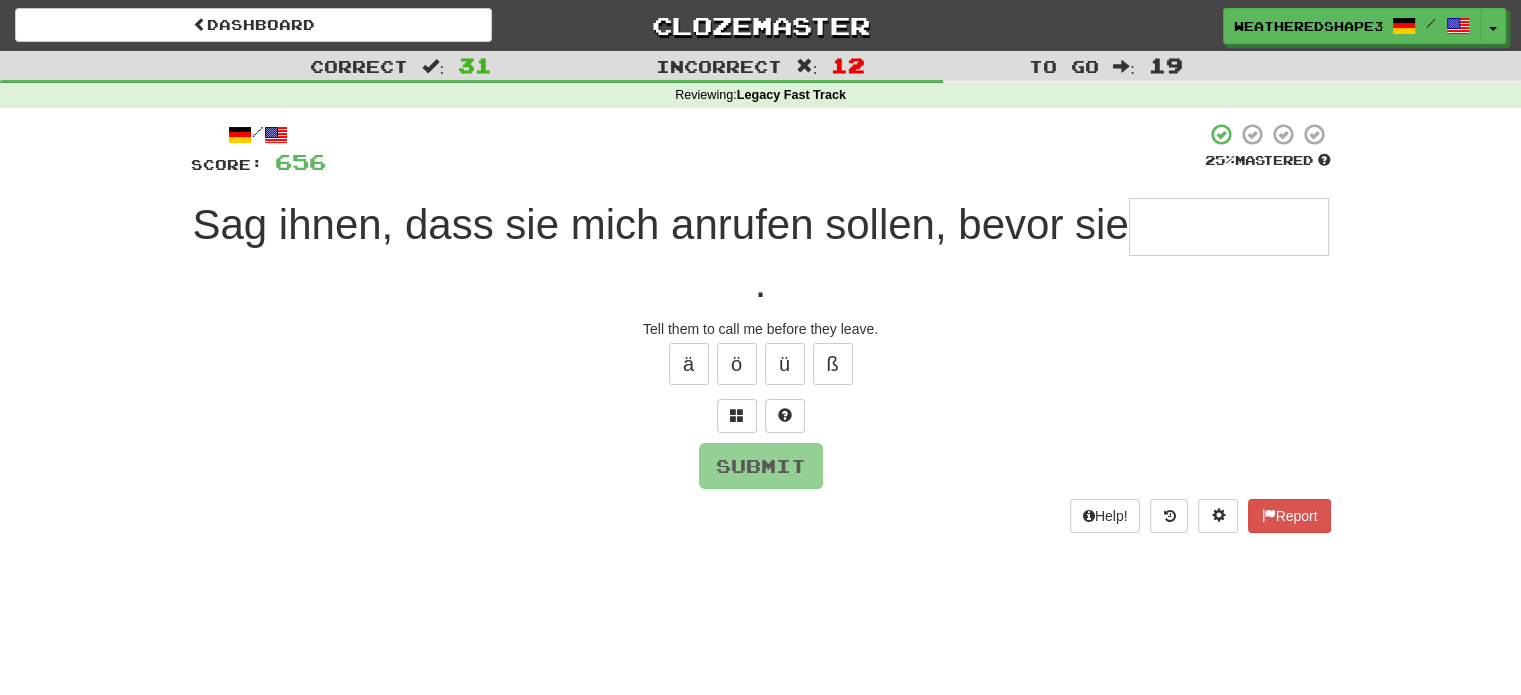 type on "*" 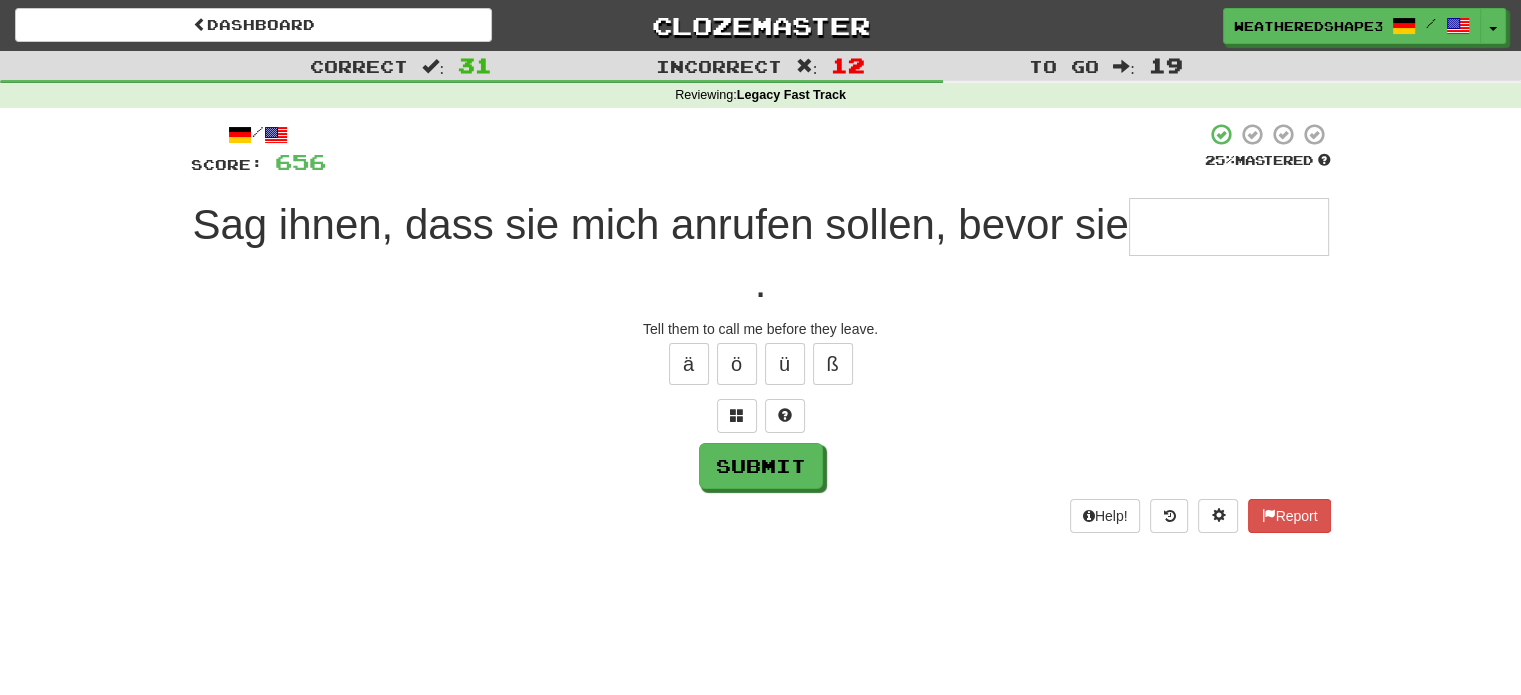 type on "*" 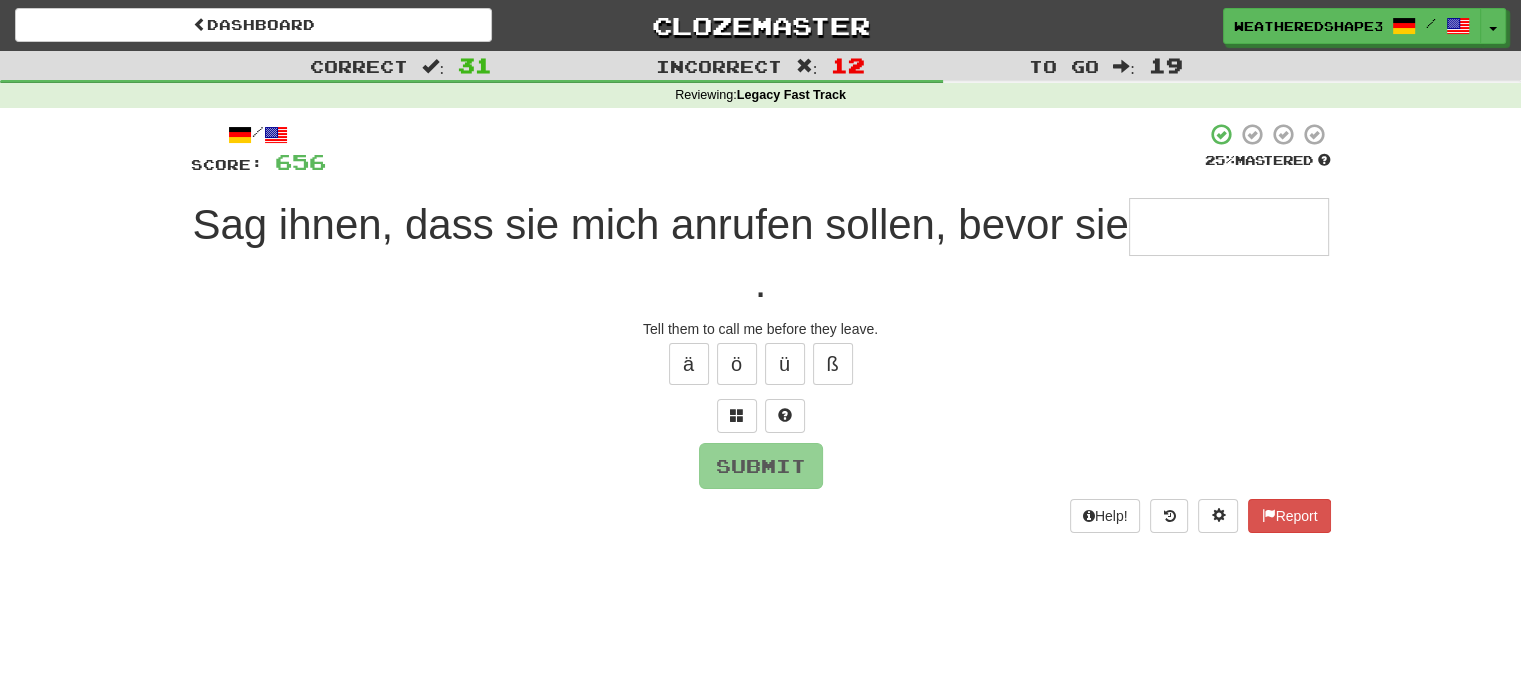 type on "*" 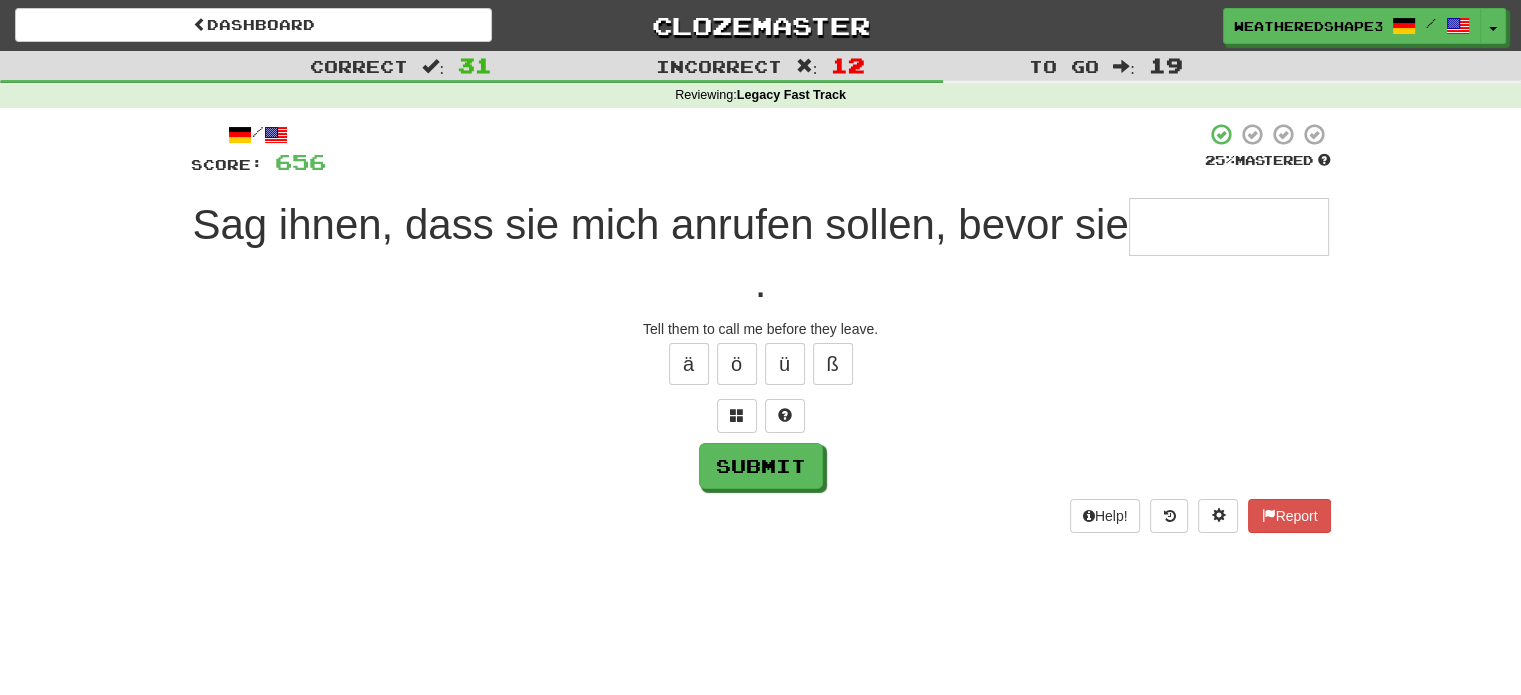 type on "*" 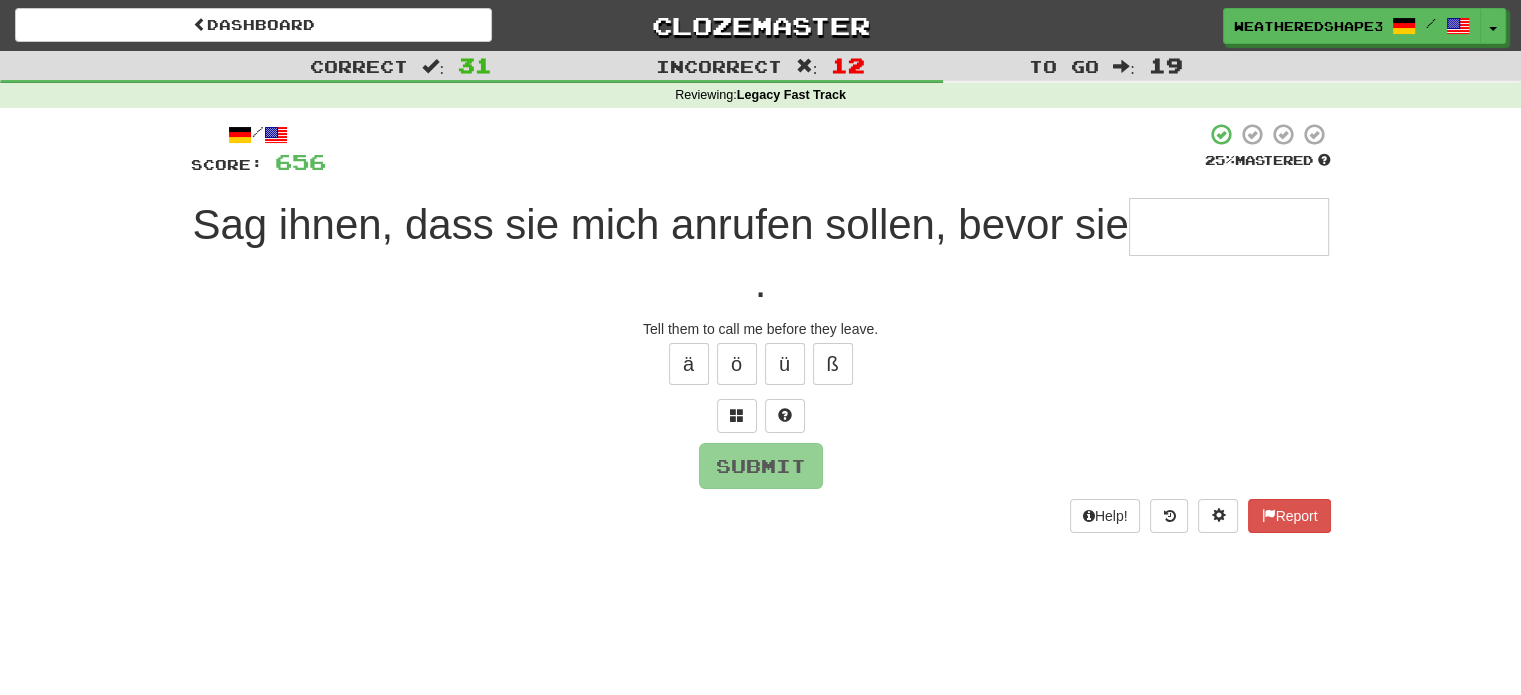 type on "*" 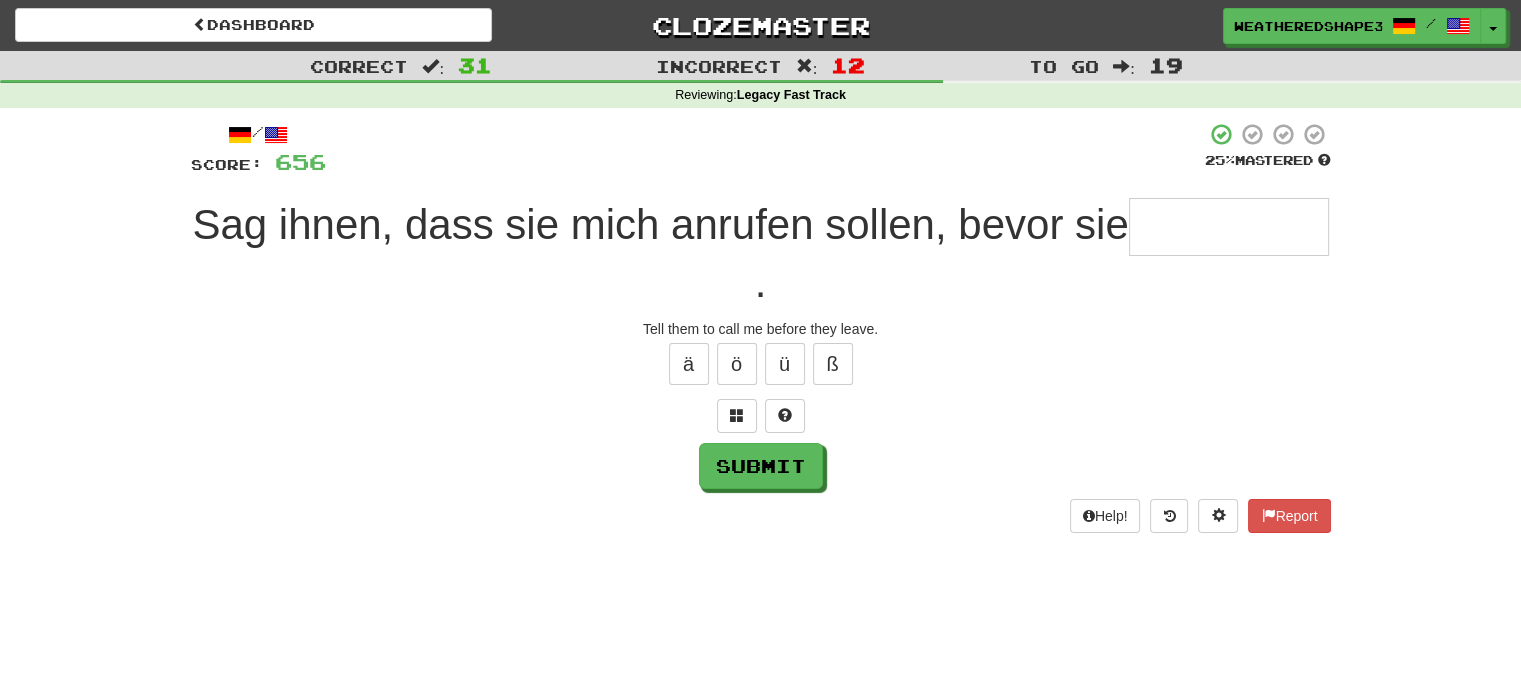 type on "*" 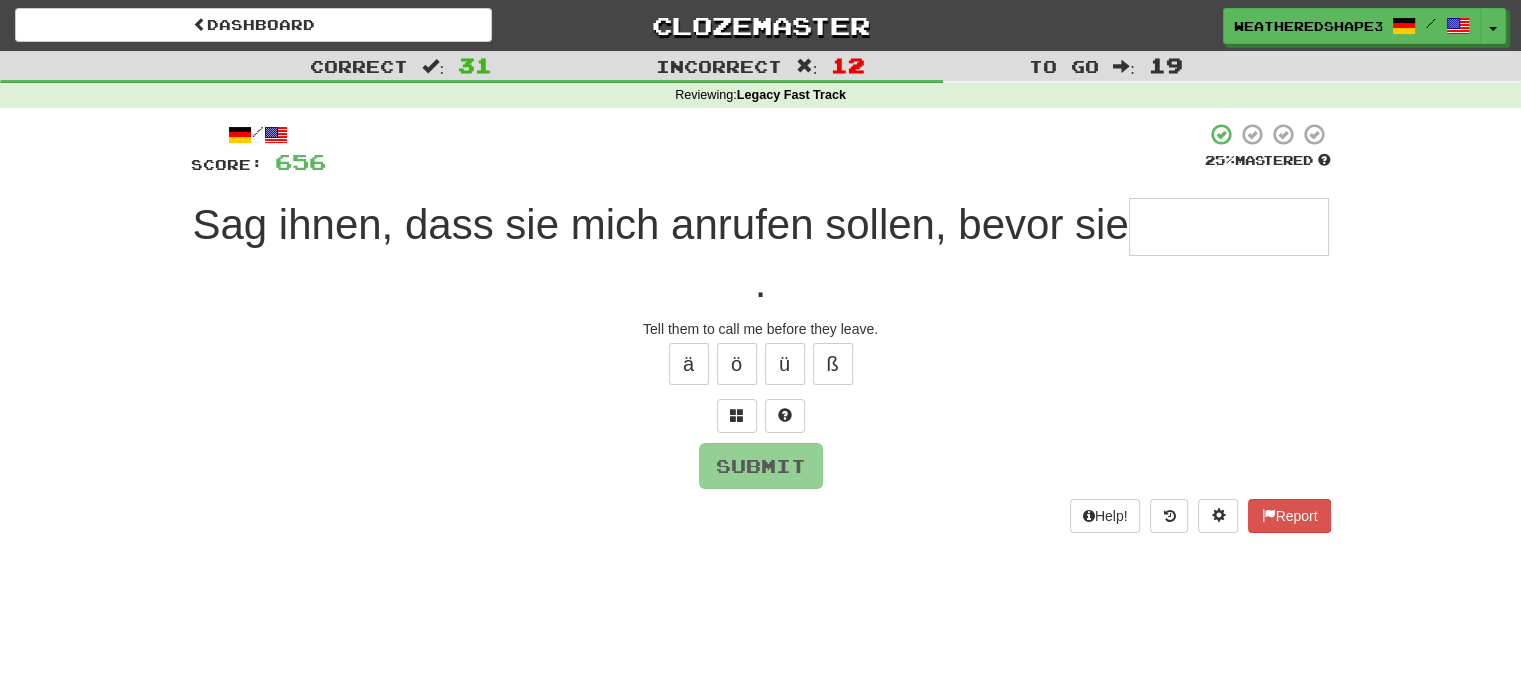 type on "*" 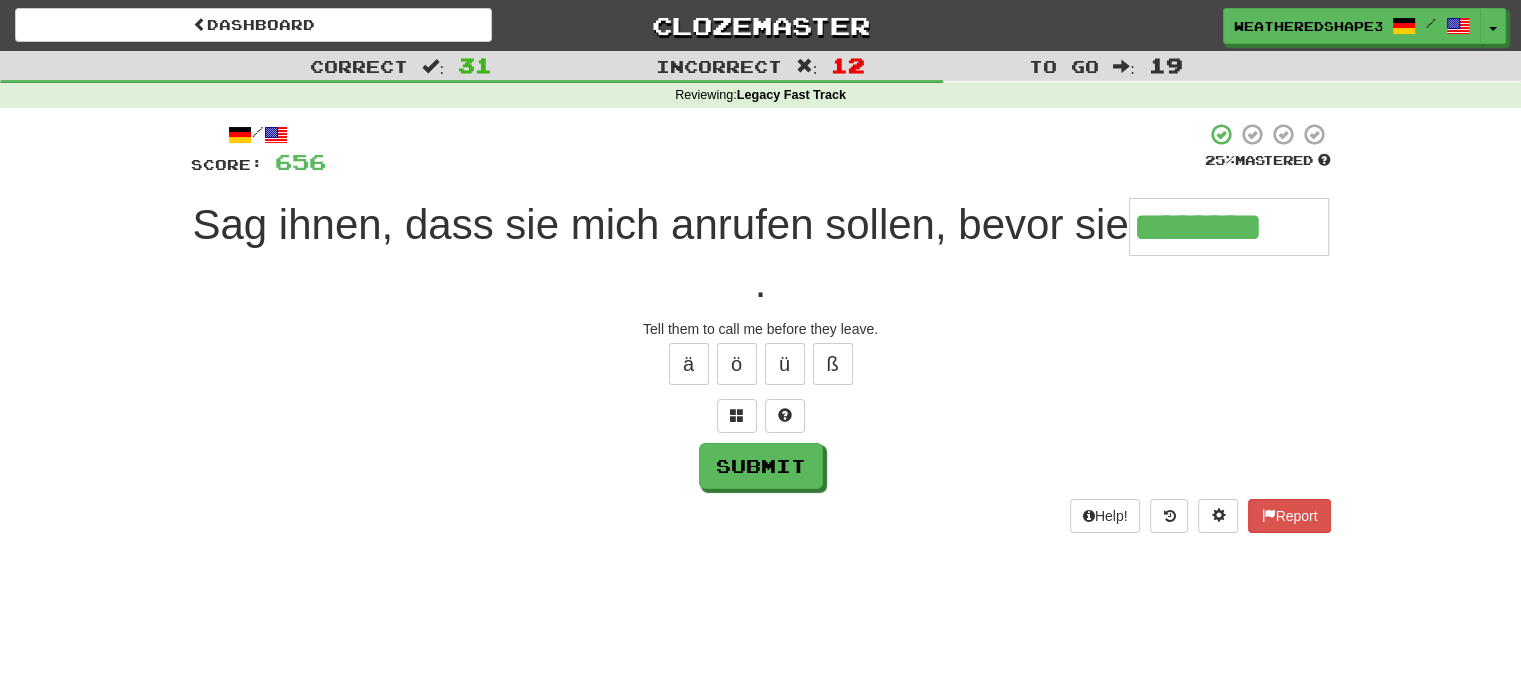 type on "********" 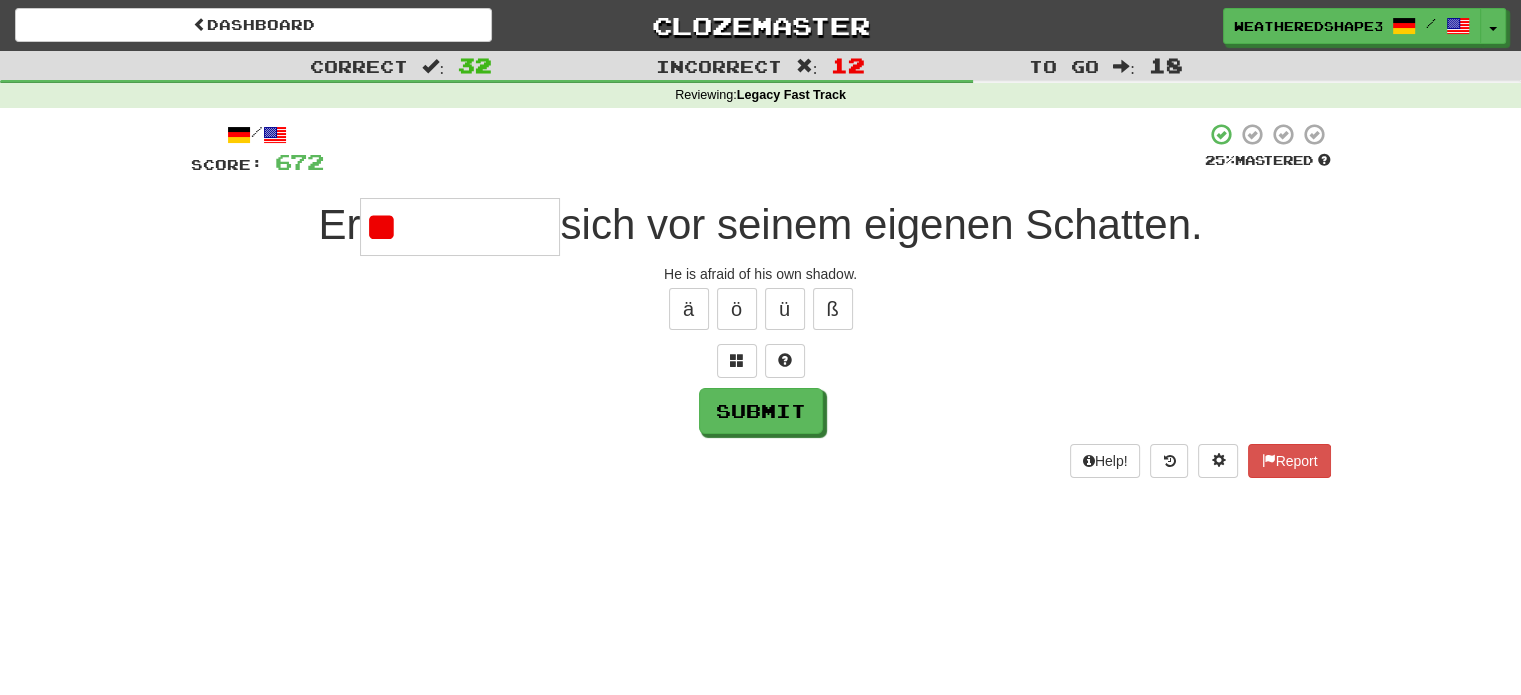 type on "*" 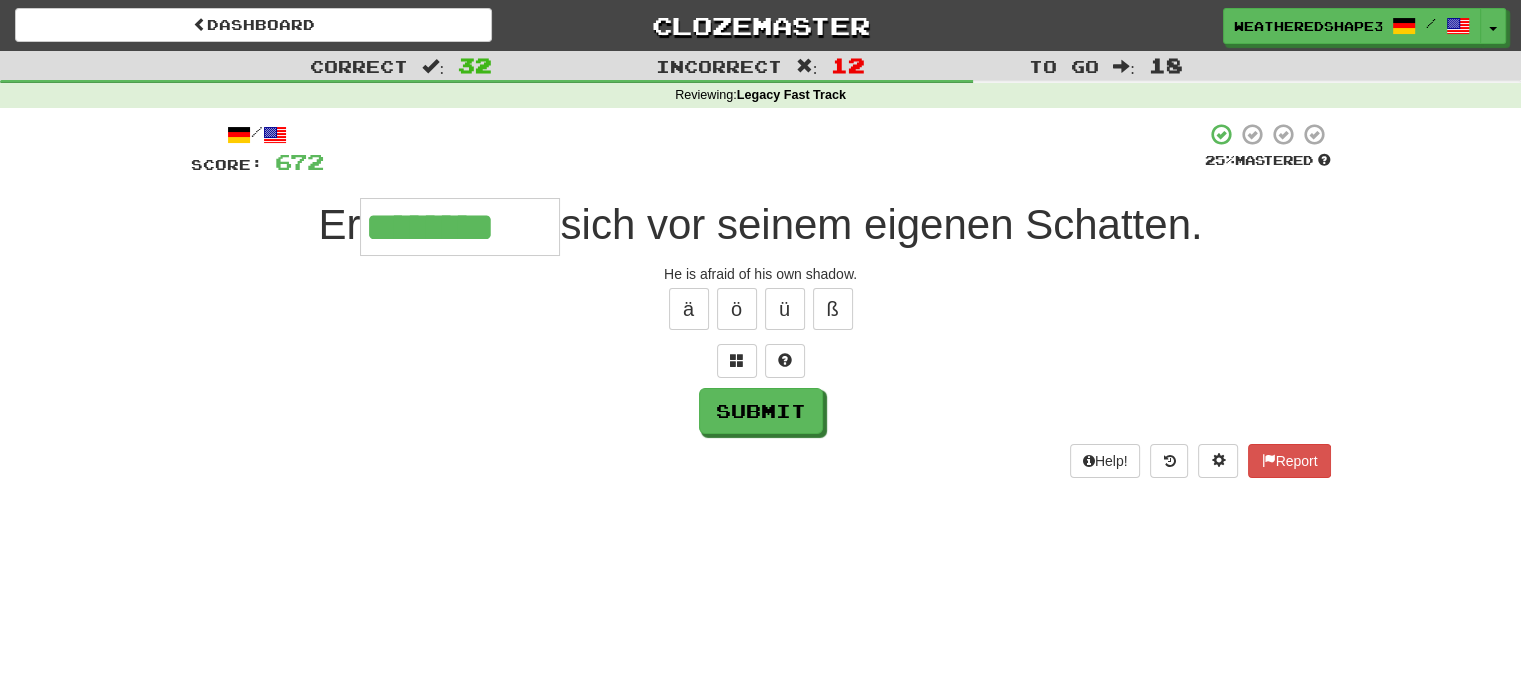 type on "********" 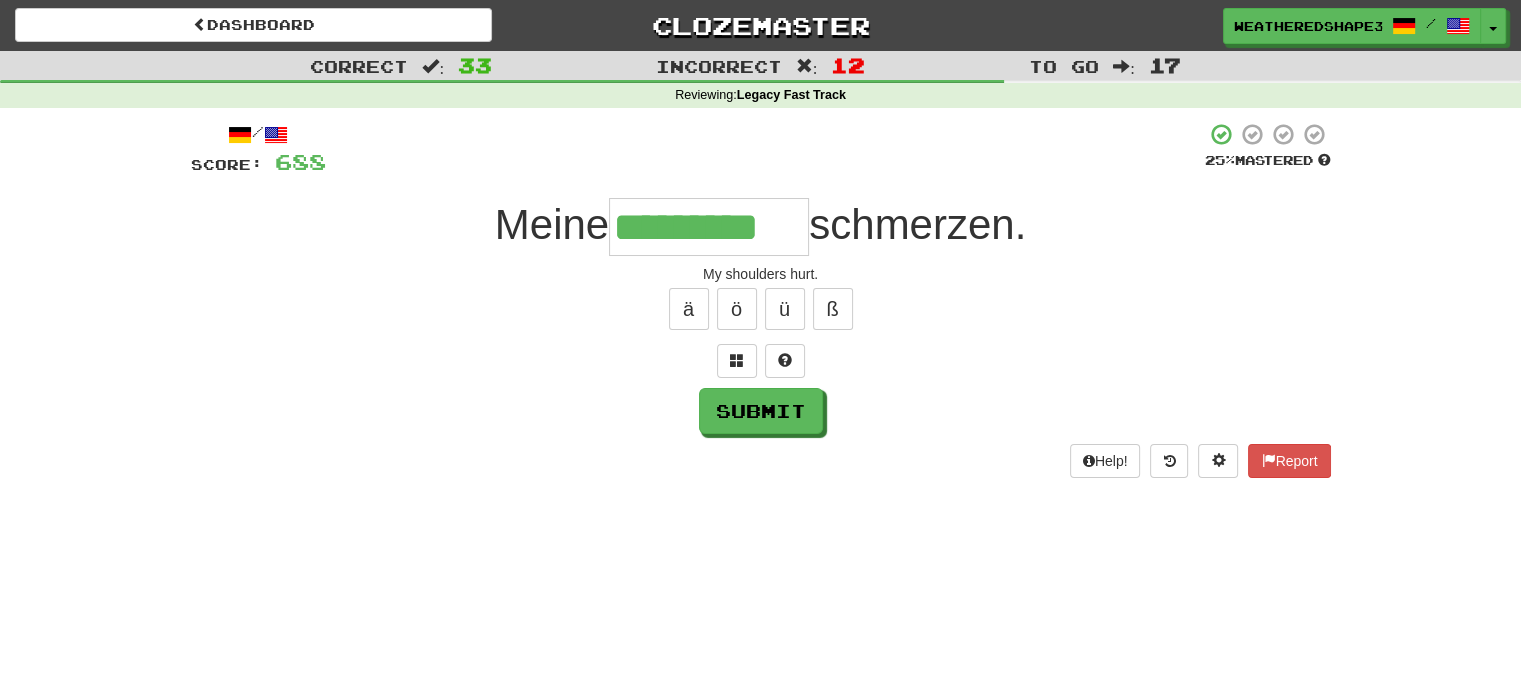 type on "*********" 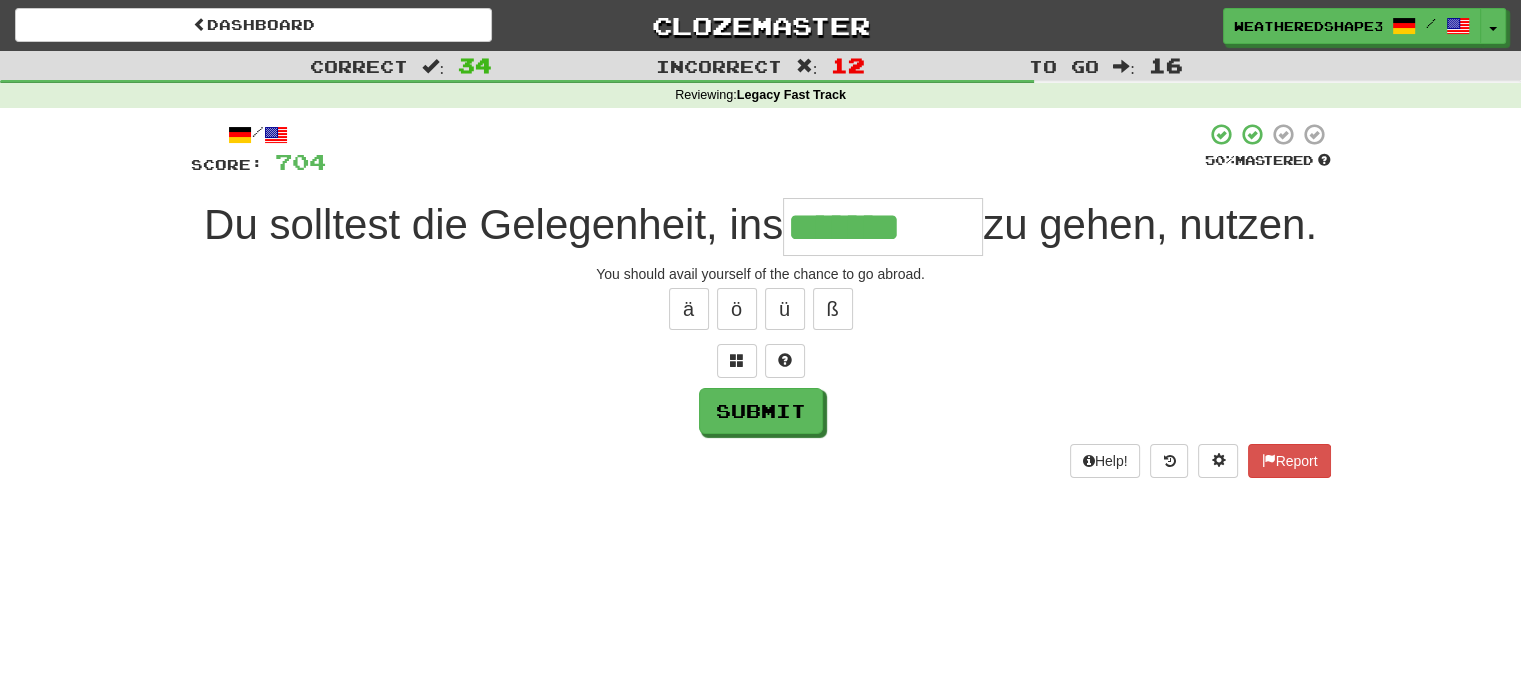 type on "*******" 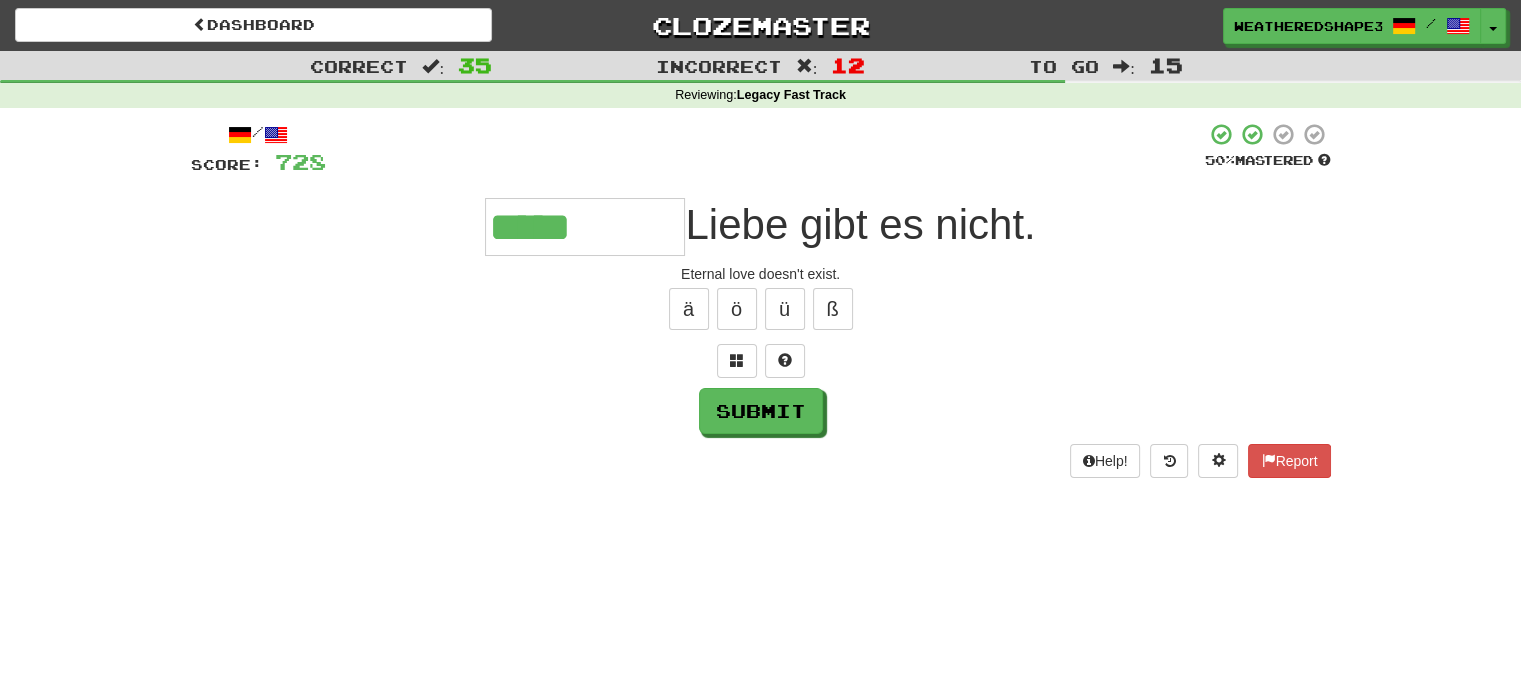 type on "*****" 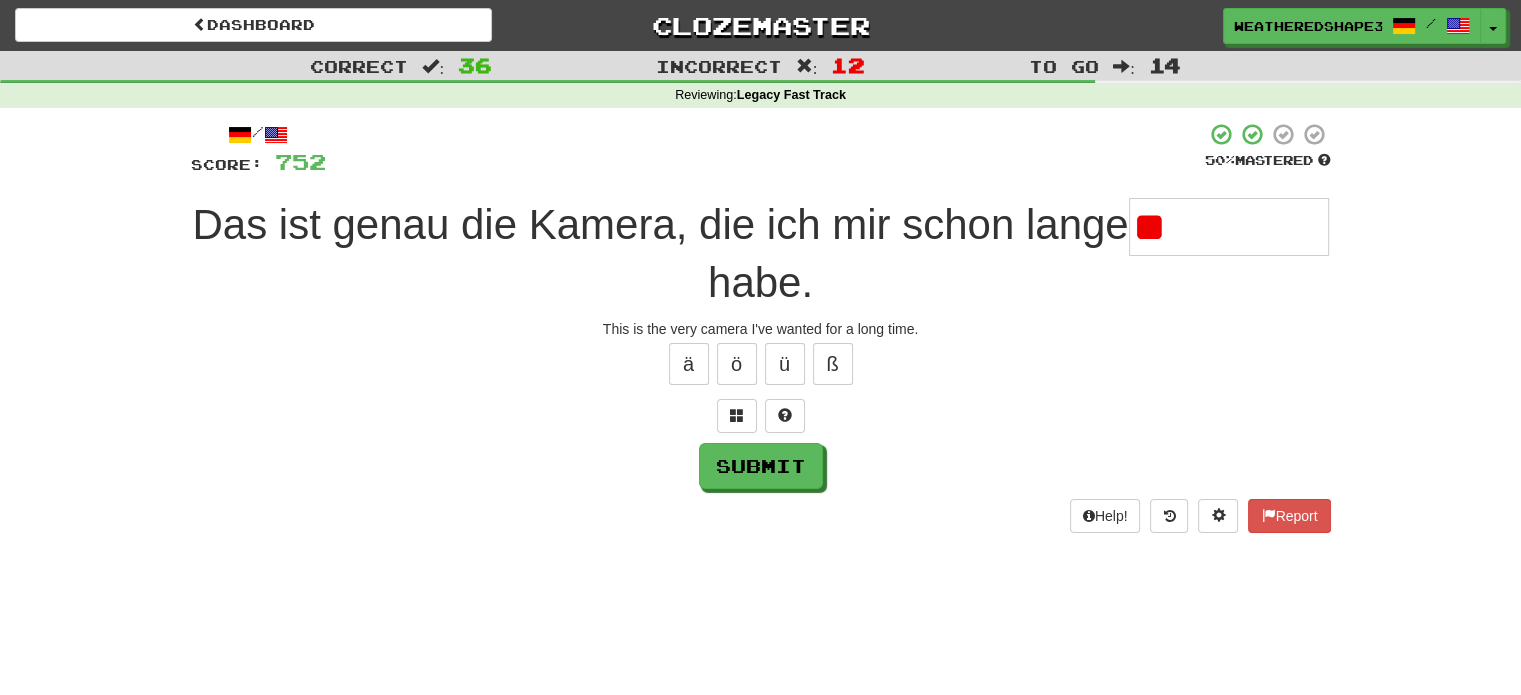 type on "*" 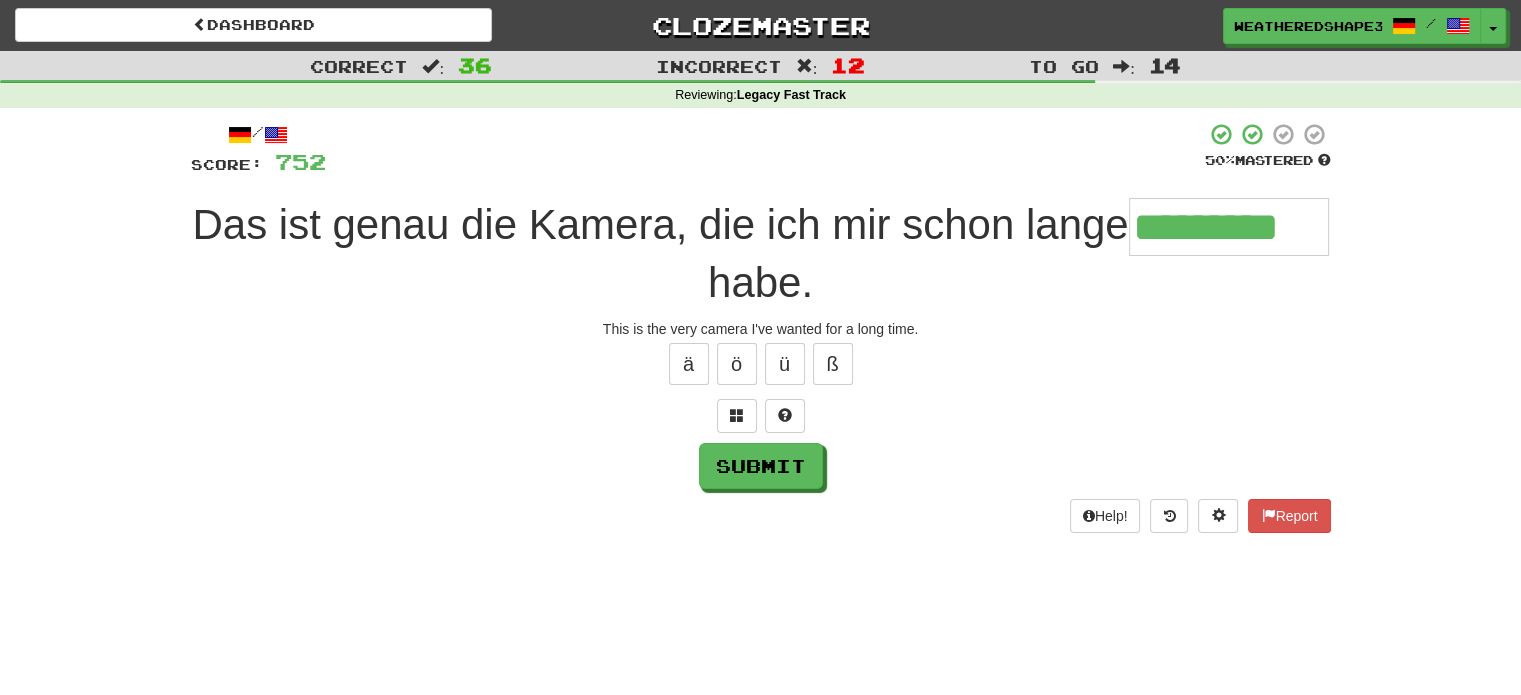 scroll, scrollTop: 0, scrollLeft: 8, axis: horizontal 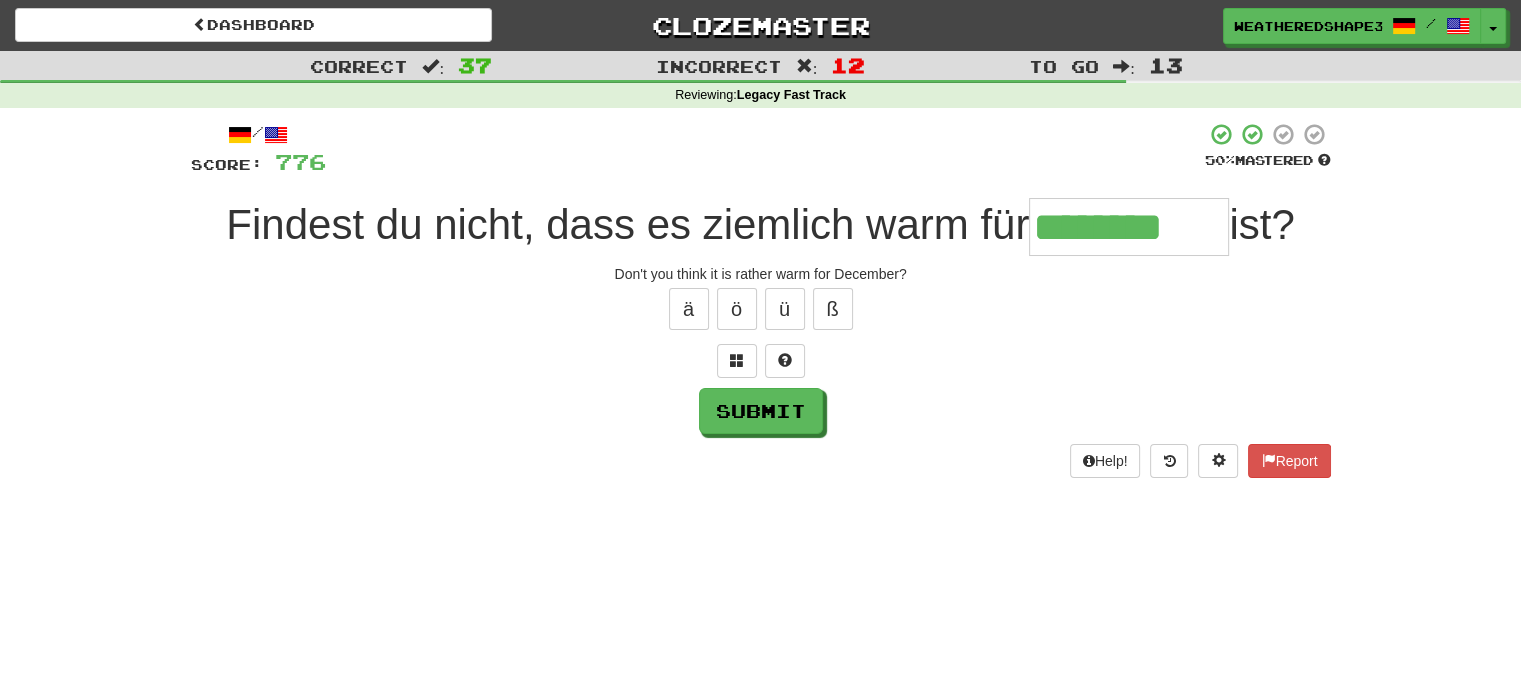 type on "********" 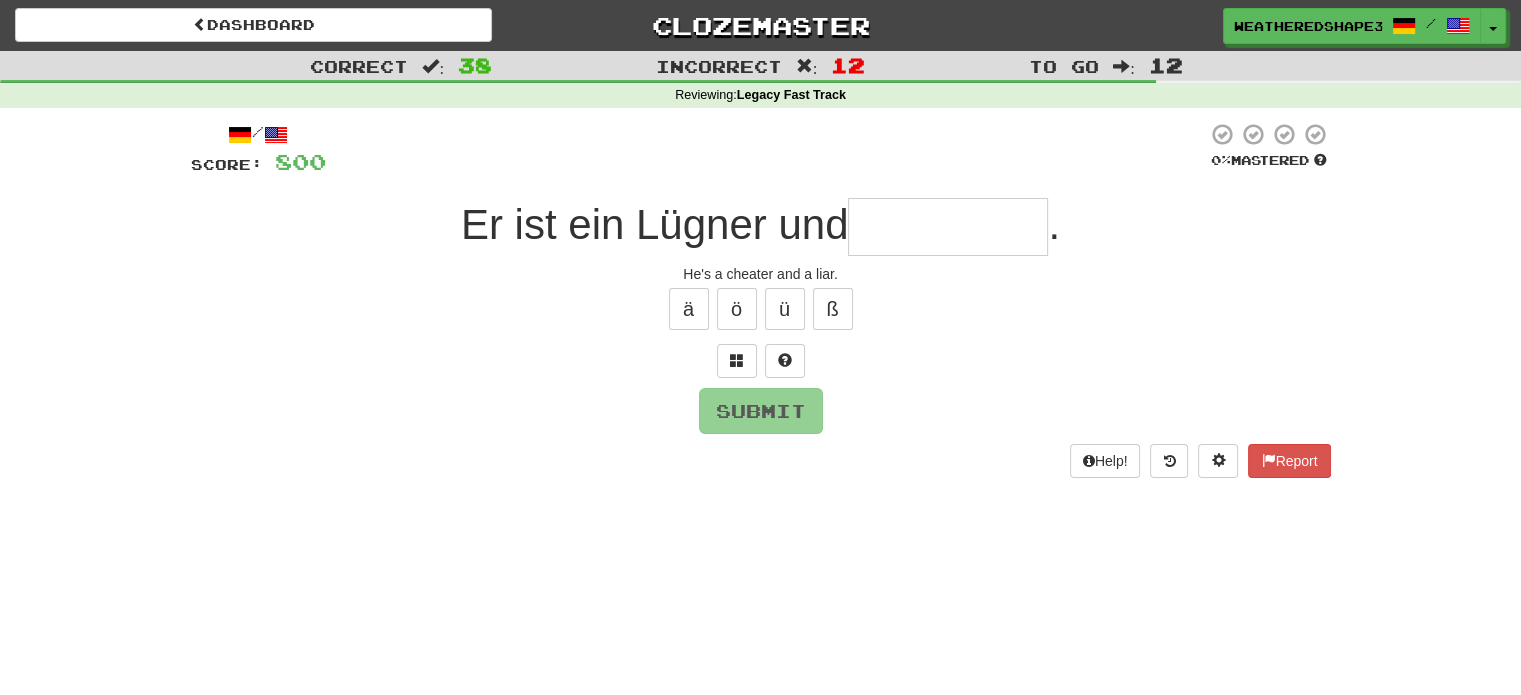 type on "*" 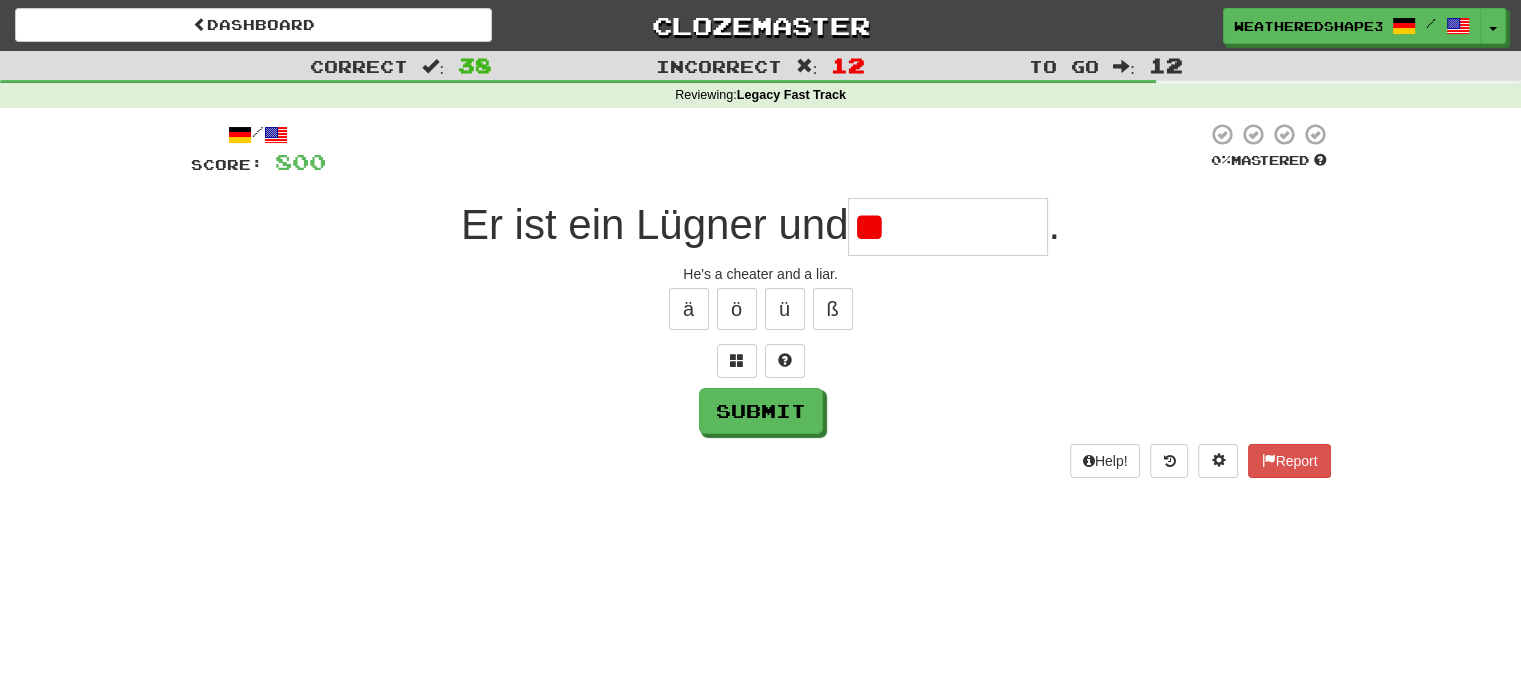 type on "*" 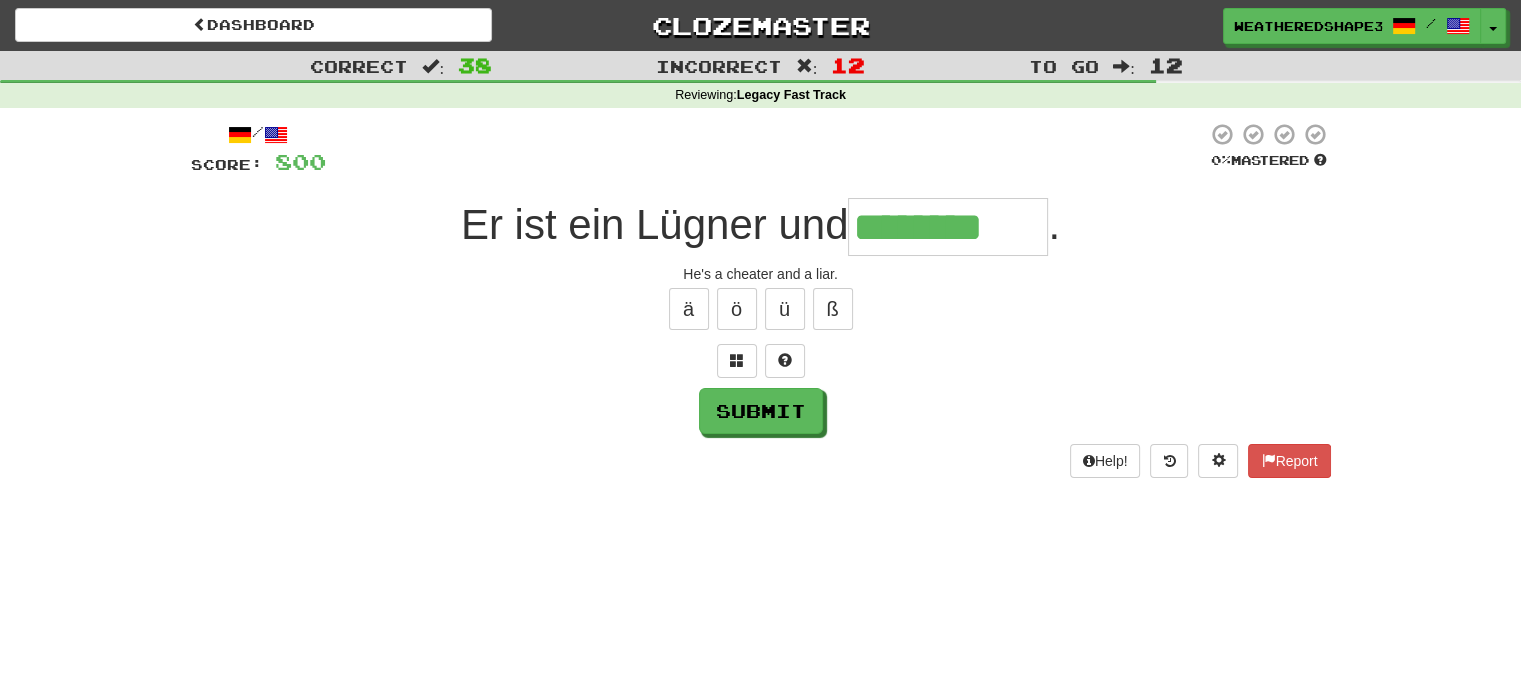 type on "********" 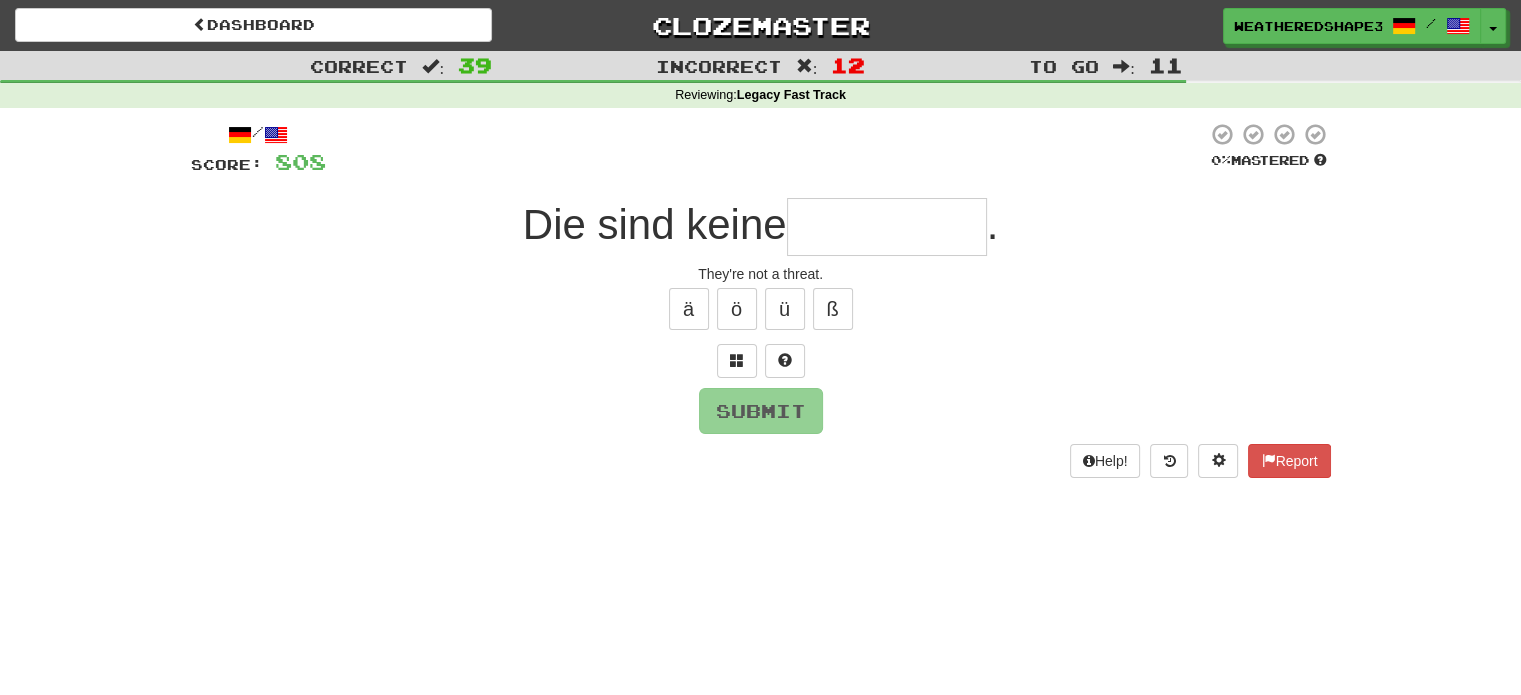 type on "*********" 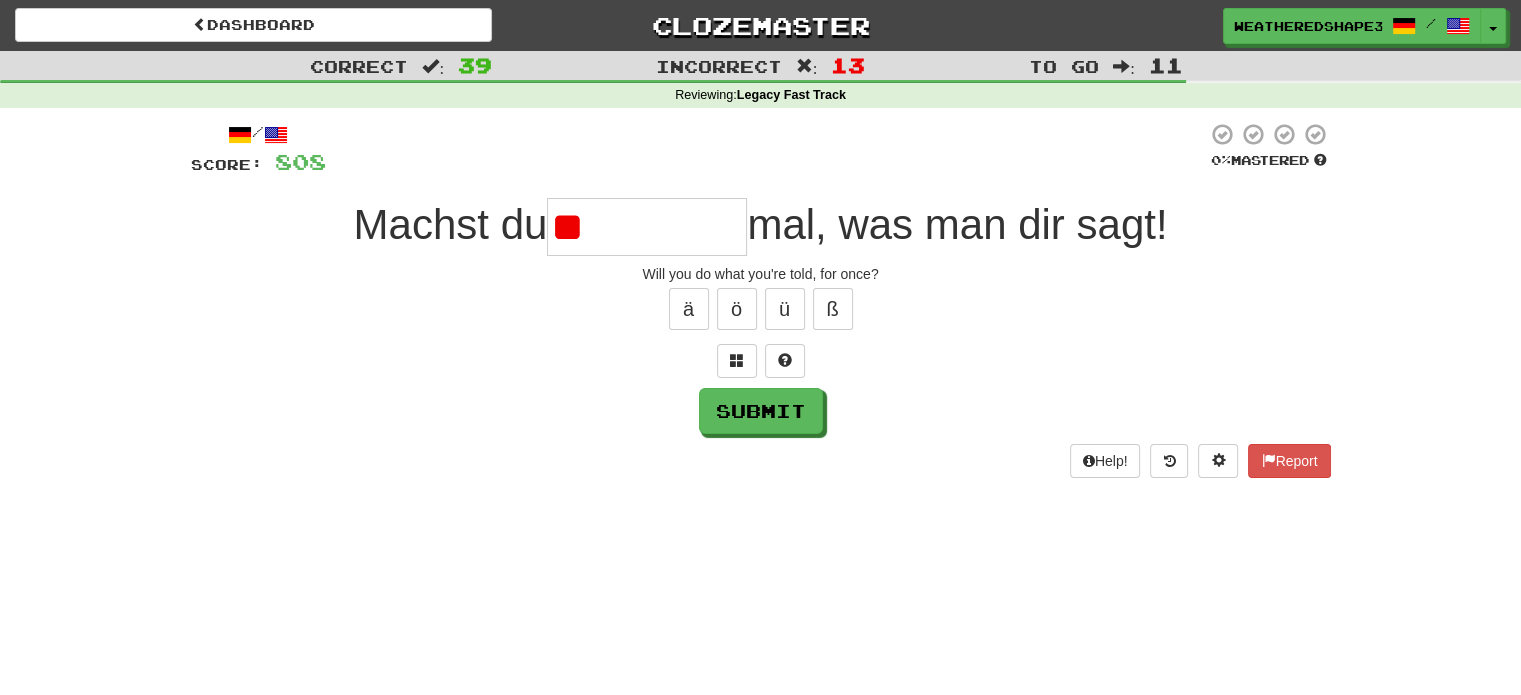 type on "*" 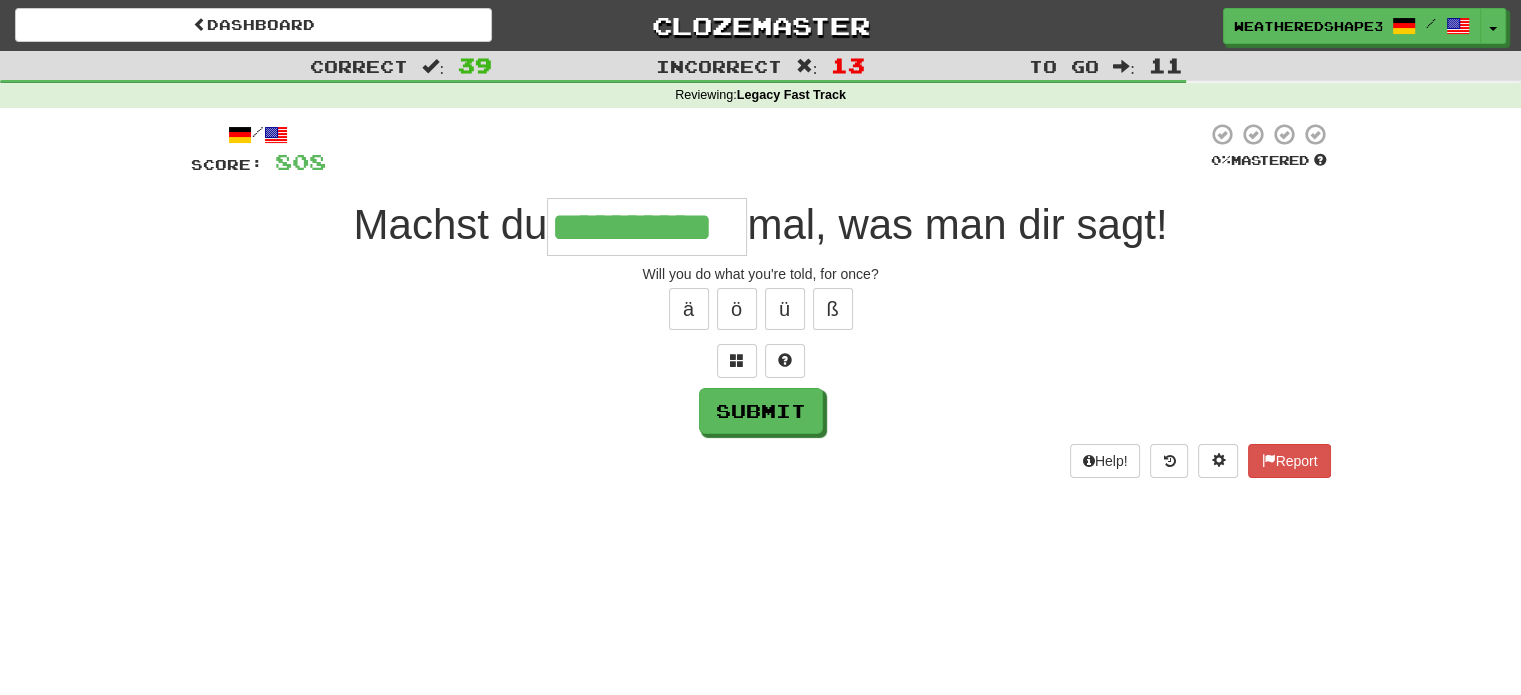 type on "**********" 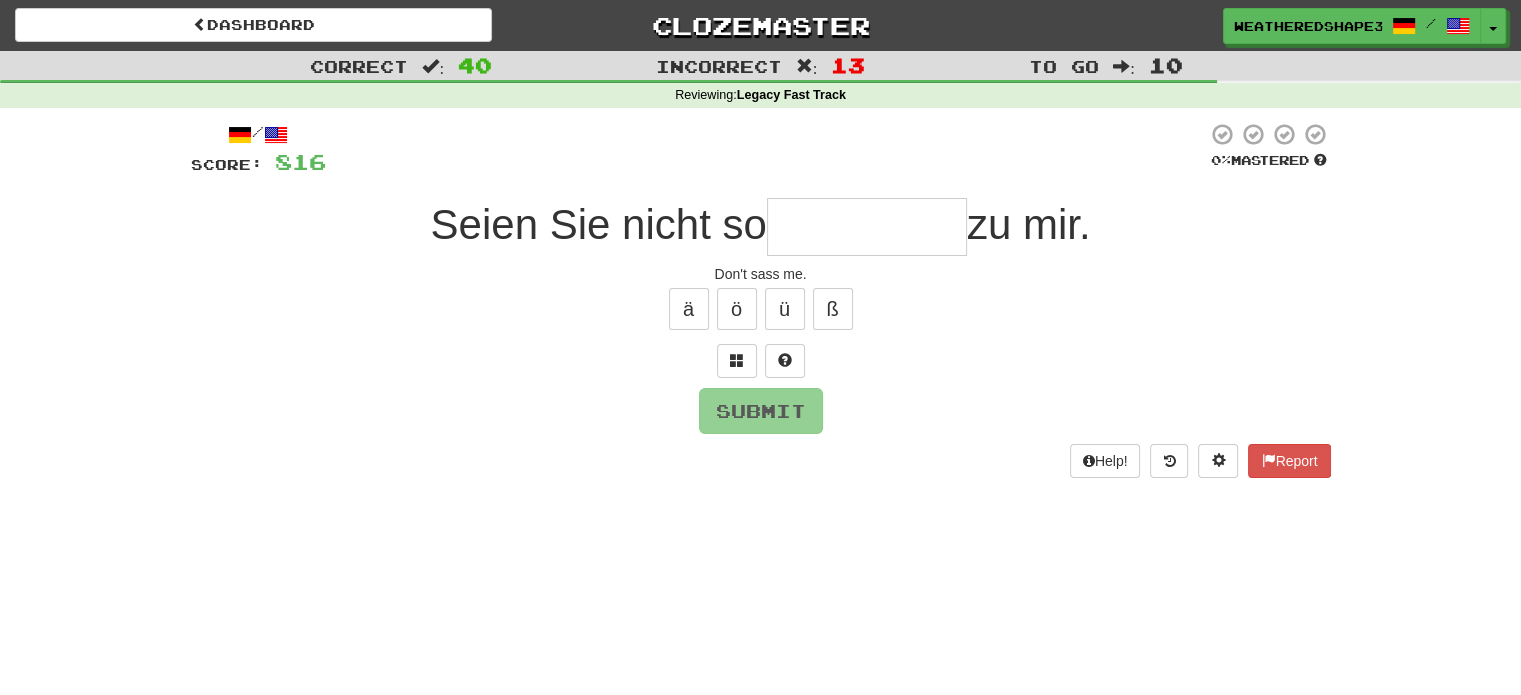 type on "*****" 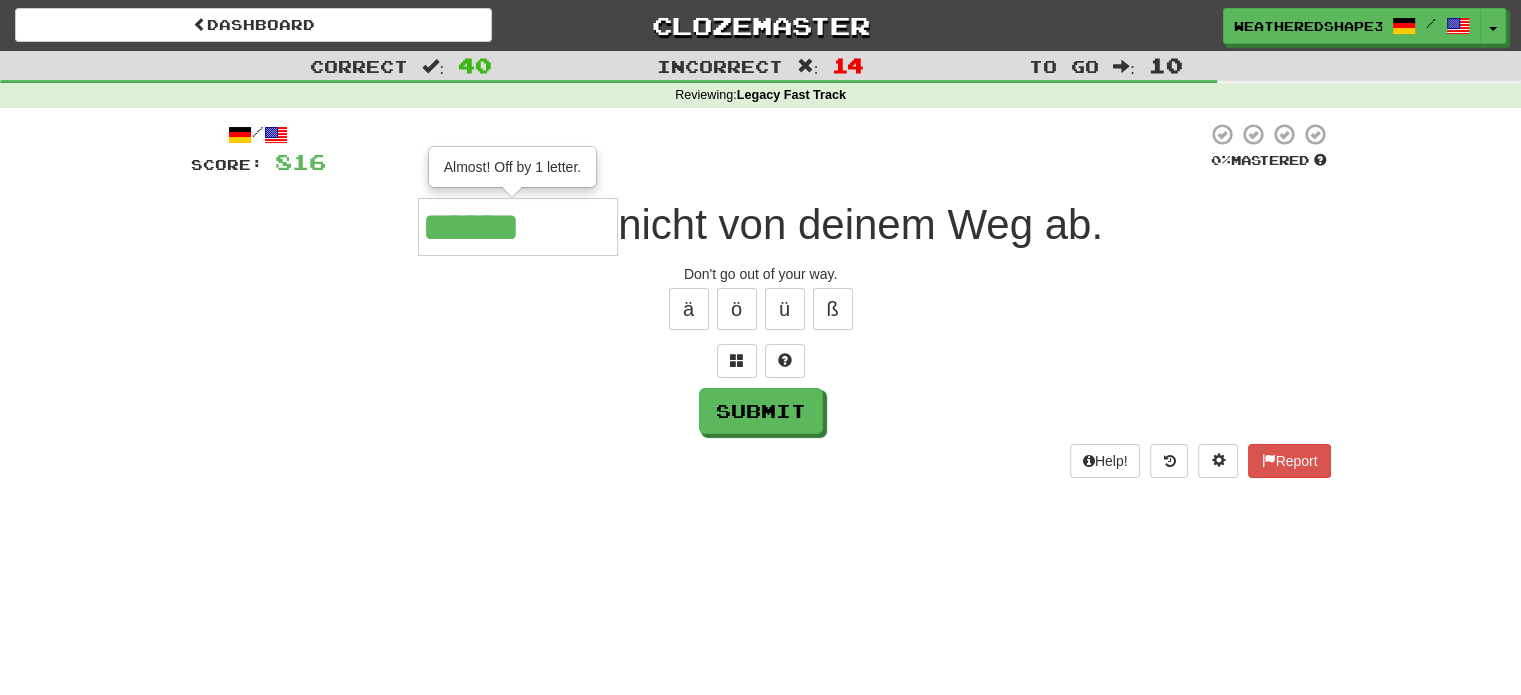 type on "******" 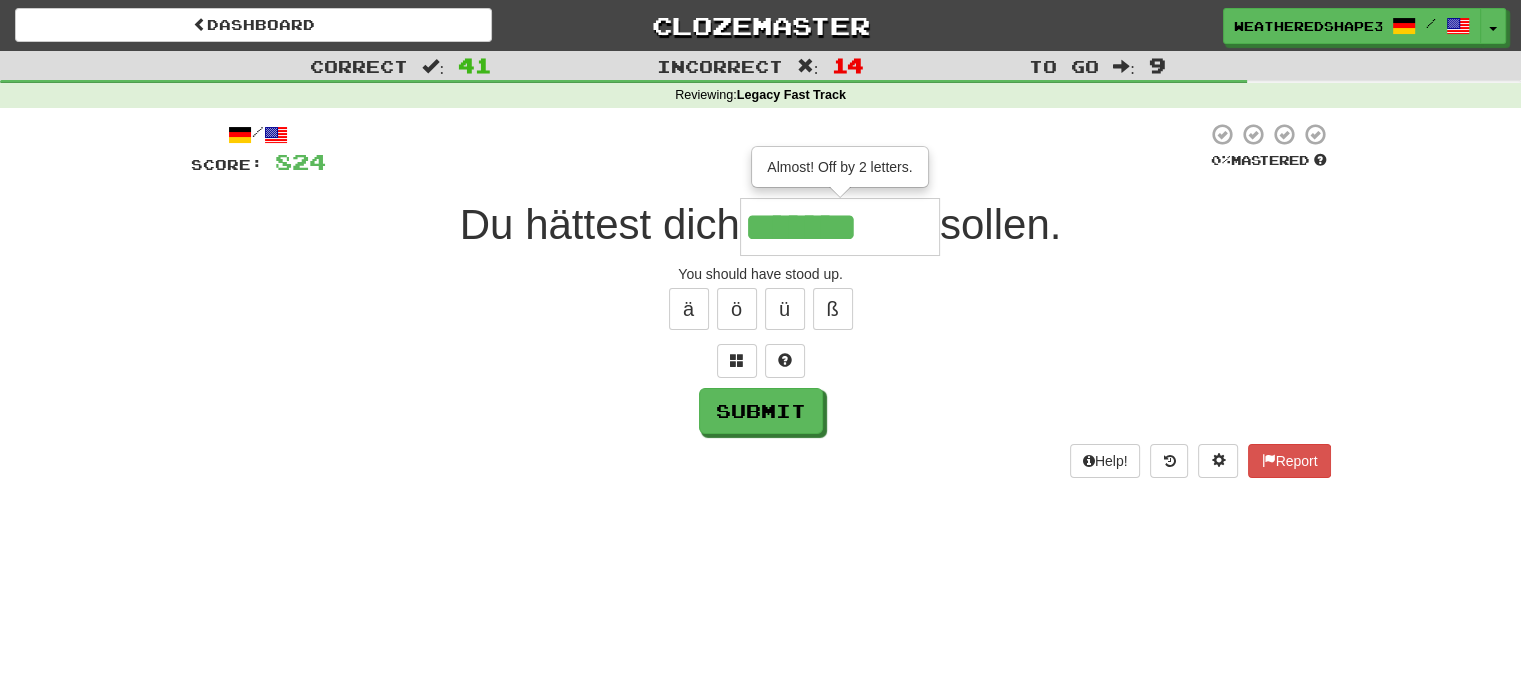 type on "*******" 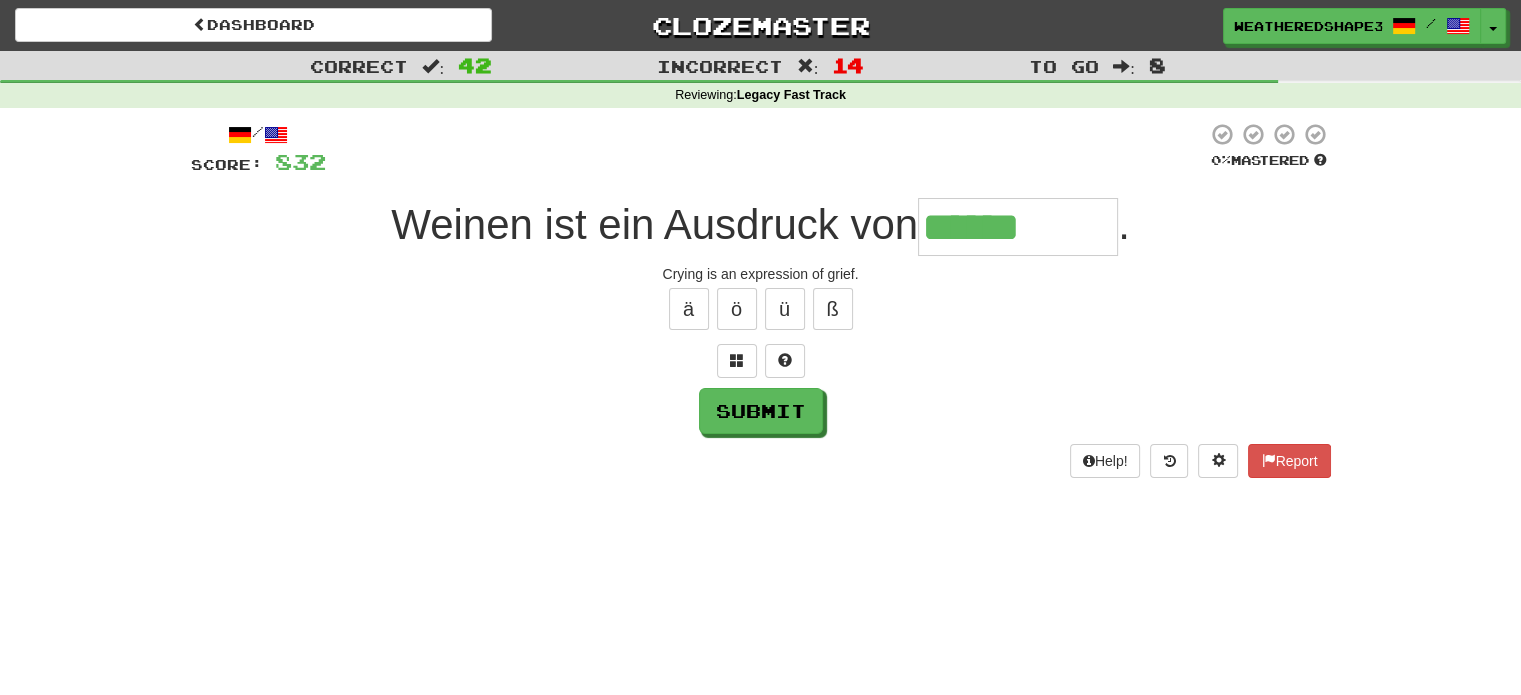 type on "******" 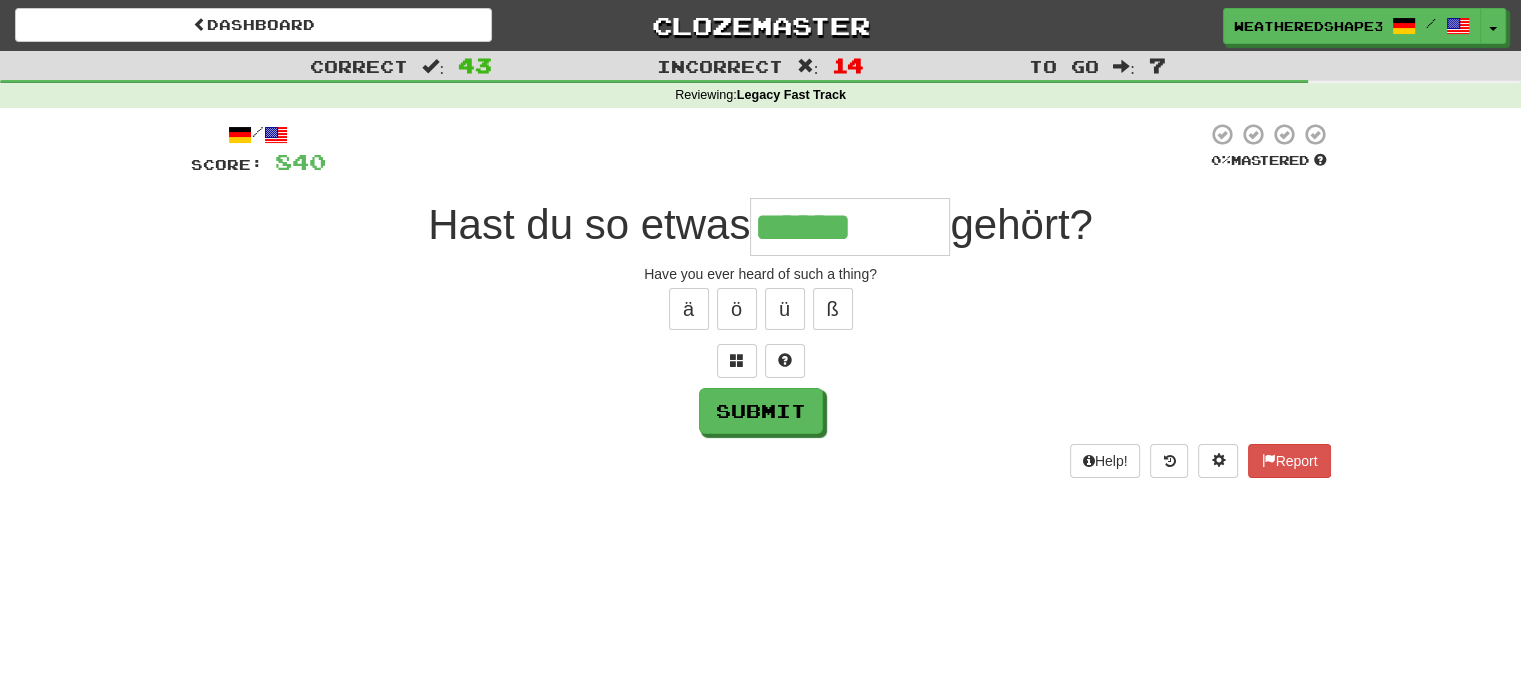 type on "******" 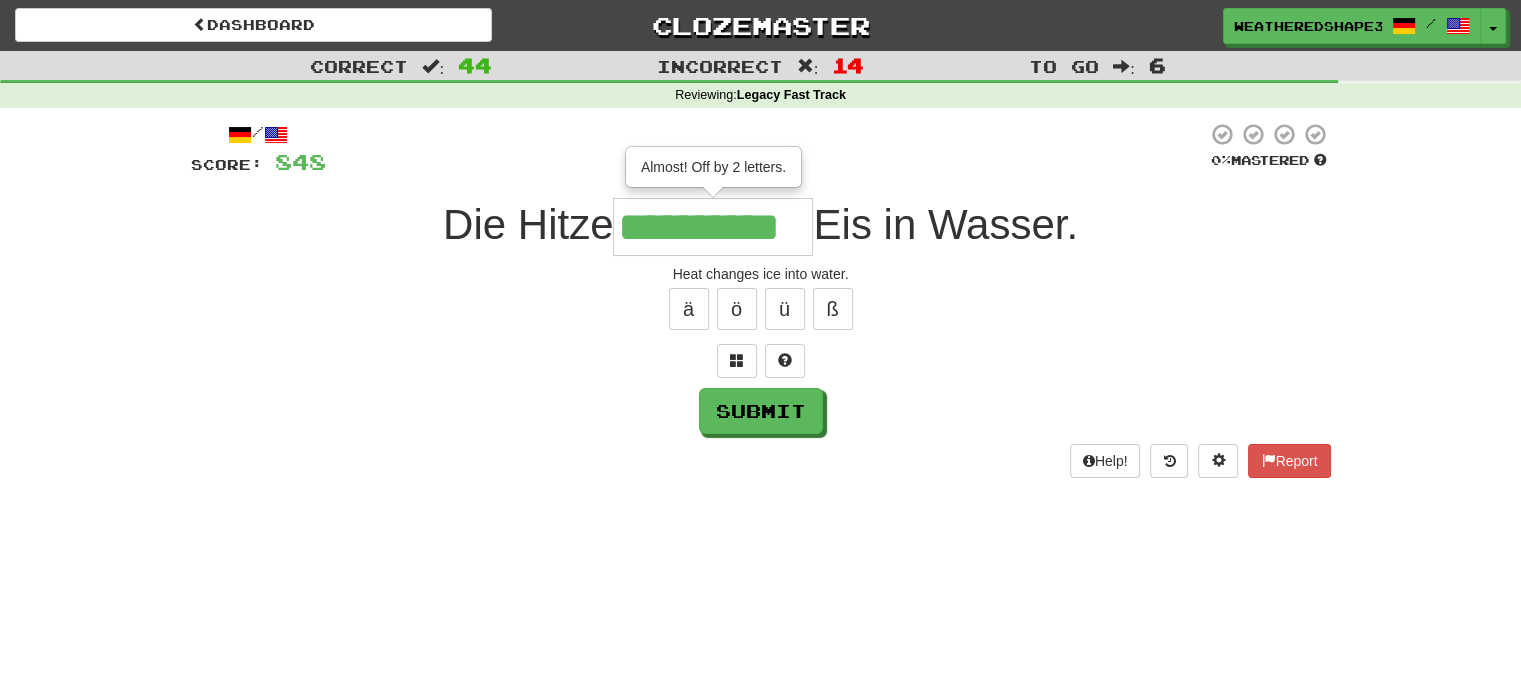 scroll, scrollTop: 0, scrollLeft: 10, axis: horizontal 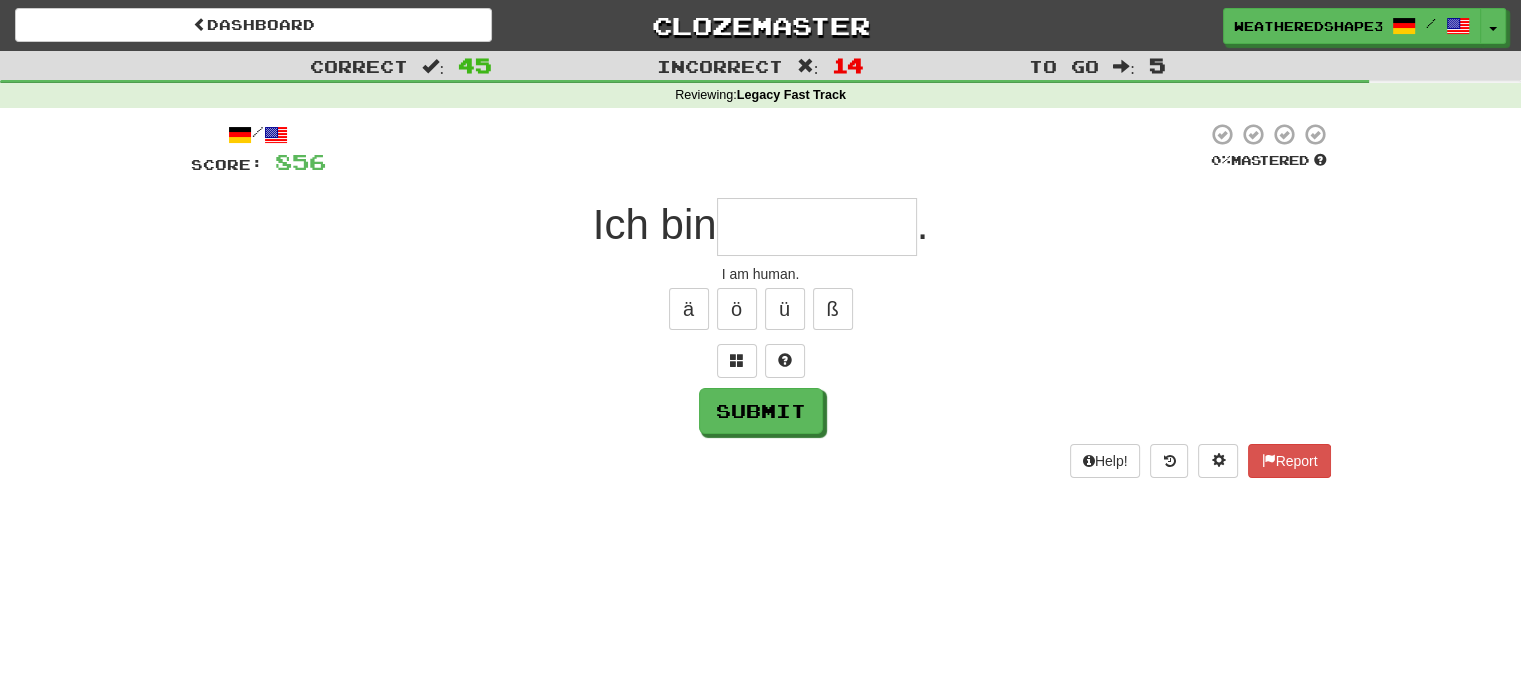 type on "*" 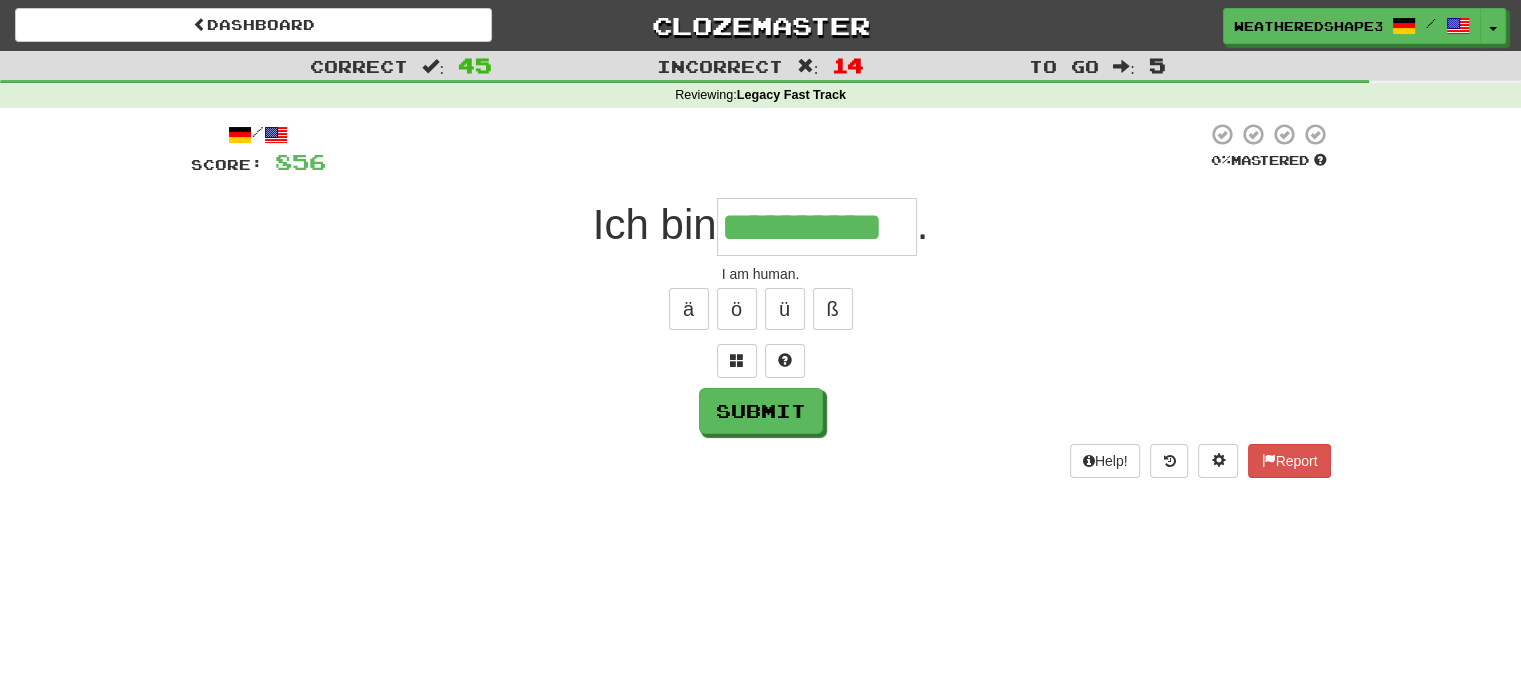 scroll, scrollTop: 0, scrollLeft: 17, axis: horizontal 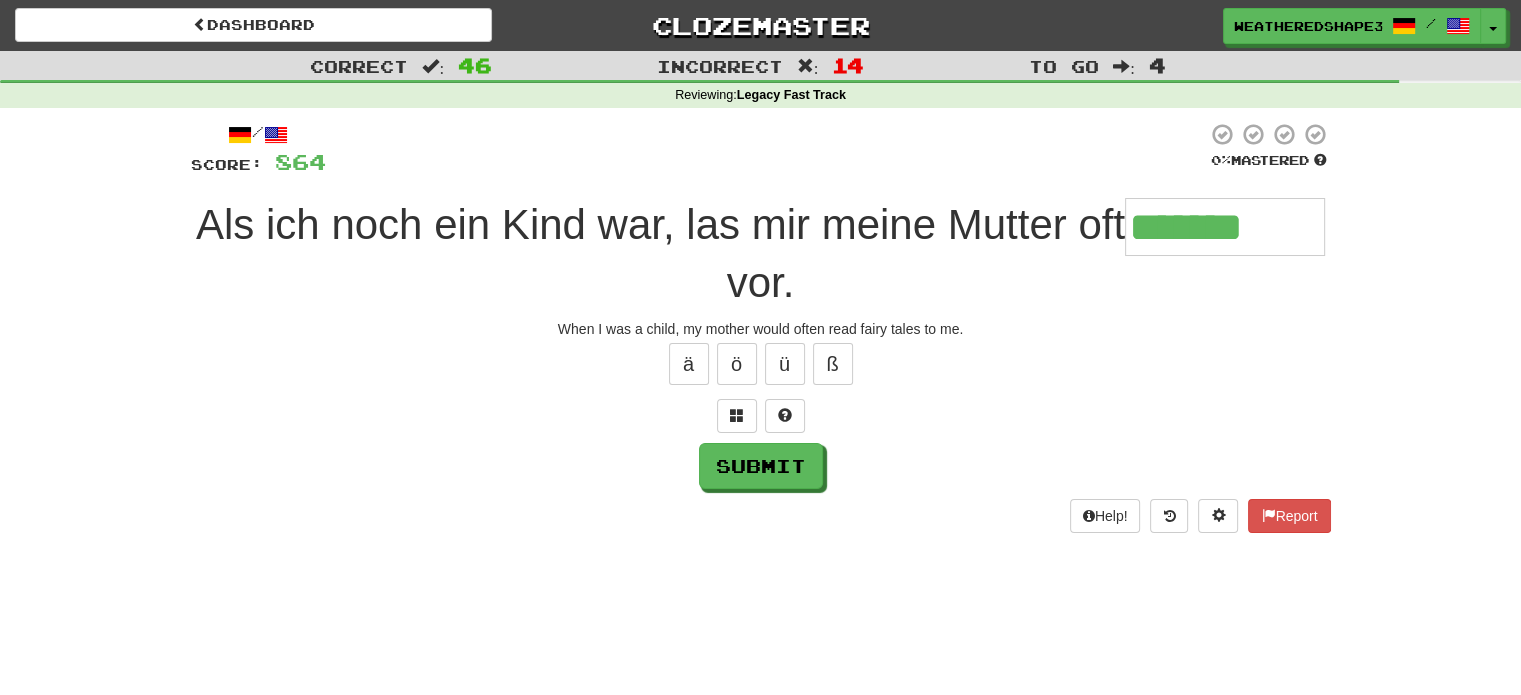 type on "*******" 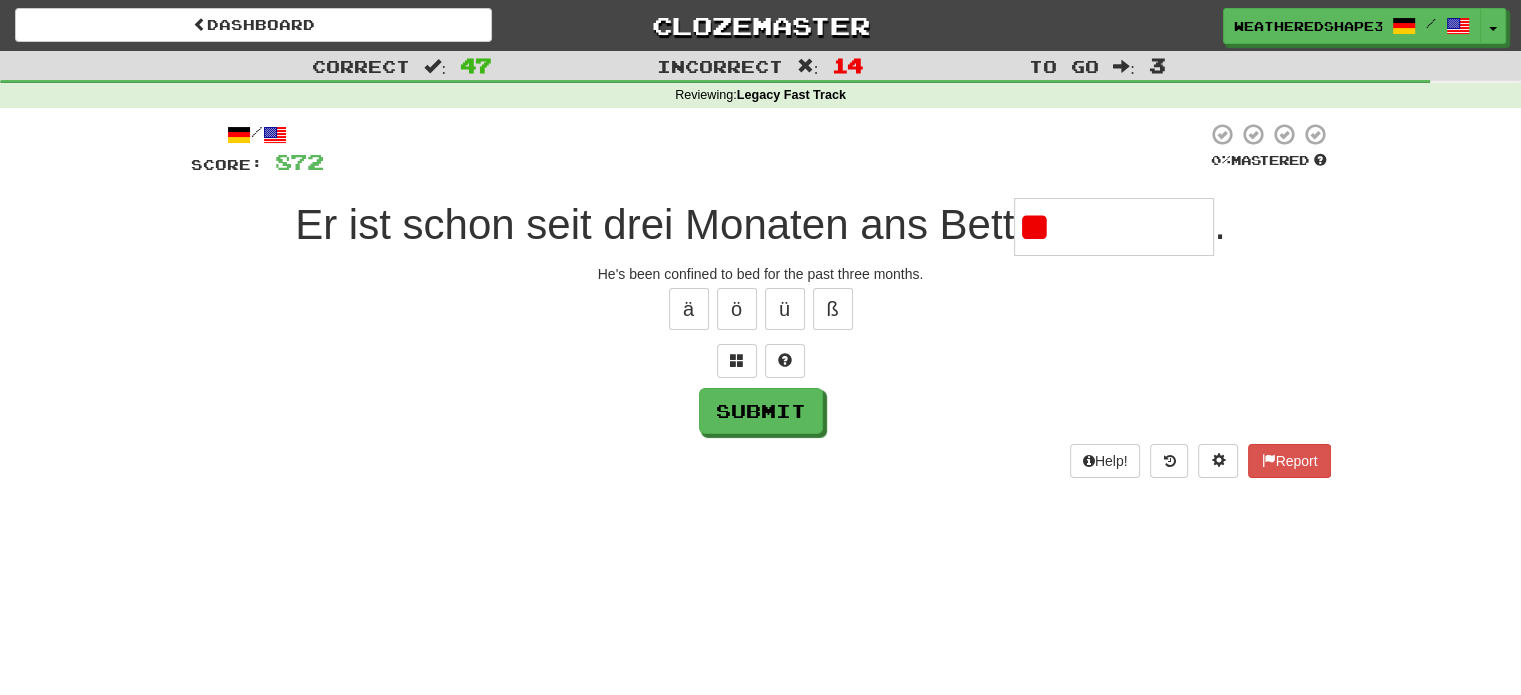 type on "*" 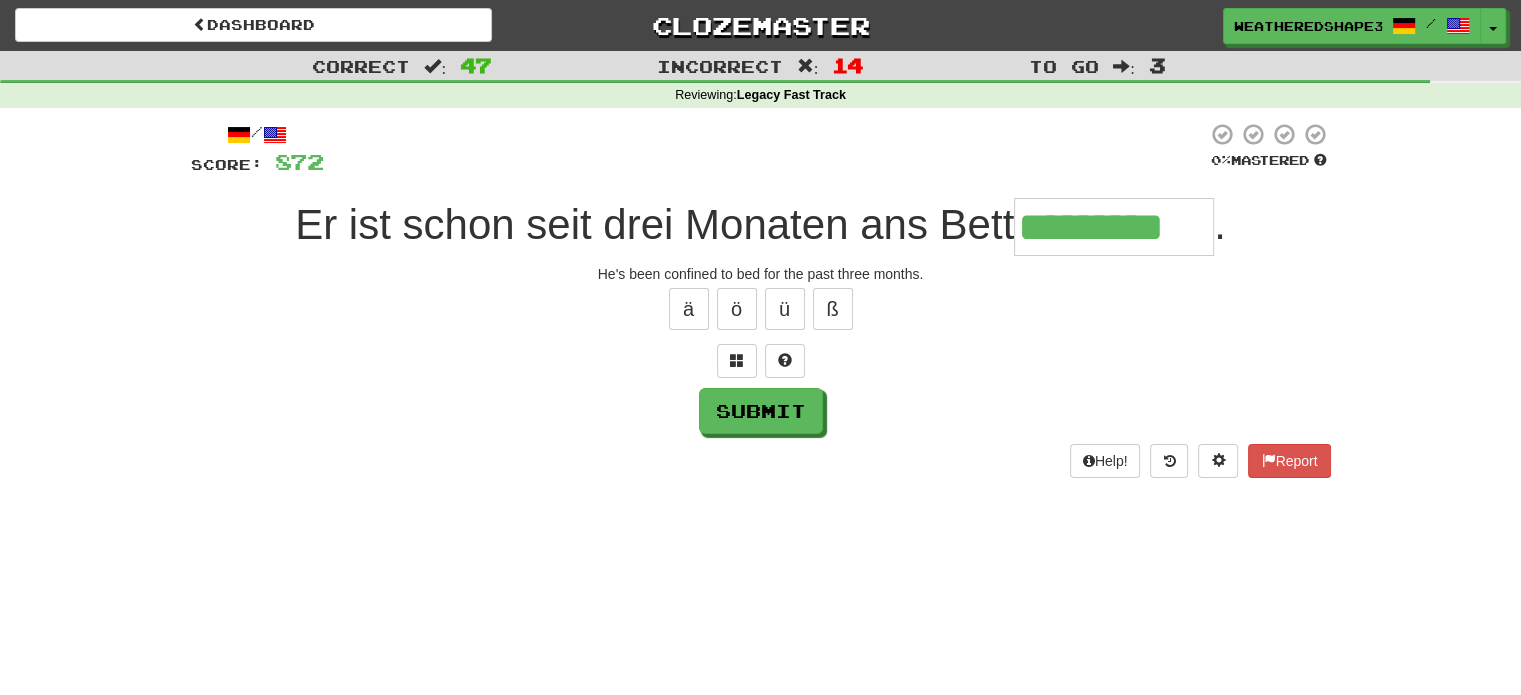 type on "*********" 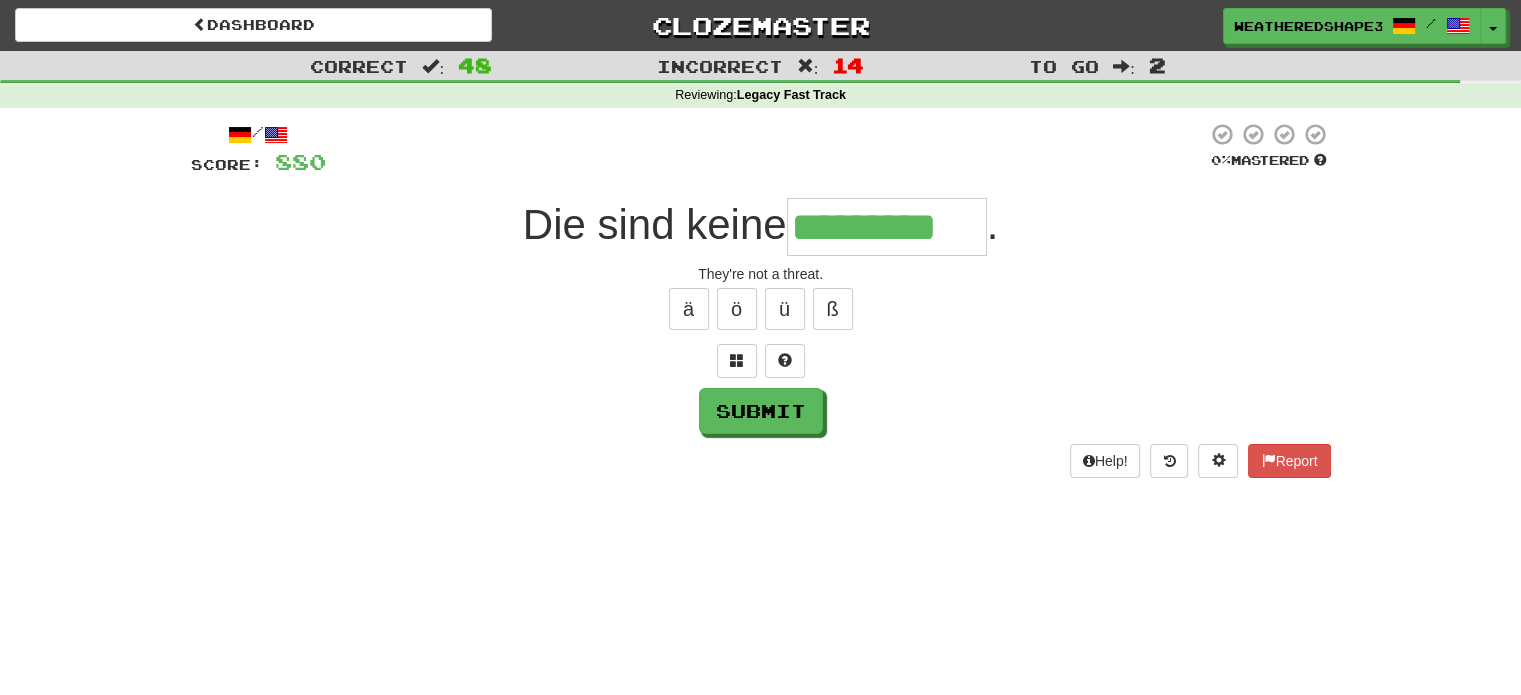 scroll, scrollTop: 0, scrollLeft: 8, axis: horizontal 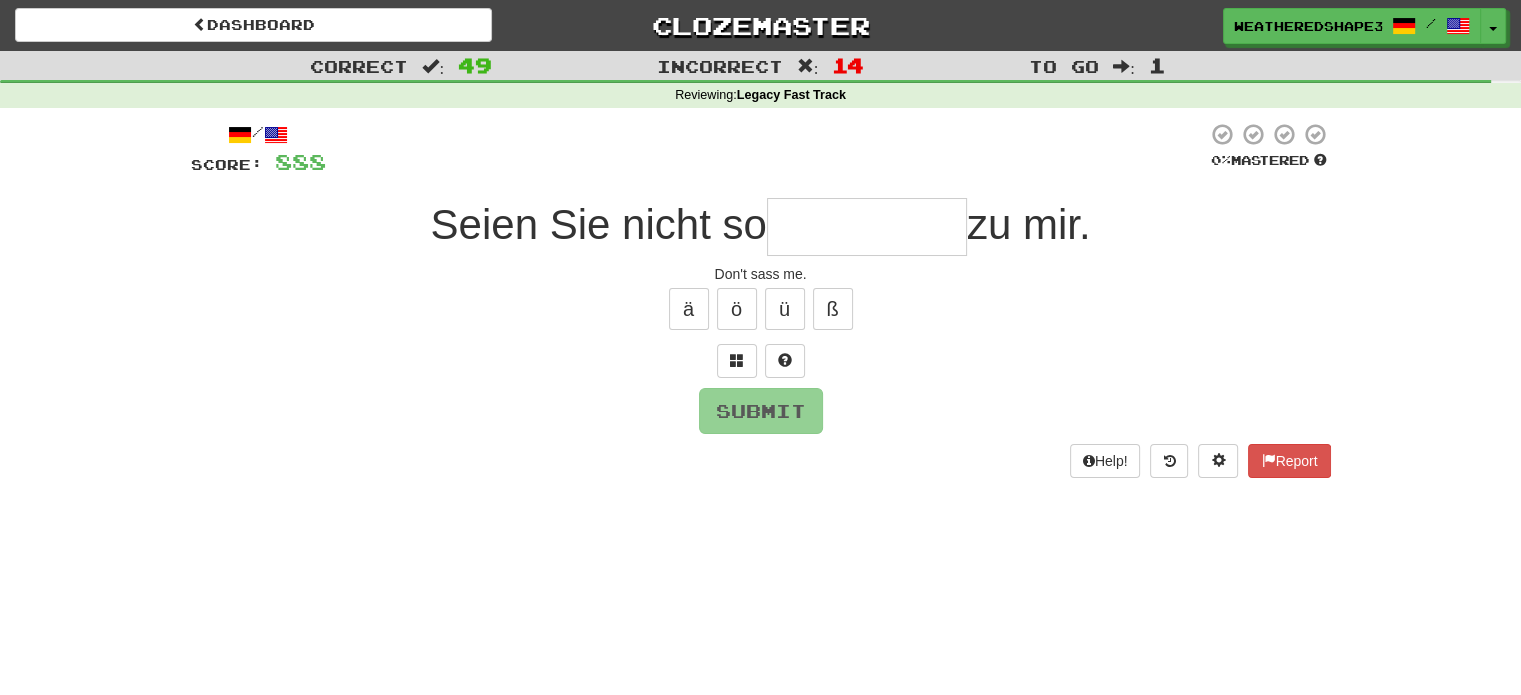 type on "*" 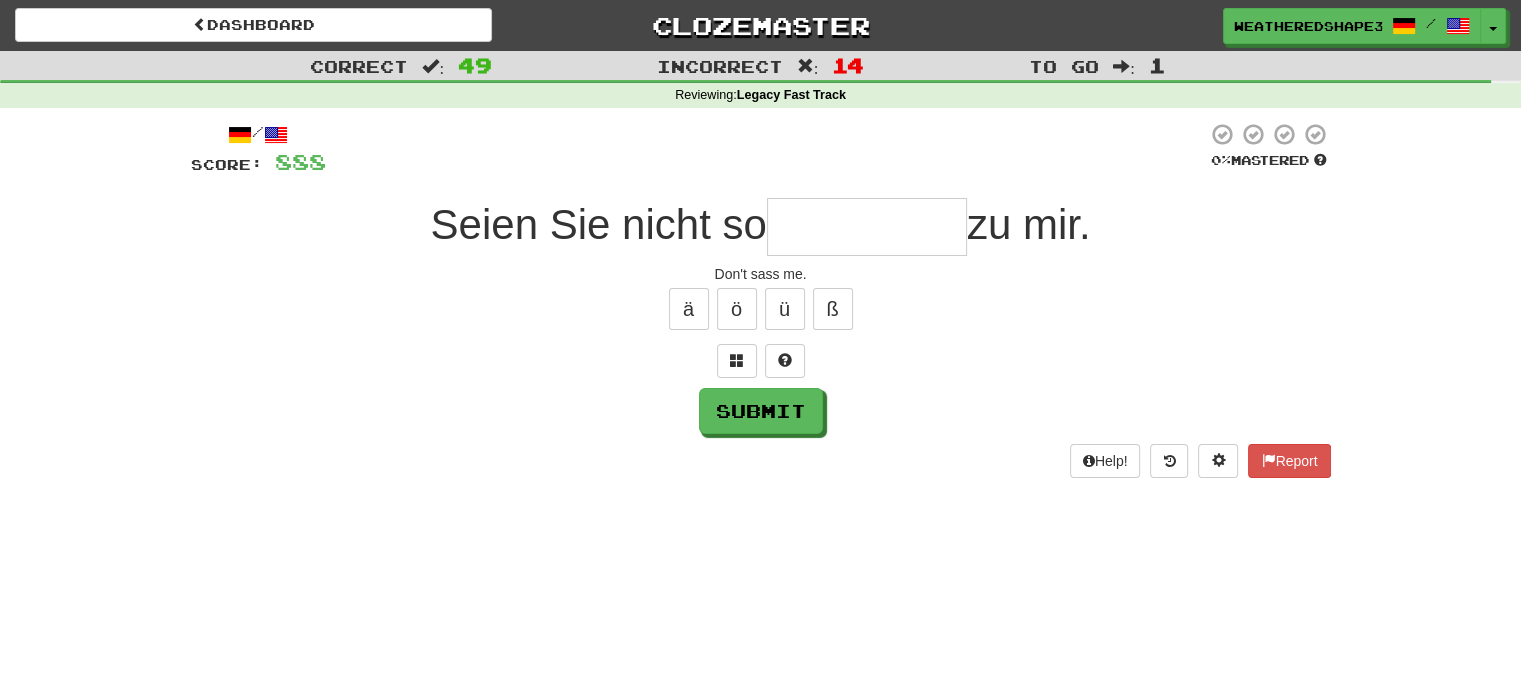 type on "*" 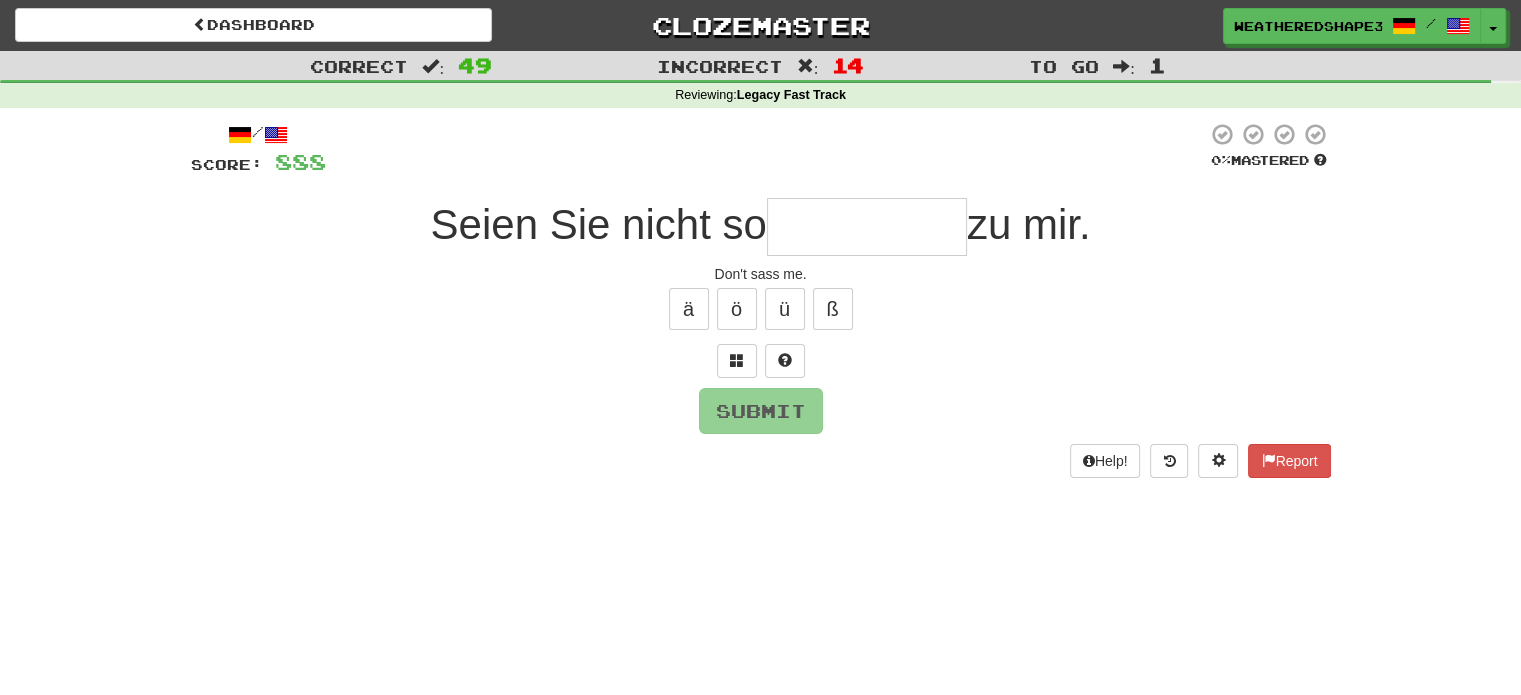 type on "*****" 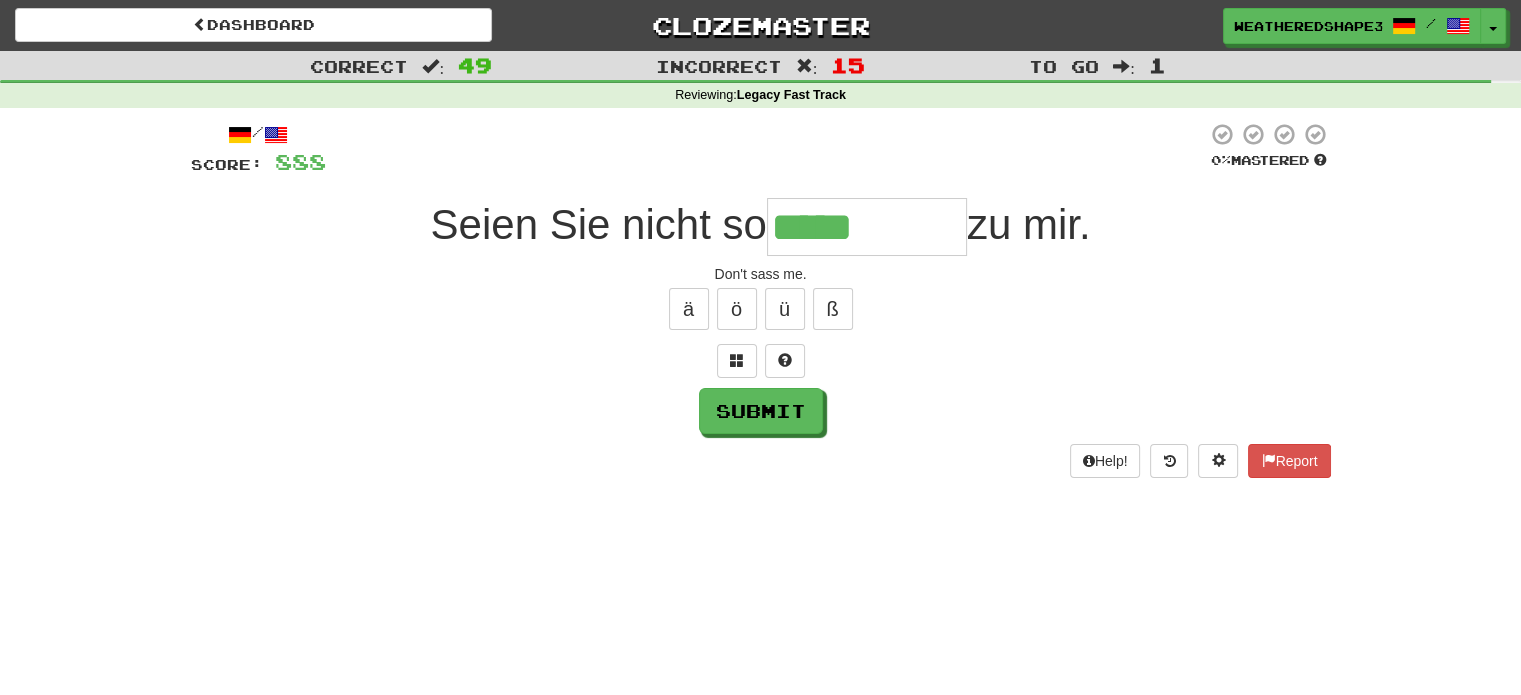 type on "*****" 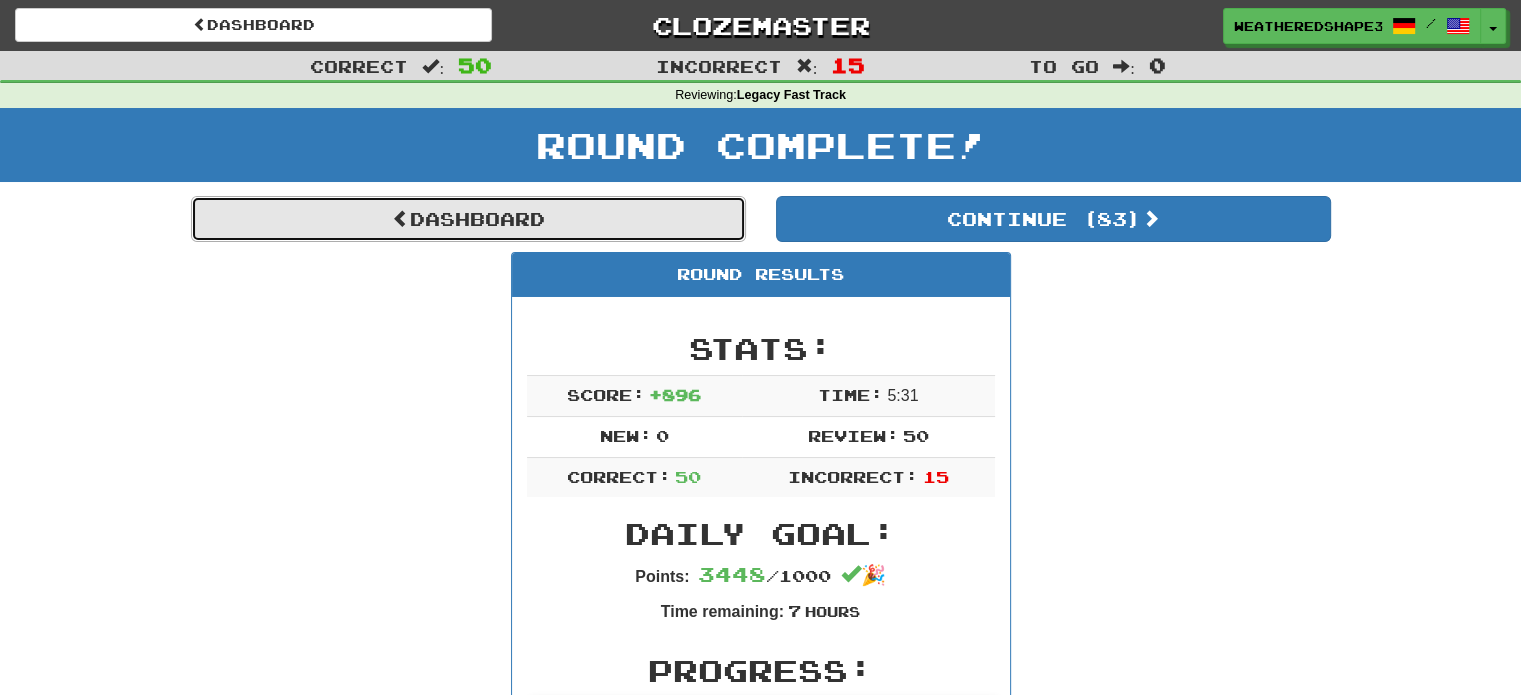 click on "Dashboard" at bounding box center (468, 219) 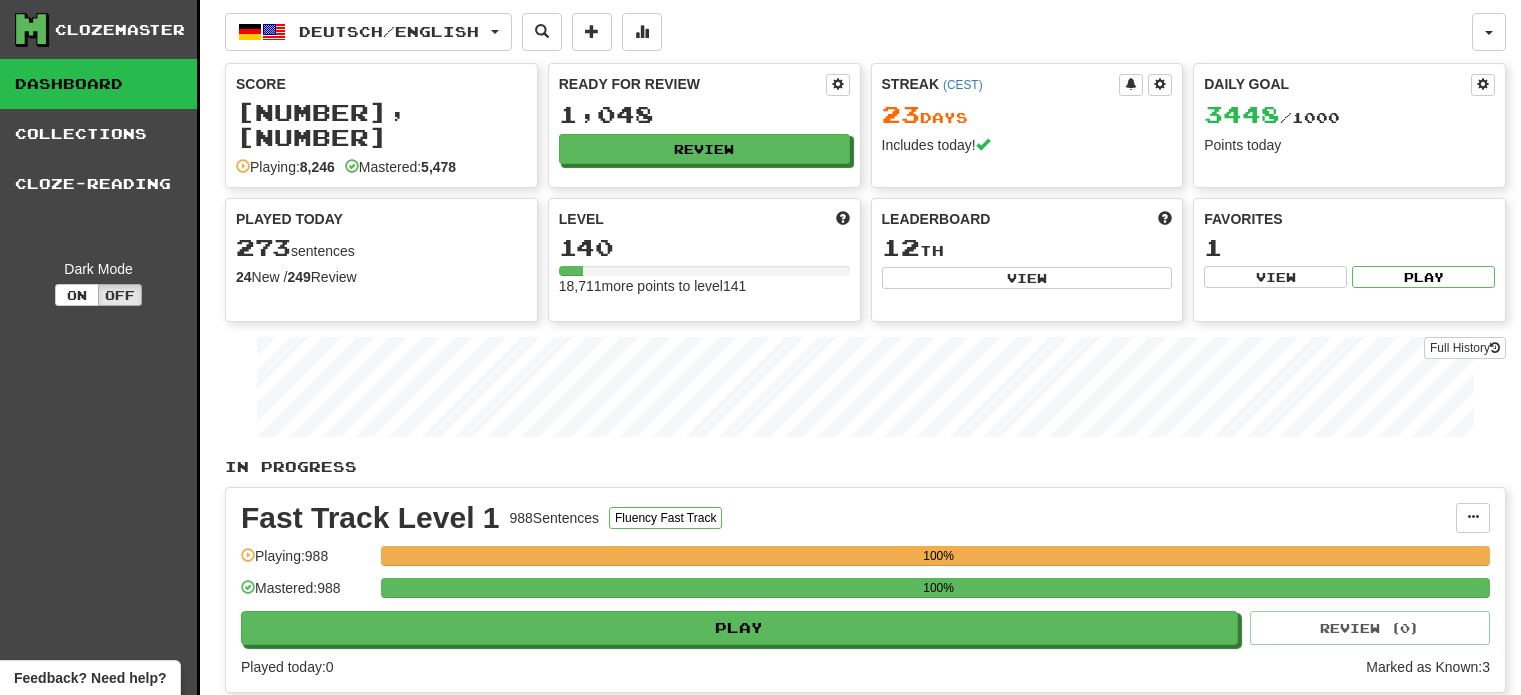 scroll, scrollTop: 0, scrollLeft: 0, axis: both 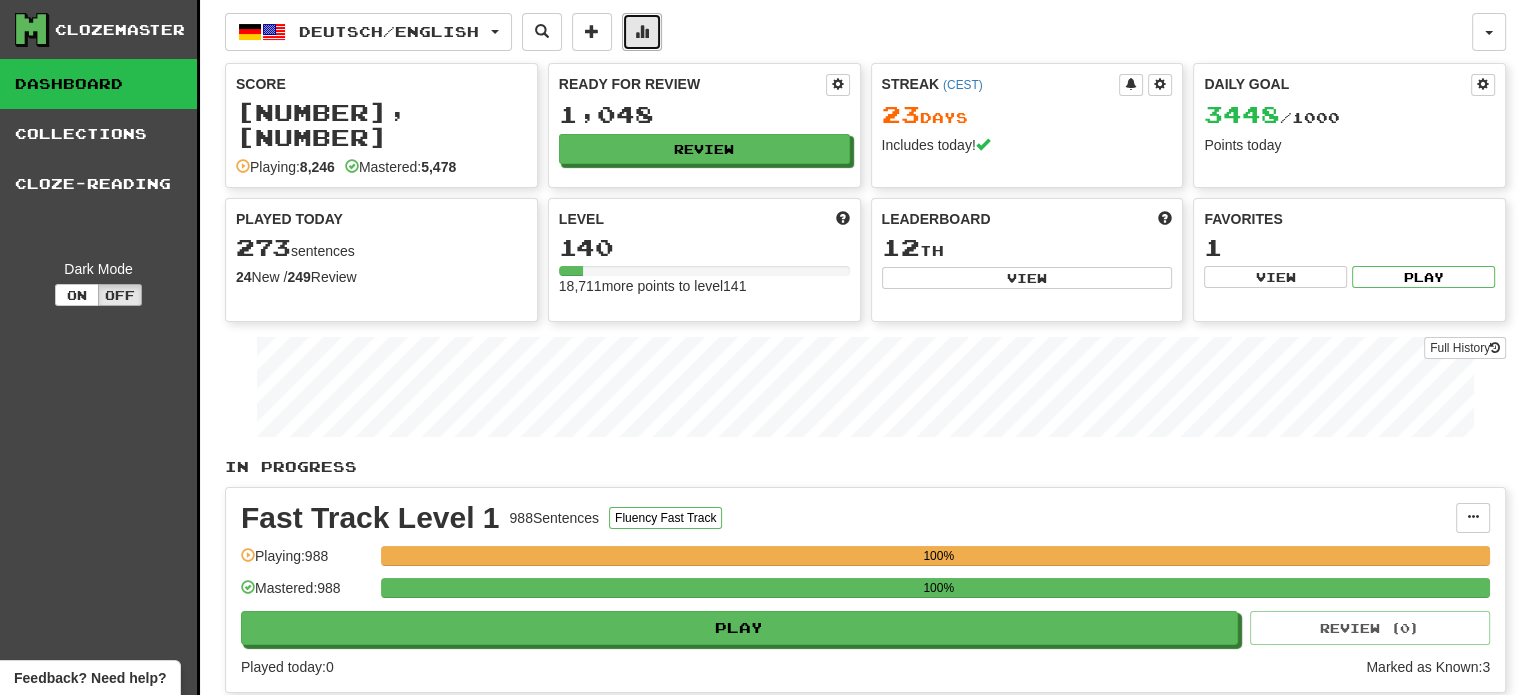 click at bounding box center (642, 31) 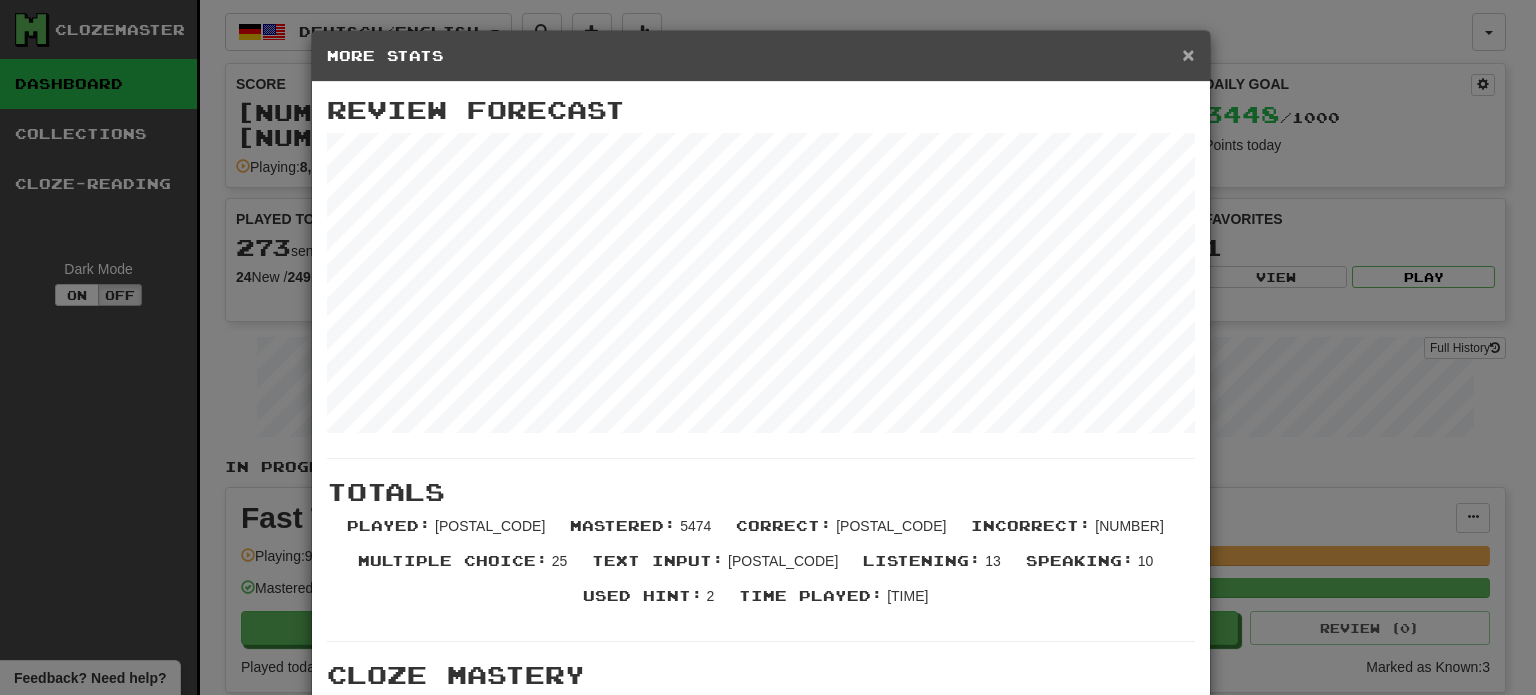 click on "×" at bounding box center (1188, 54) 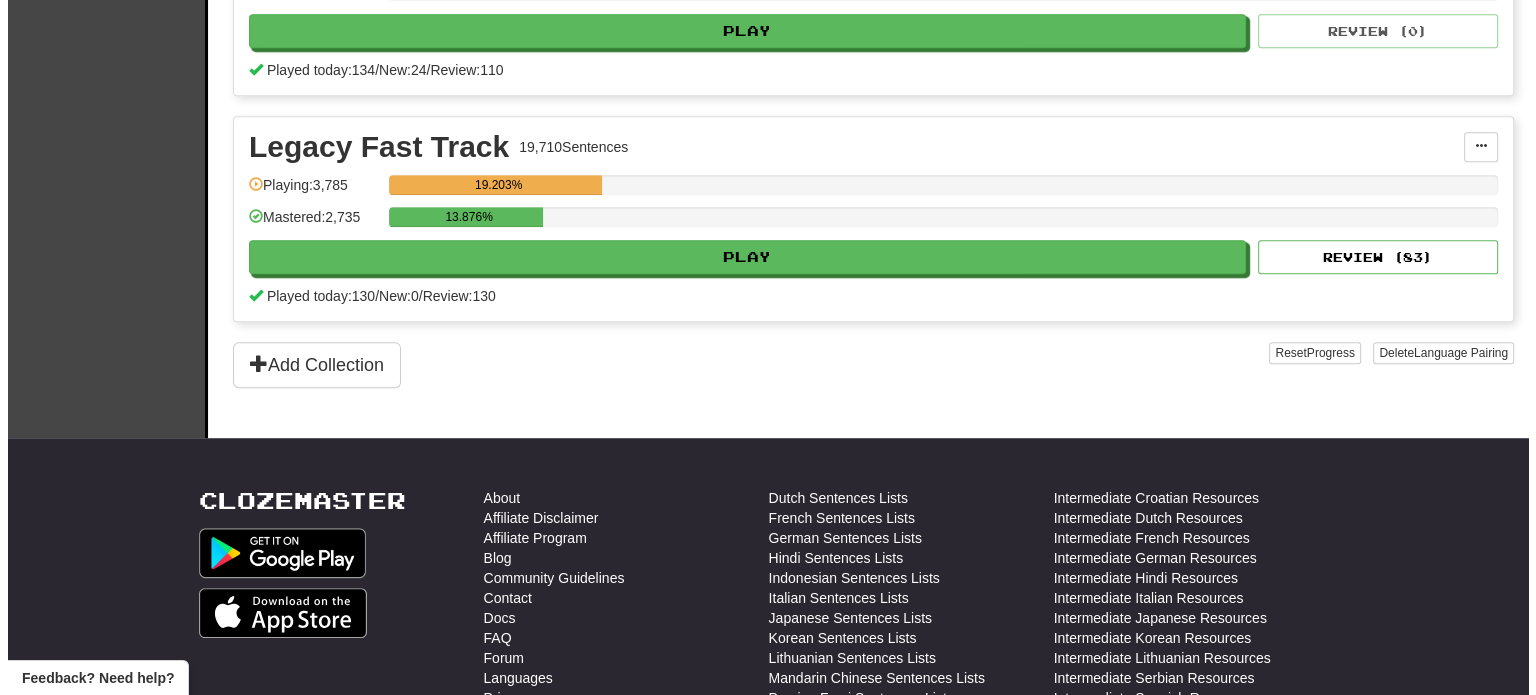 scroll, scrollTop: 1400, scrollLeft: 0, axis: vertical 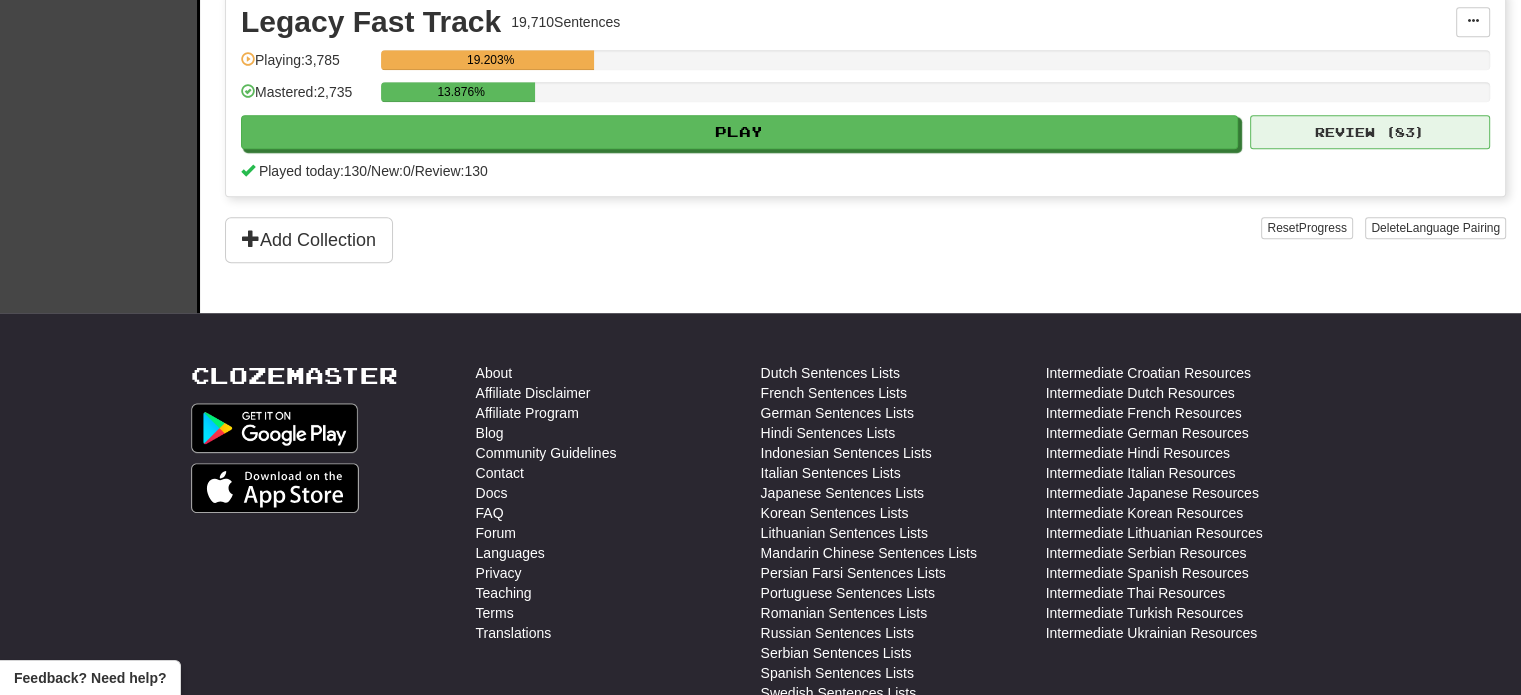 drag, startPoint x: 1338, startPoint y: 119, endPoint x: 1338, endPoint y: 107, distance: 12 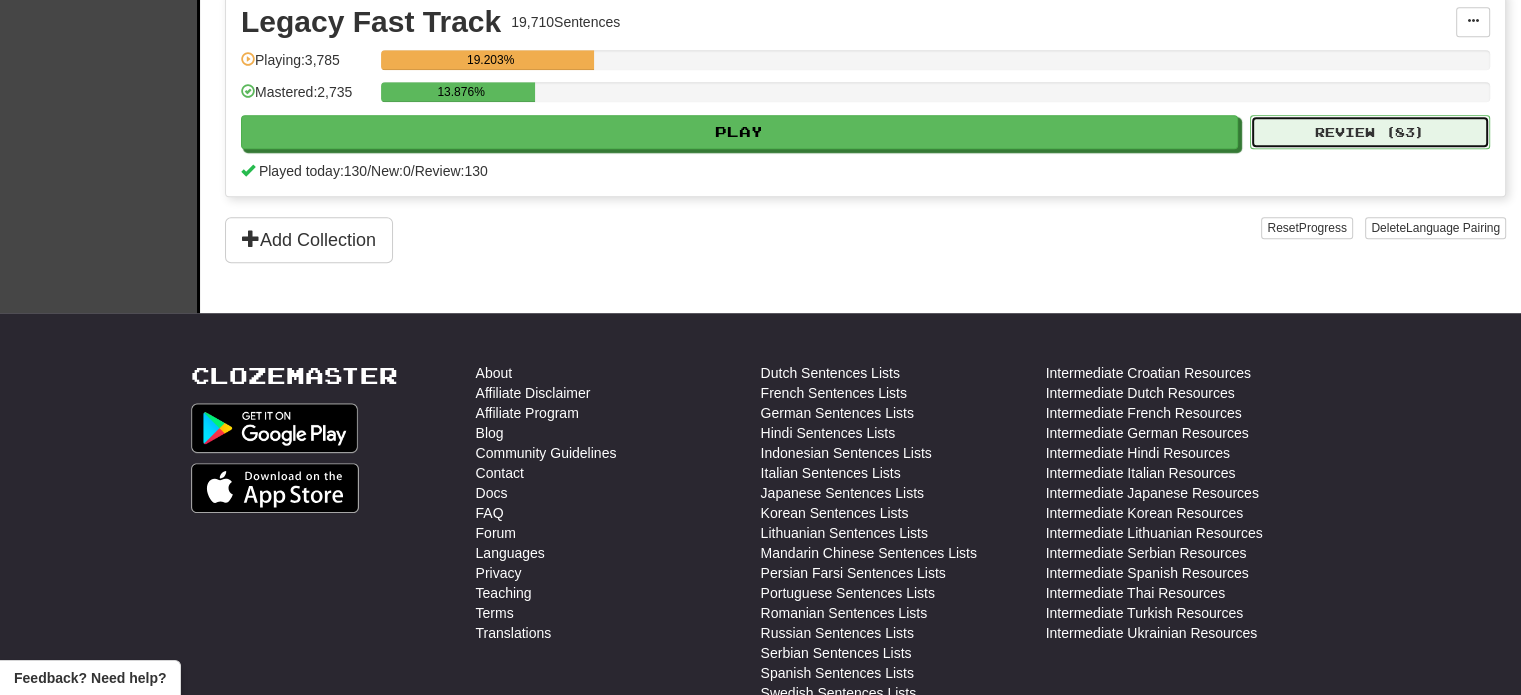 click on "Review ( 83 )" at bounding box center (1370, 132) 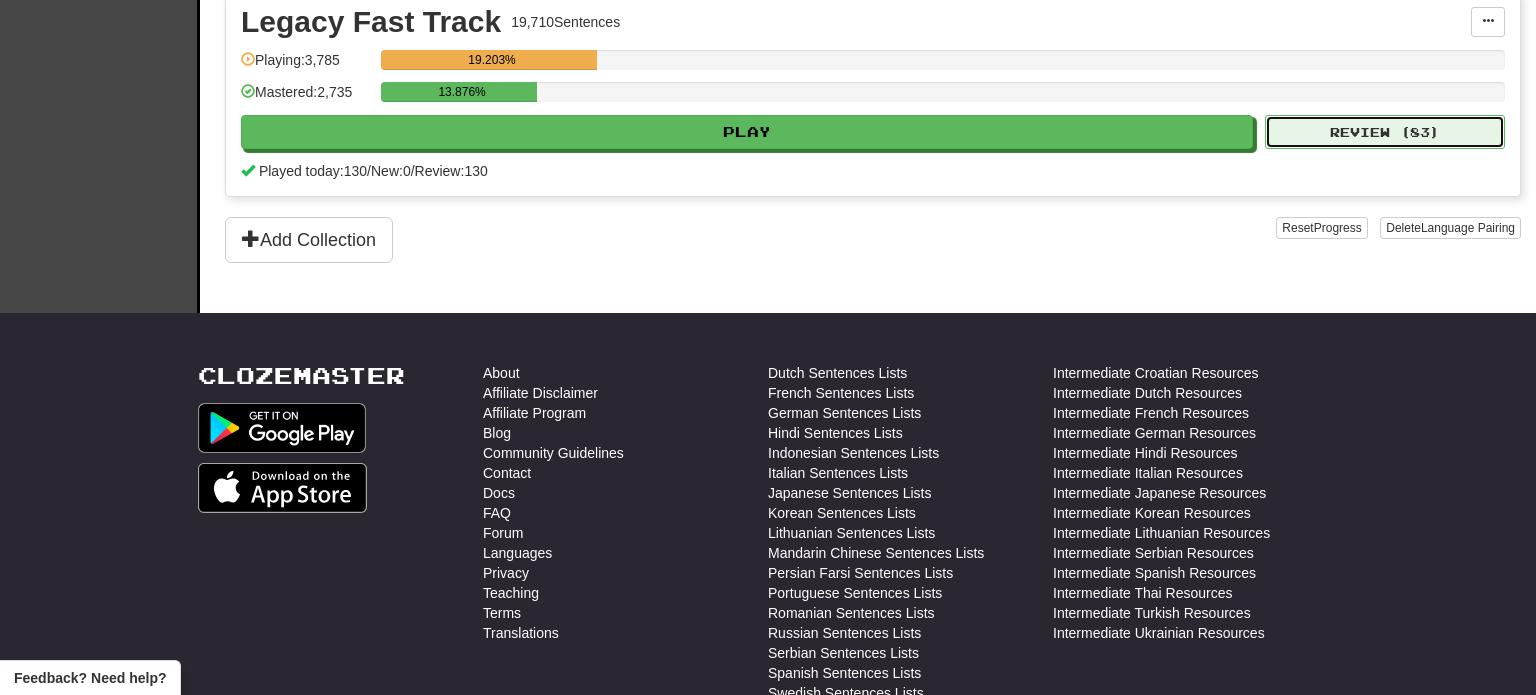 select on "**" 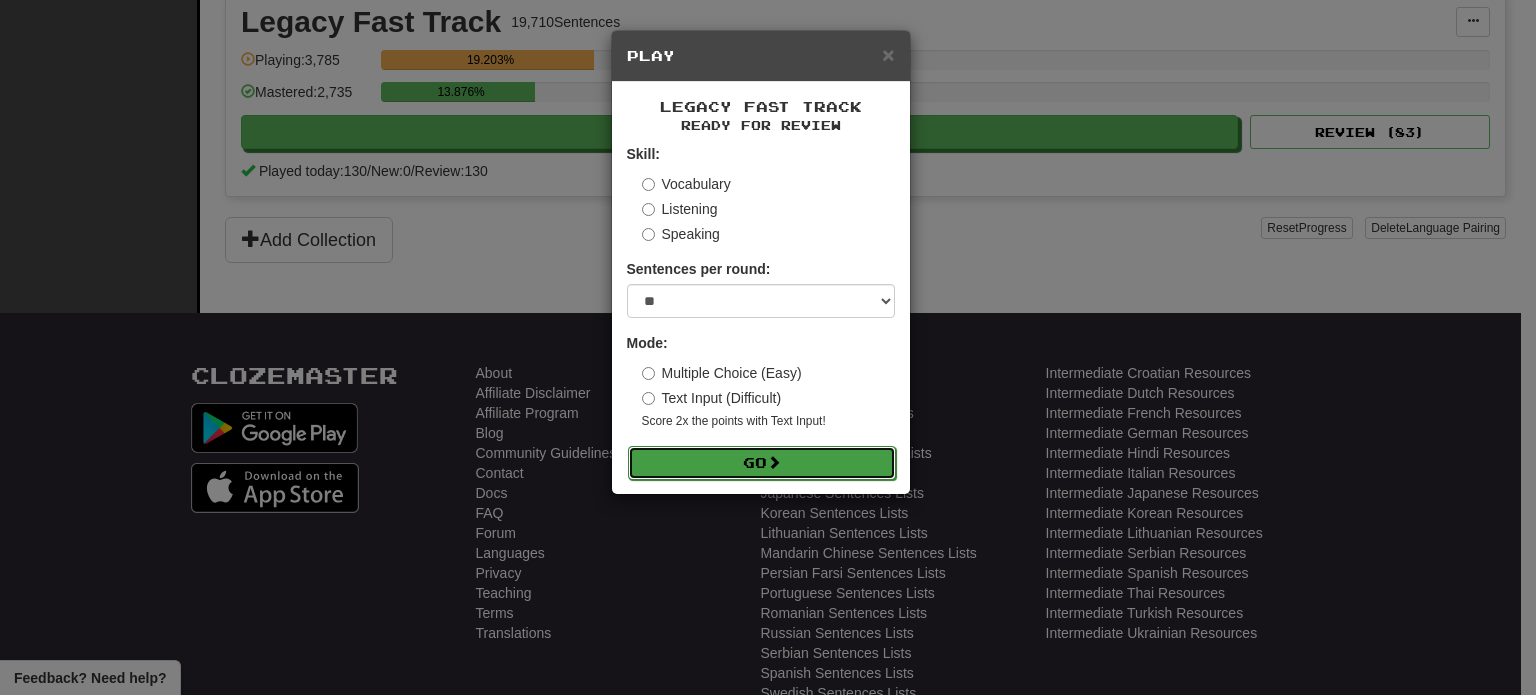 click on "Go" at bounding box center (762, 463) 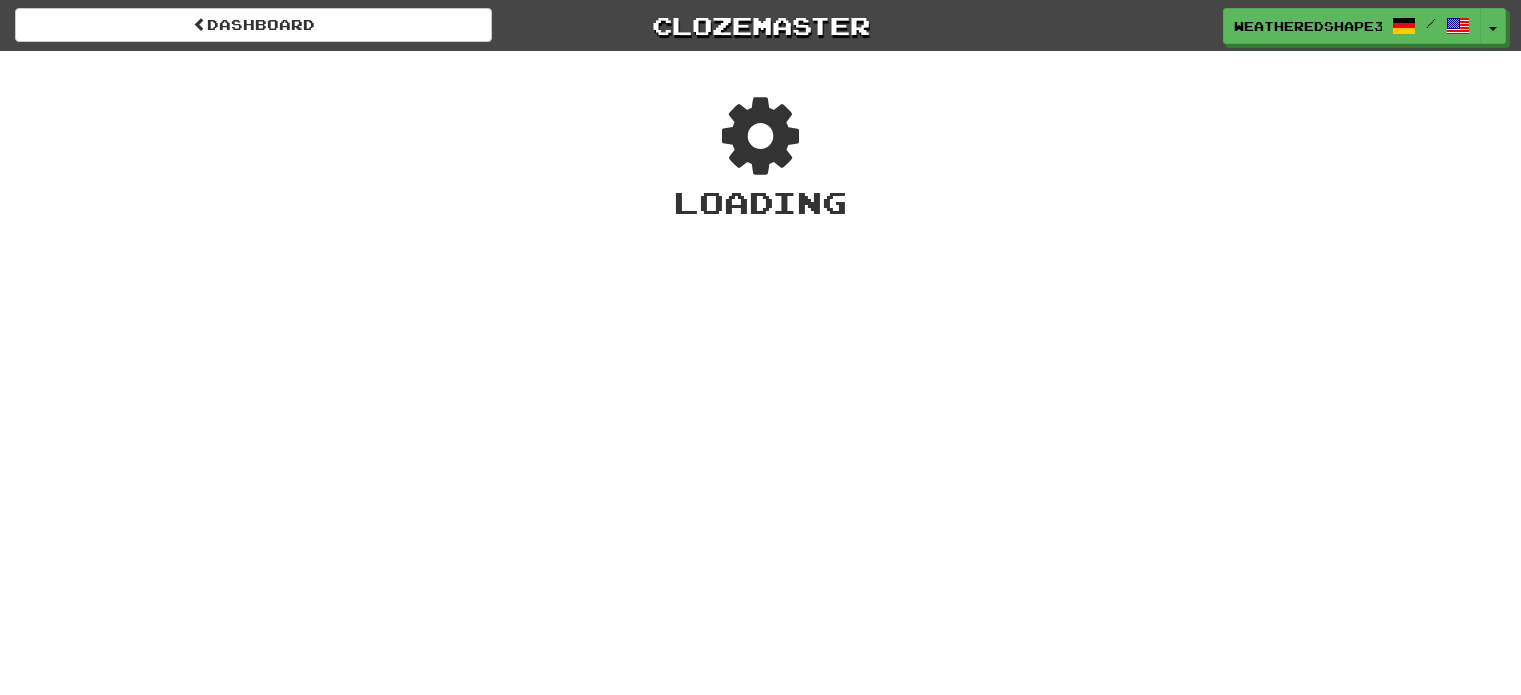 scroll, scrollTop: 0, scrollLeft: 0, axis: both 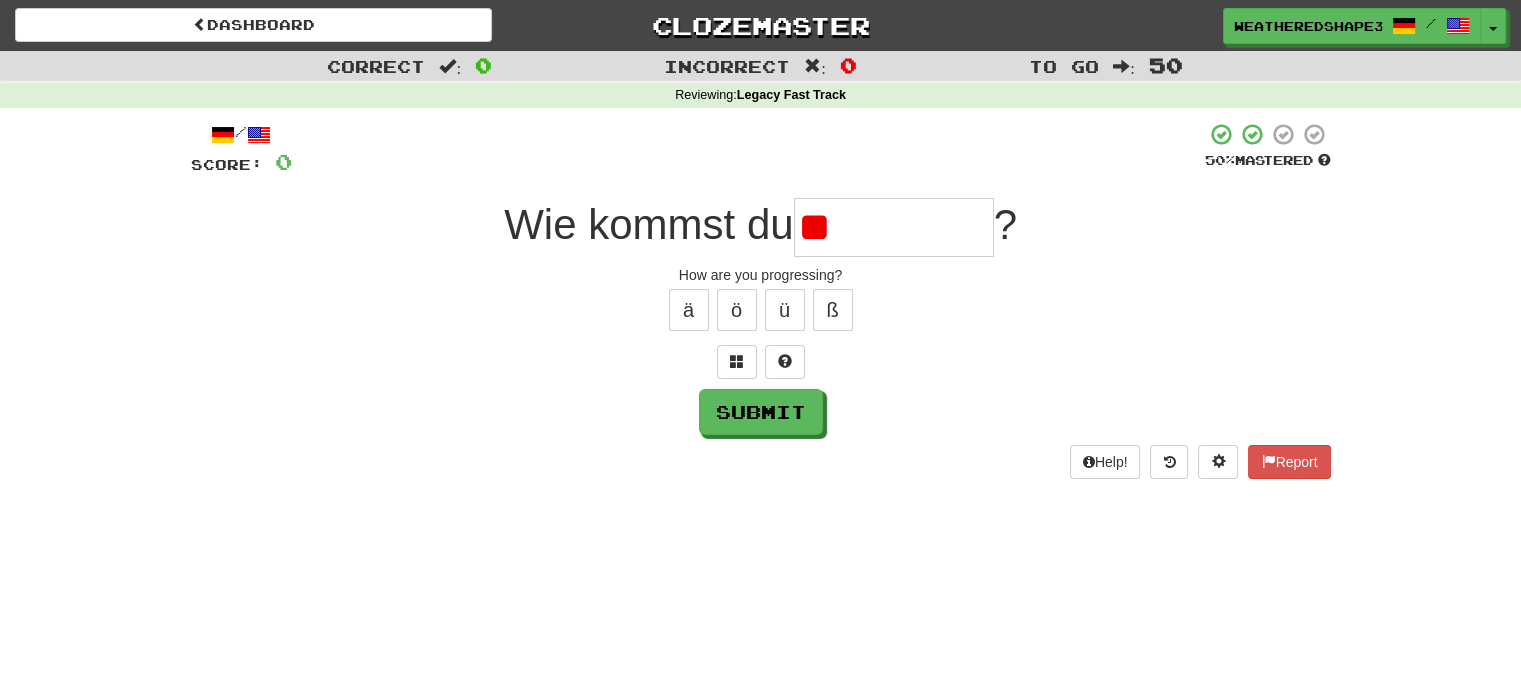 type on "*" 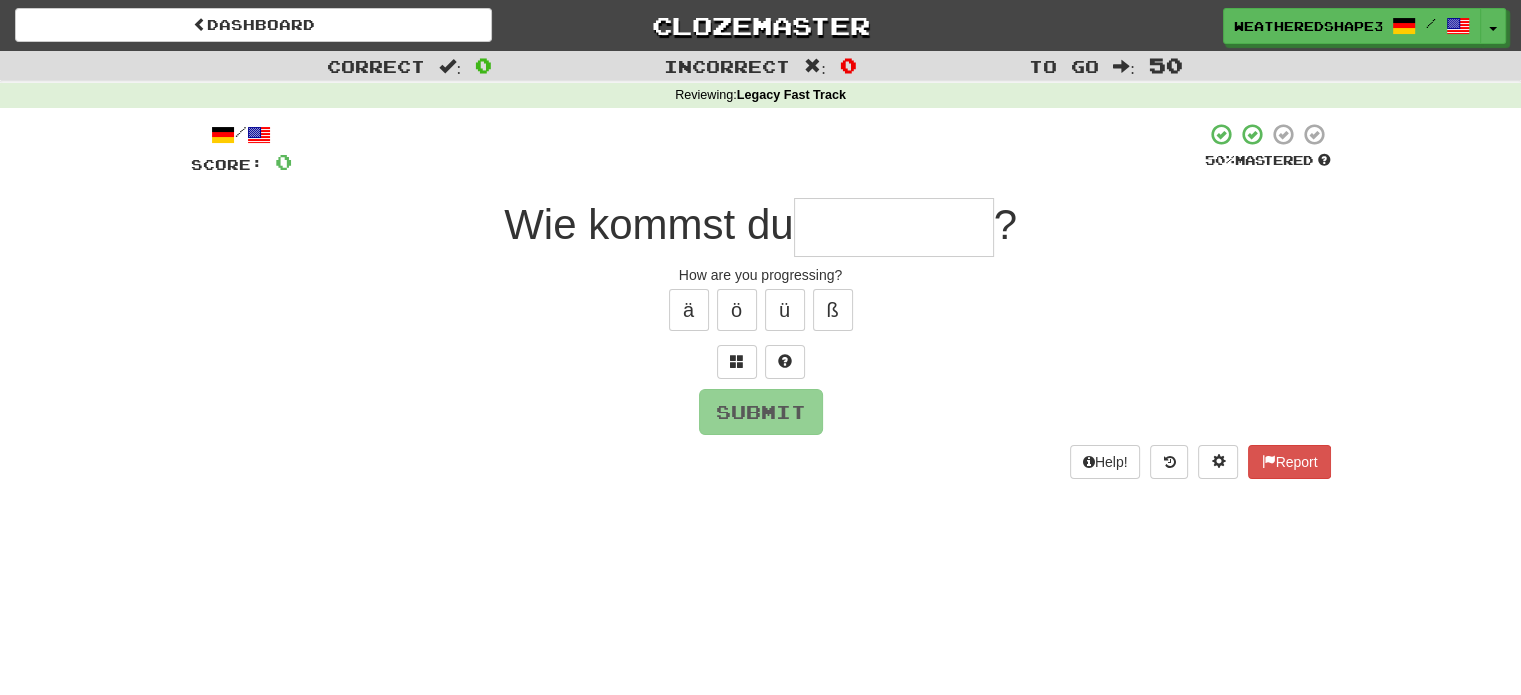 type on "*" 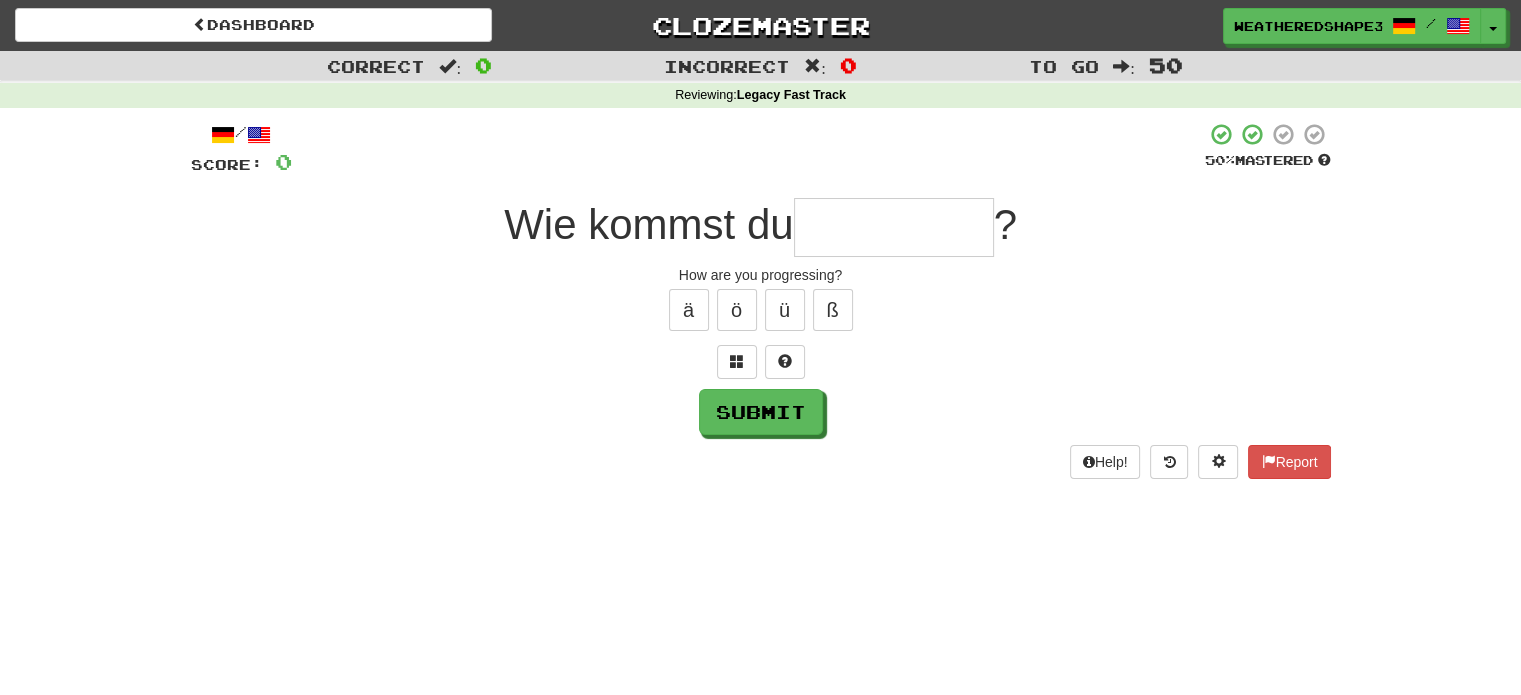 type on "*" 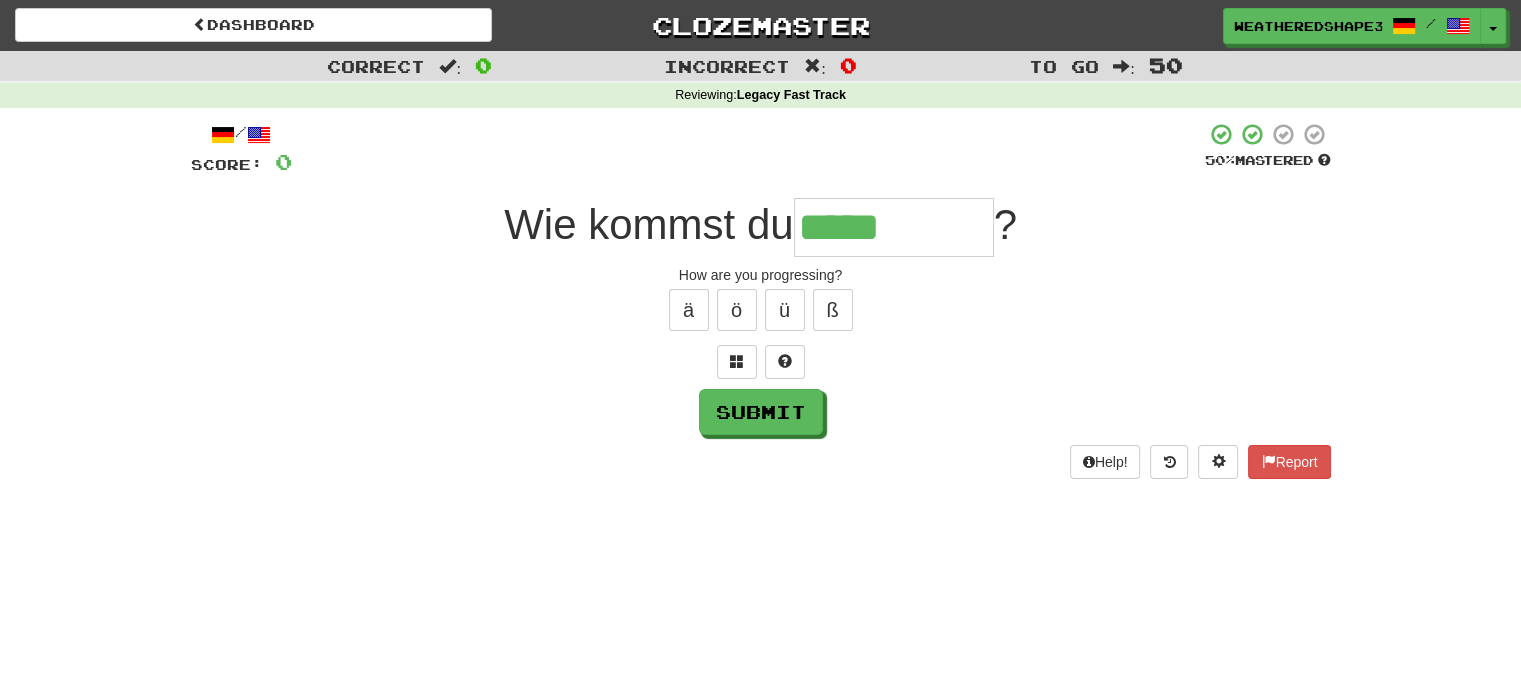 type on "*****" 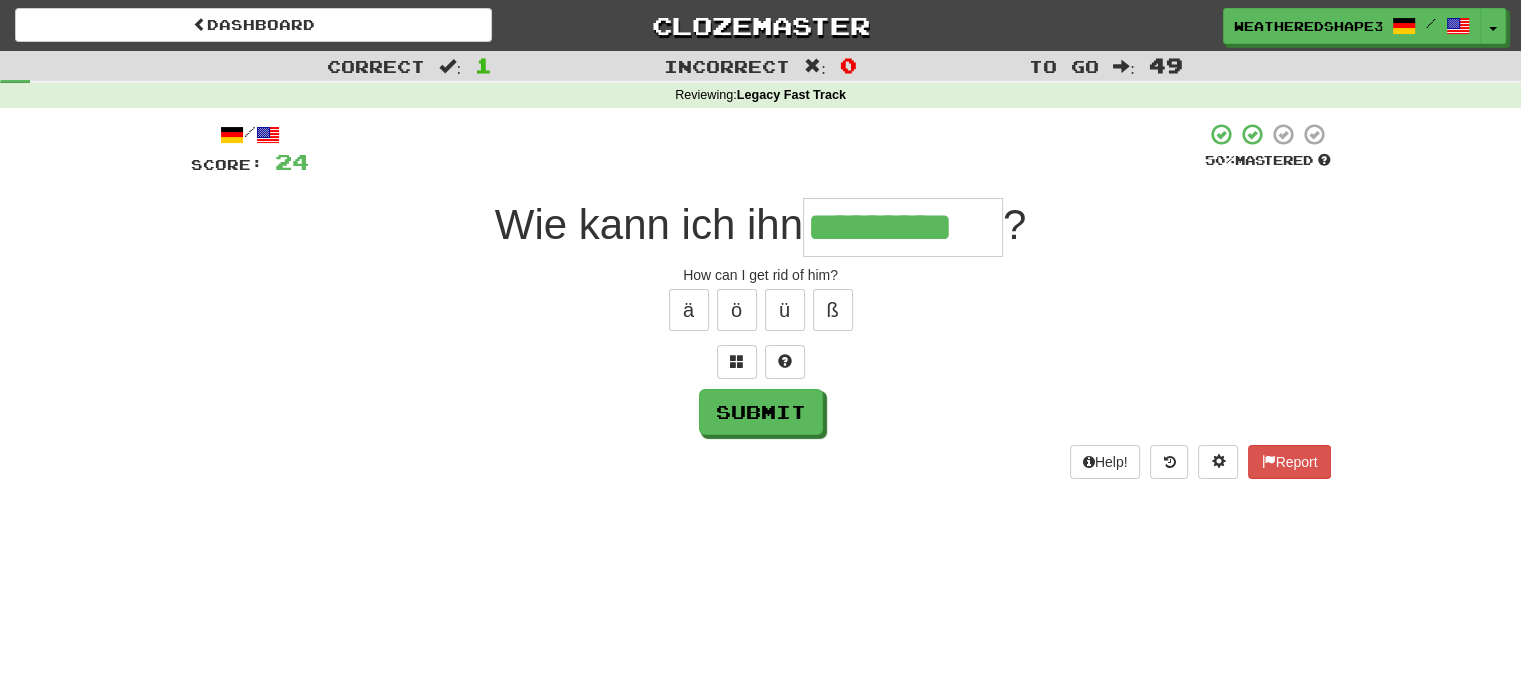 type on "*********" 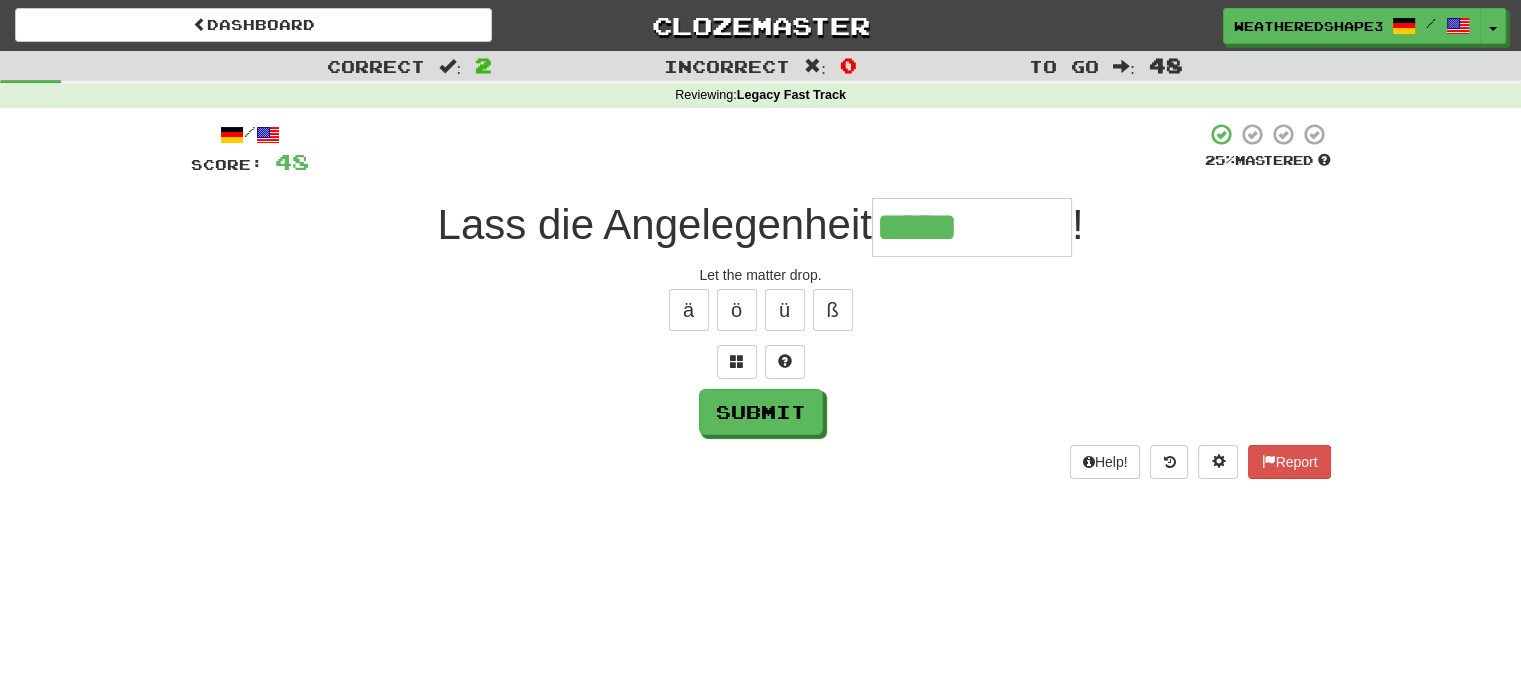 type on "*****" 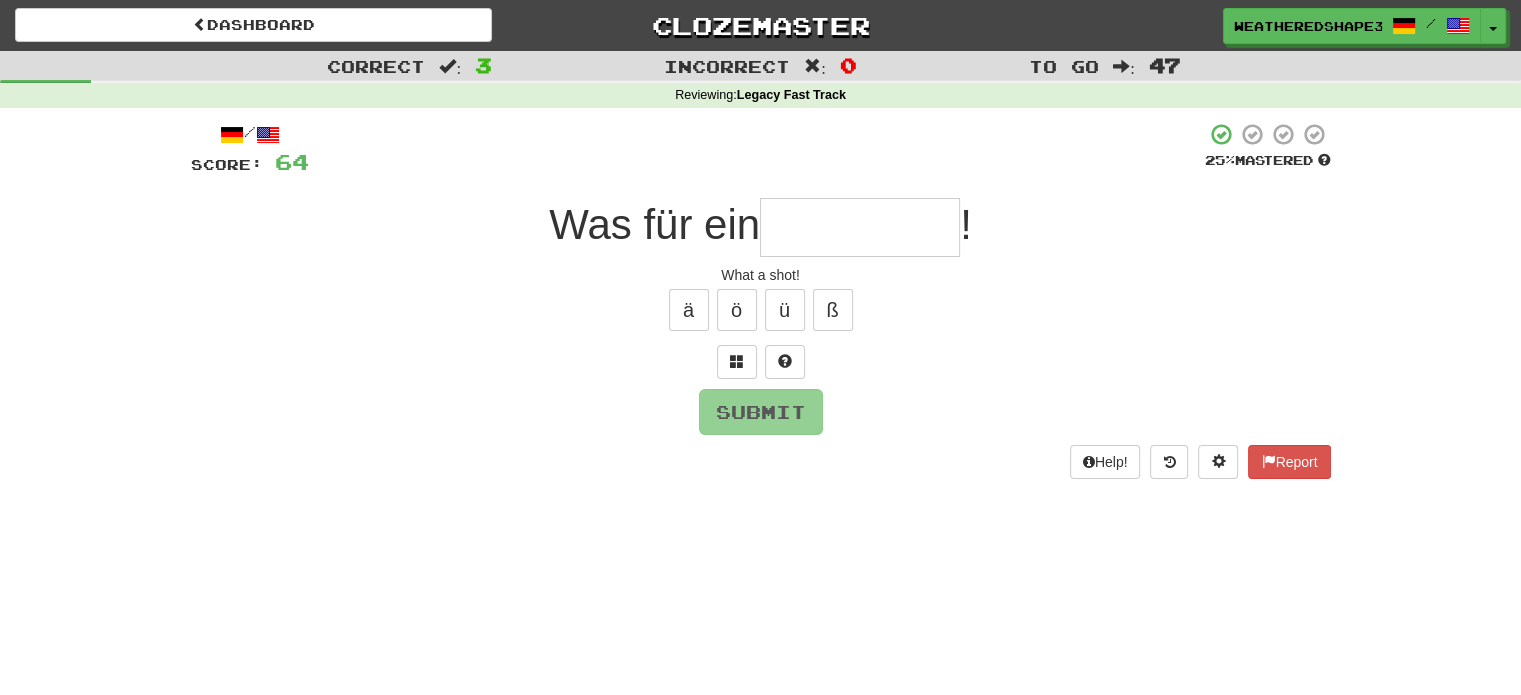 type on "*" 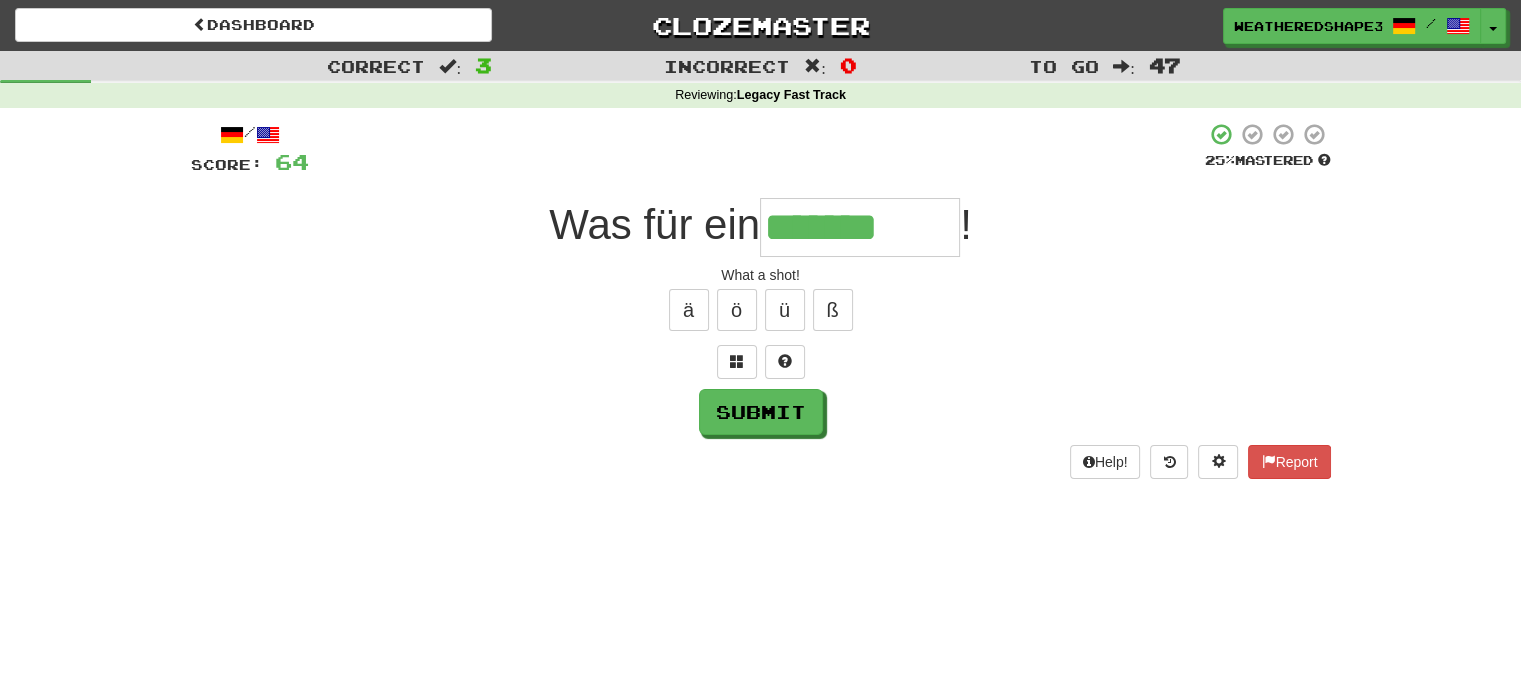 type on "*******" 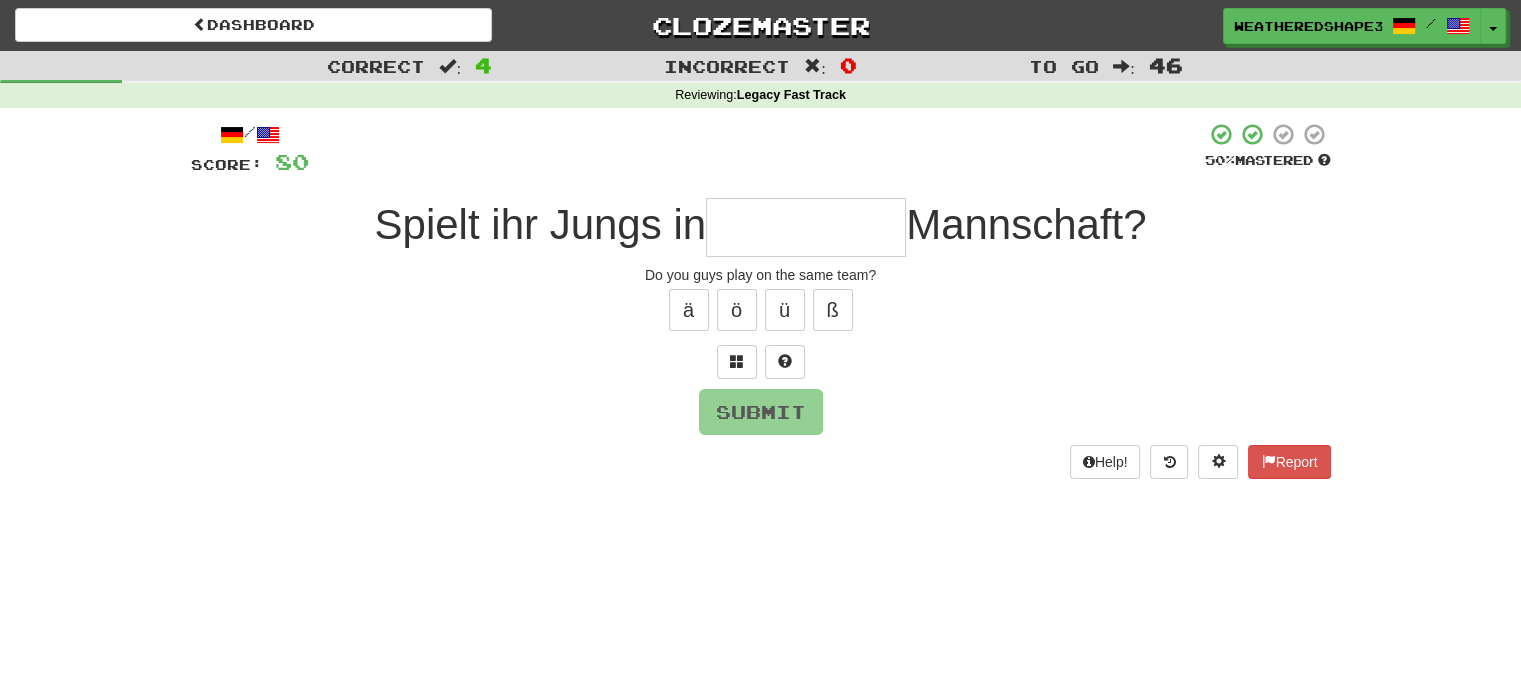 type on "*" 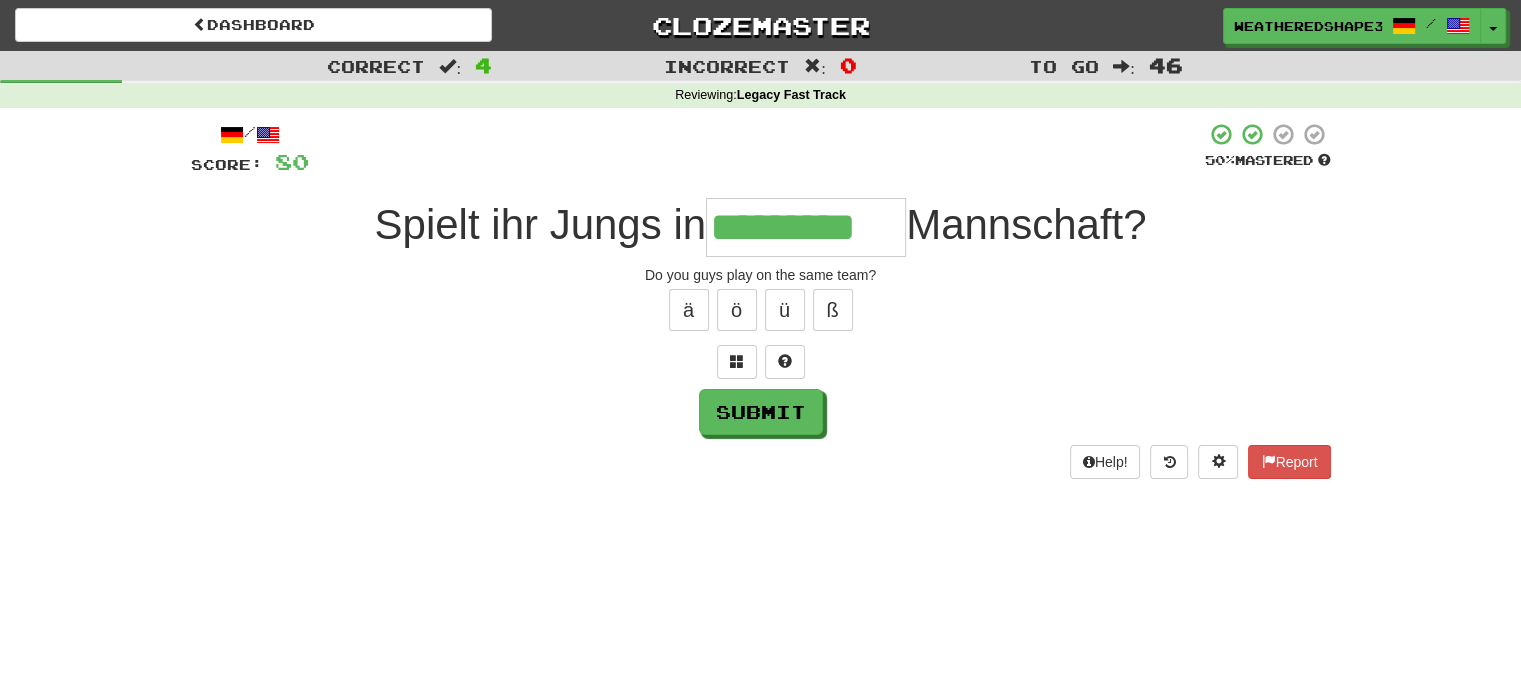 type on "*********" 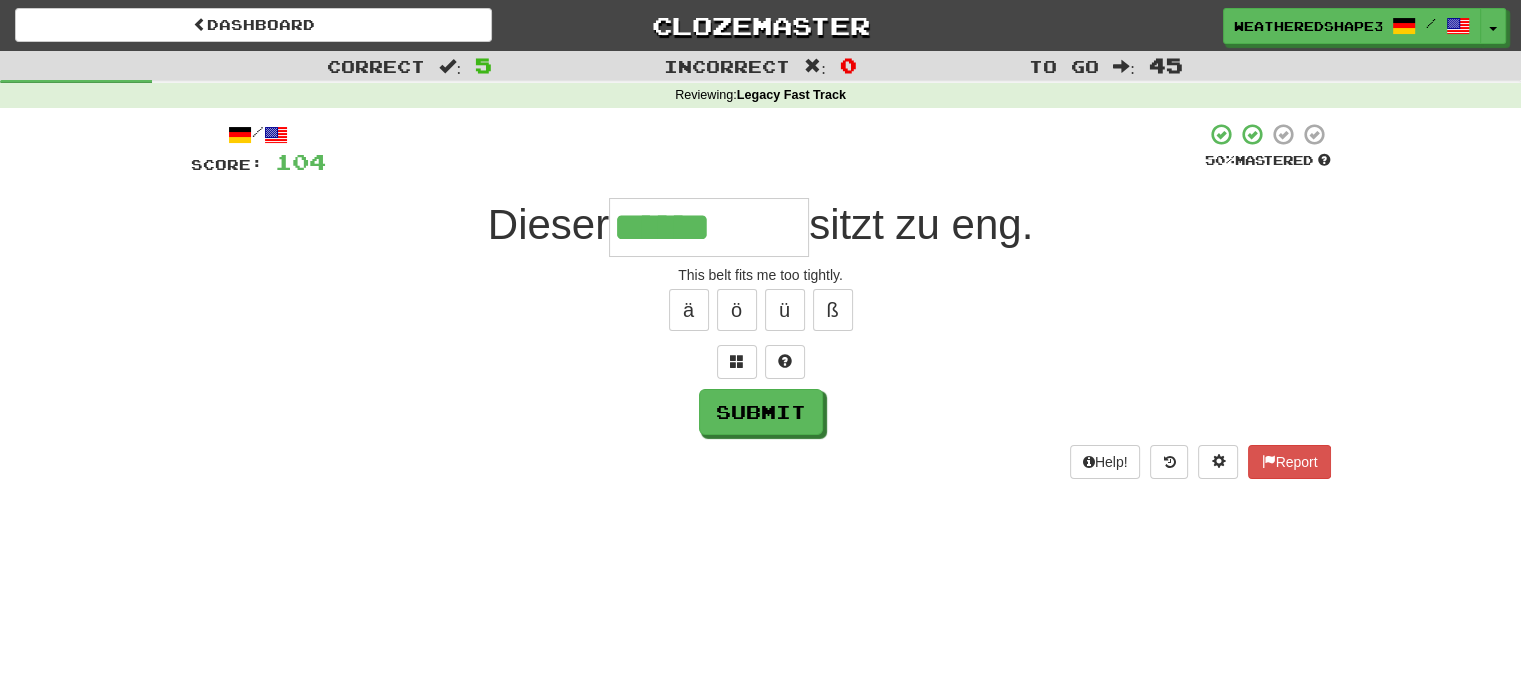 type on "******" 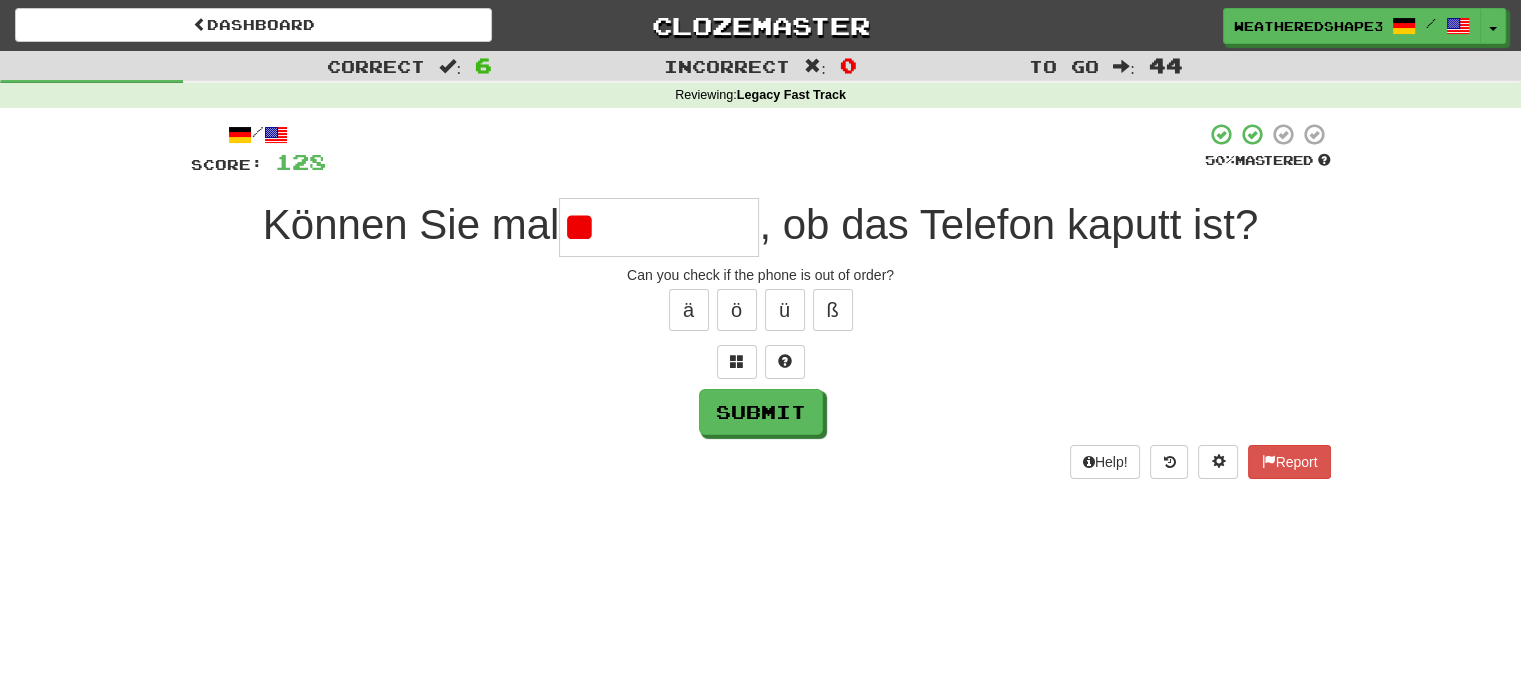 type on "*" 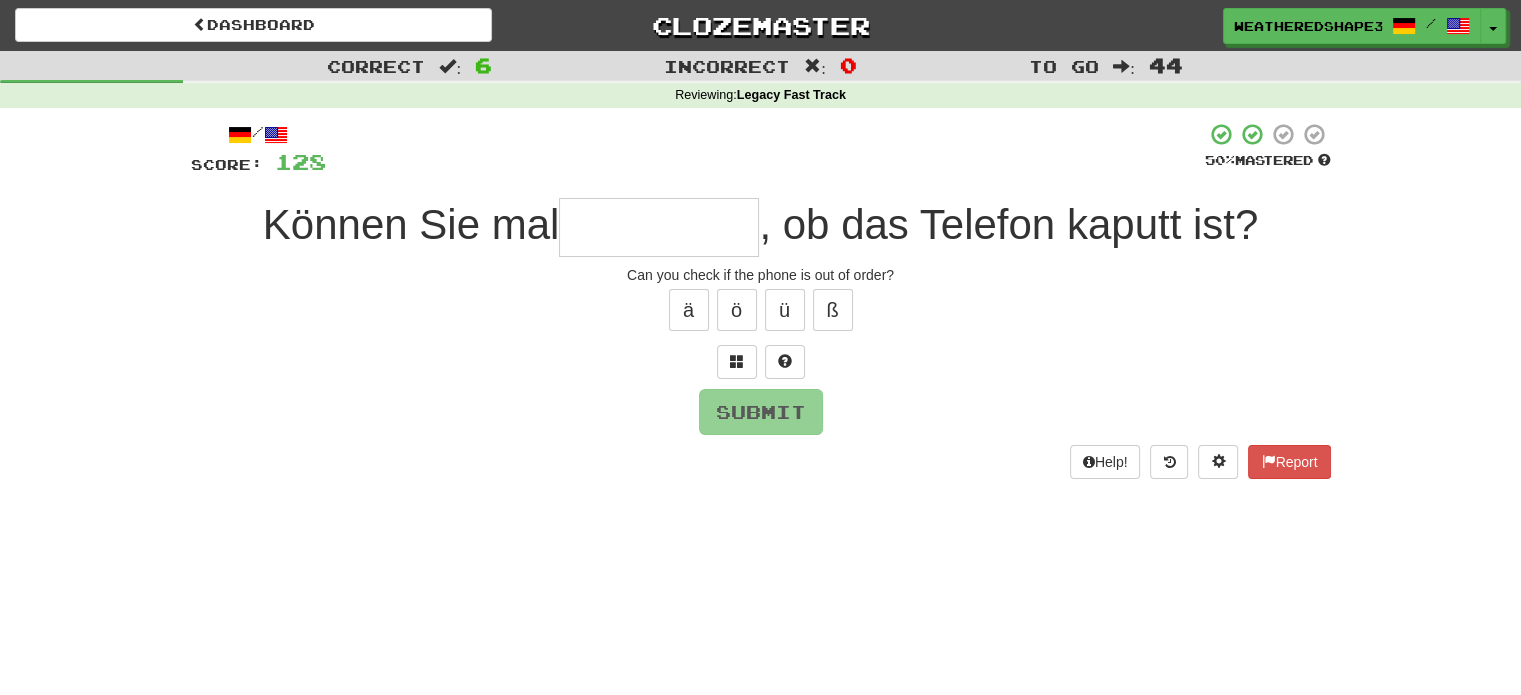 type on "*" 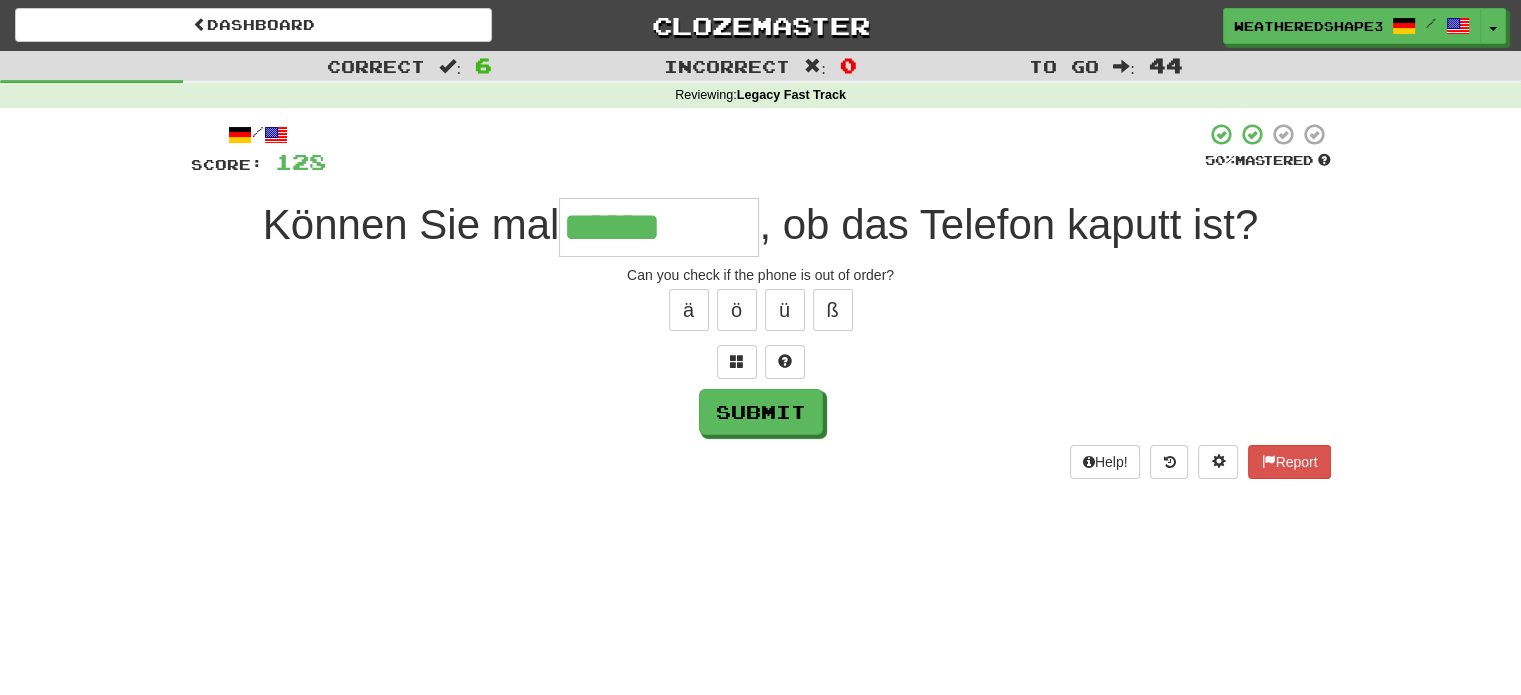 type on "******" 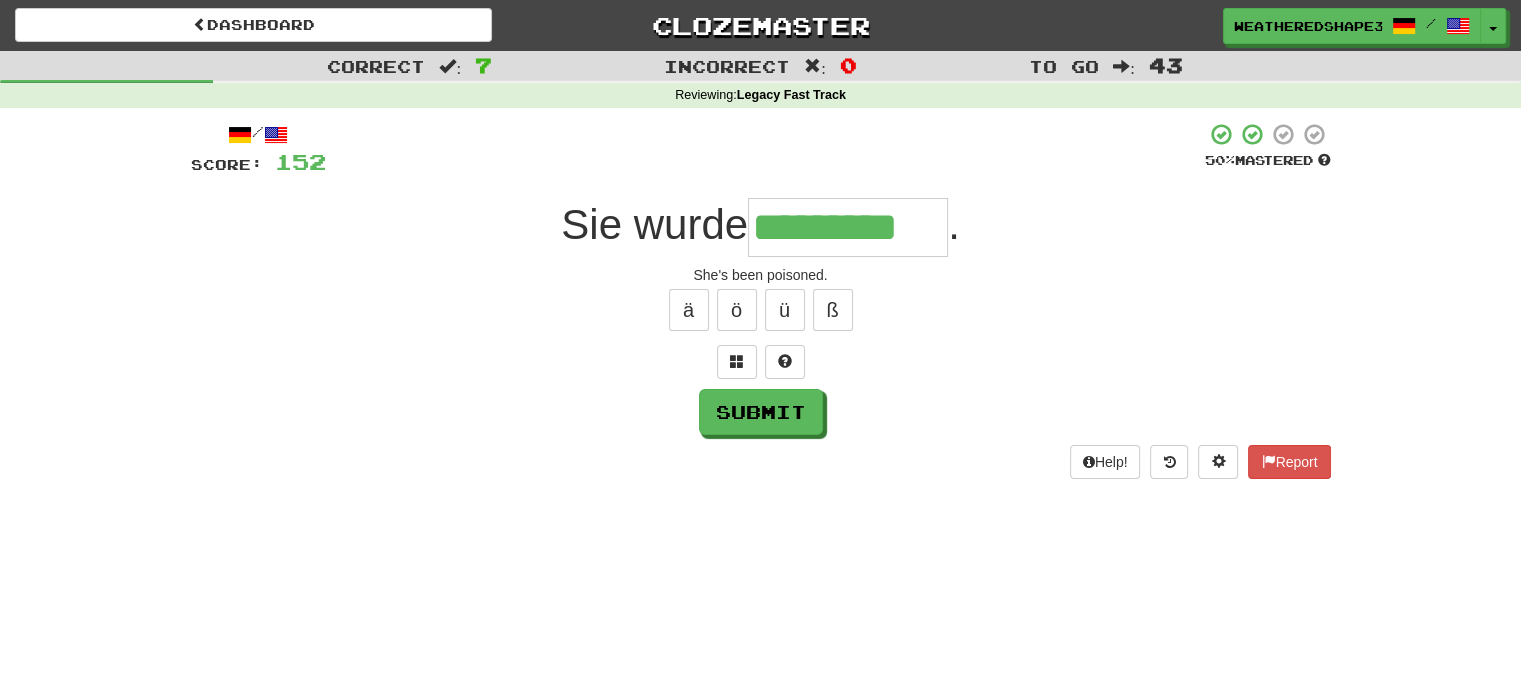 type on "*********" 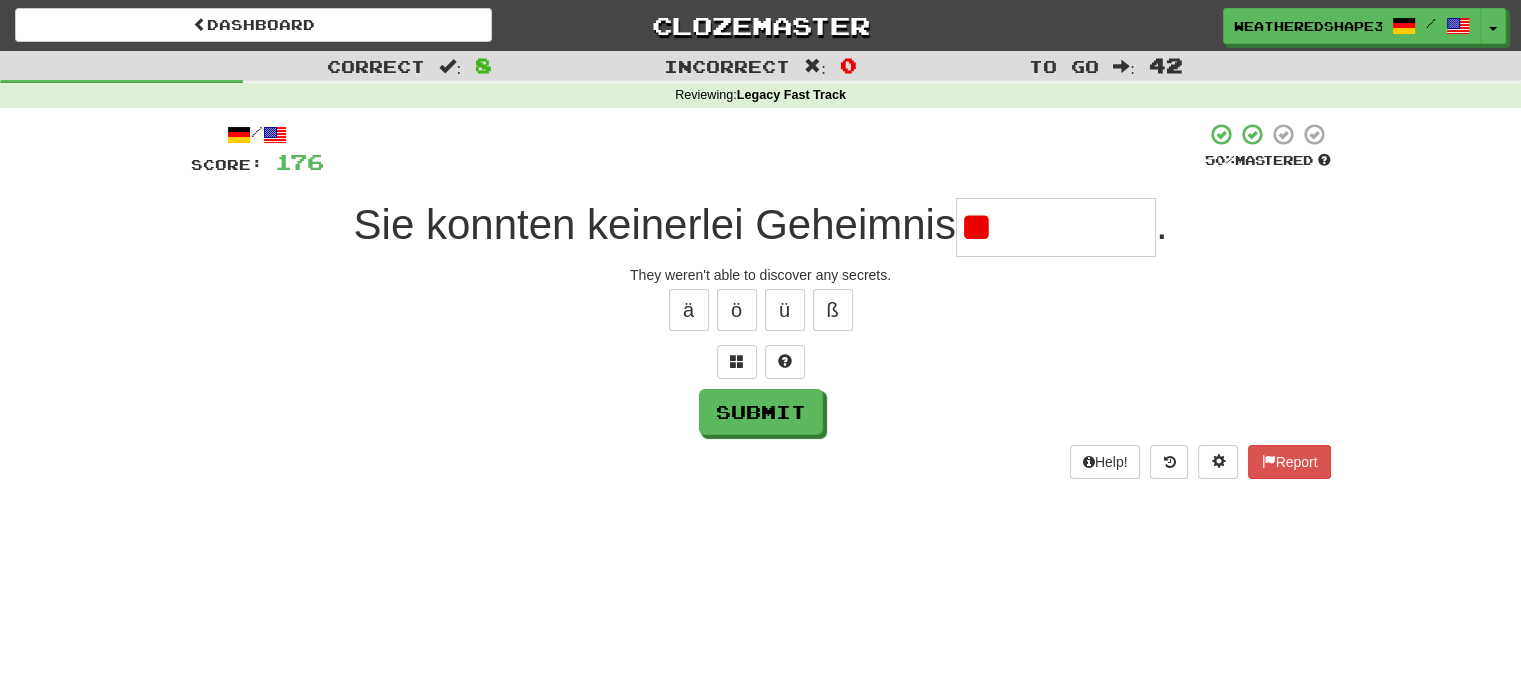 type on "*" 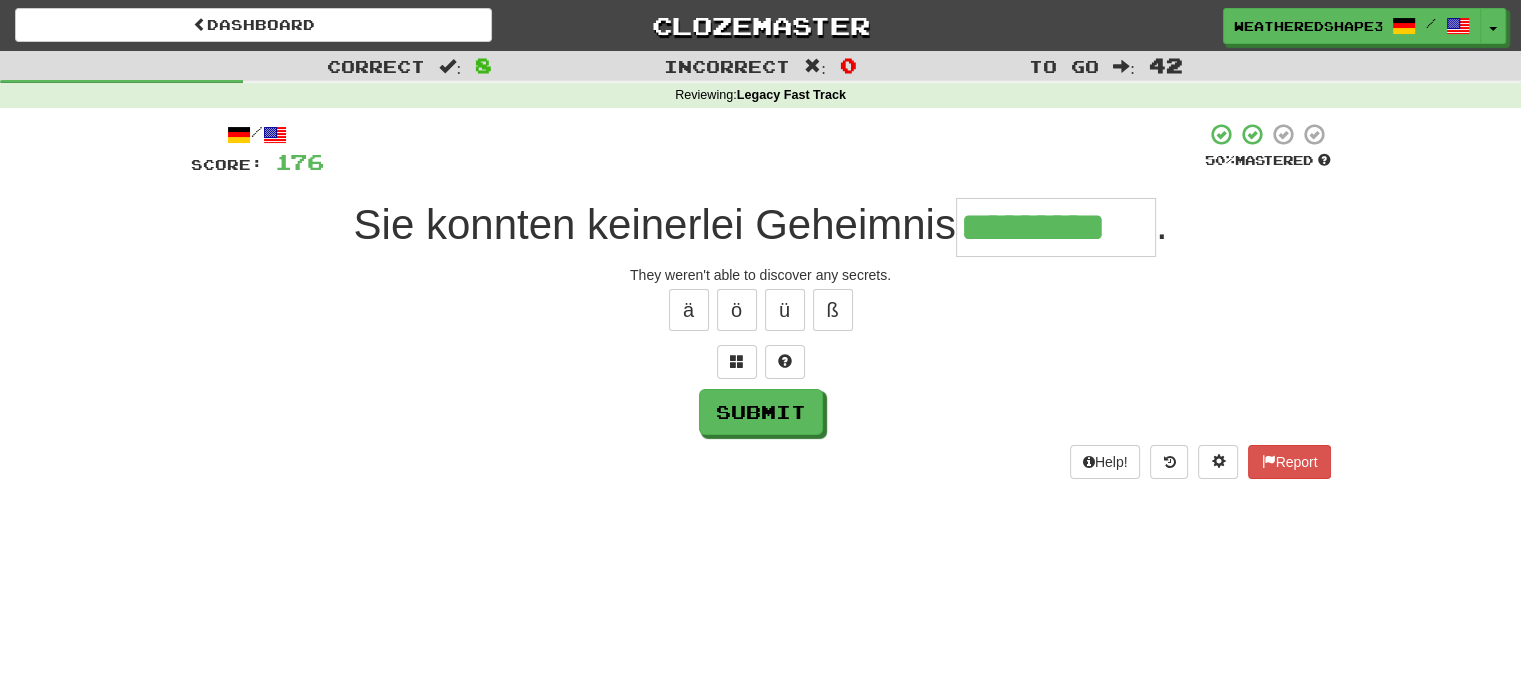 type on "*********" 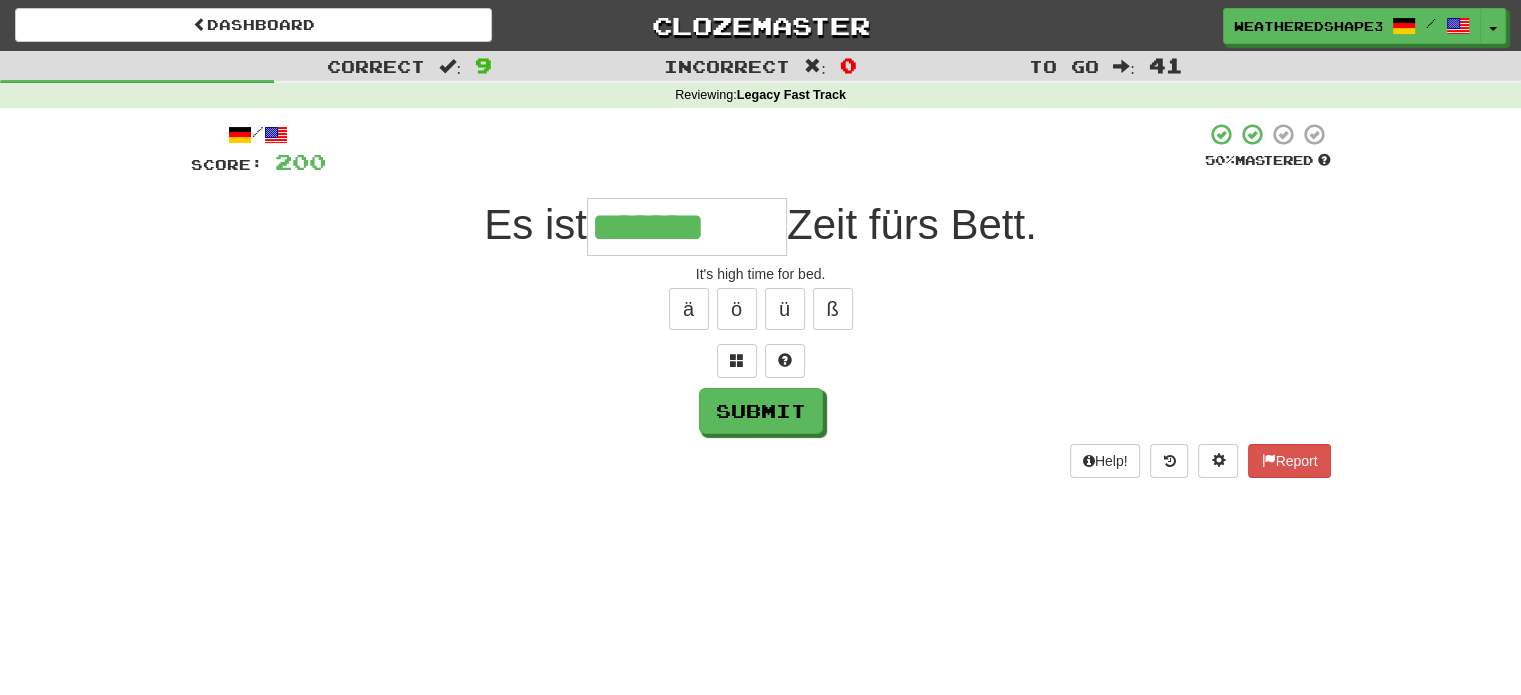 type on "*******" 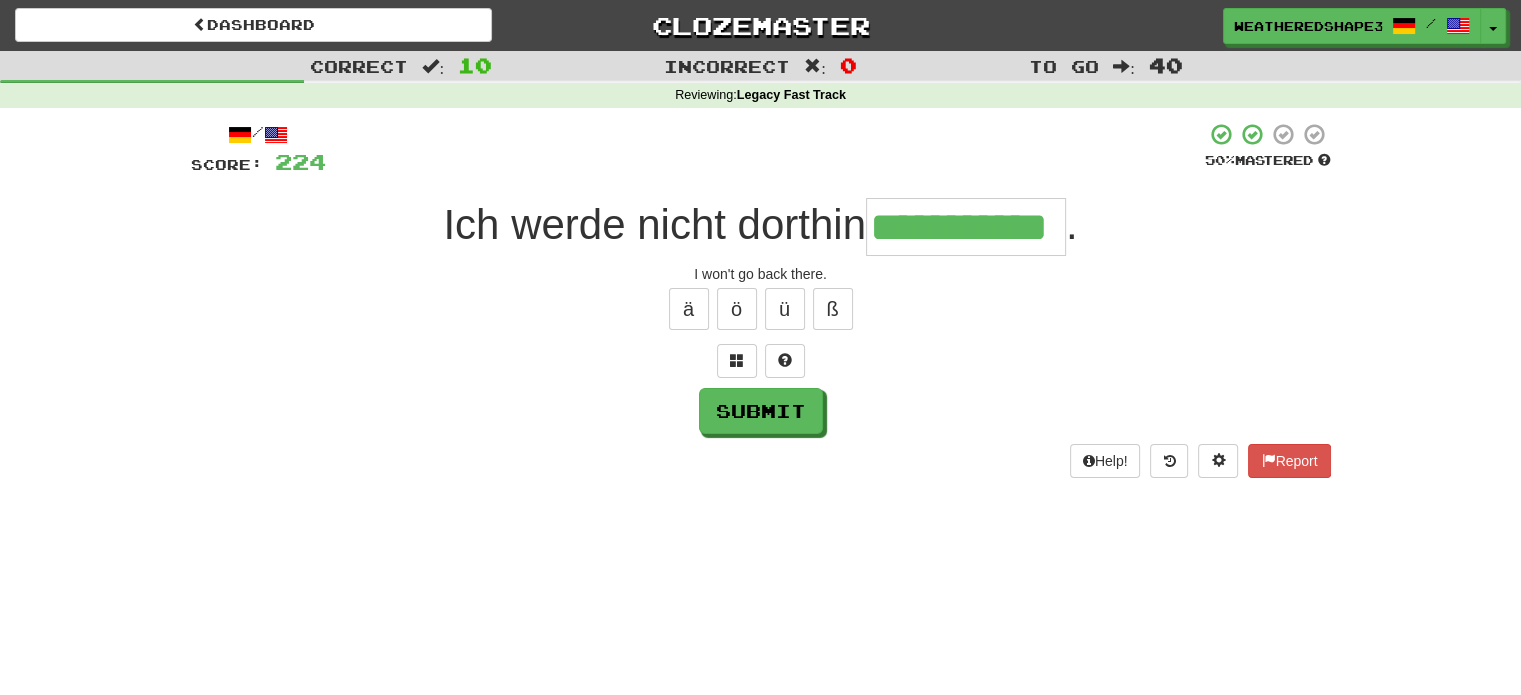 scroll, scrollTop: 0, scrollLeft: 48, axis: horizontal 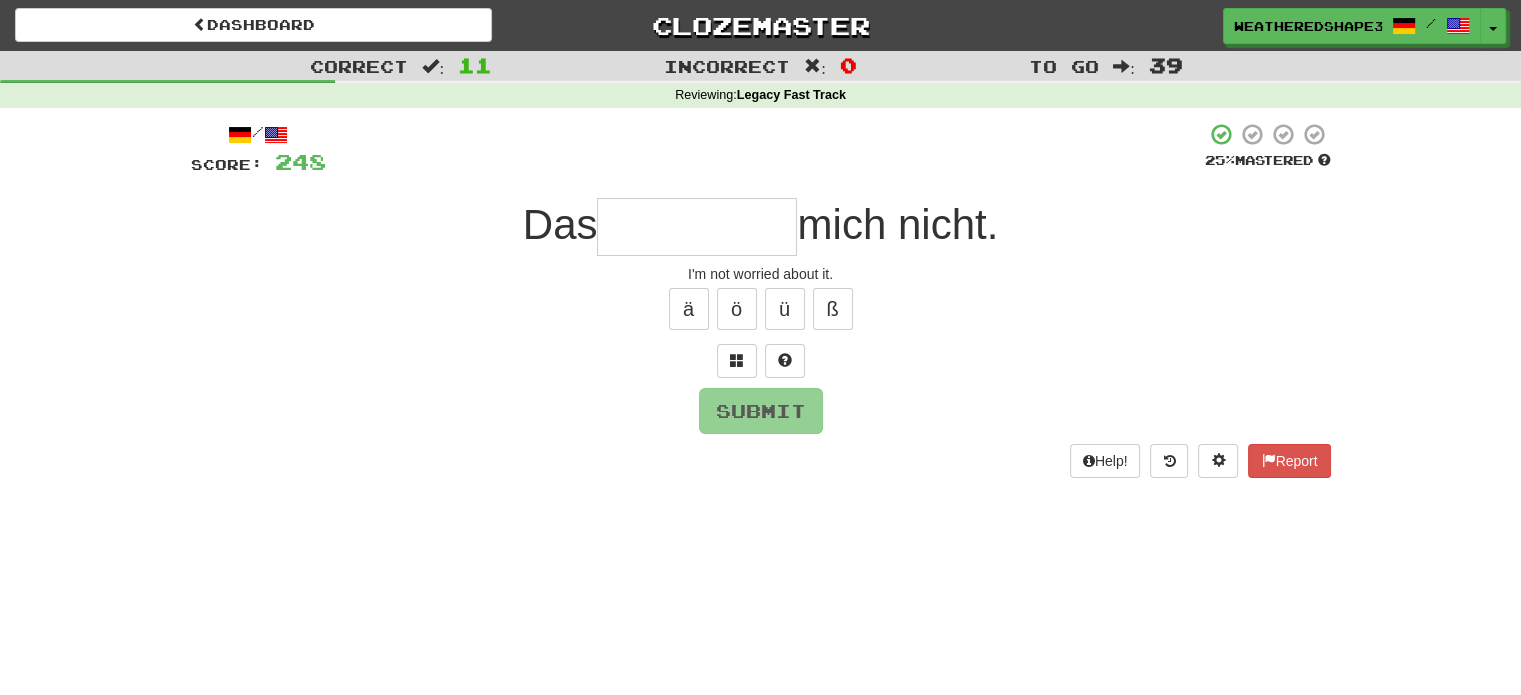 type on "*" 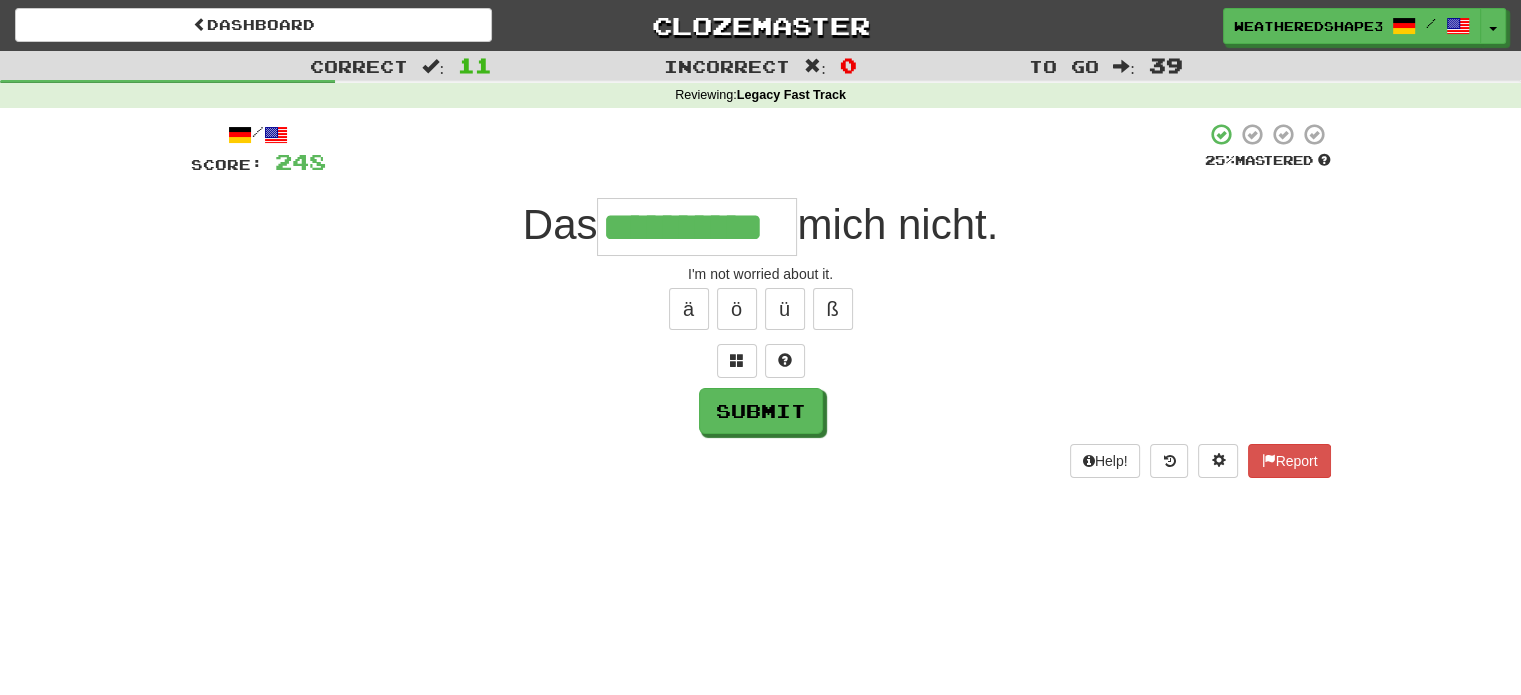 scroll, scrollTop: 0, scrollLeft: 5, axis: horizontal 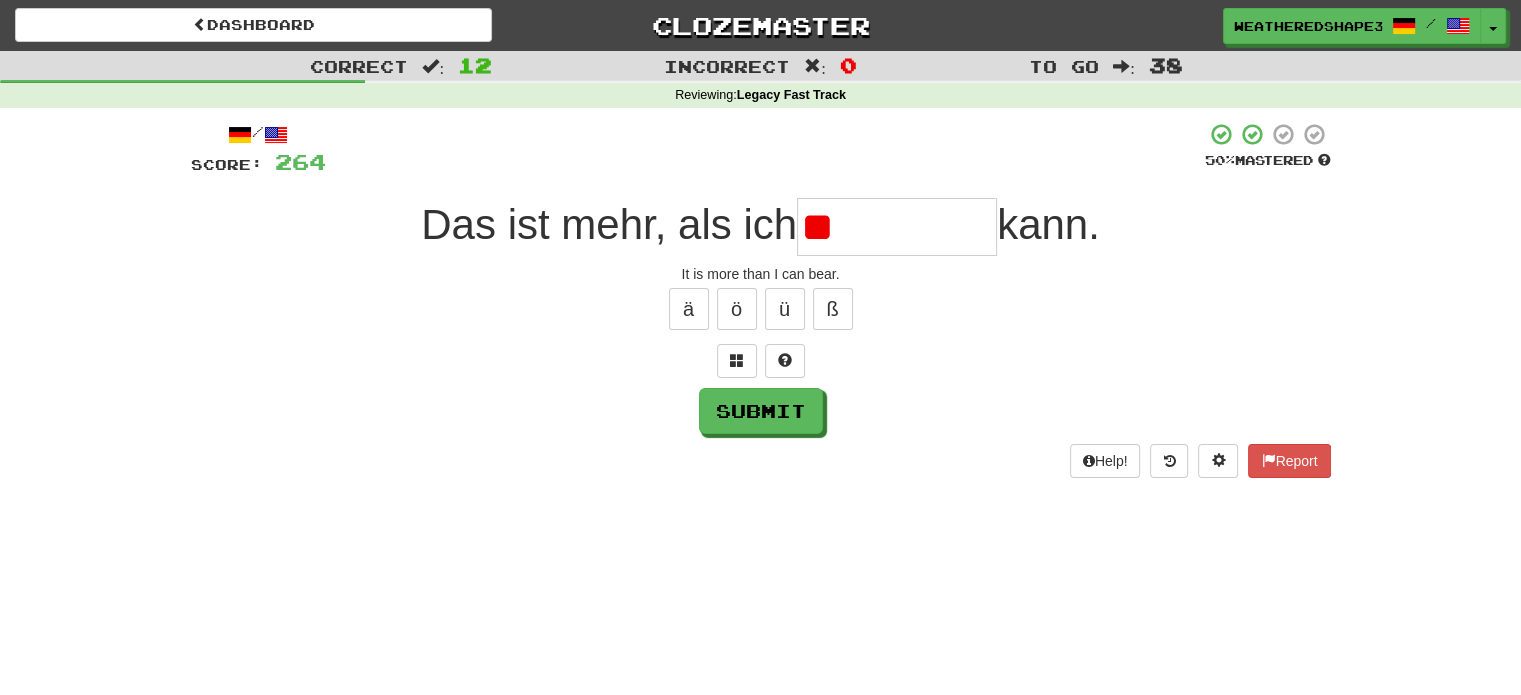 type on "*" 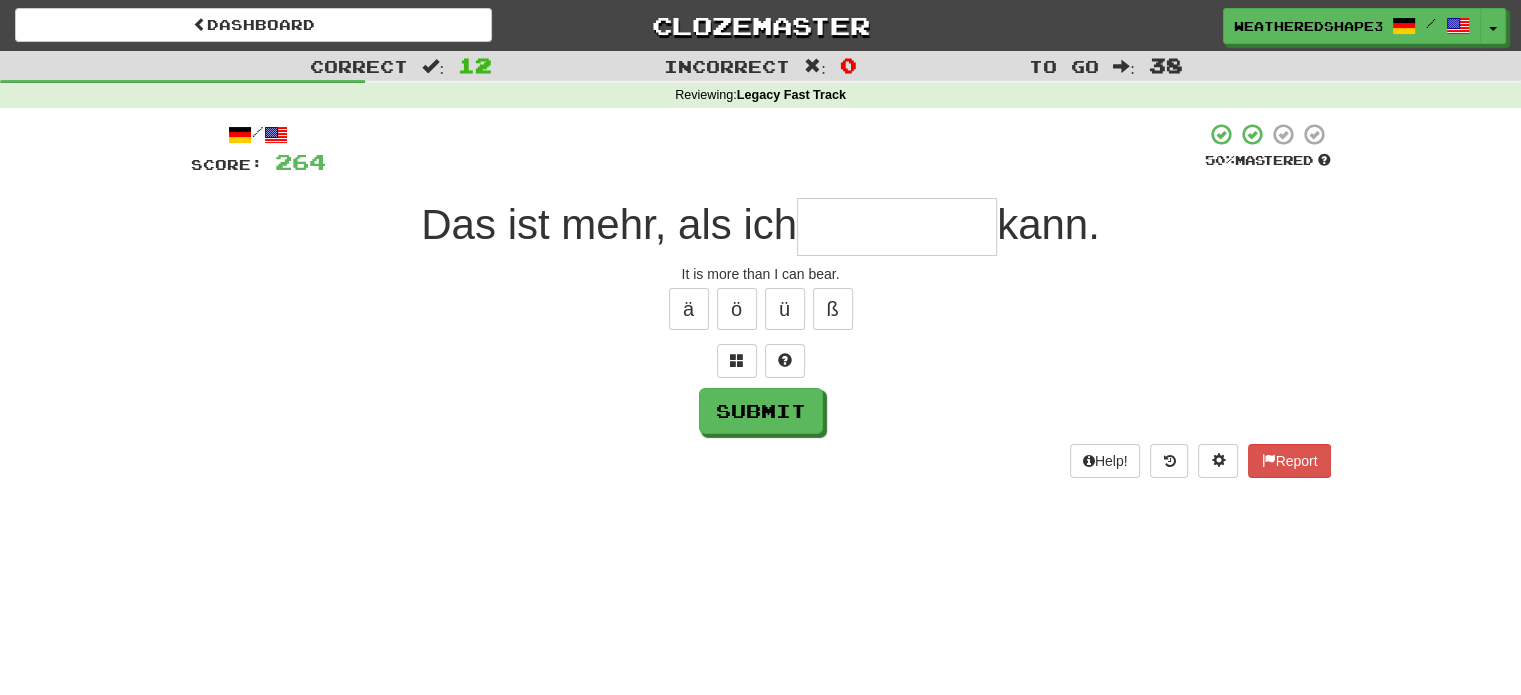type on "*" 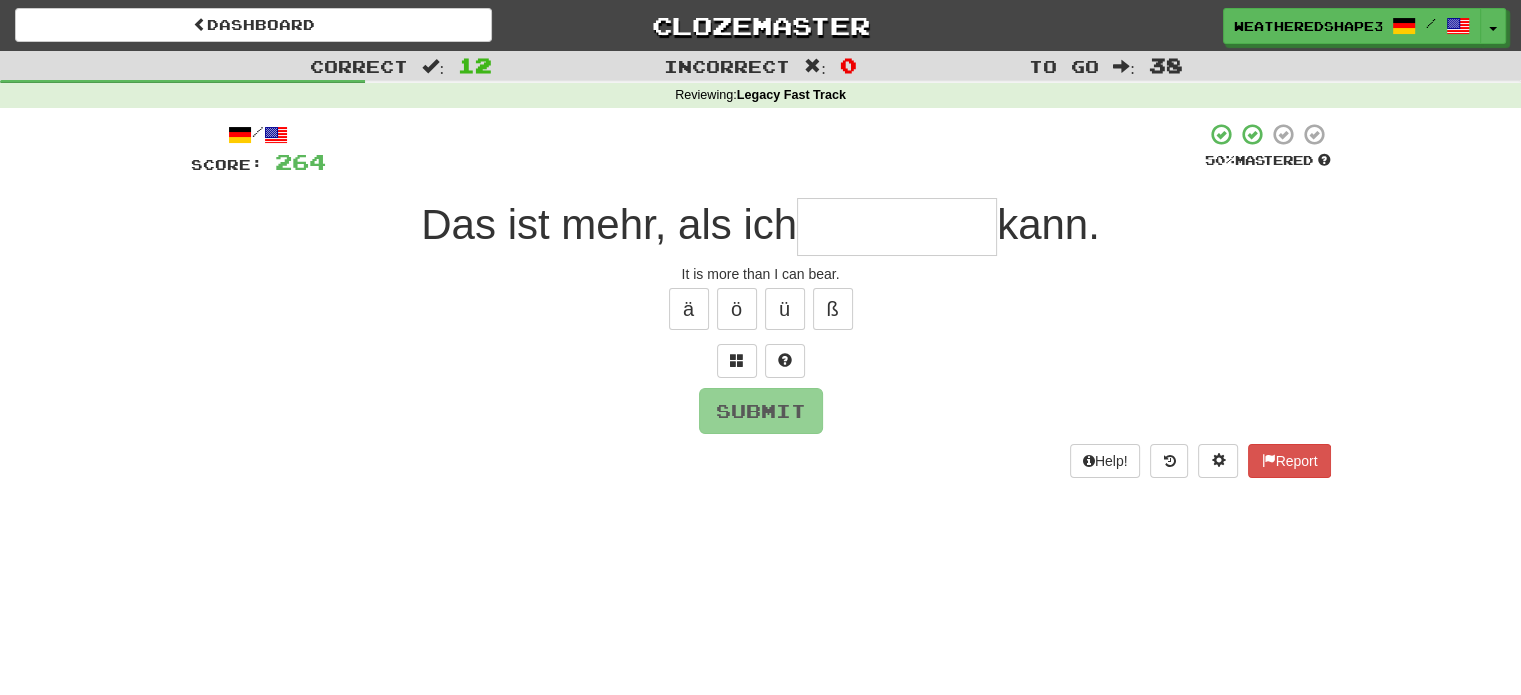 type on "*" 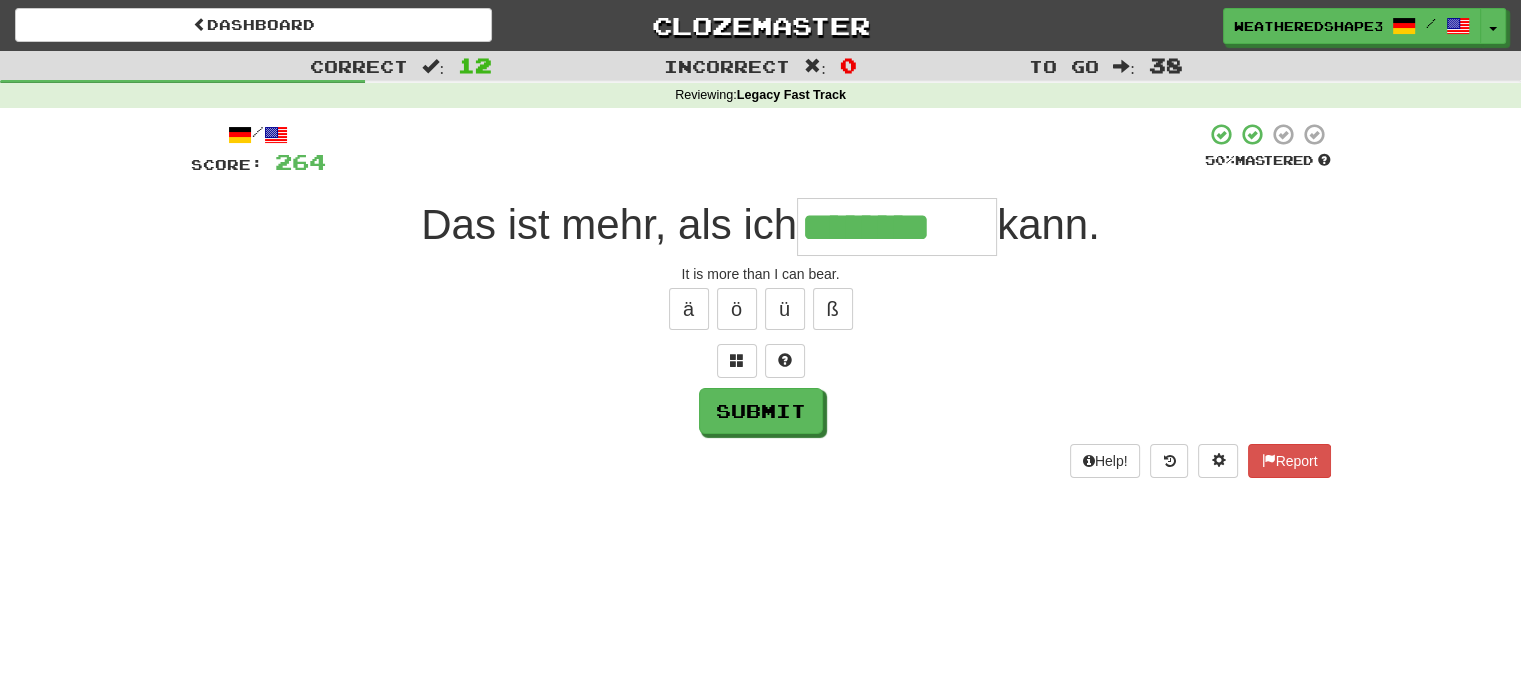 type on "********" 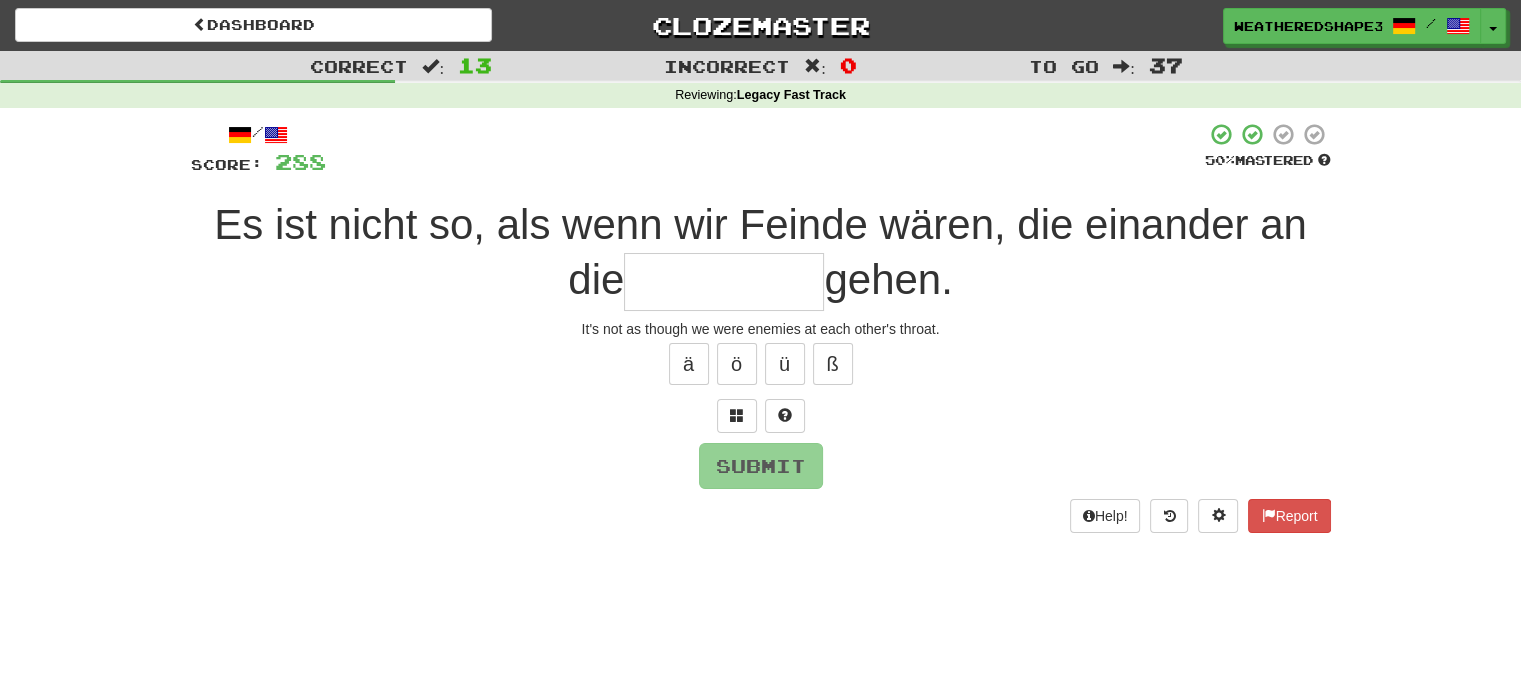 type on "*" 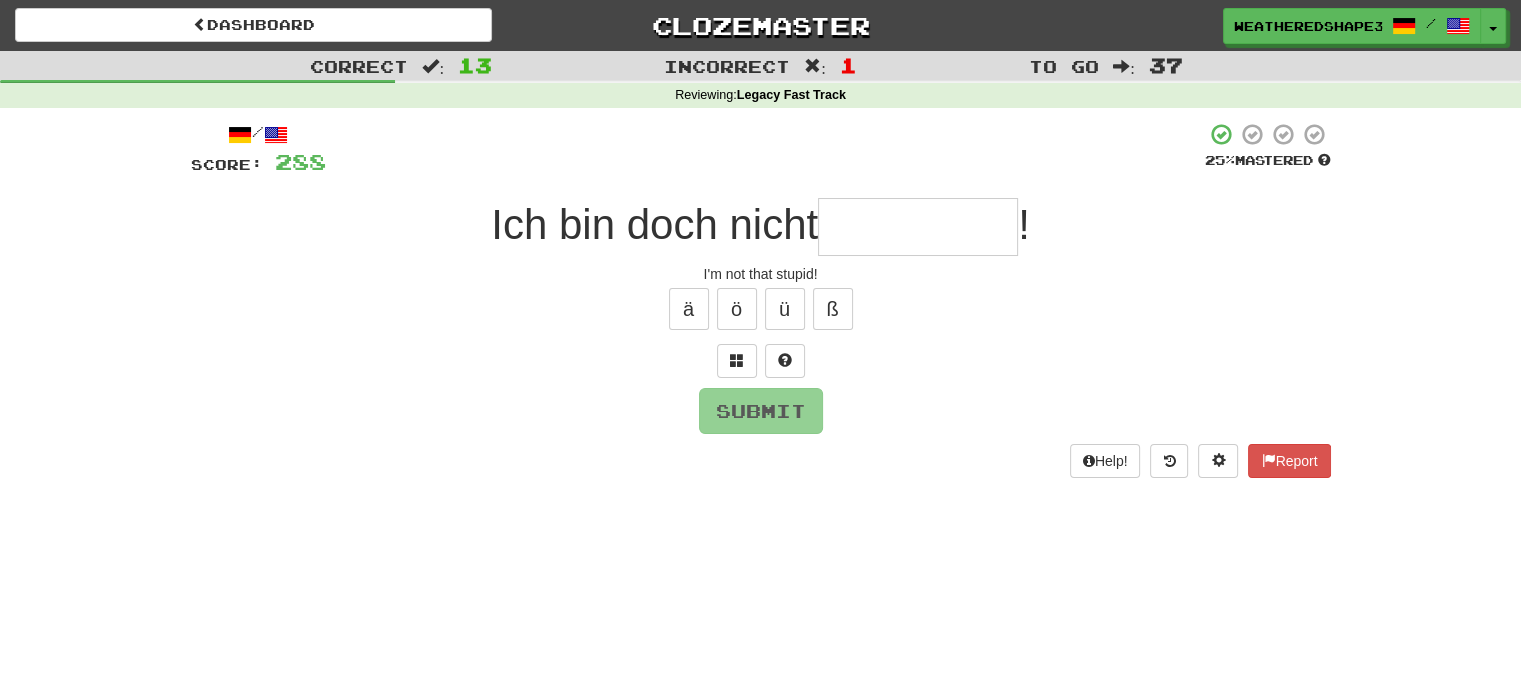 type on "*" 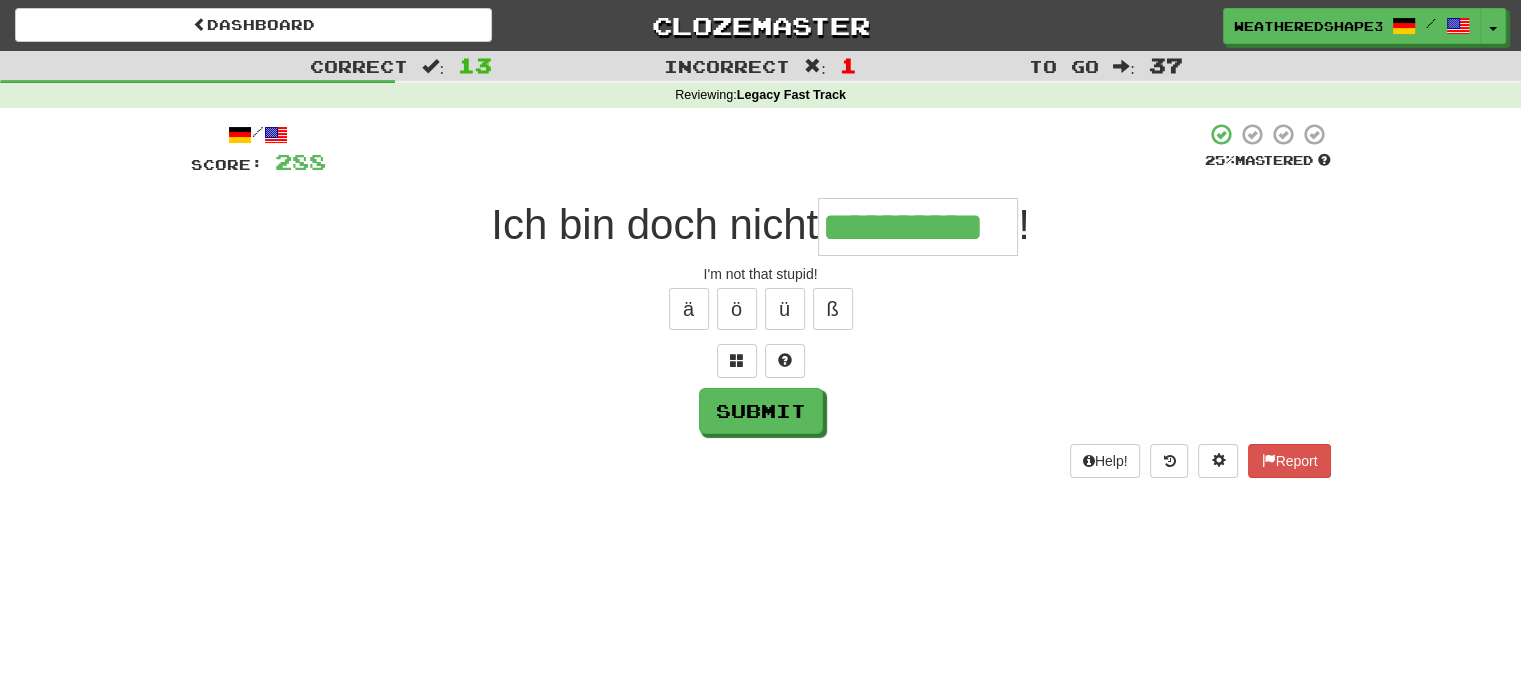 scroll, scrollTop: 0, scrollLeft: 15, axis: horizontal 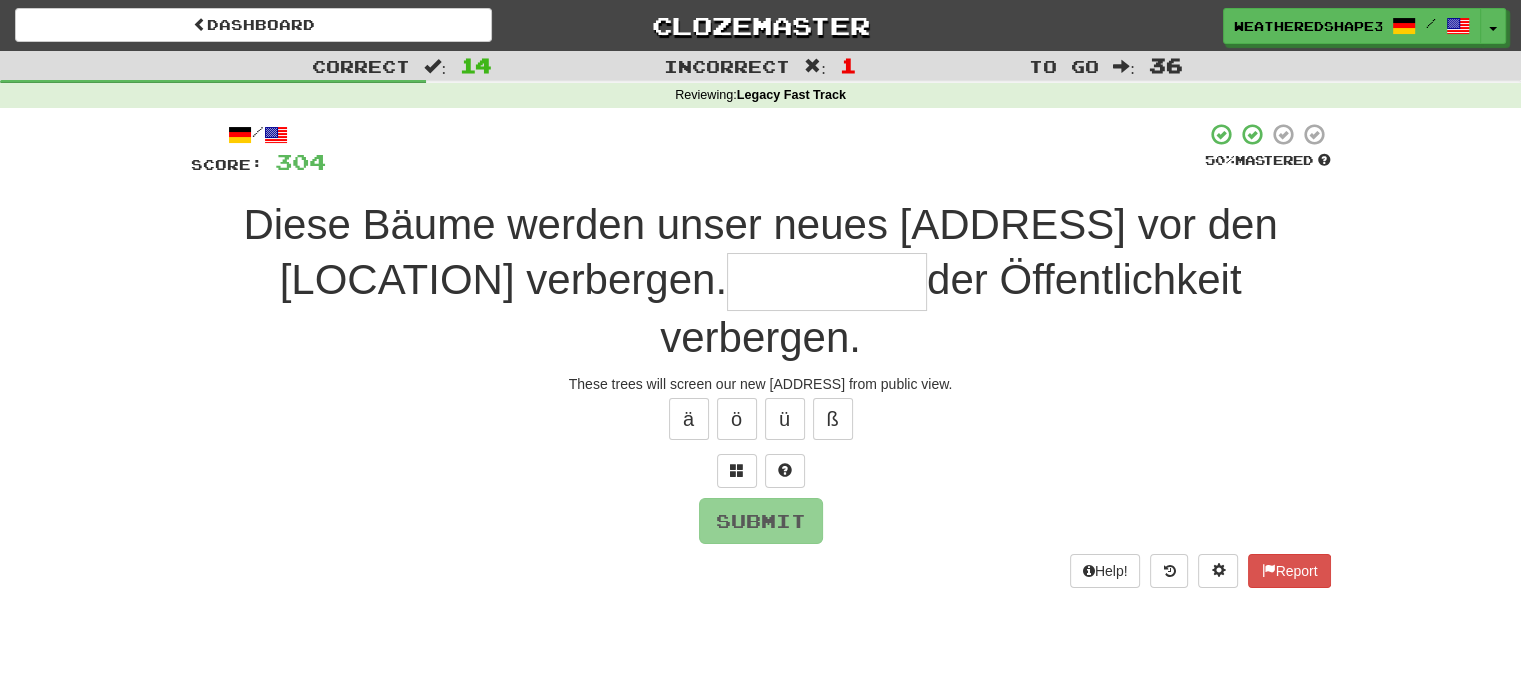 type on "*" 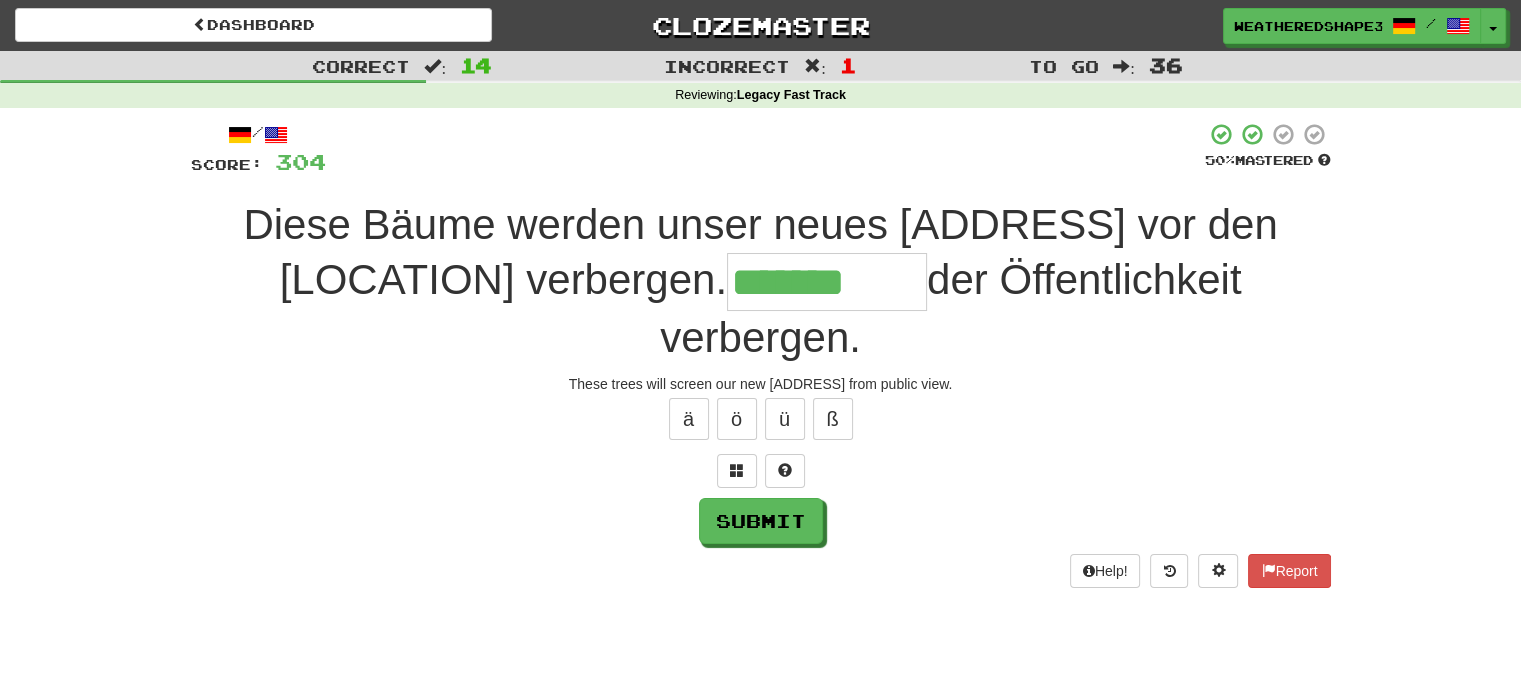 type on "*******" 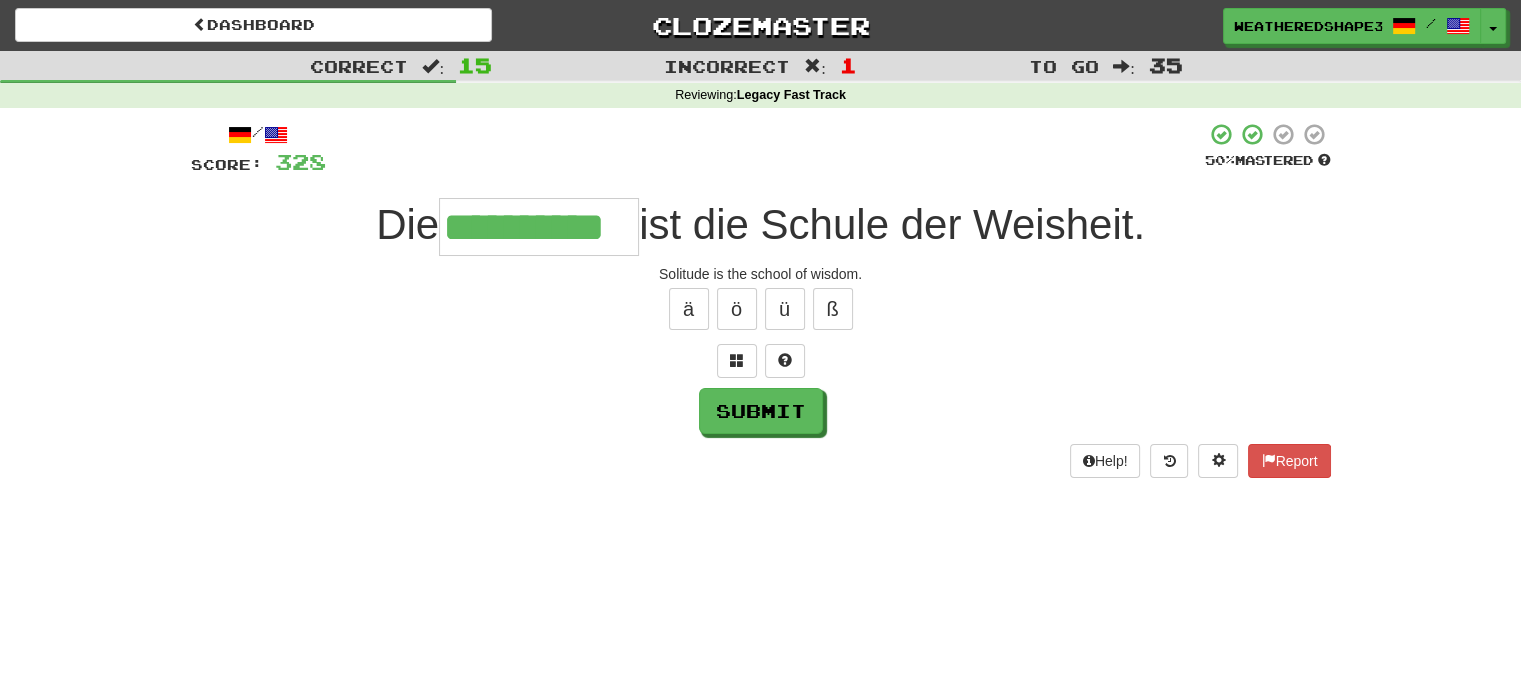 scroll, scrollTop: 0, scrollLeft: 8, axis: horizontal 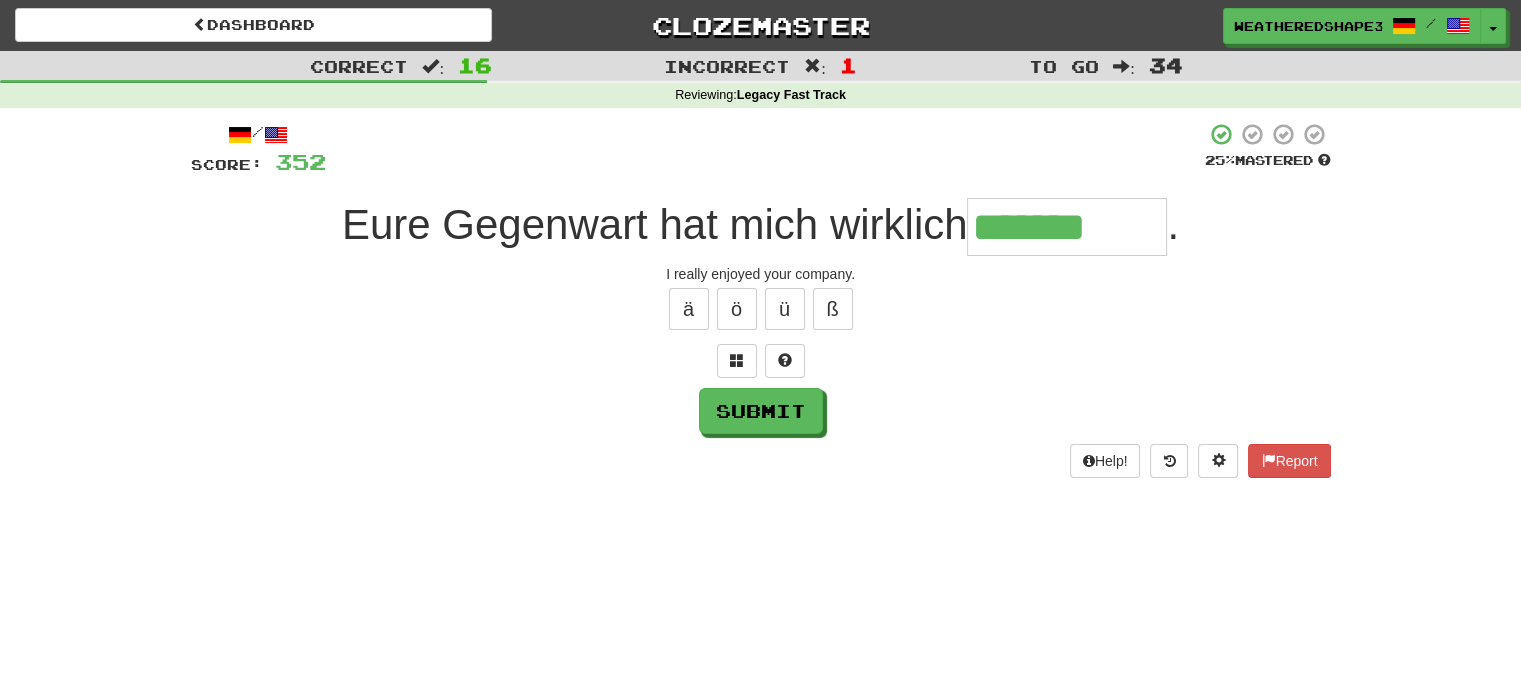 type on "*******" 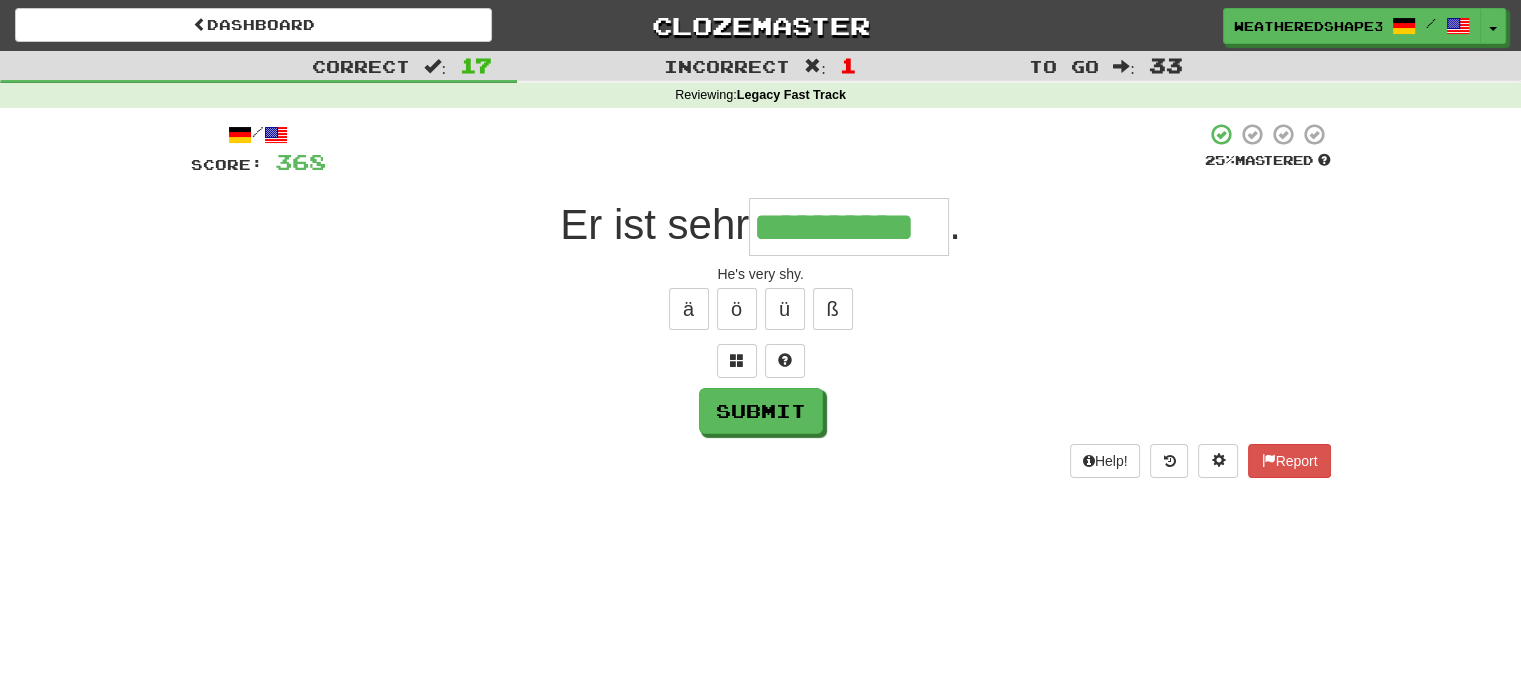 type on "**********" 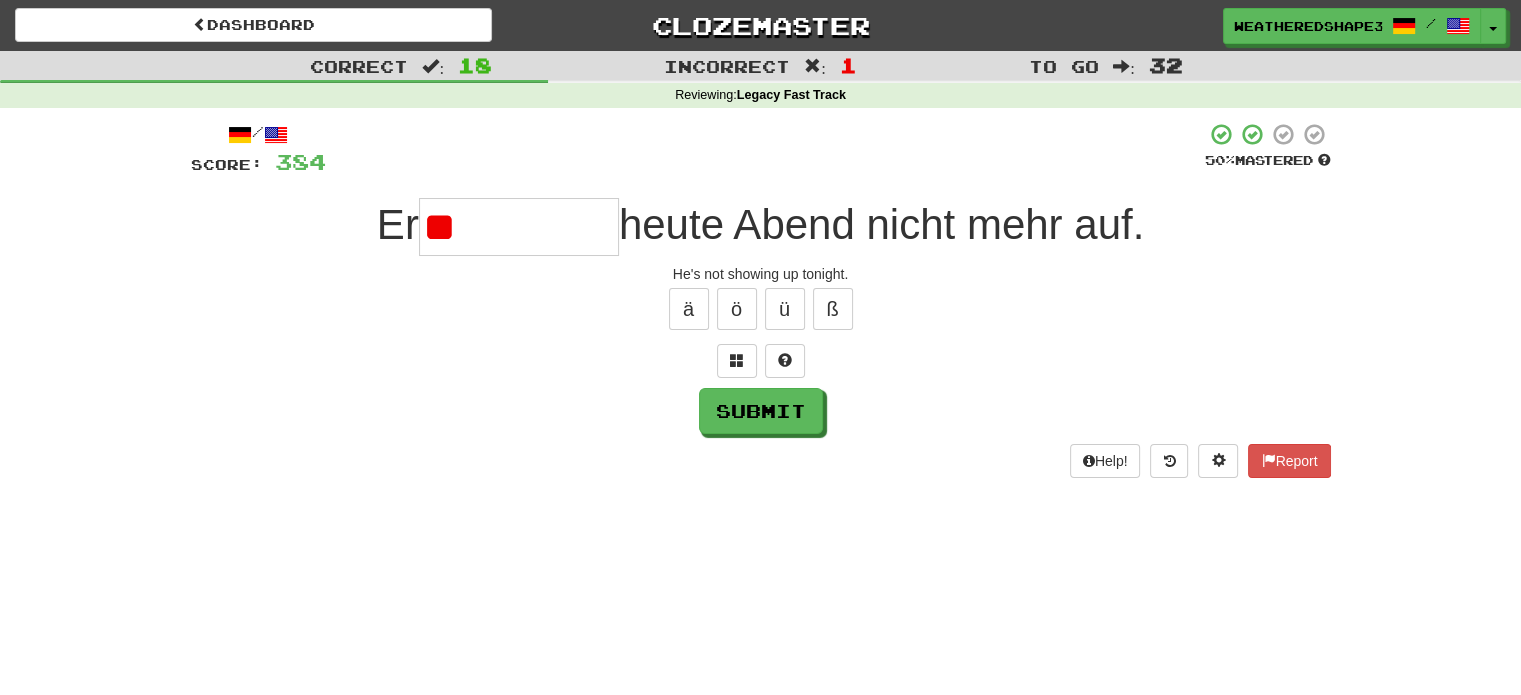 type on "*" 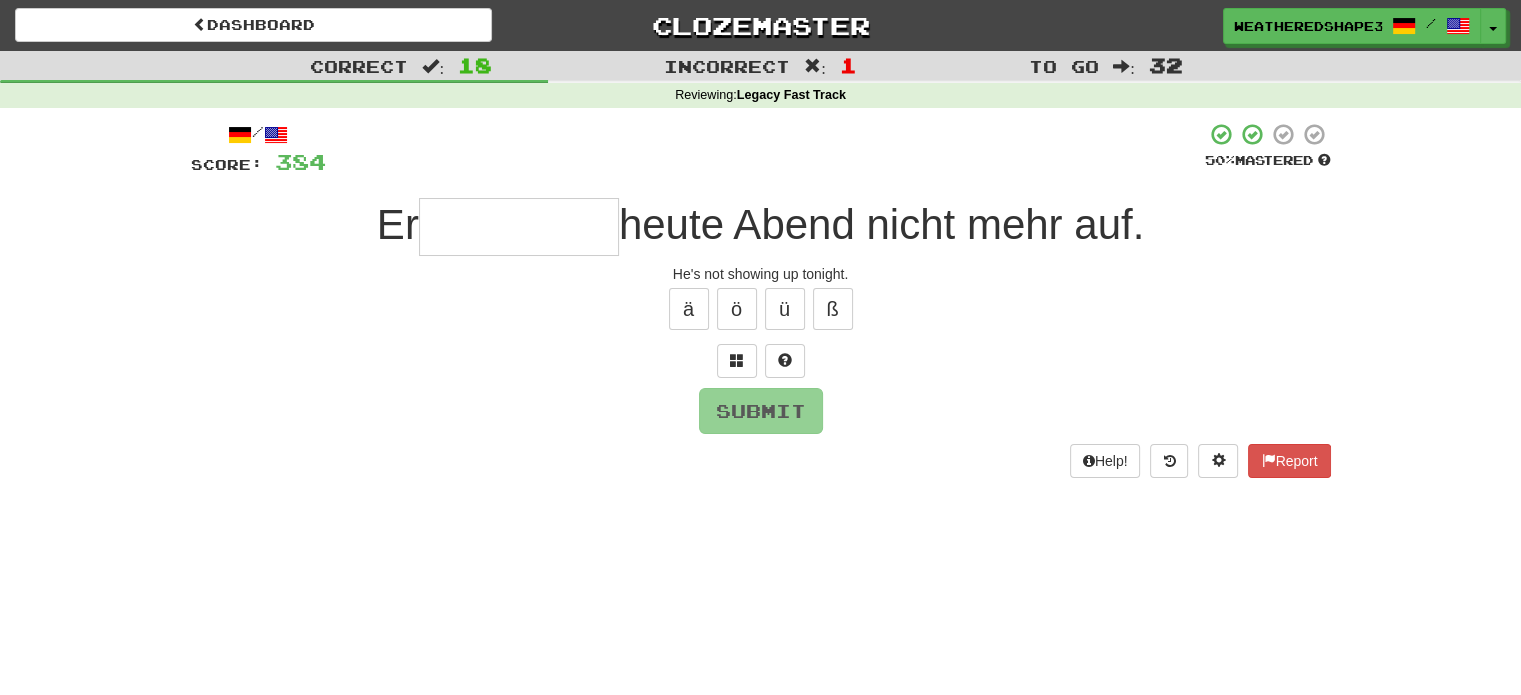 type on "*" 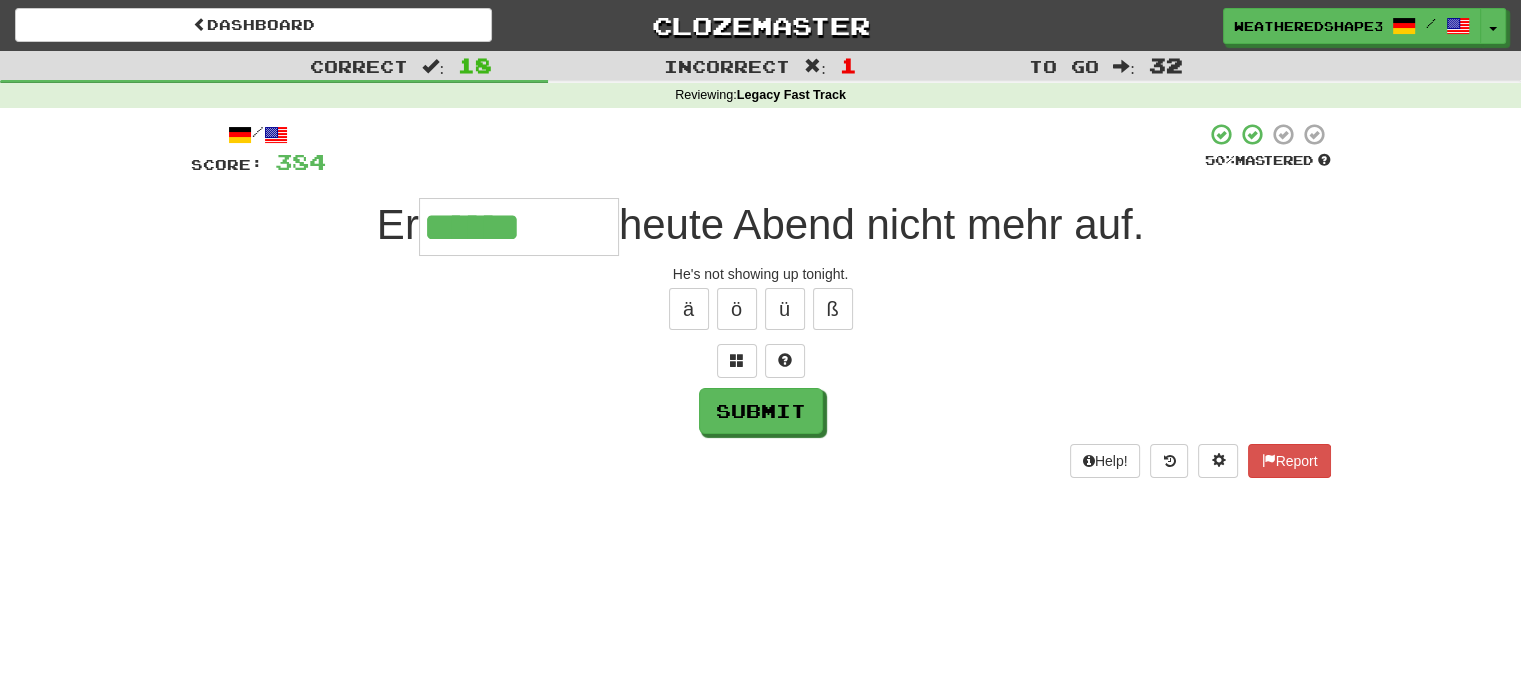type on "******" 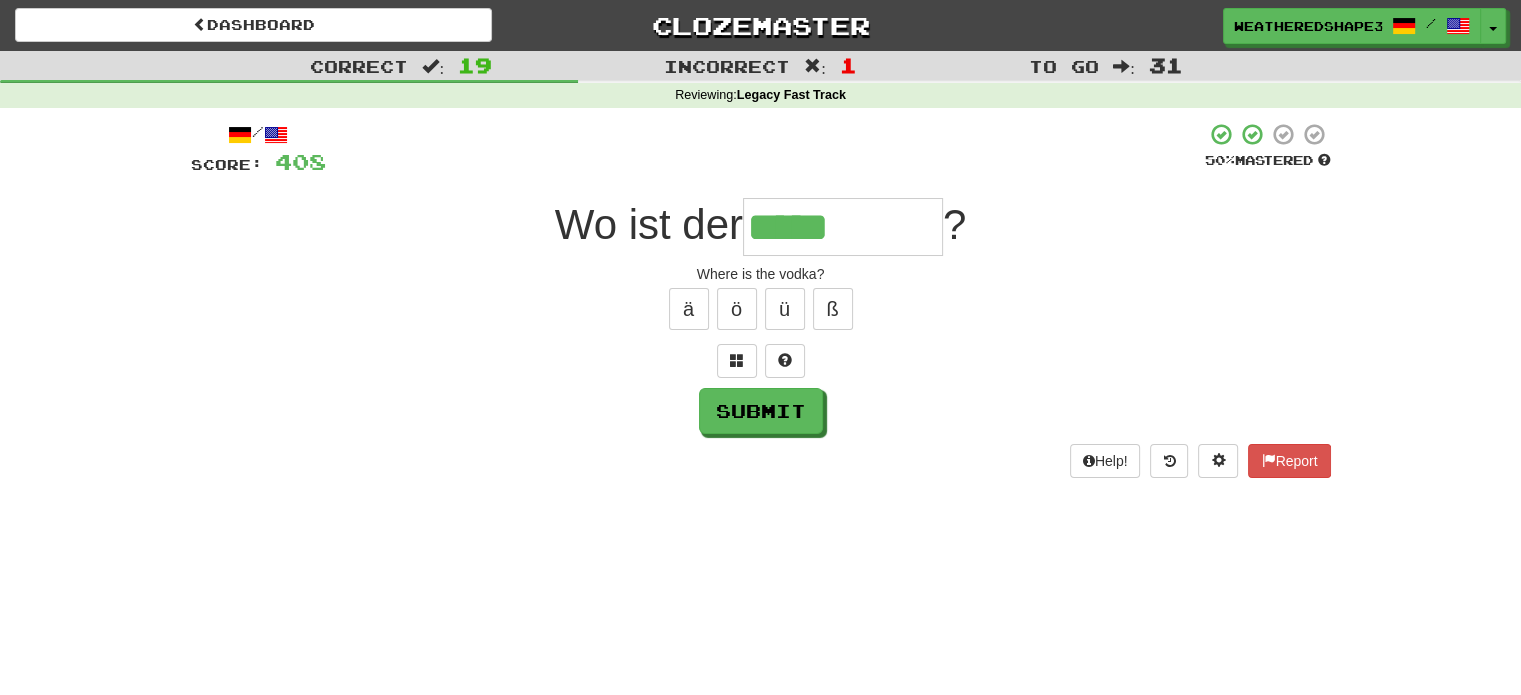type on "*****" 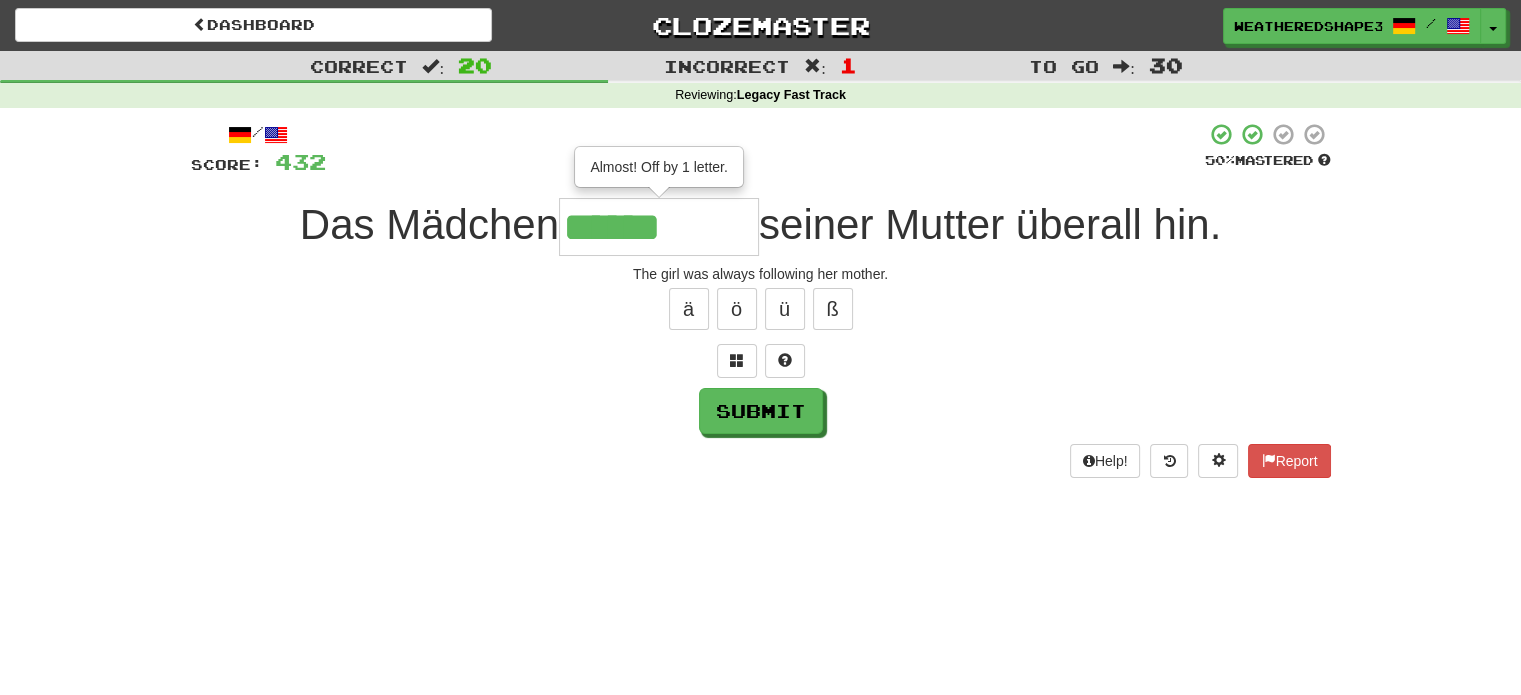 type on "******" 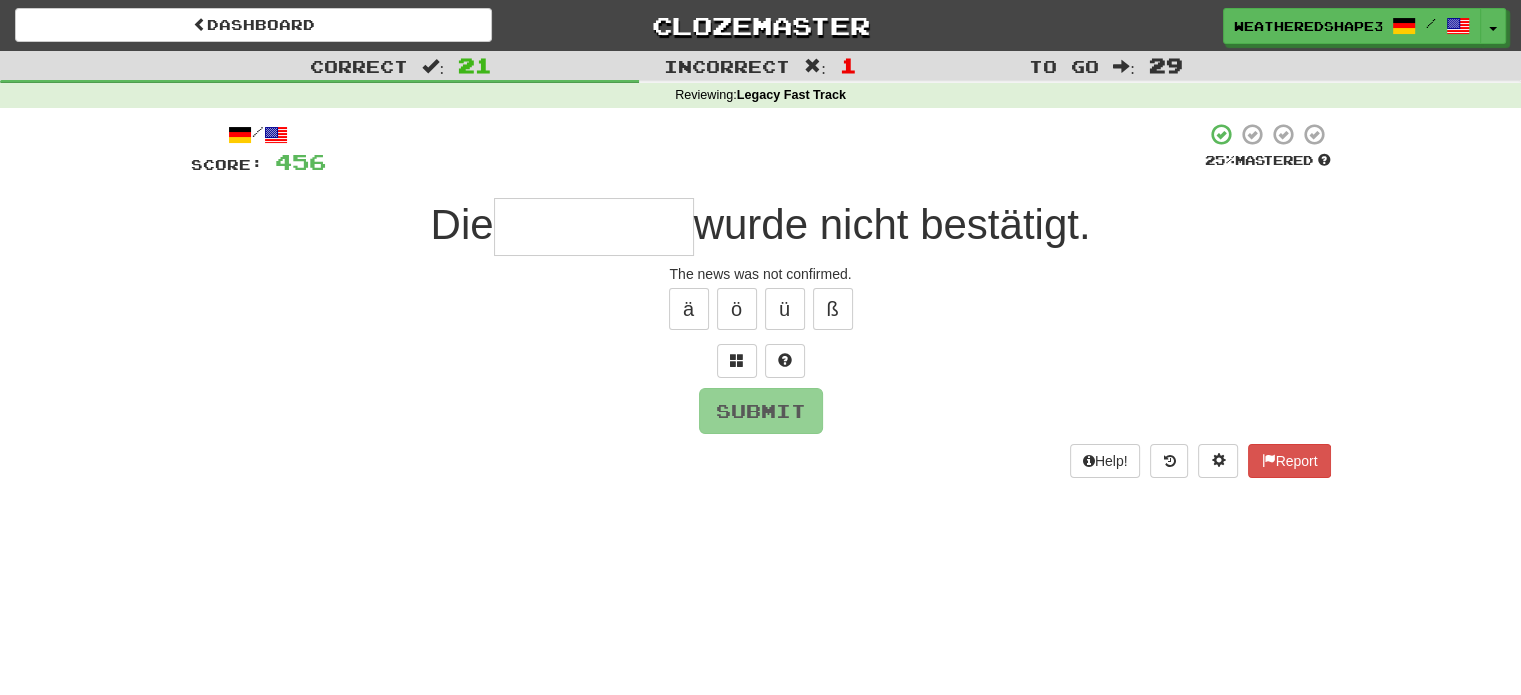 type on "*" 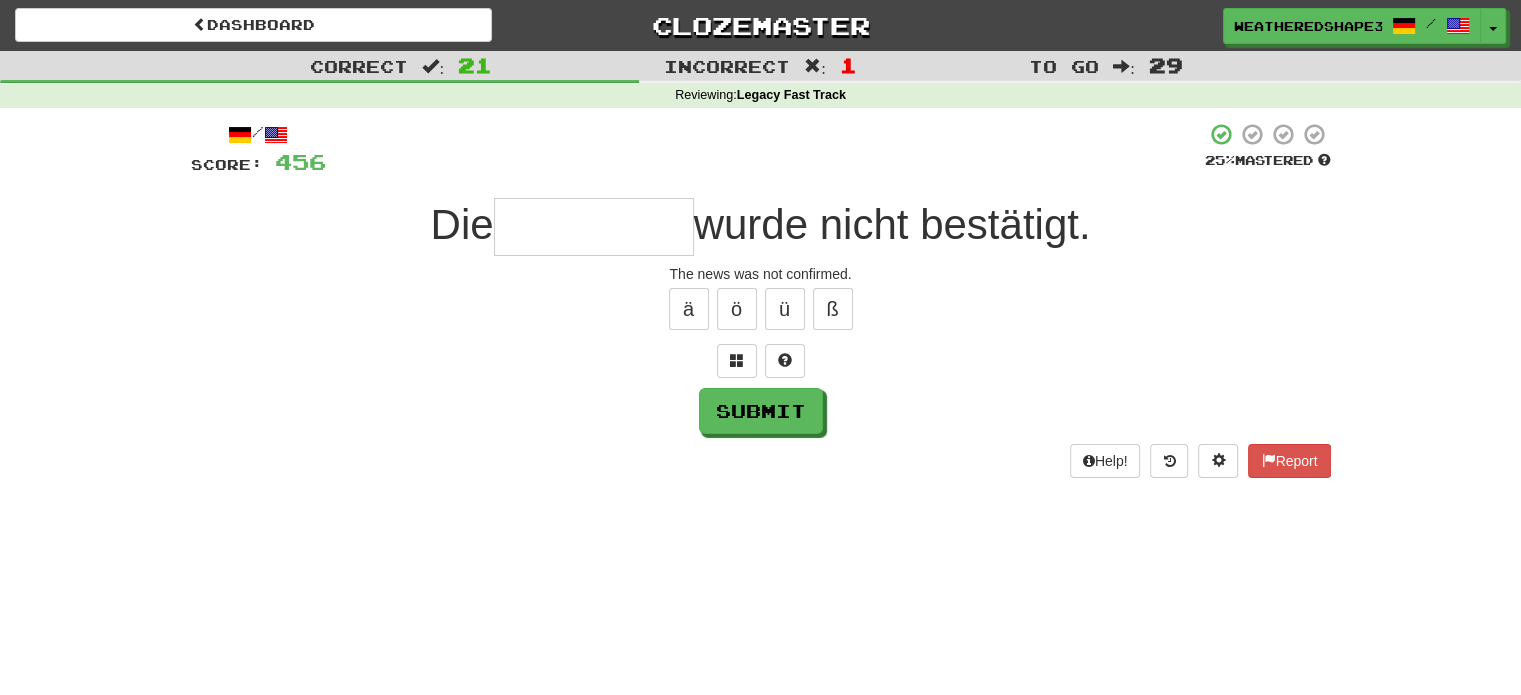 type on "*" 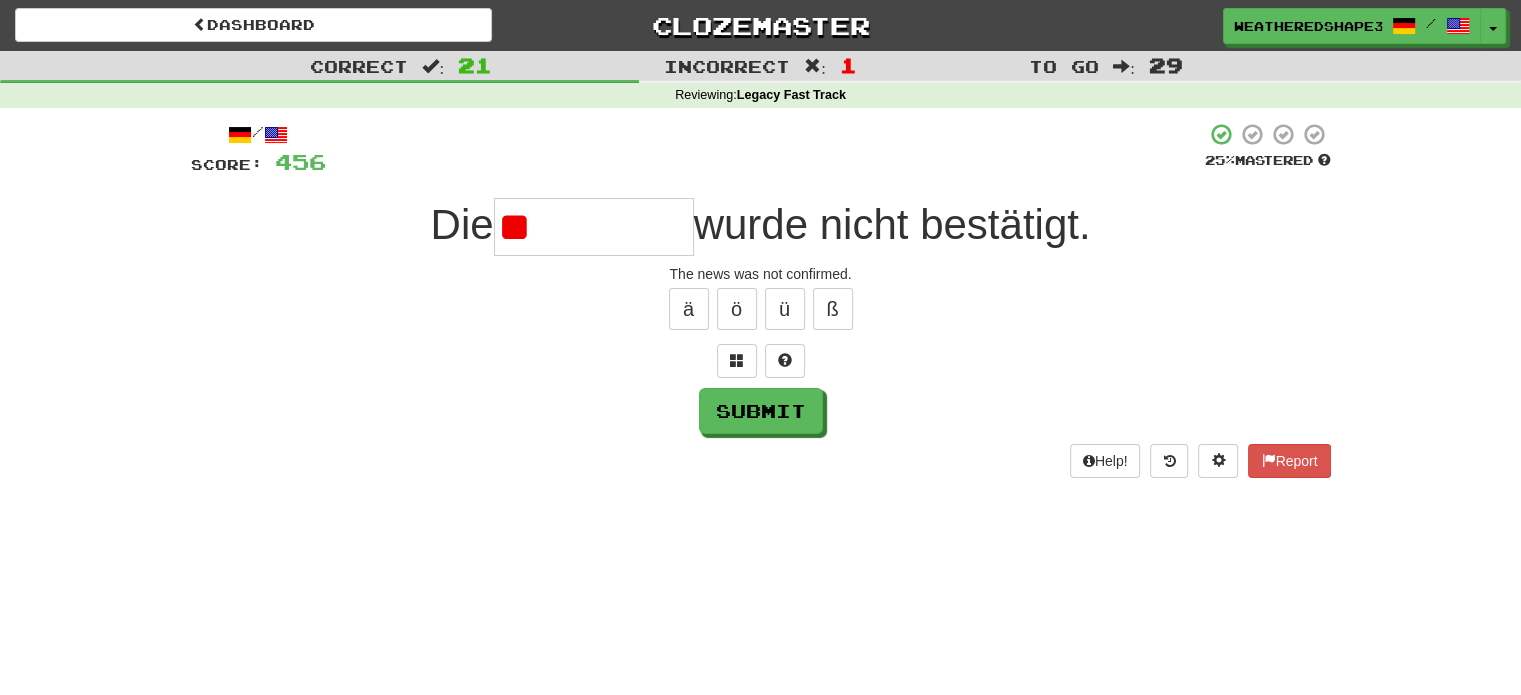 type on "*" 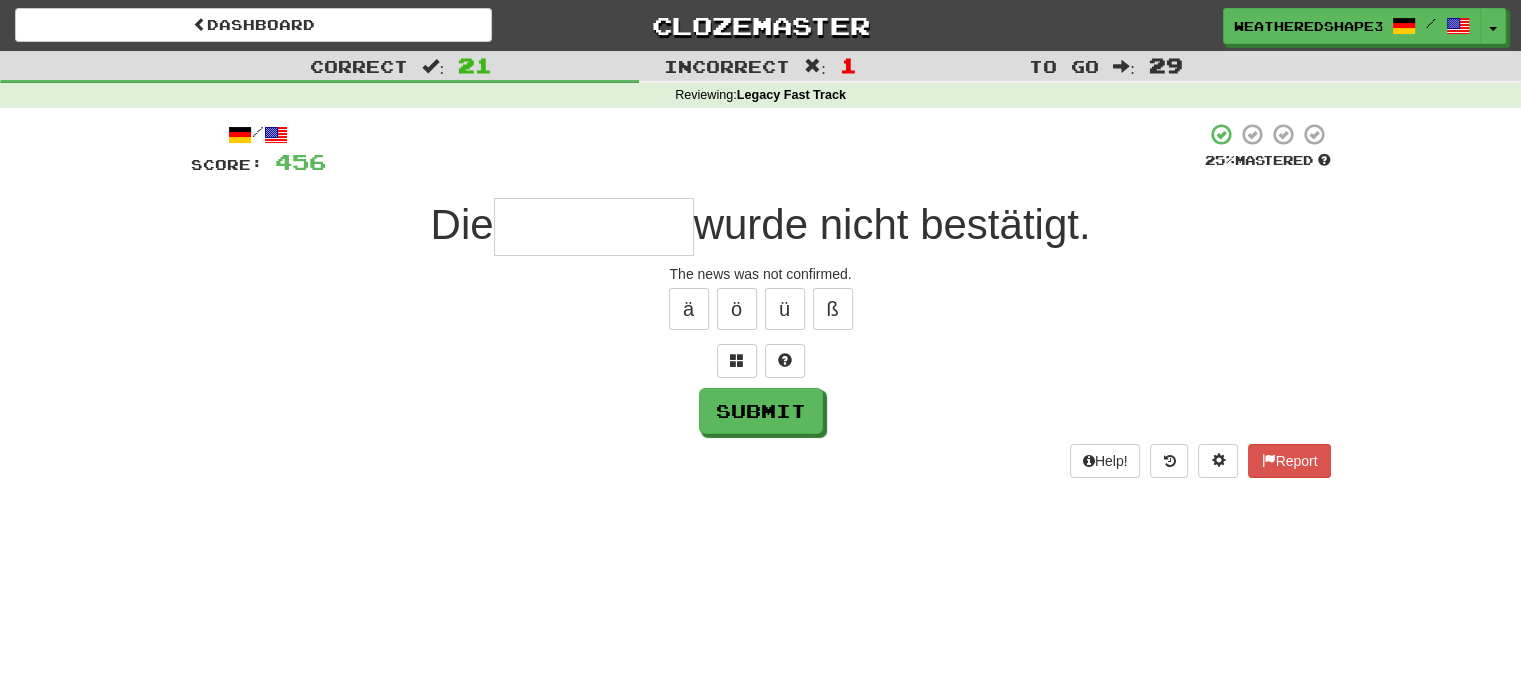type on "*" 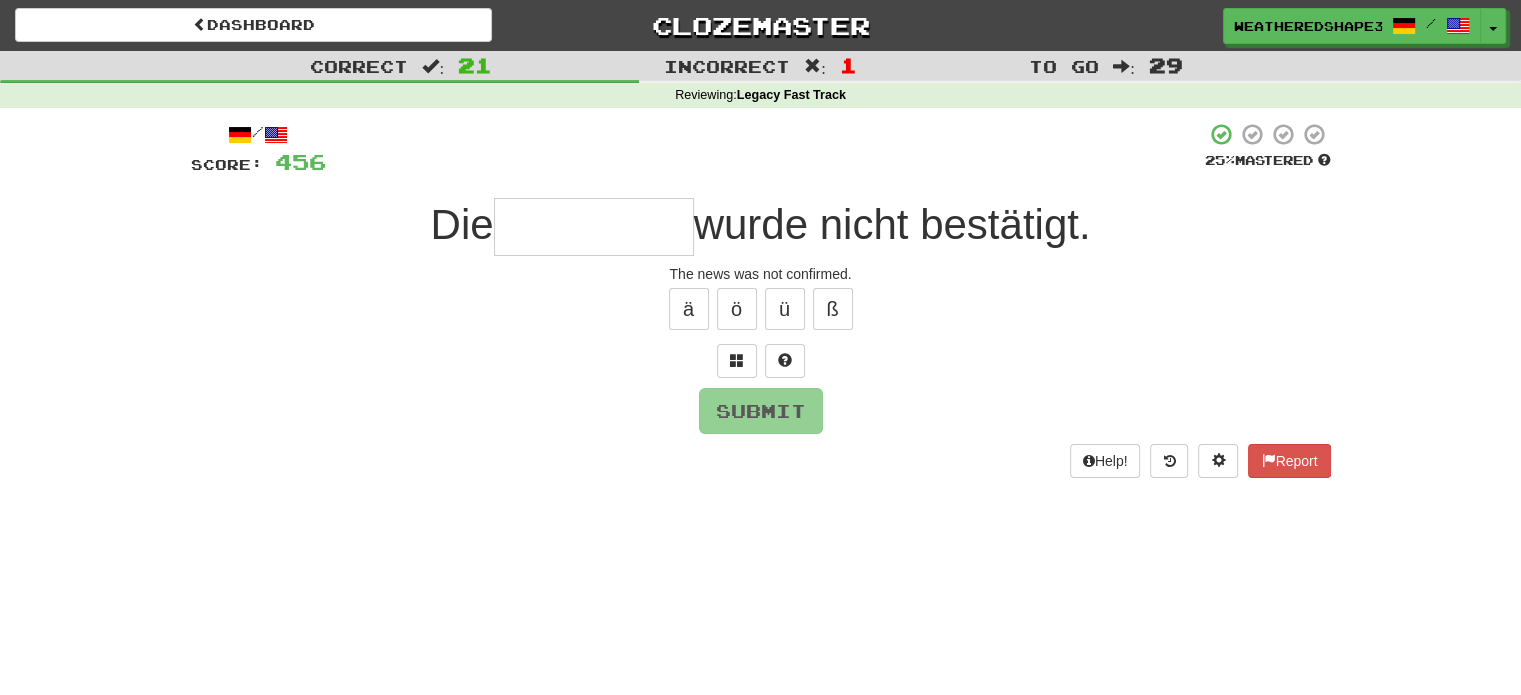 type on "*" 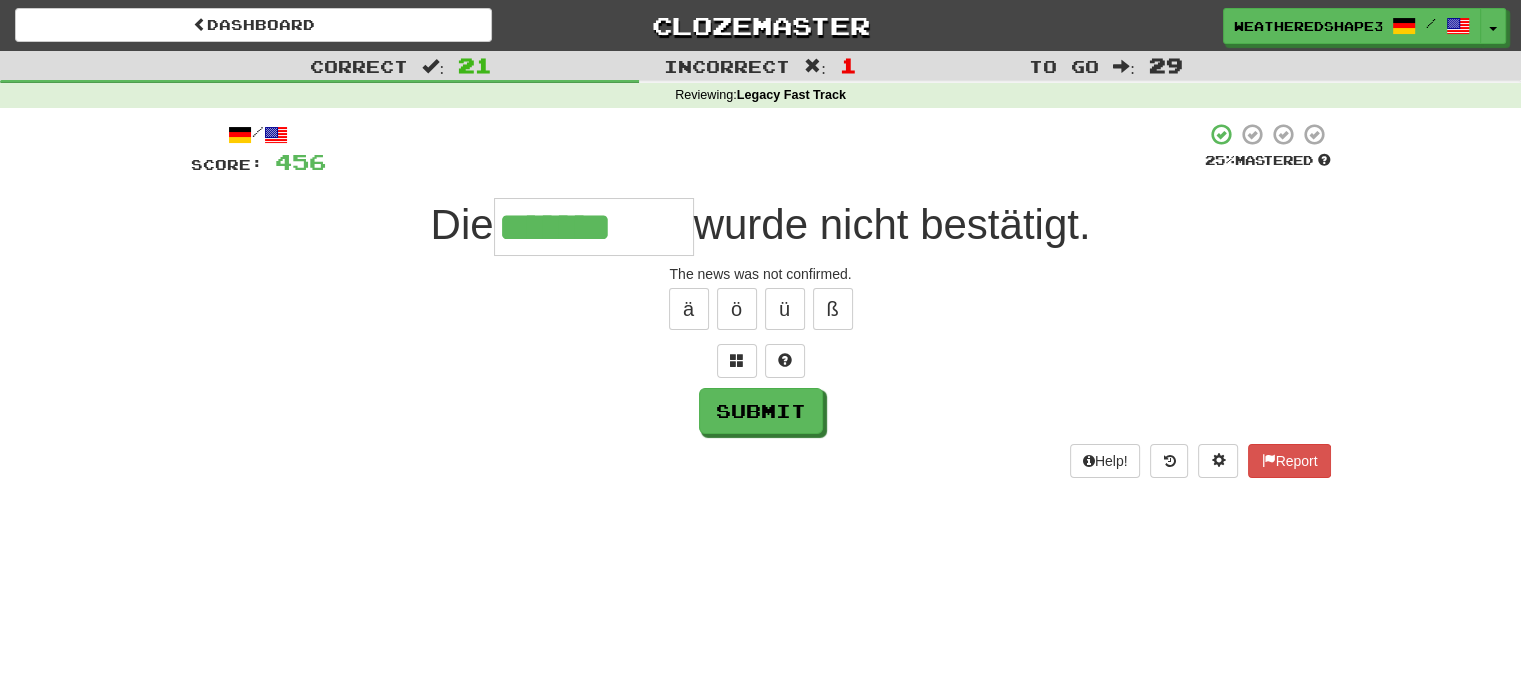 type on "*******" 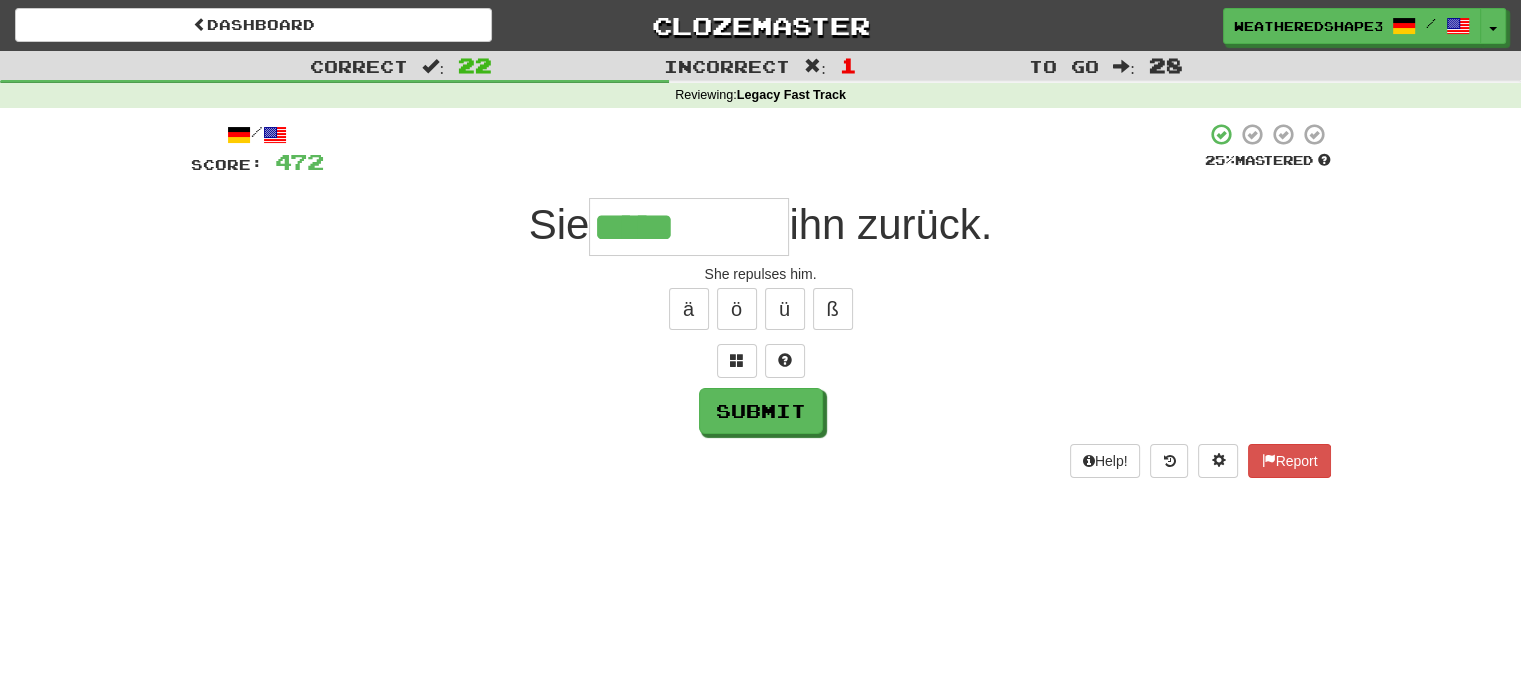 type on "*****" 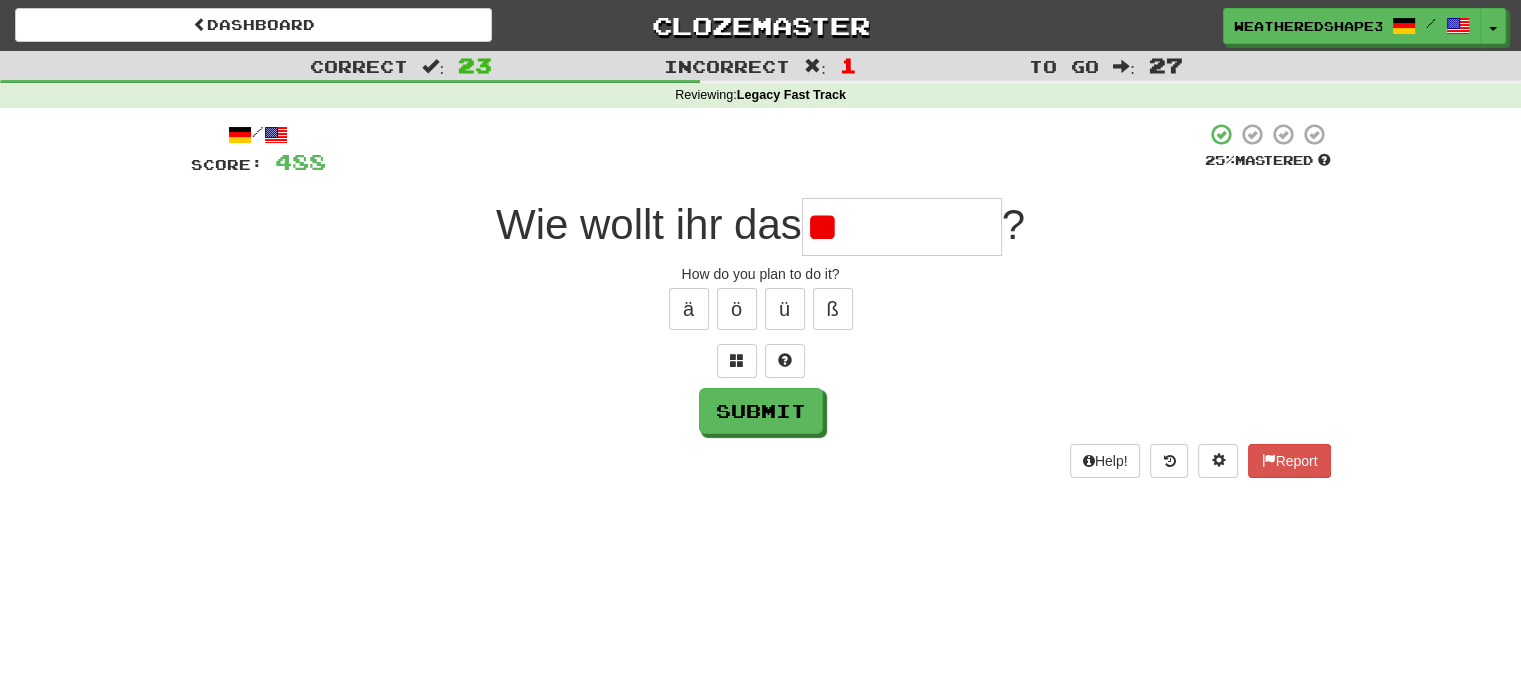 type on "*" 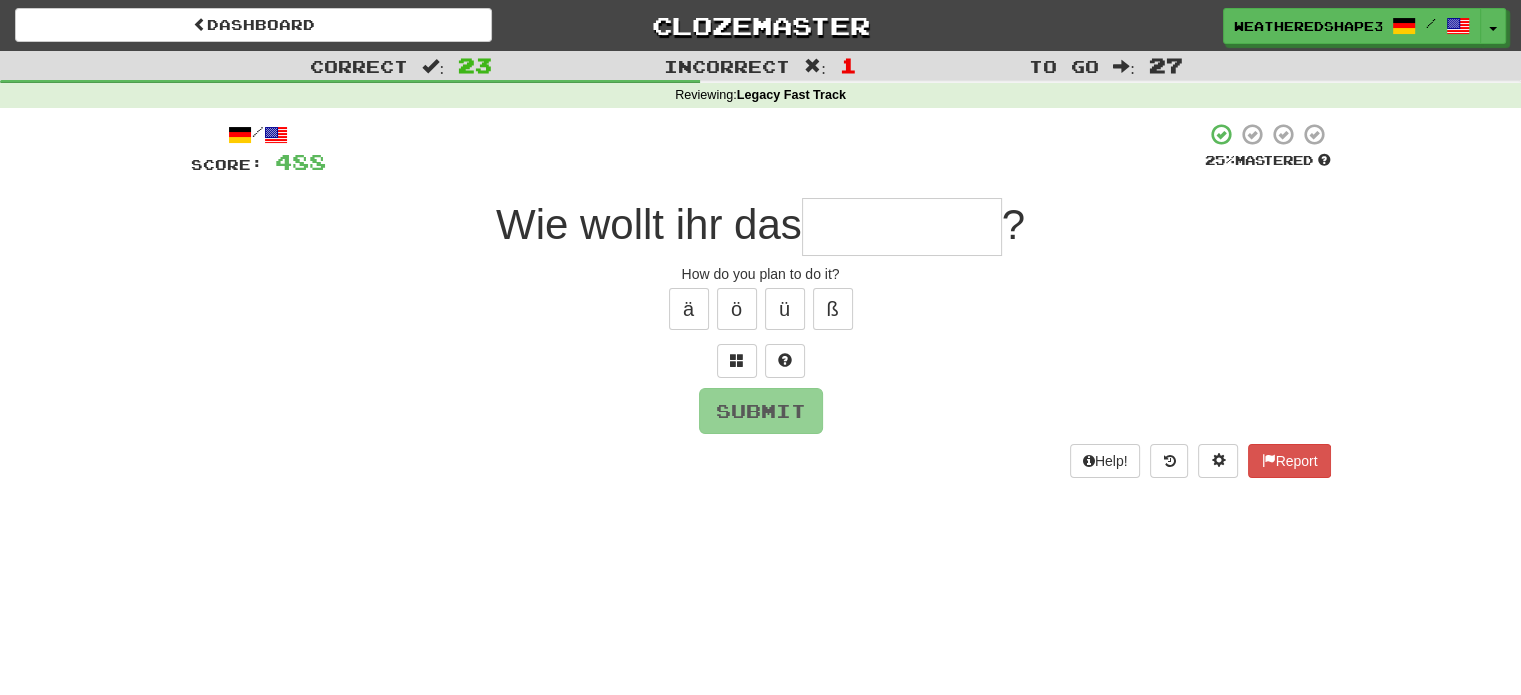 type on "*********" 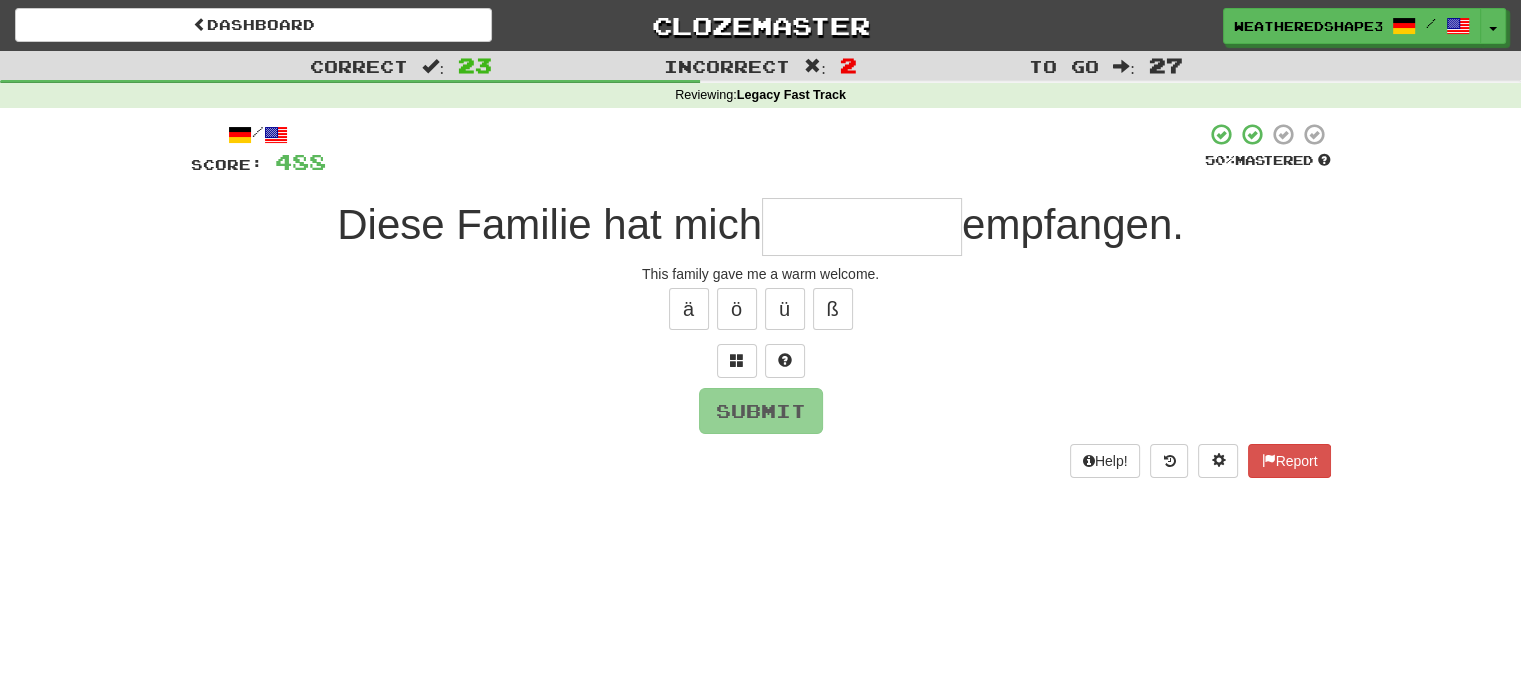 type on "*" 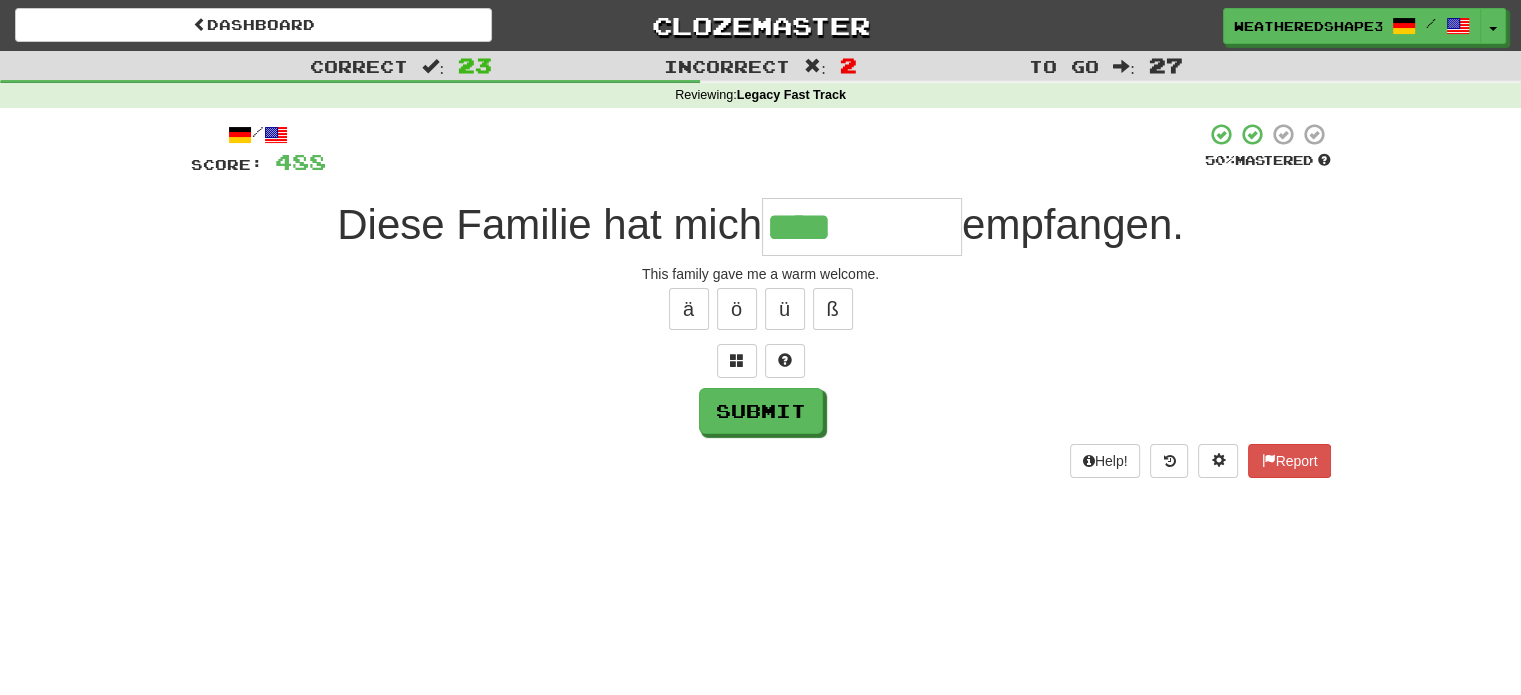 type on "********" 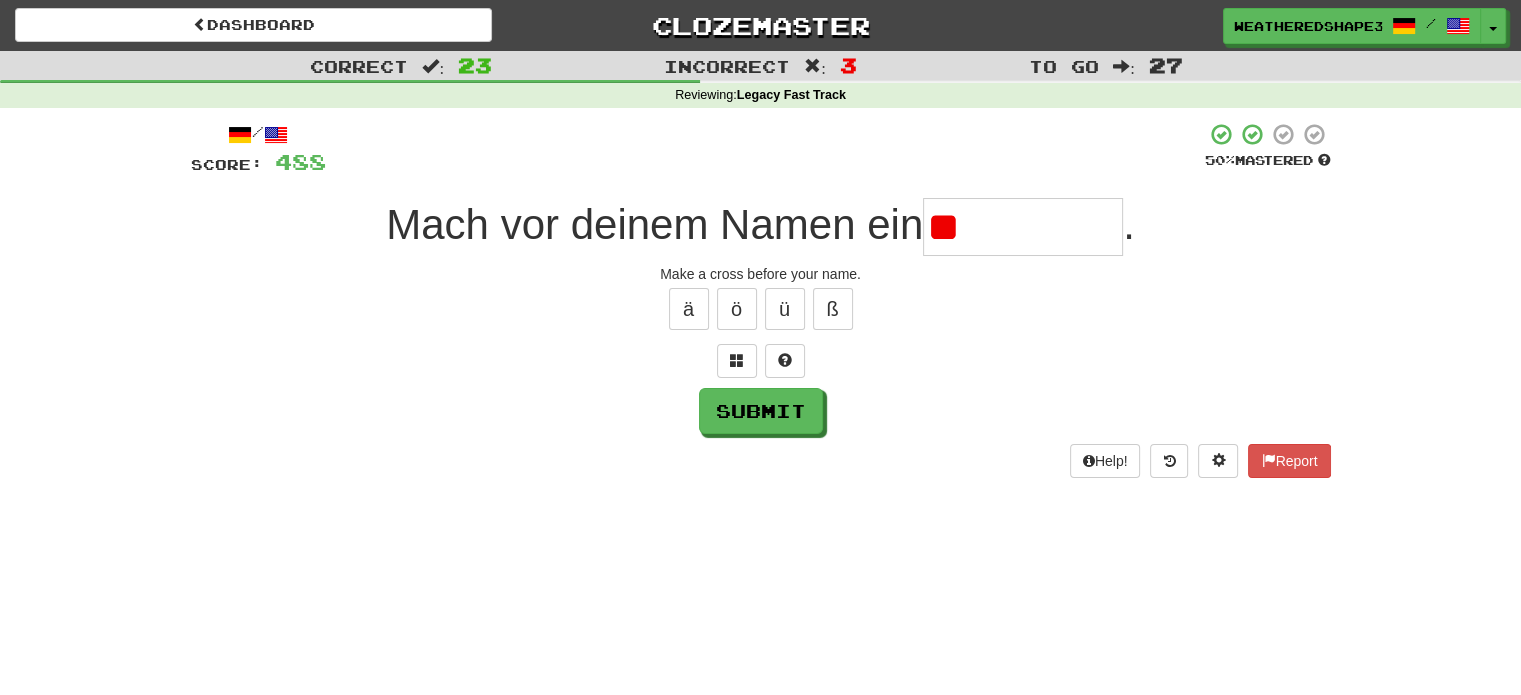 type on "*" 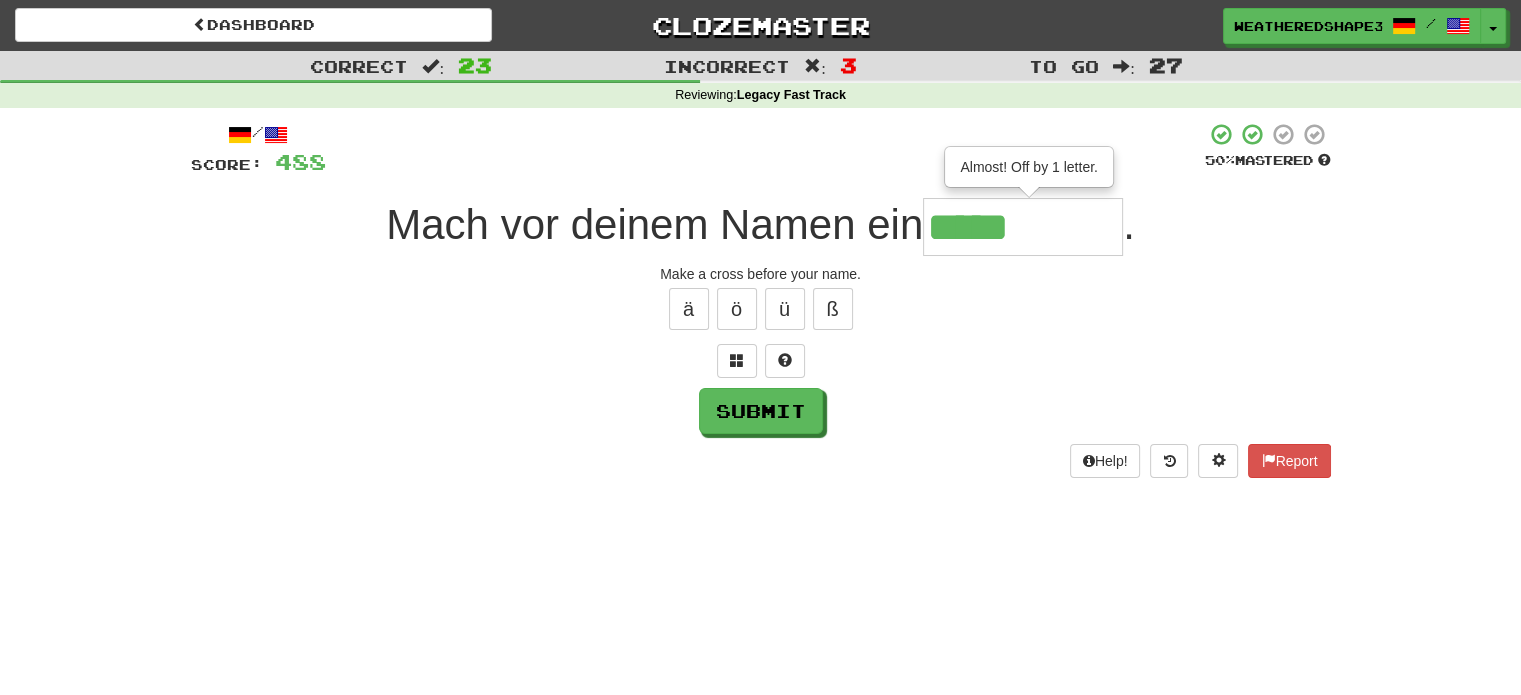 type on "*****" 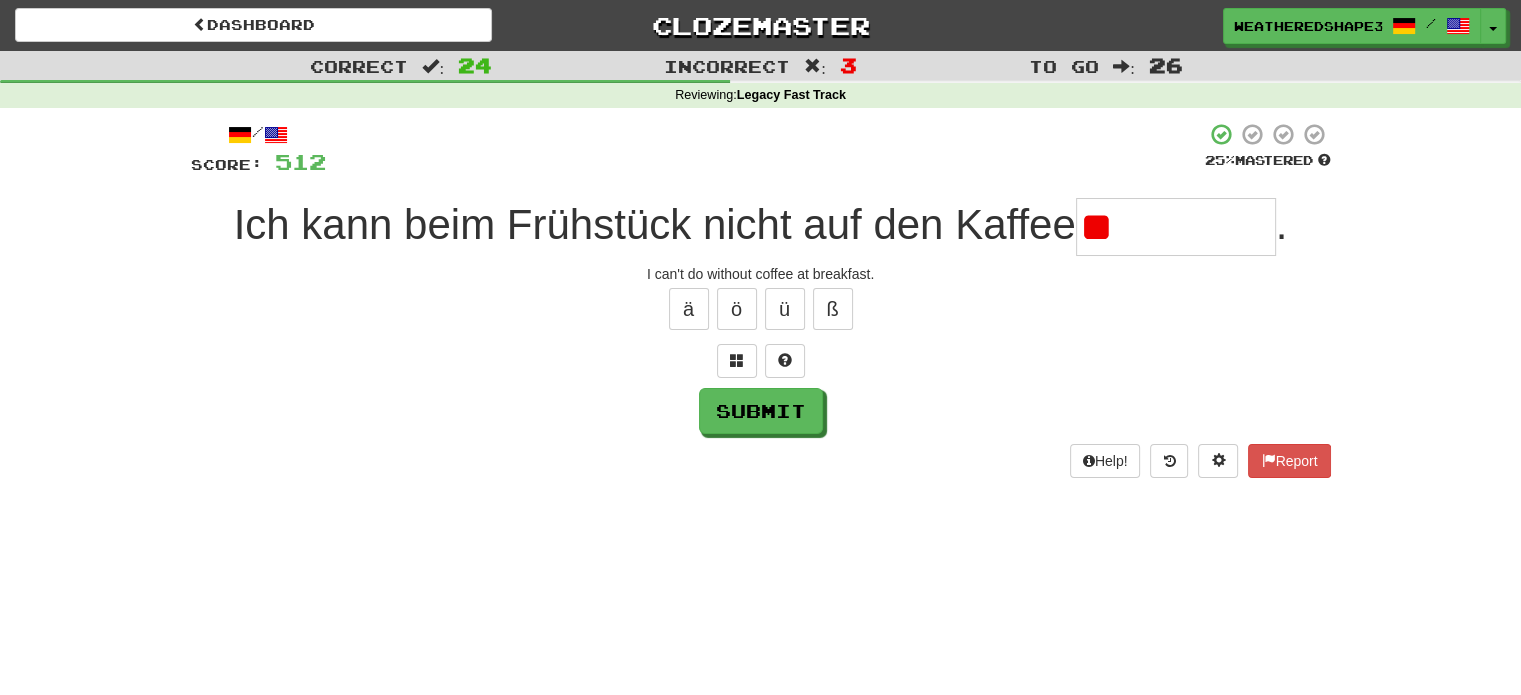 type on "*" 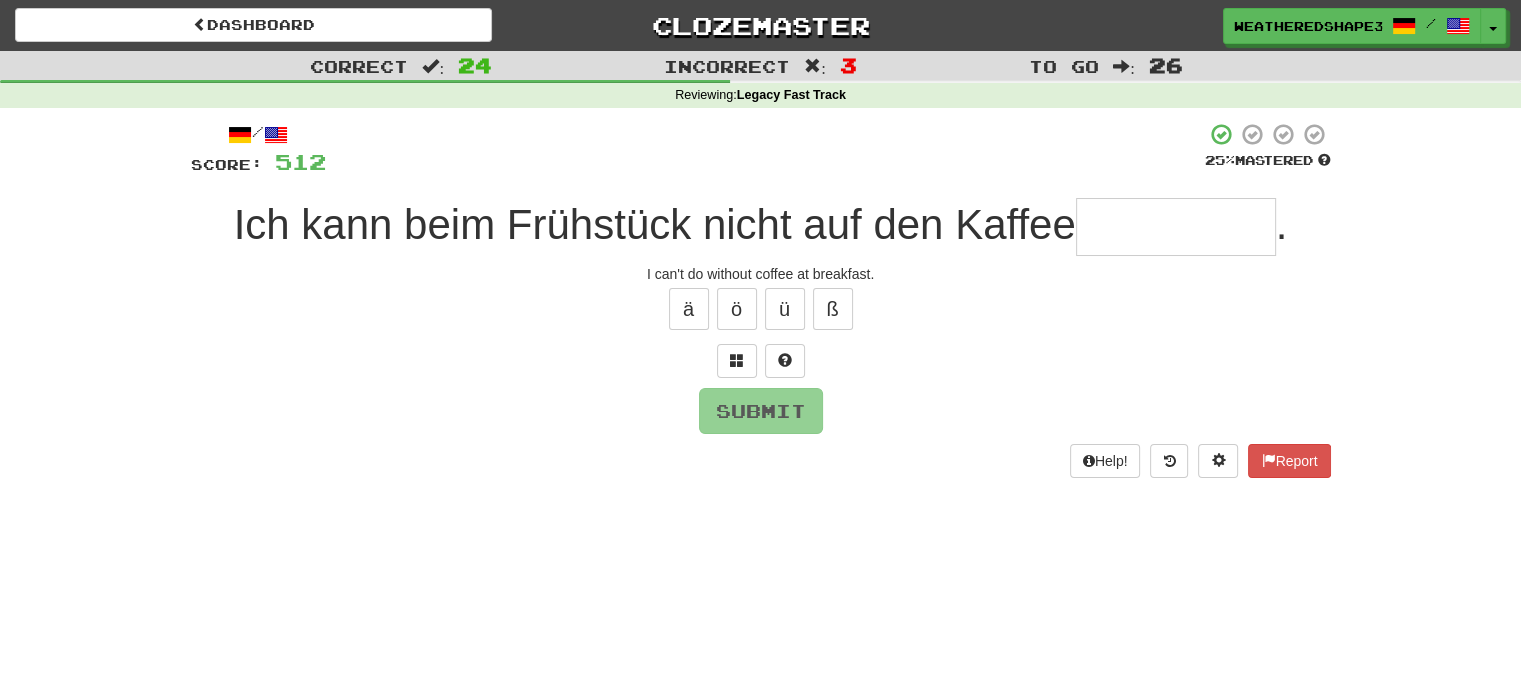 type on "**********" 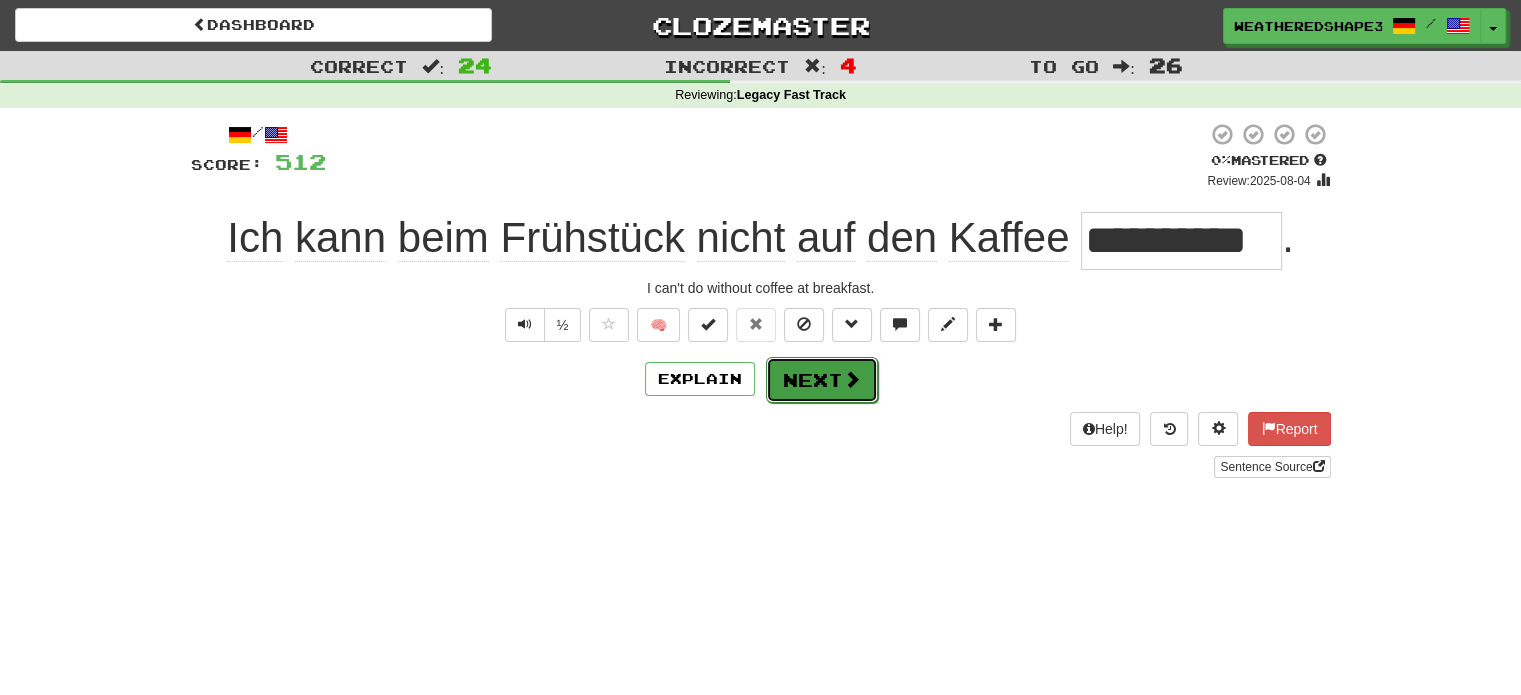 click on "Next" at bounding box center [822, 380] 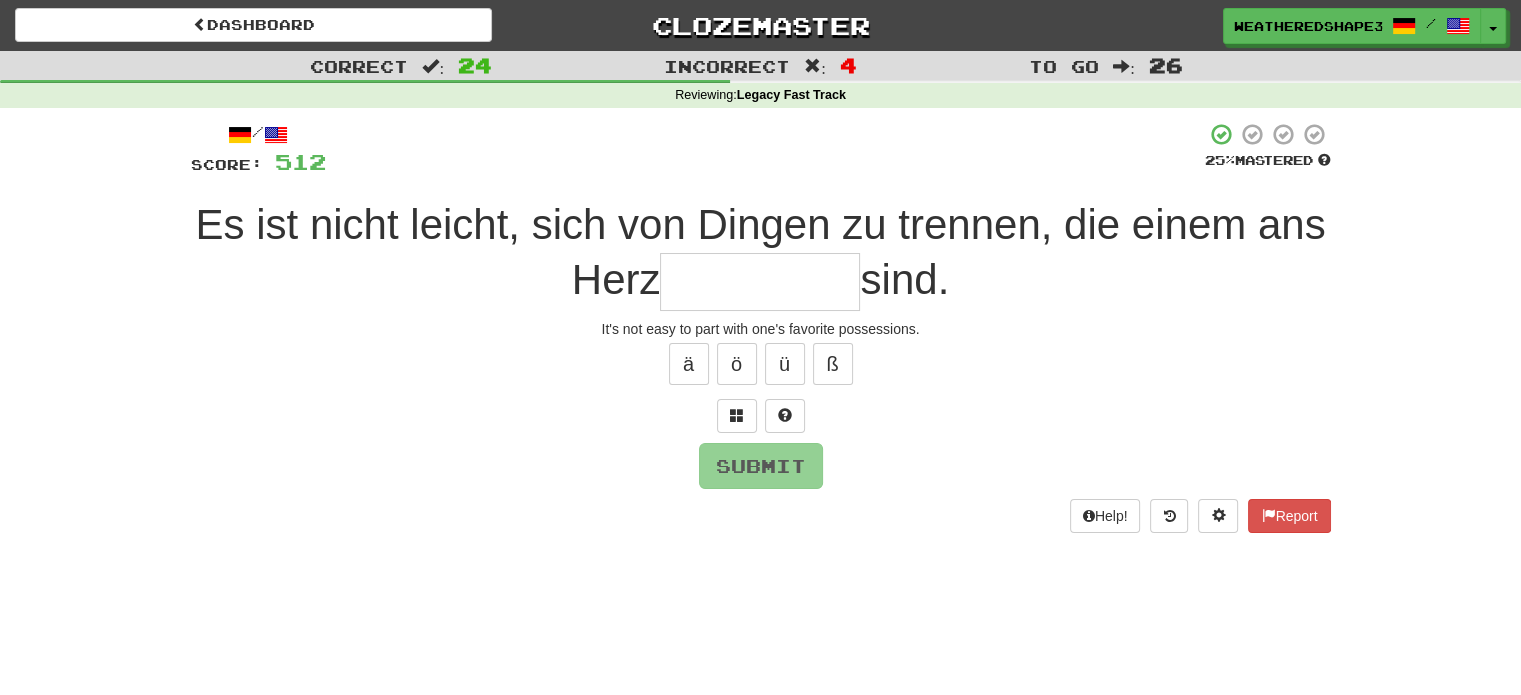type on "*" 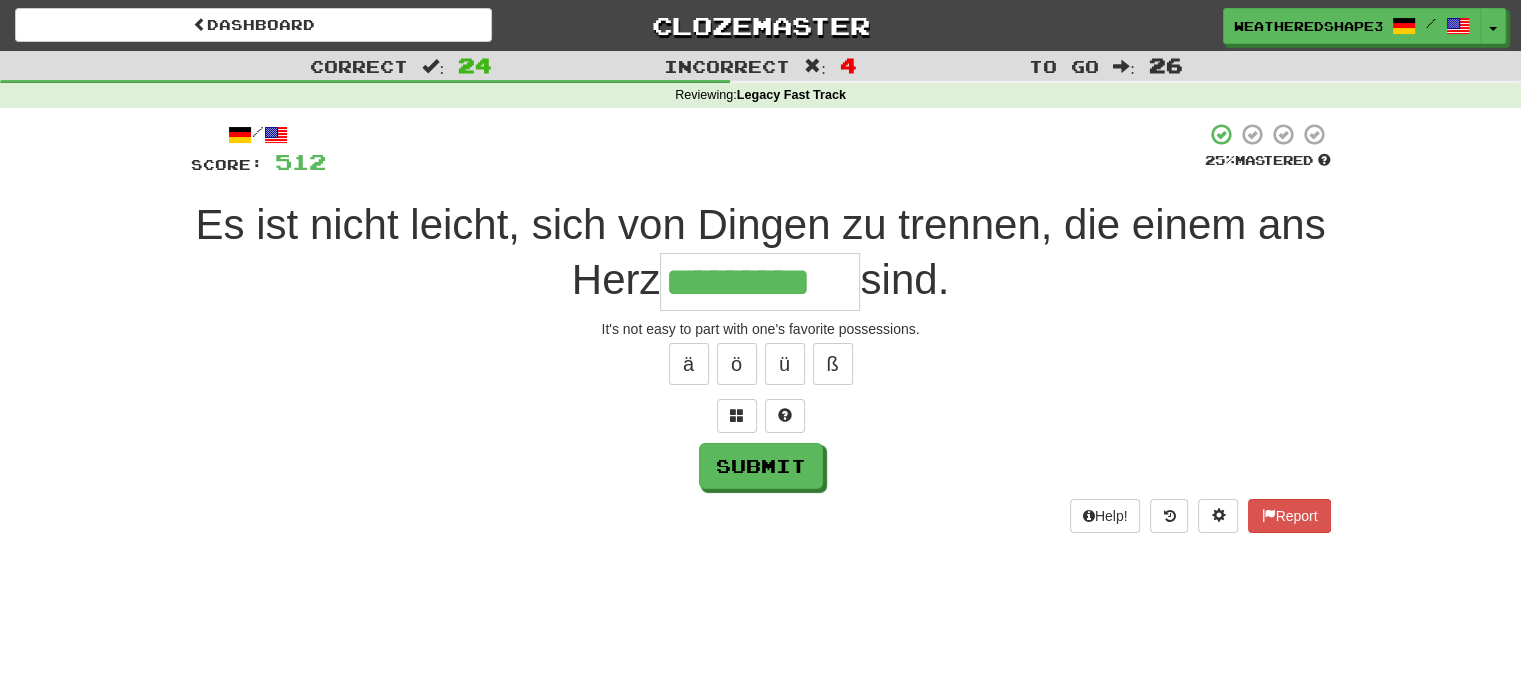 scroll, scrollTop: 0, scrollLeft: 20, axis: horizontal 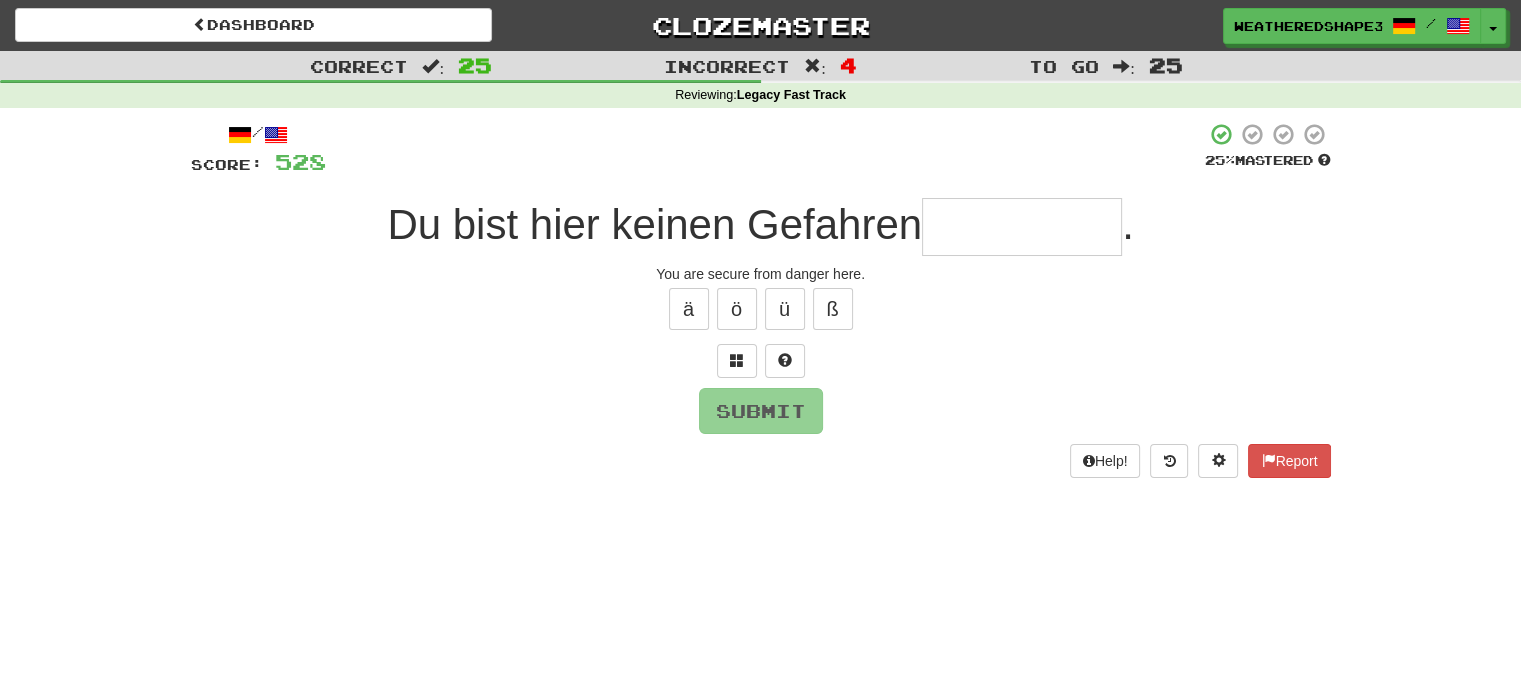 type on "*" 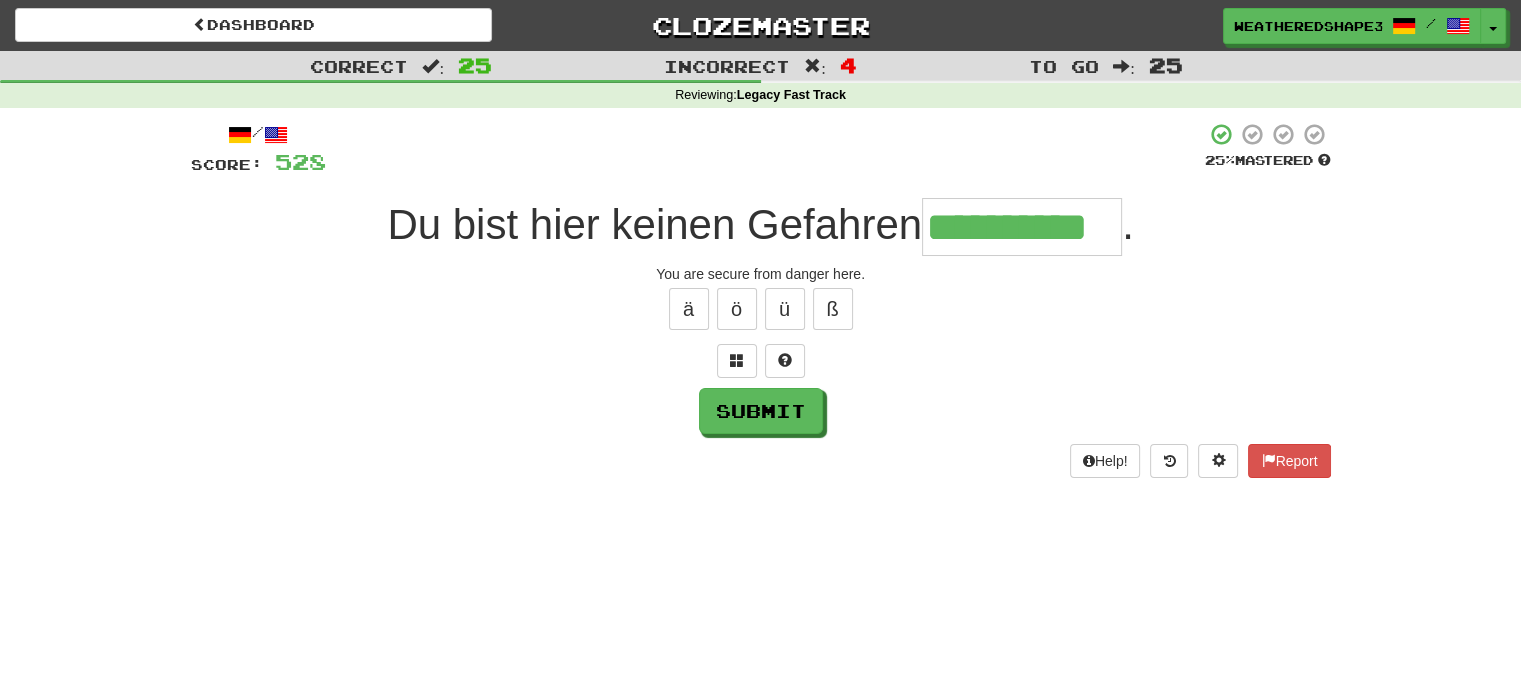 scroll, scrollTop: 0, scrollLeft: 0, axis: both 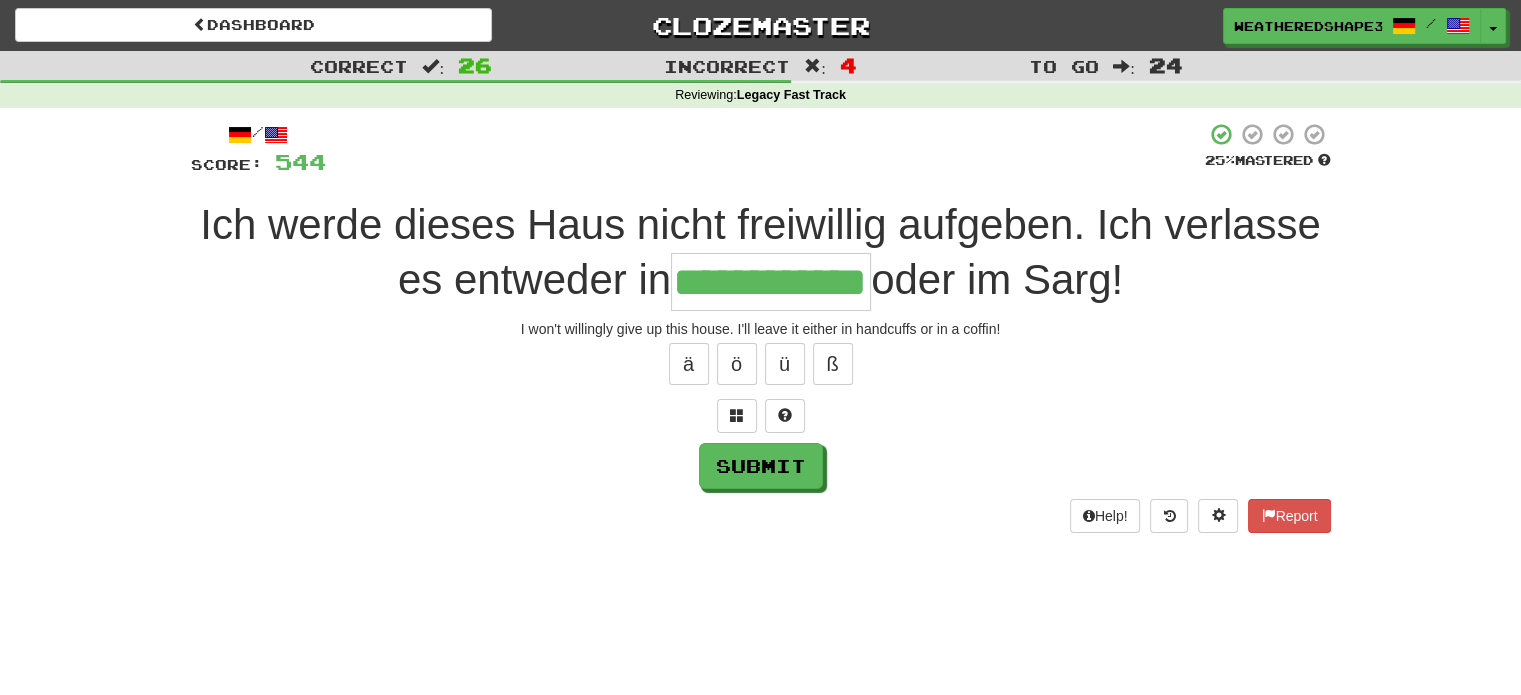 type on "**********" 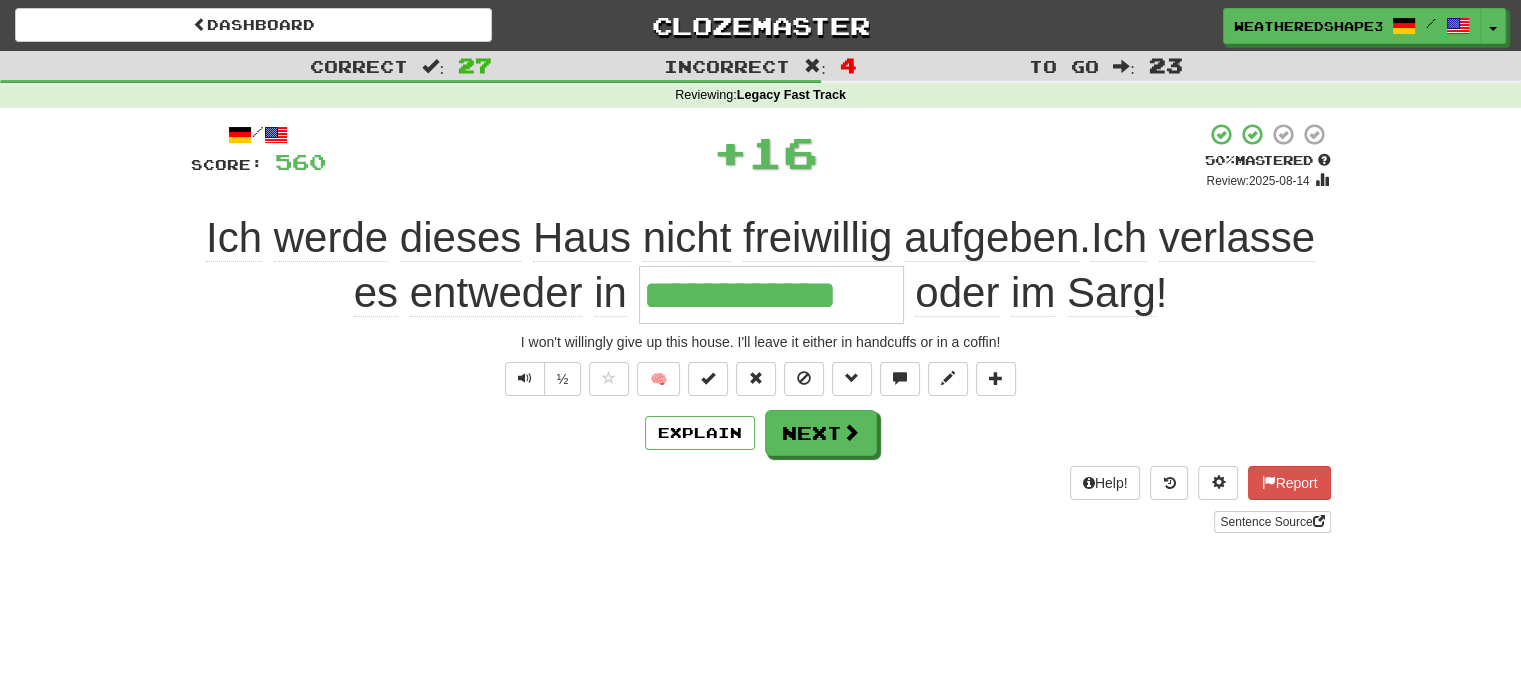 scroll, scrollTop: 0, scrollLeft: 0, axis: both 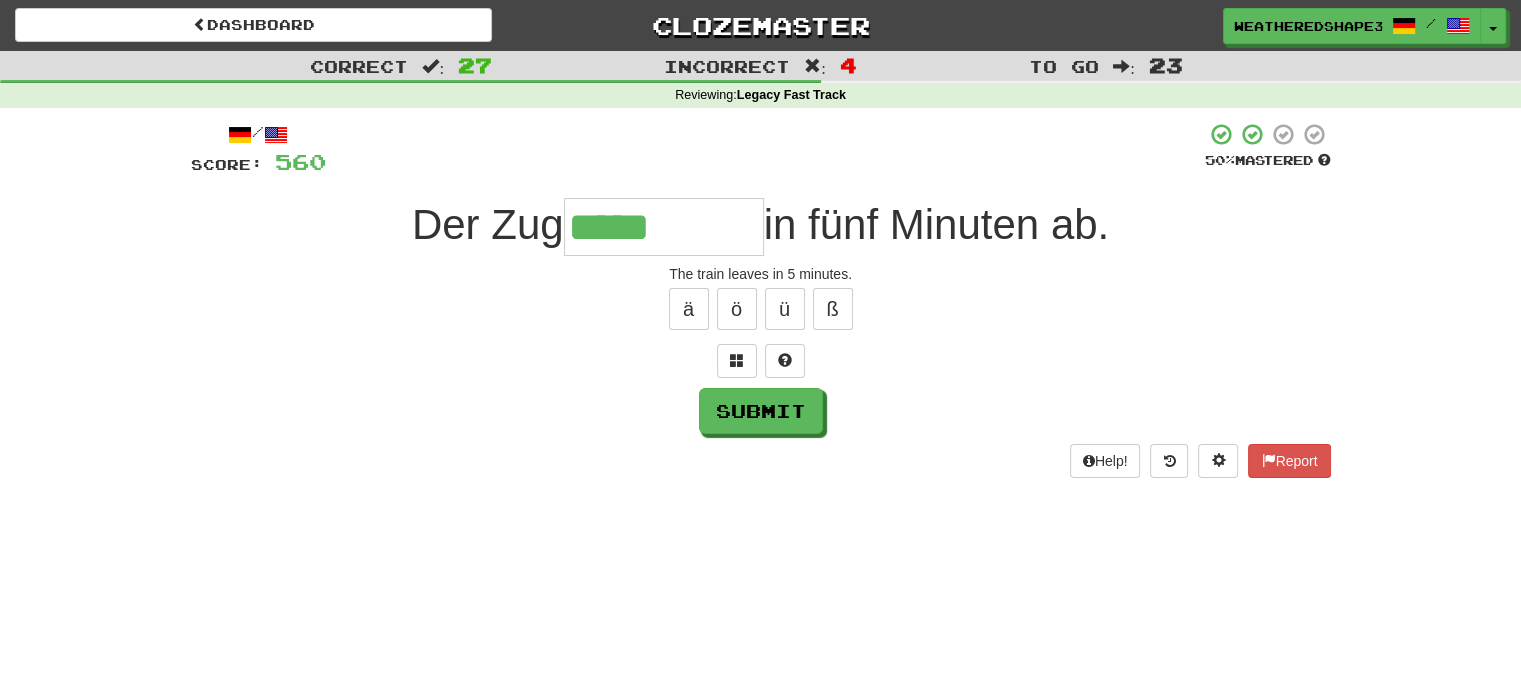 type on "*****" 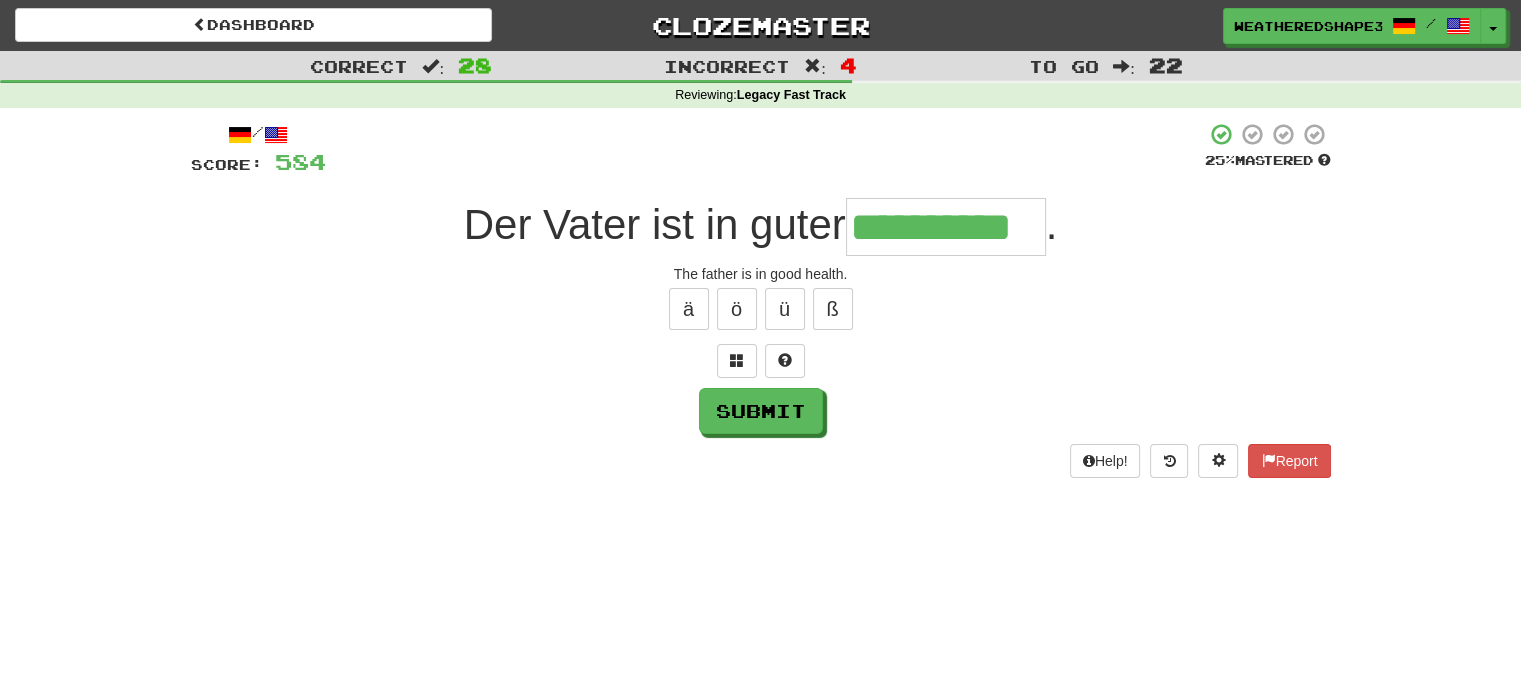 scroll, scrollTop: 0, scrollLeft: 12, axis: horizontal 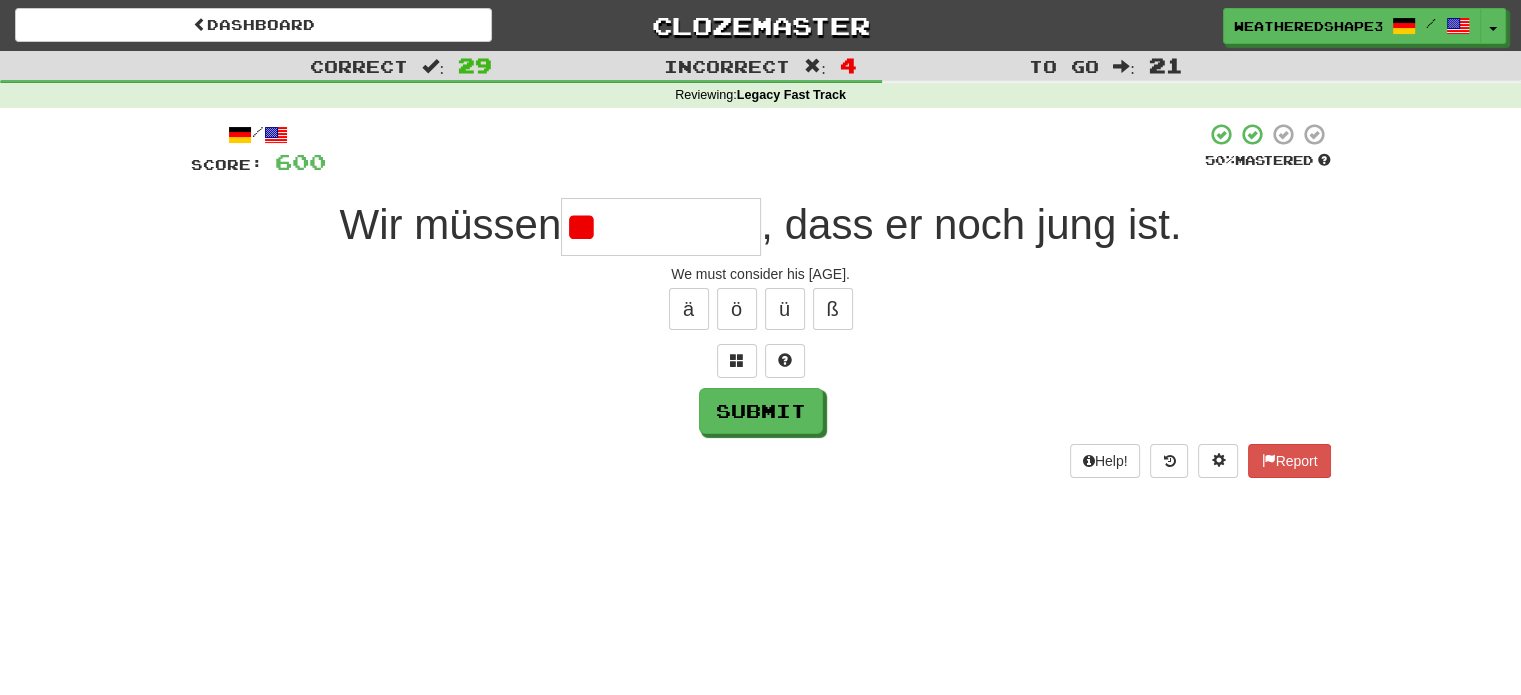 type on "********" 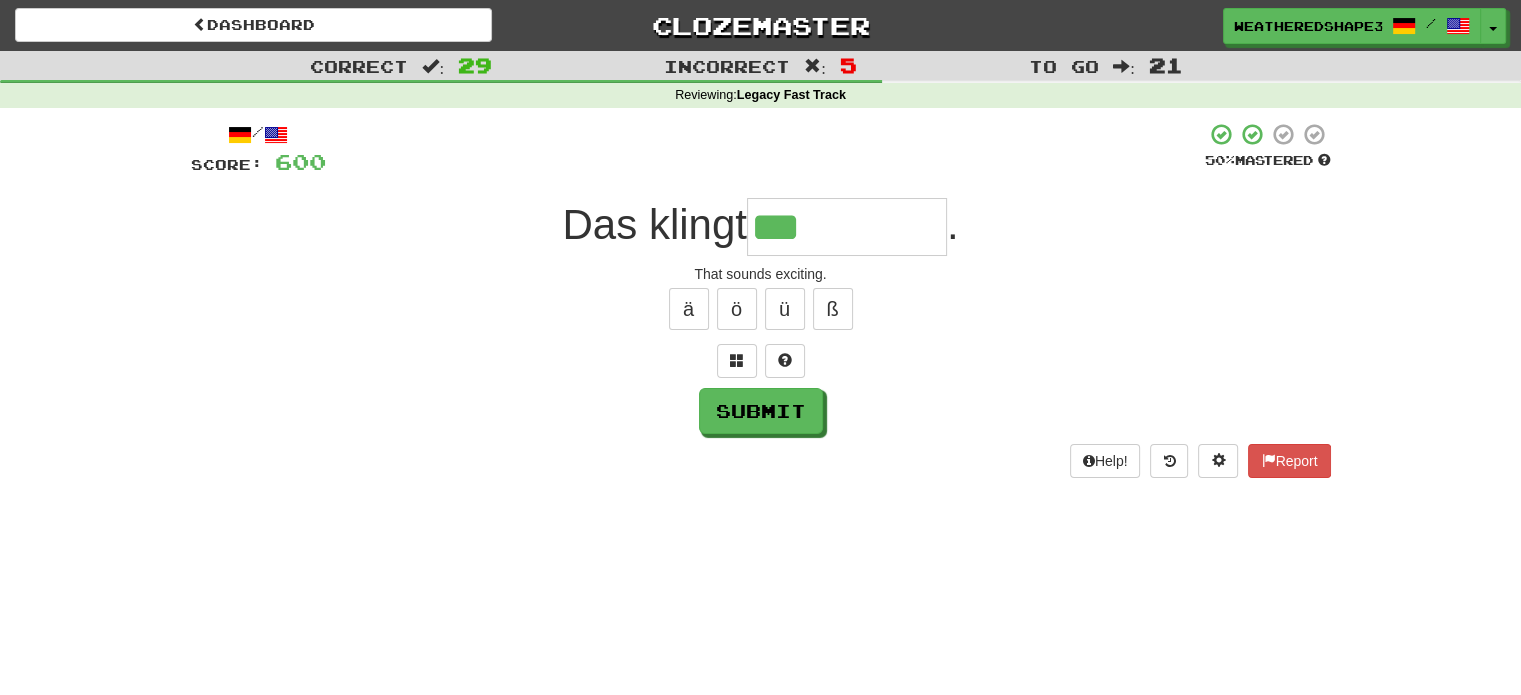 type on "*********" 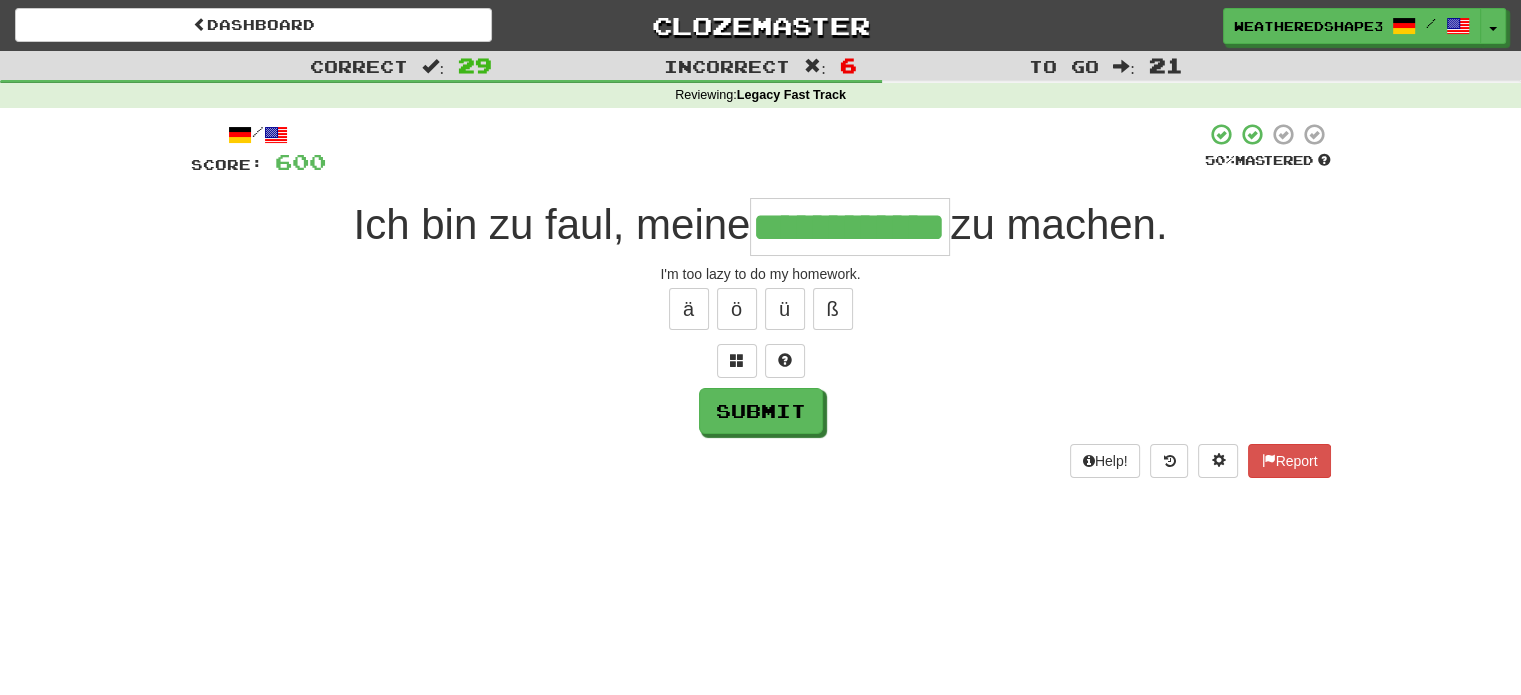scroll, scrollTop: 0, scrollLeft: 73, axis: horizontal 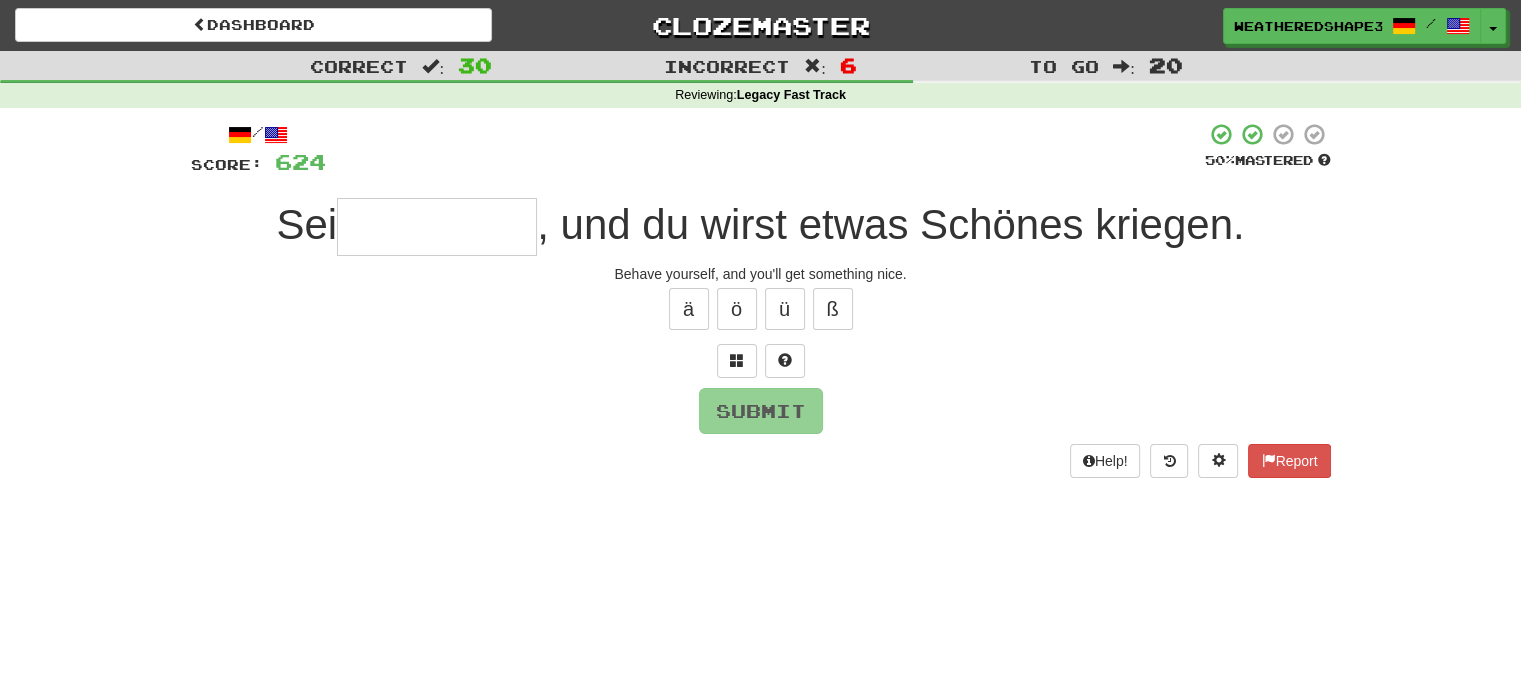 type on "*" 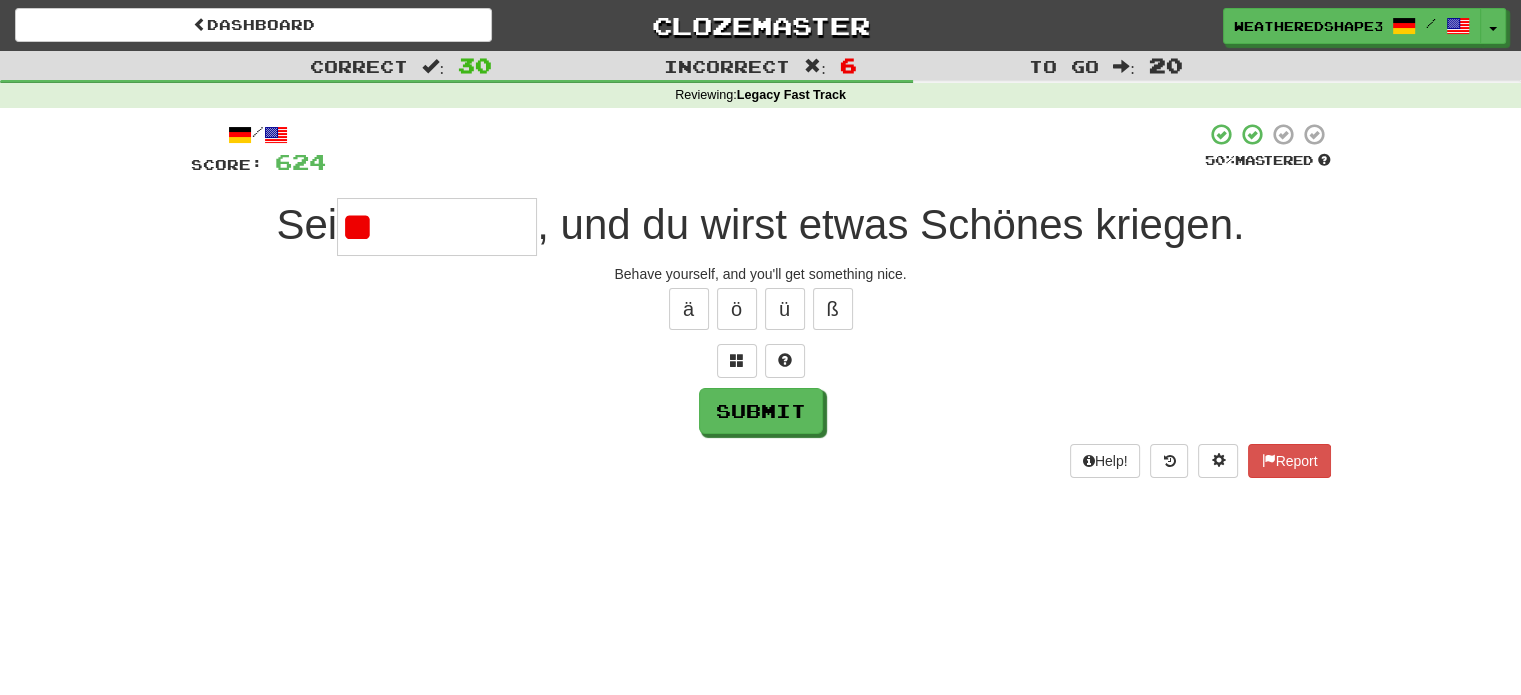 type on "*" 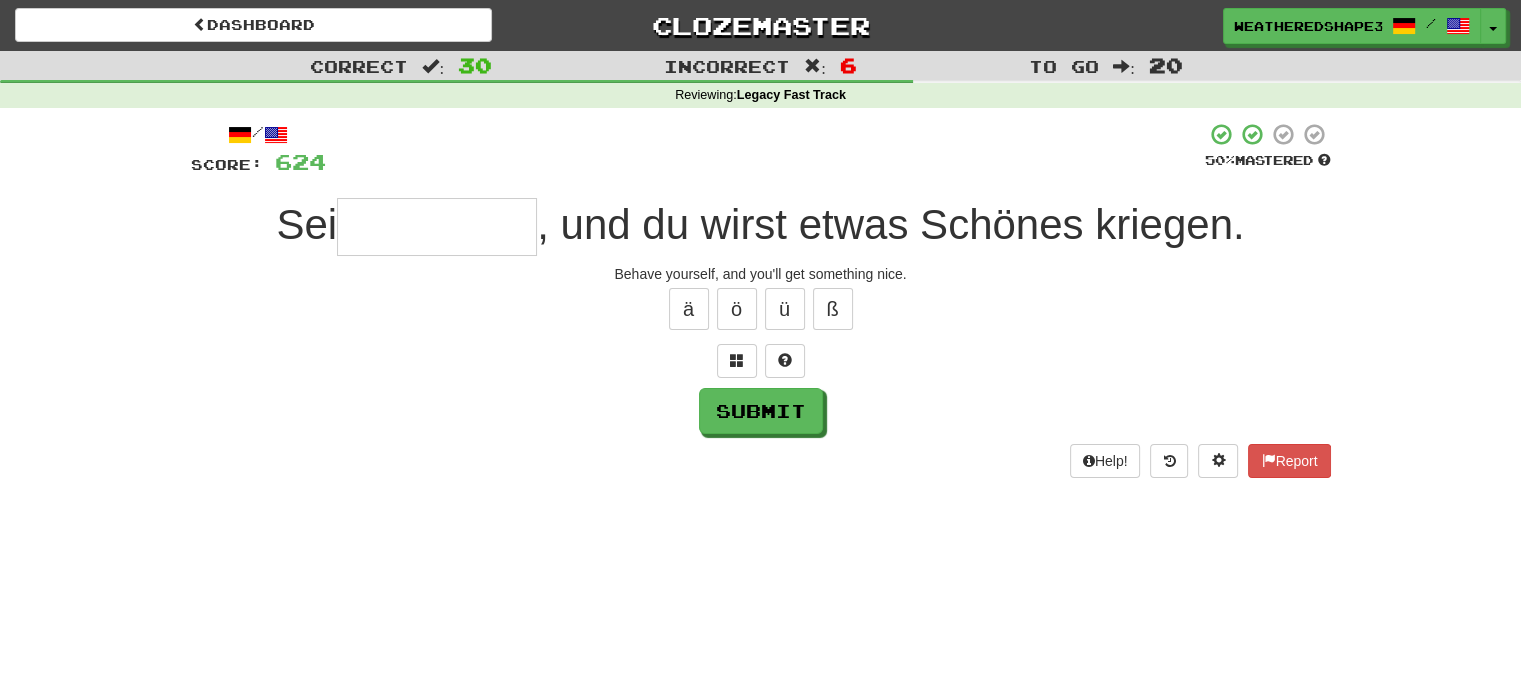 type on "*" 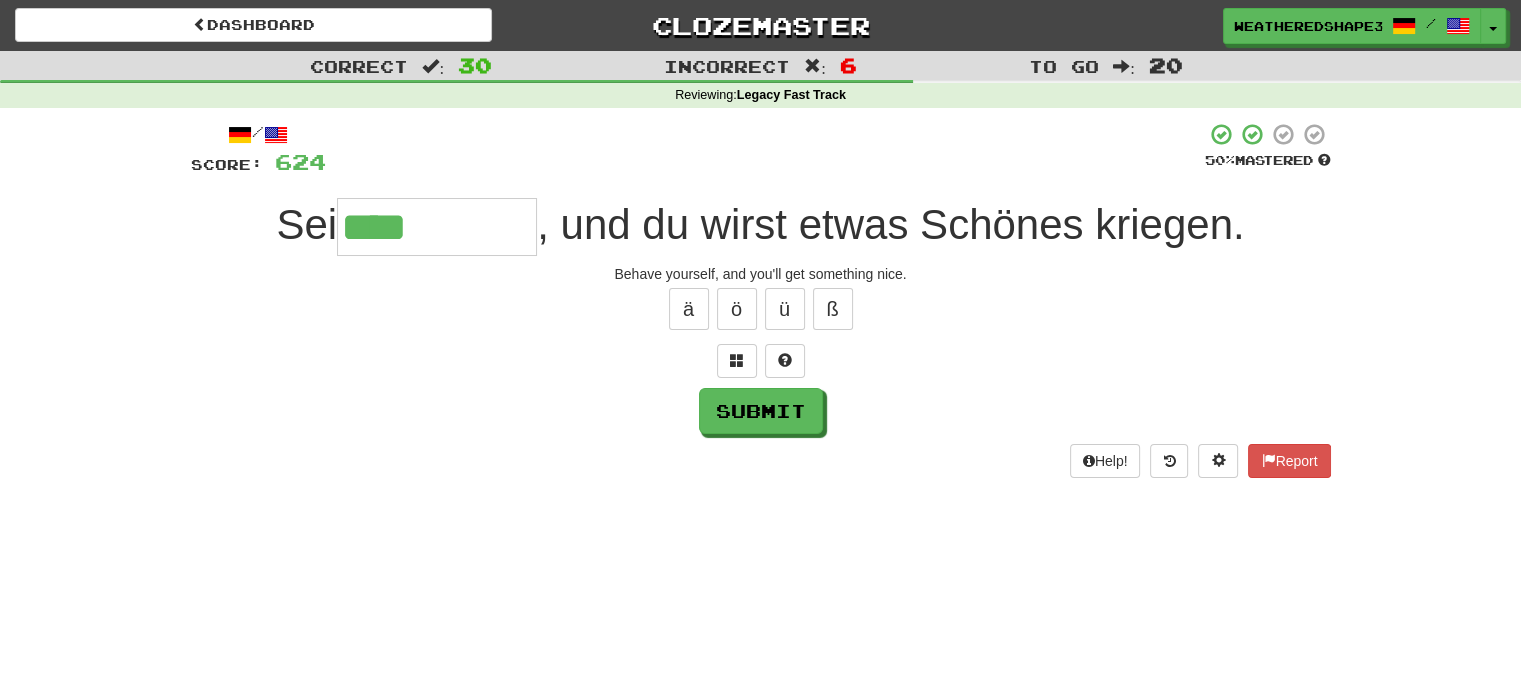 type on "****" 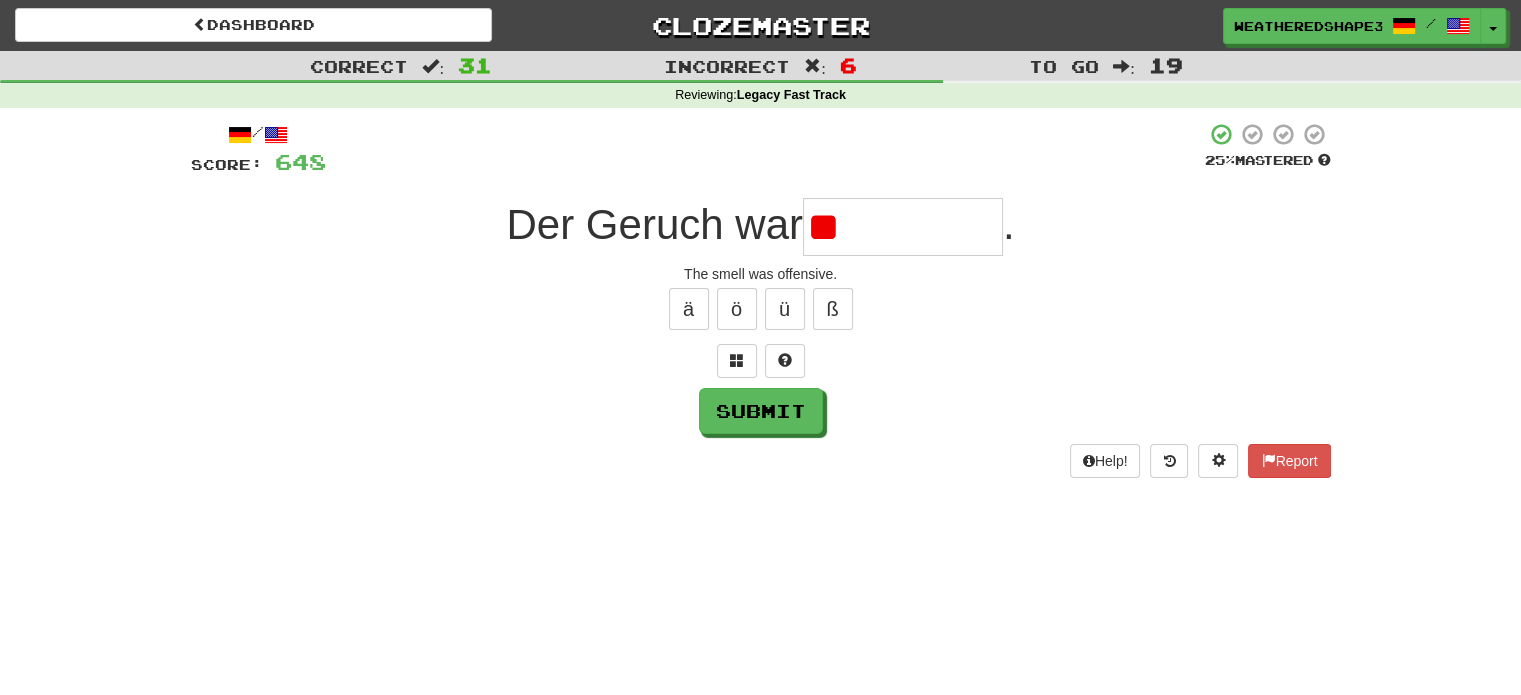 type on "*" 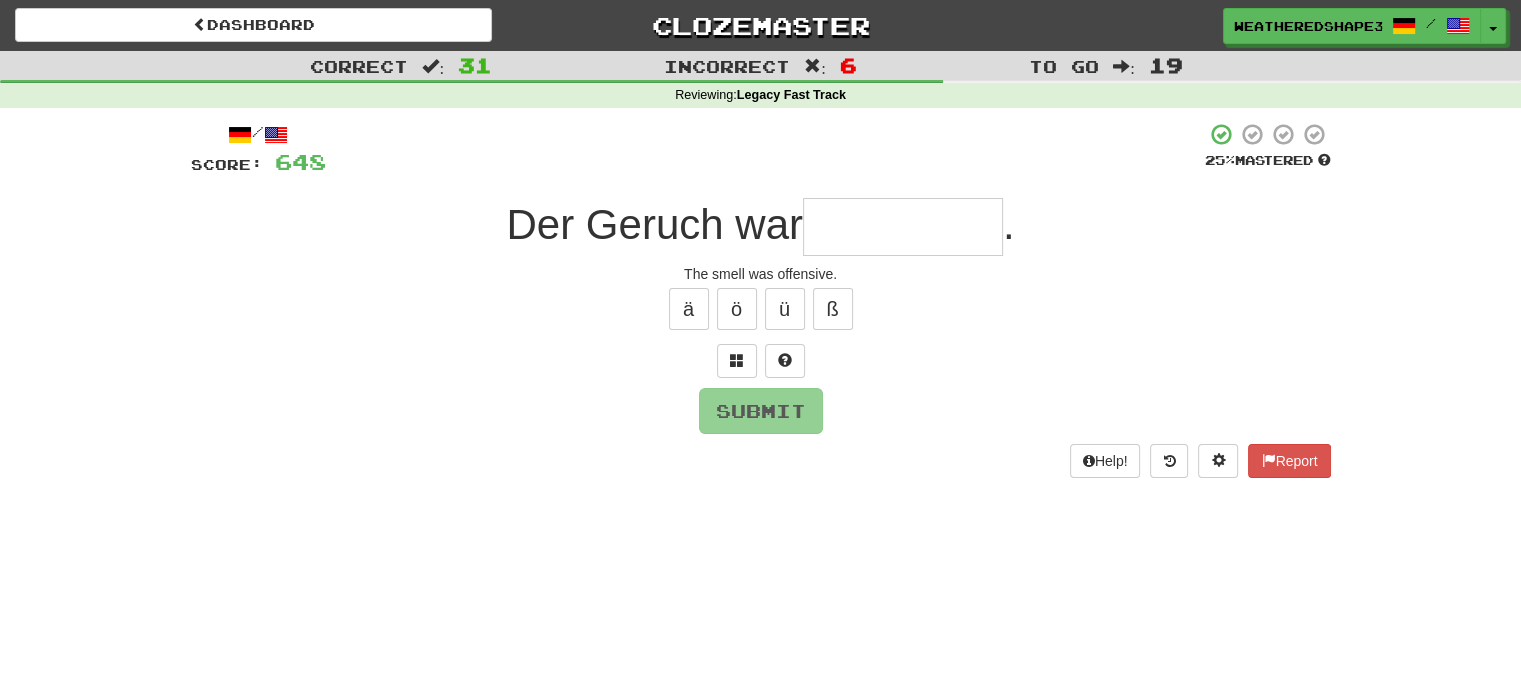 type on "*********" 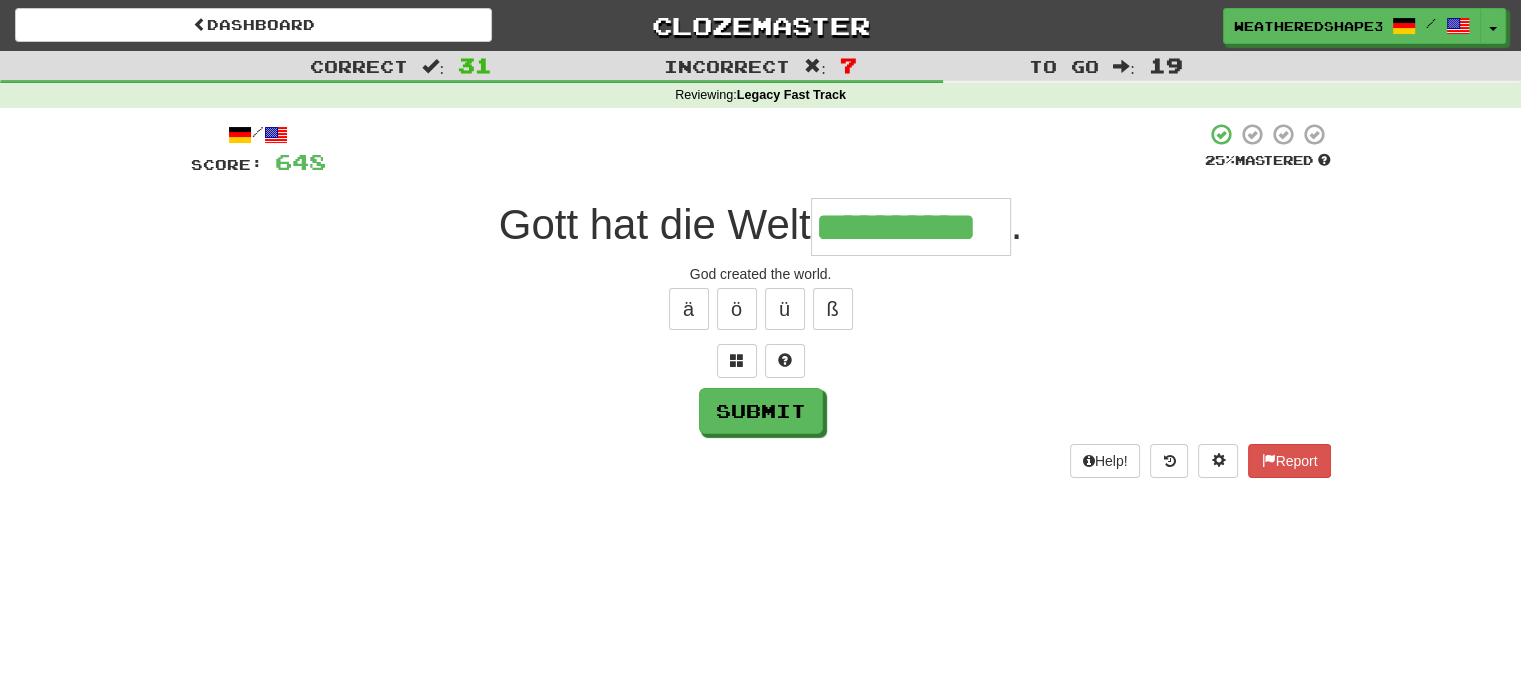 scroll, scrollTop: 0, scrollLeft: 2, axis: horizontal 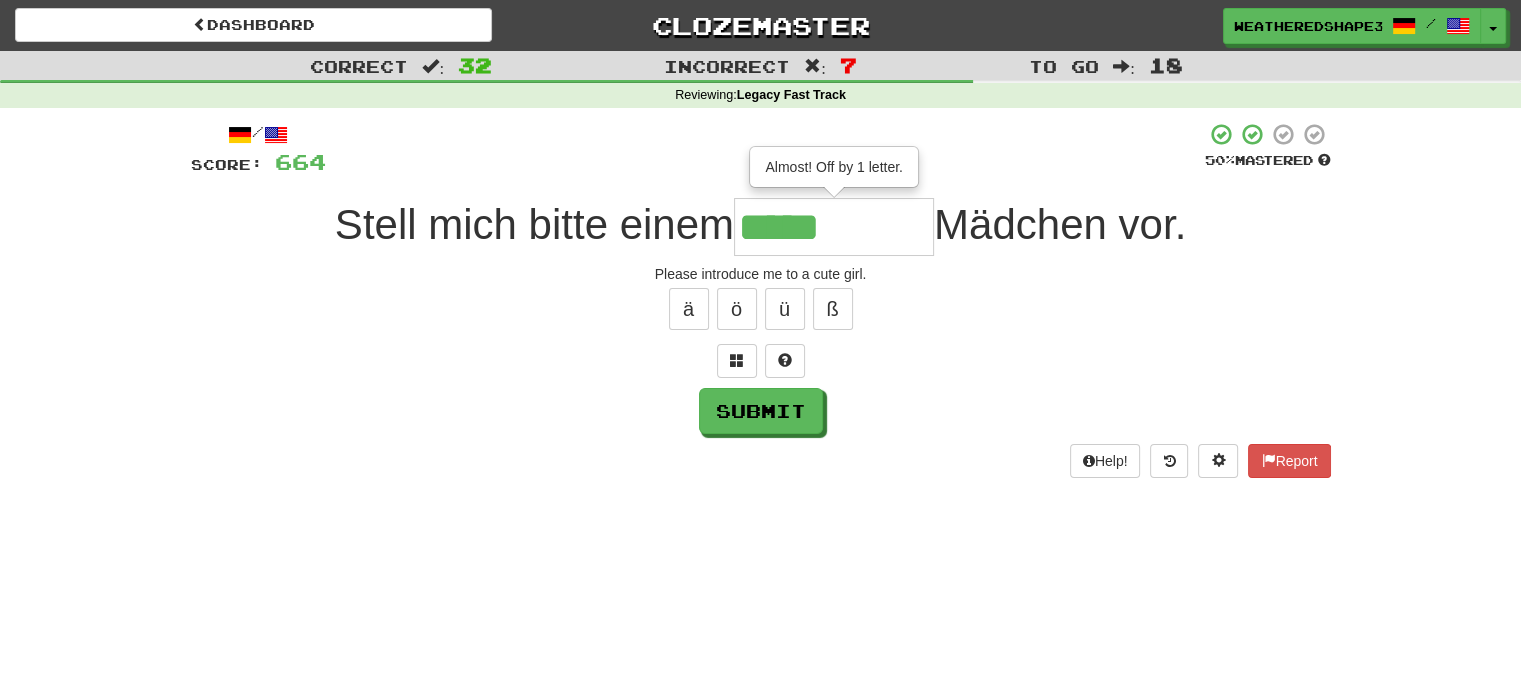 type on "*****" 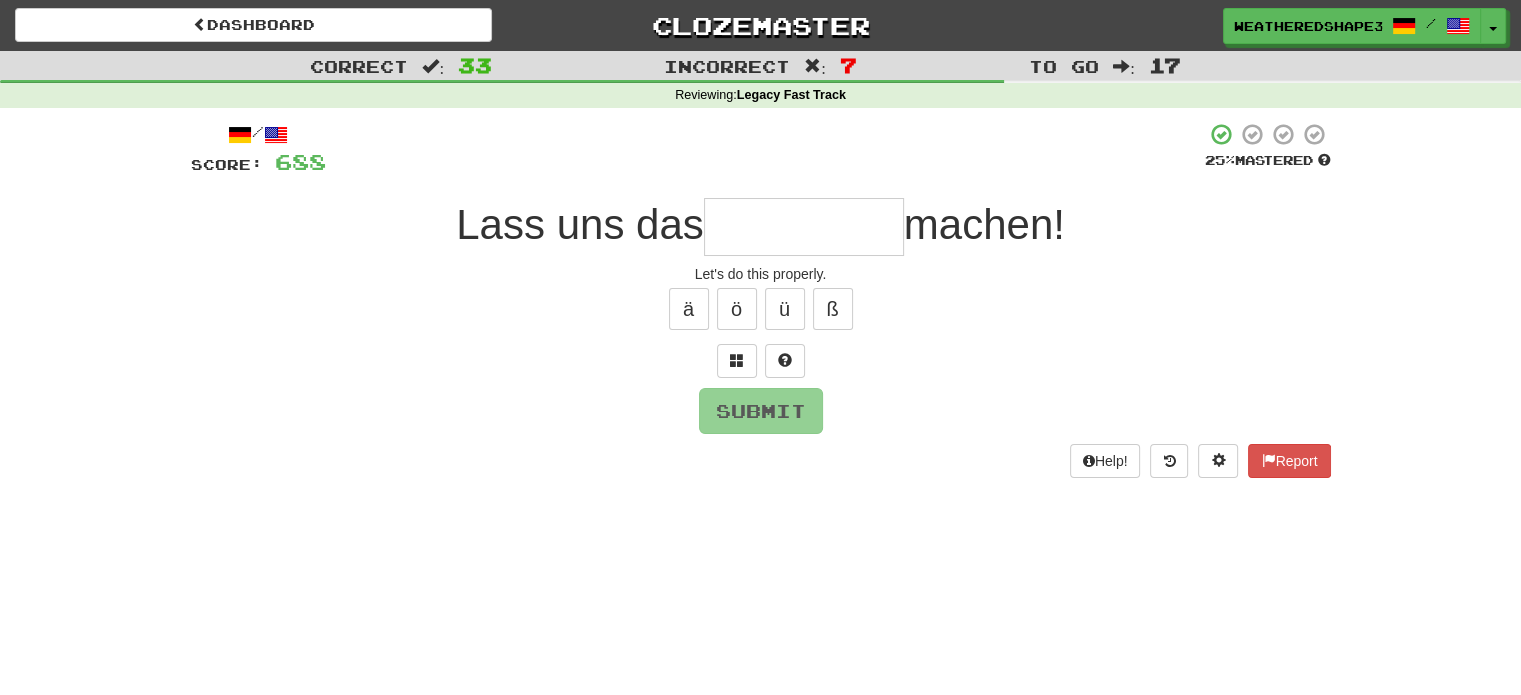 type on "*" 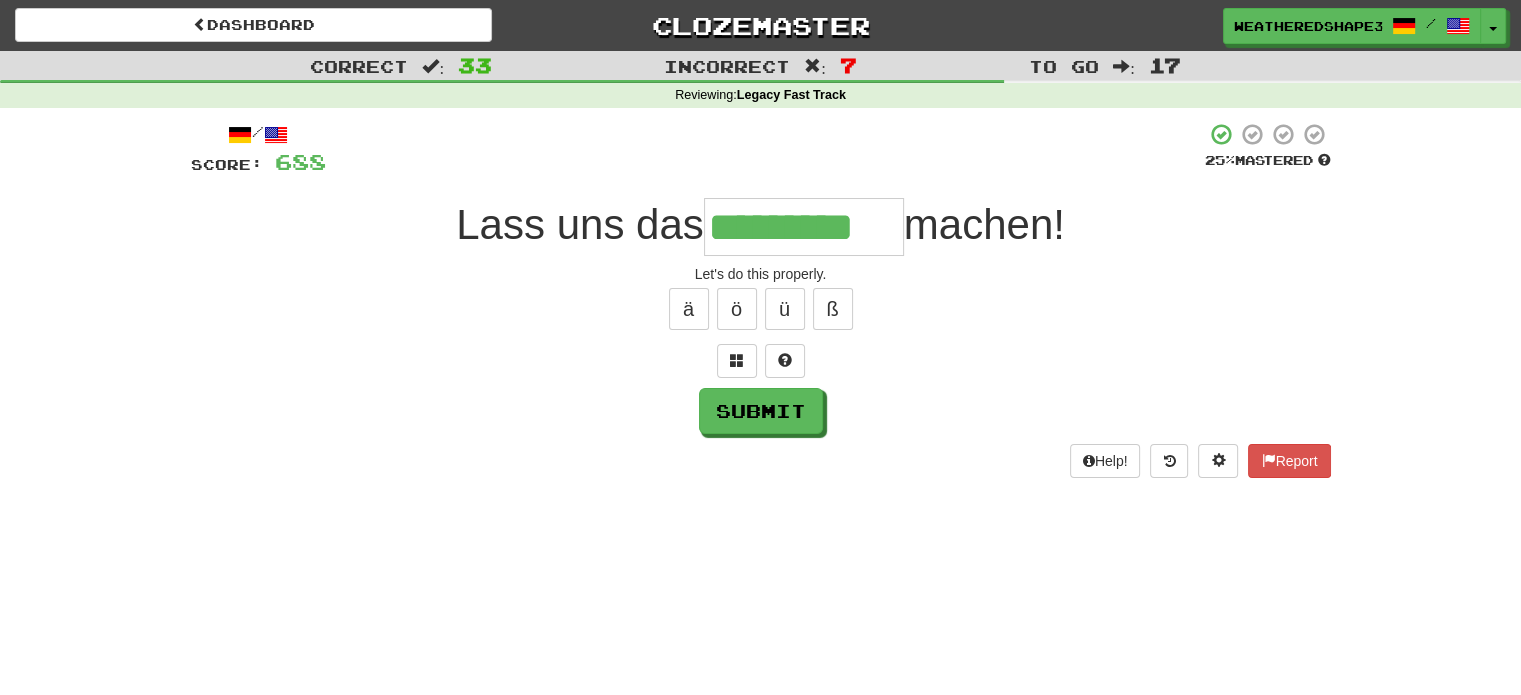 type on "*********" 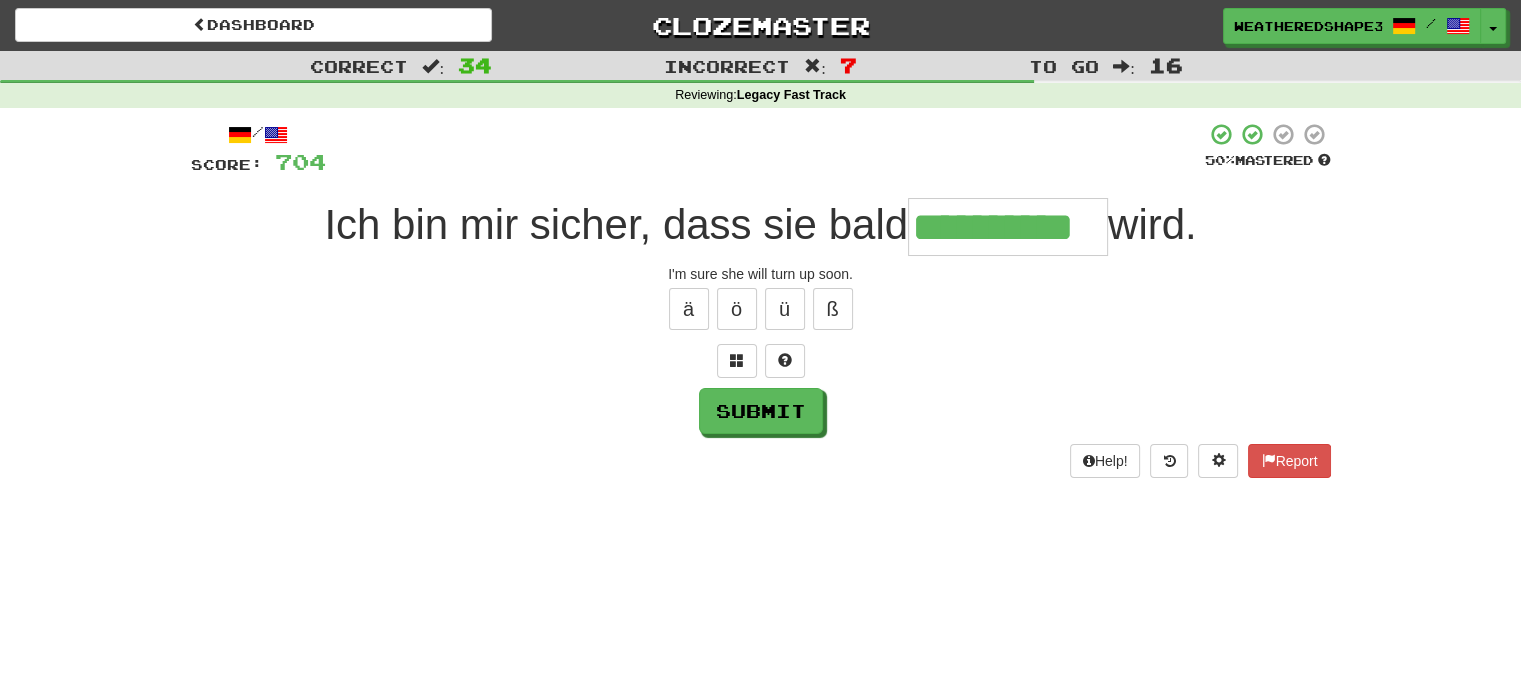 scroll, scrollTop: 0, scrollLeft: 15, axis: horizontal 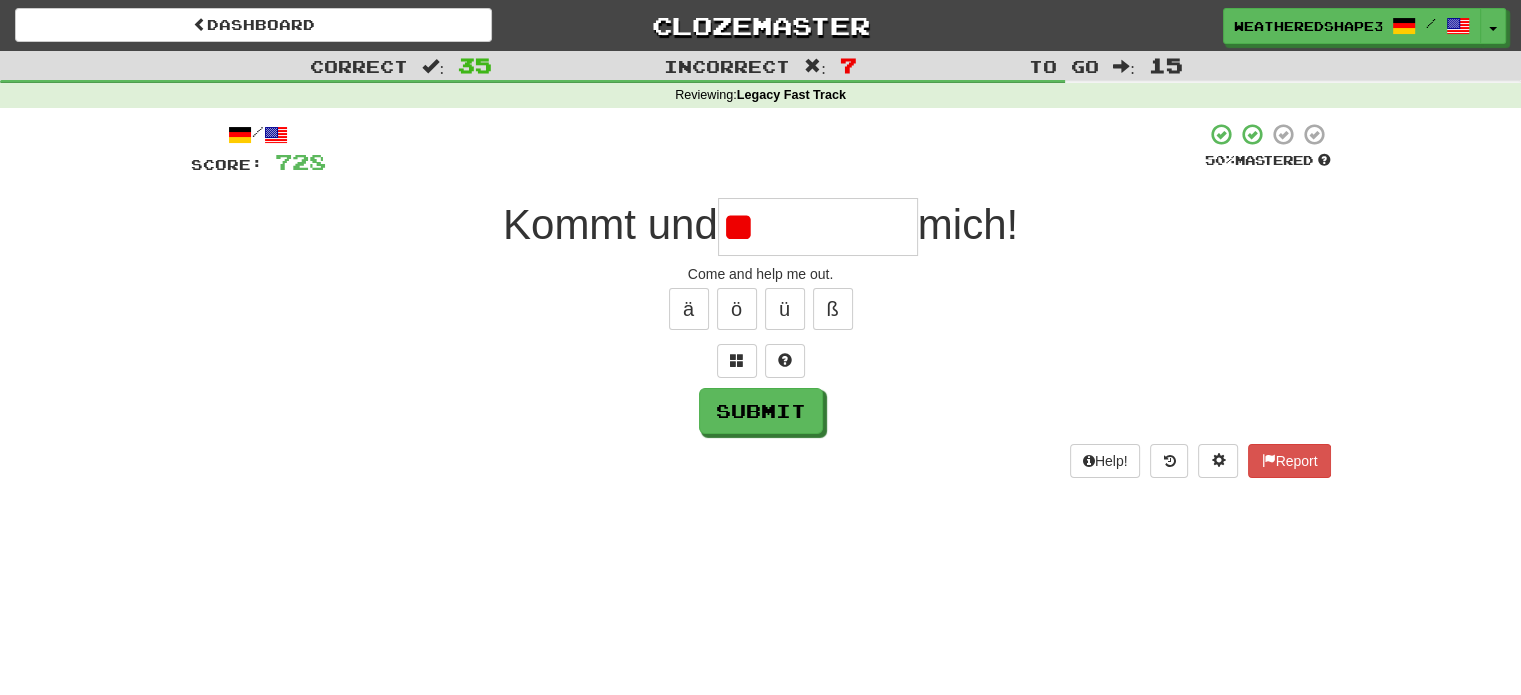 type on "*" 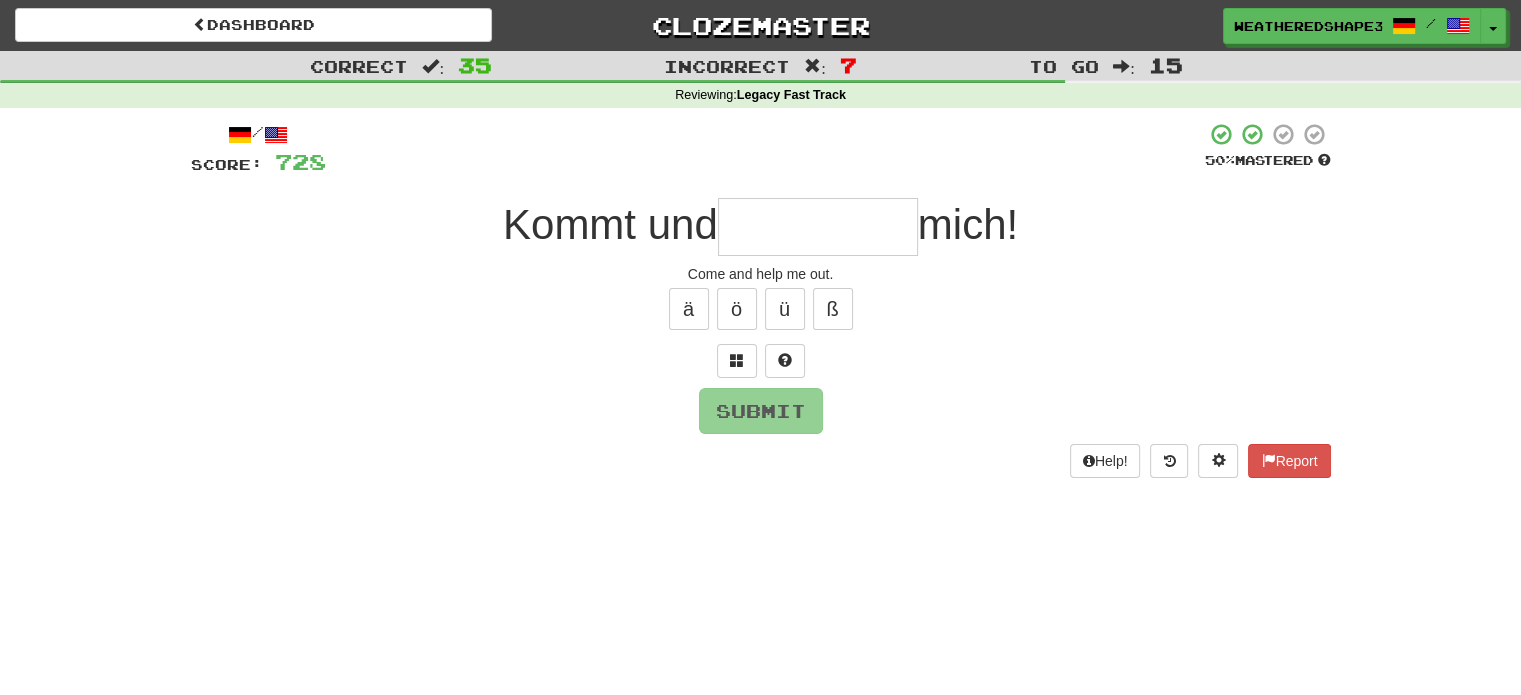 type on "*" 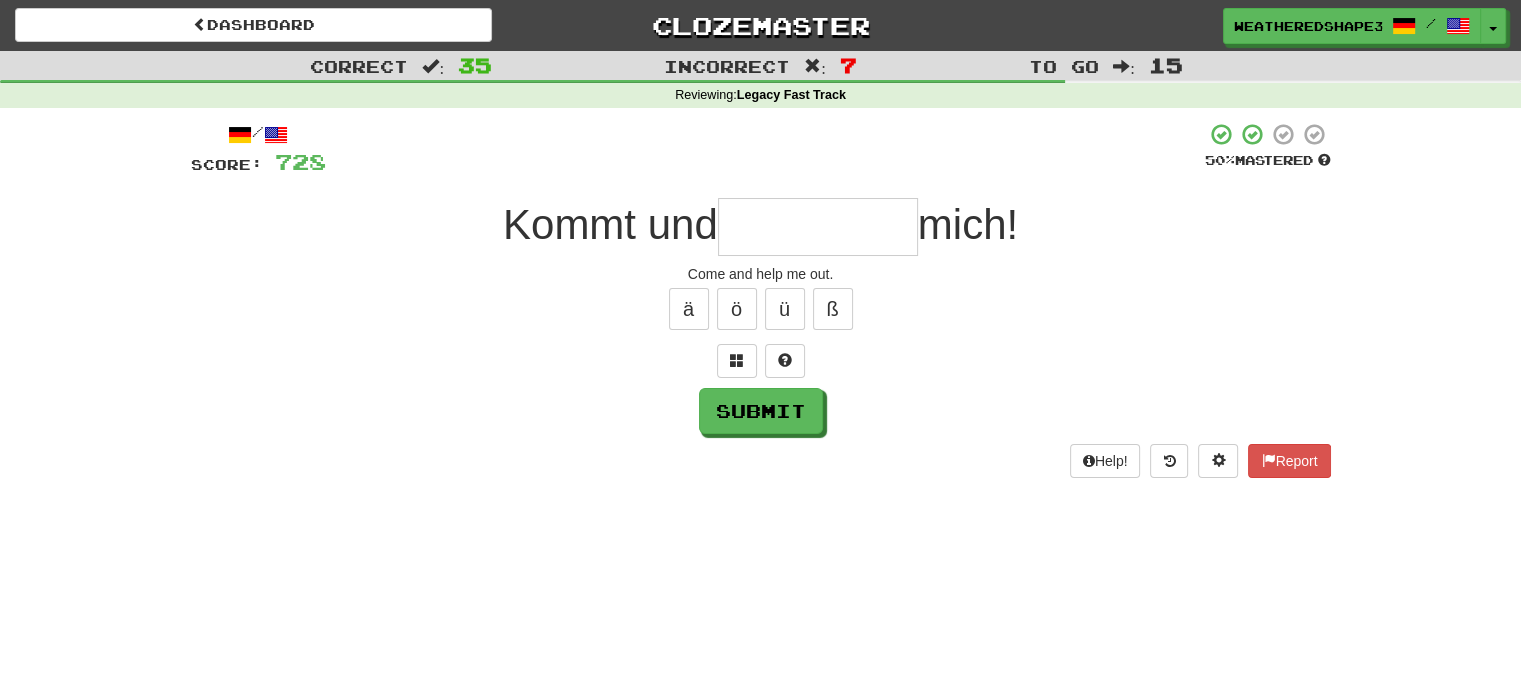 type on "*" 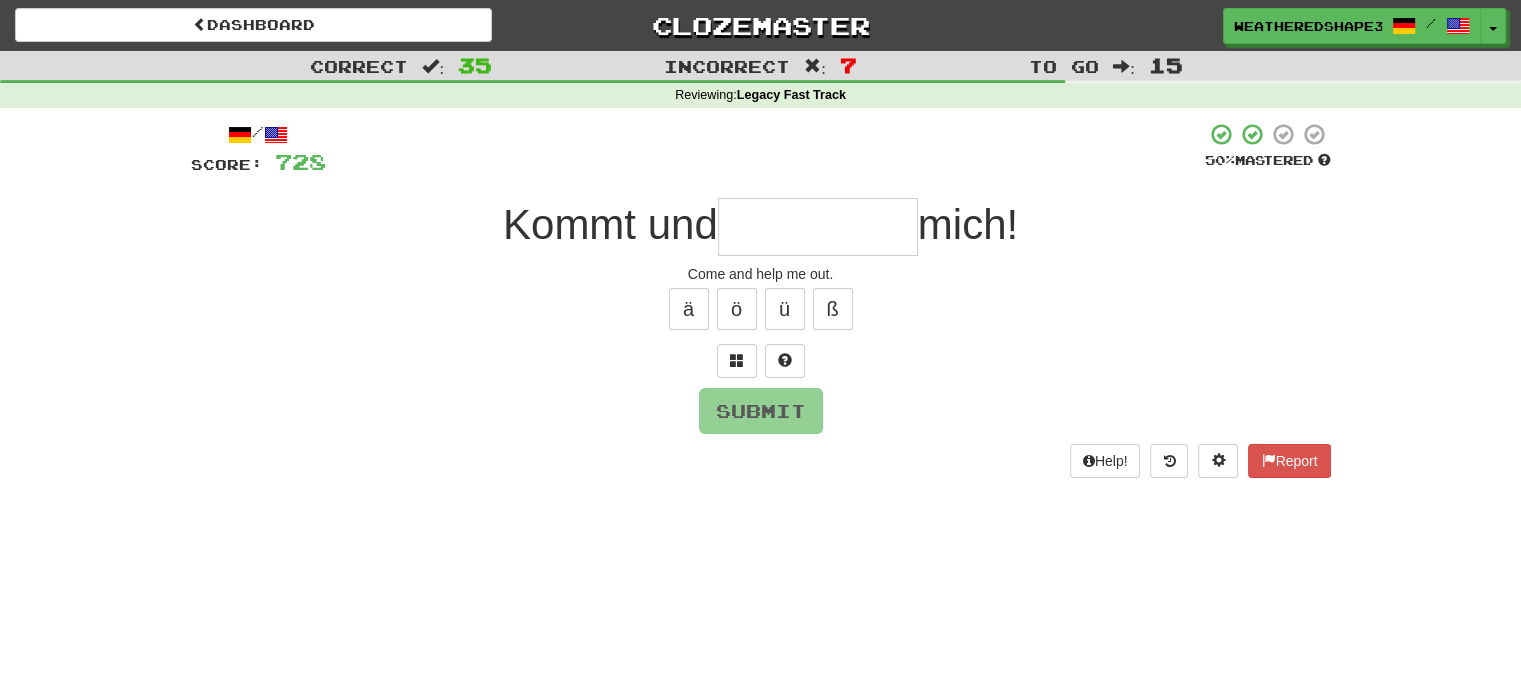 type on "*" 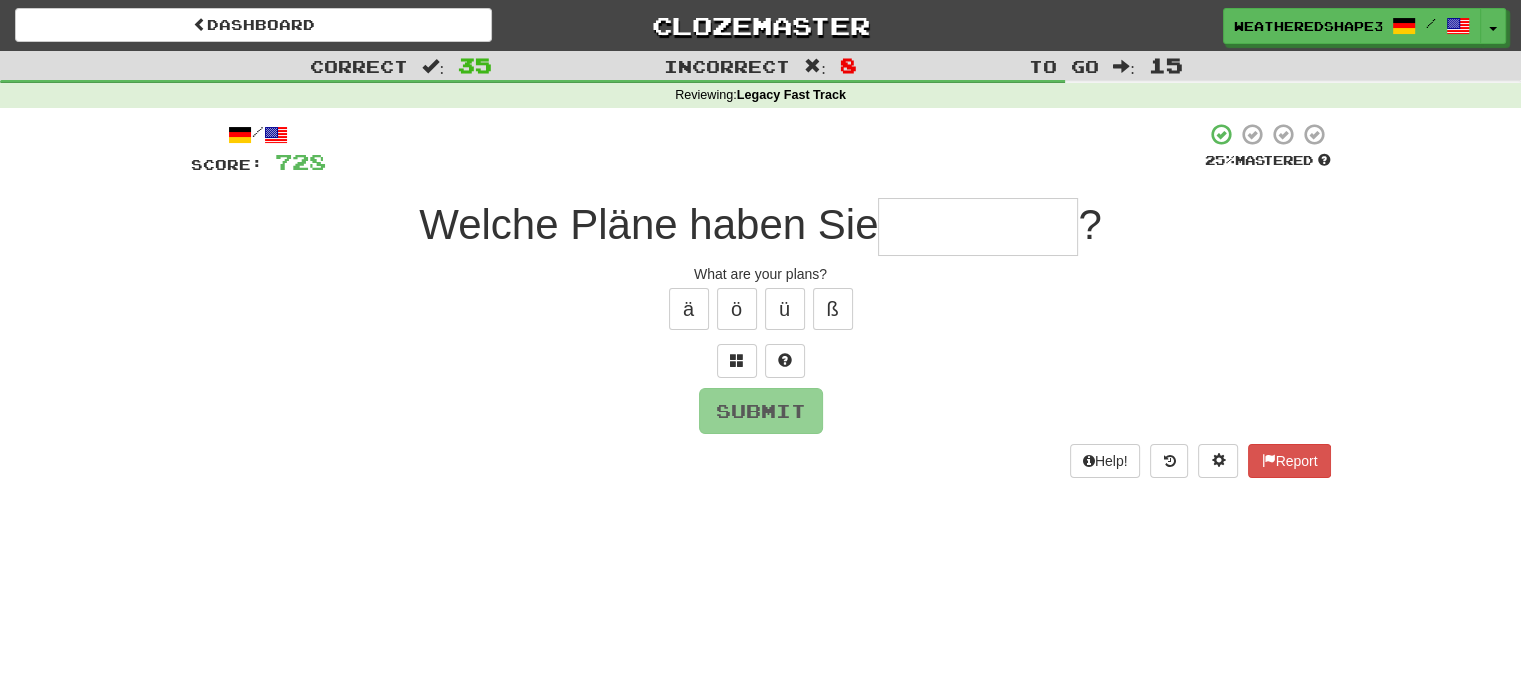 type on "*" 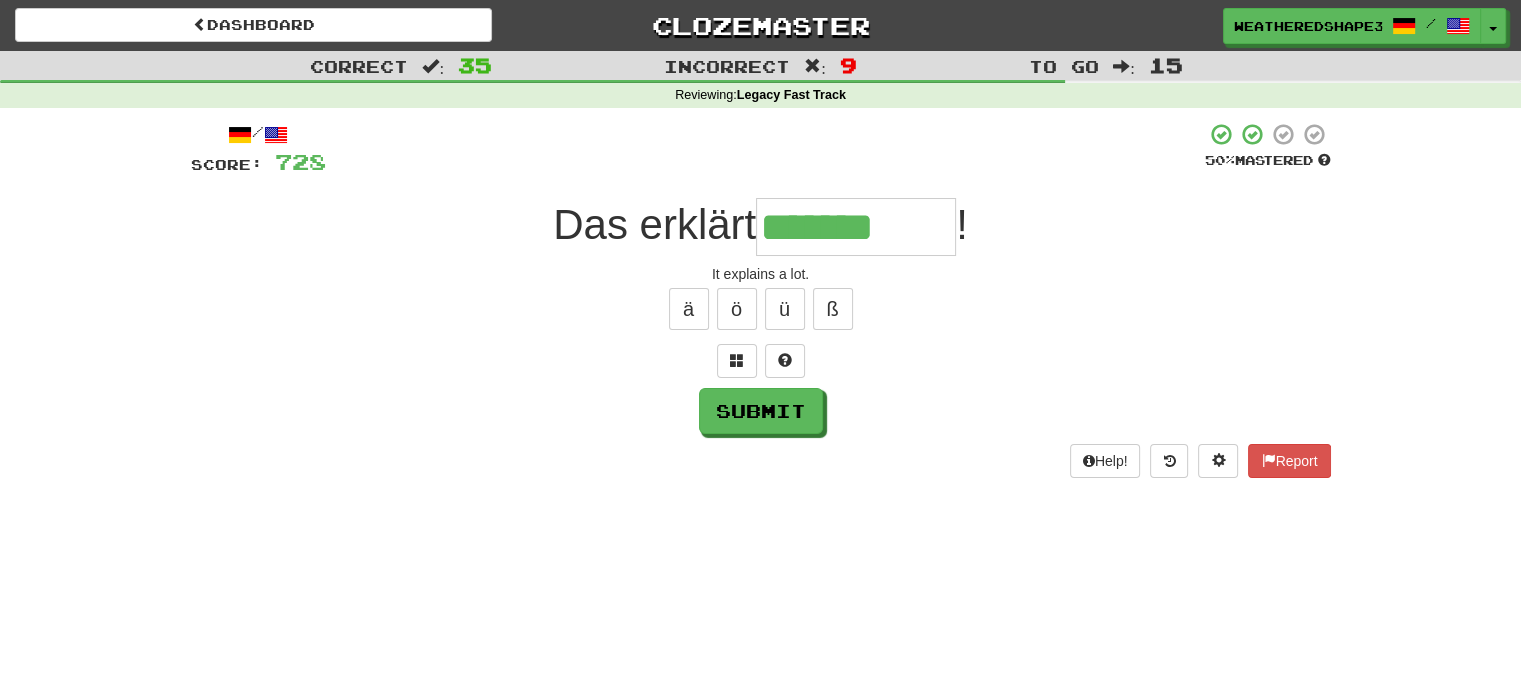 type on "*******" 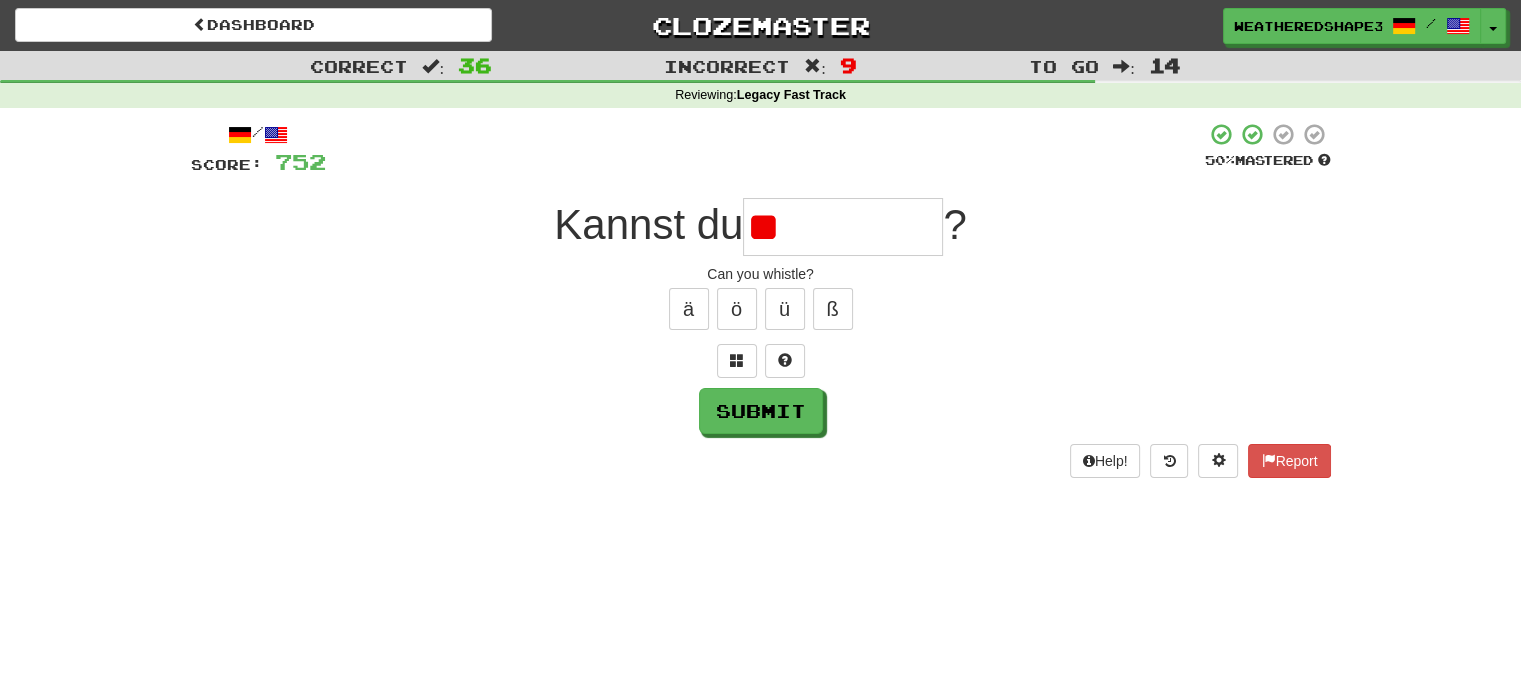type on "*" 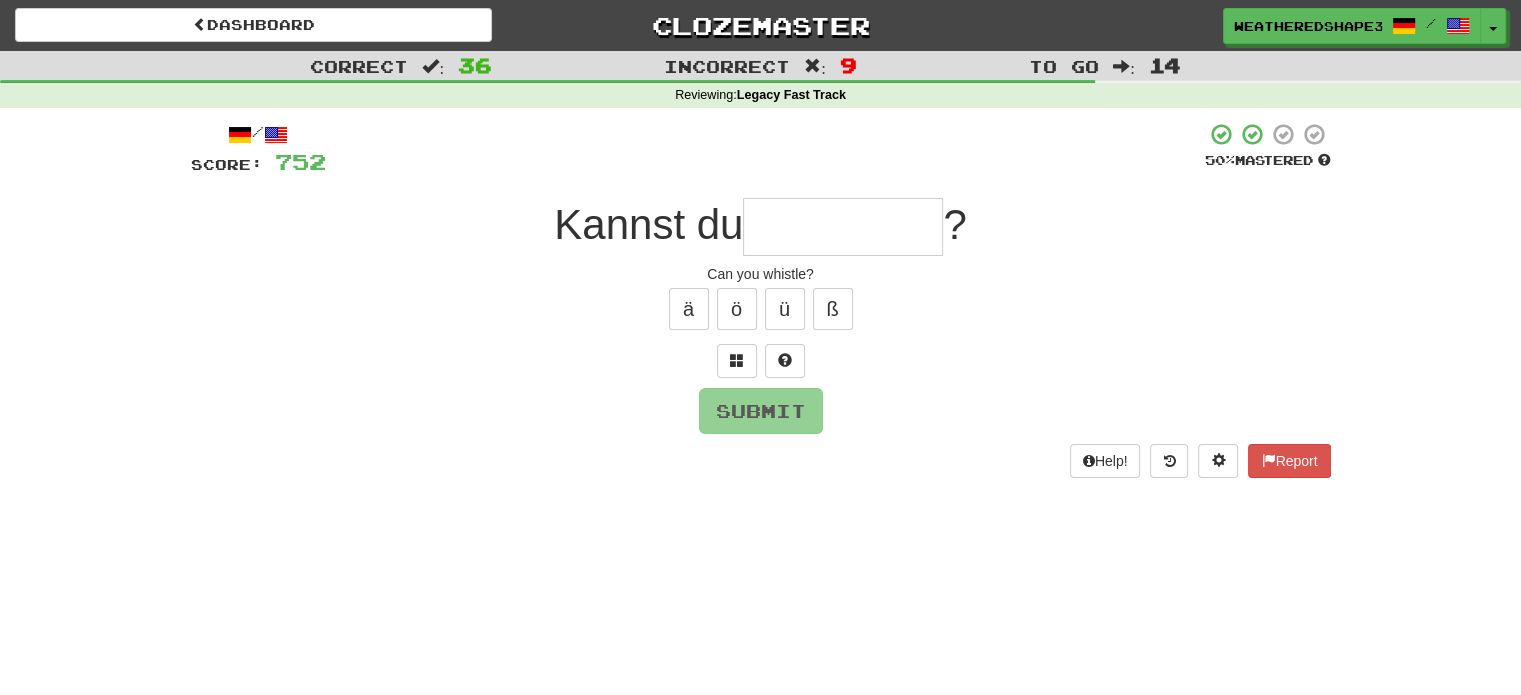 type on "*" 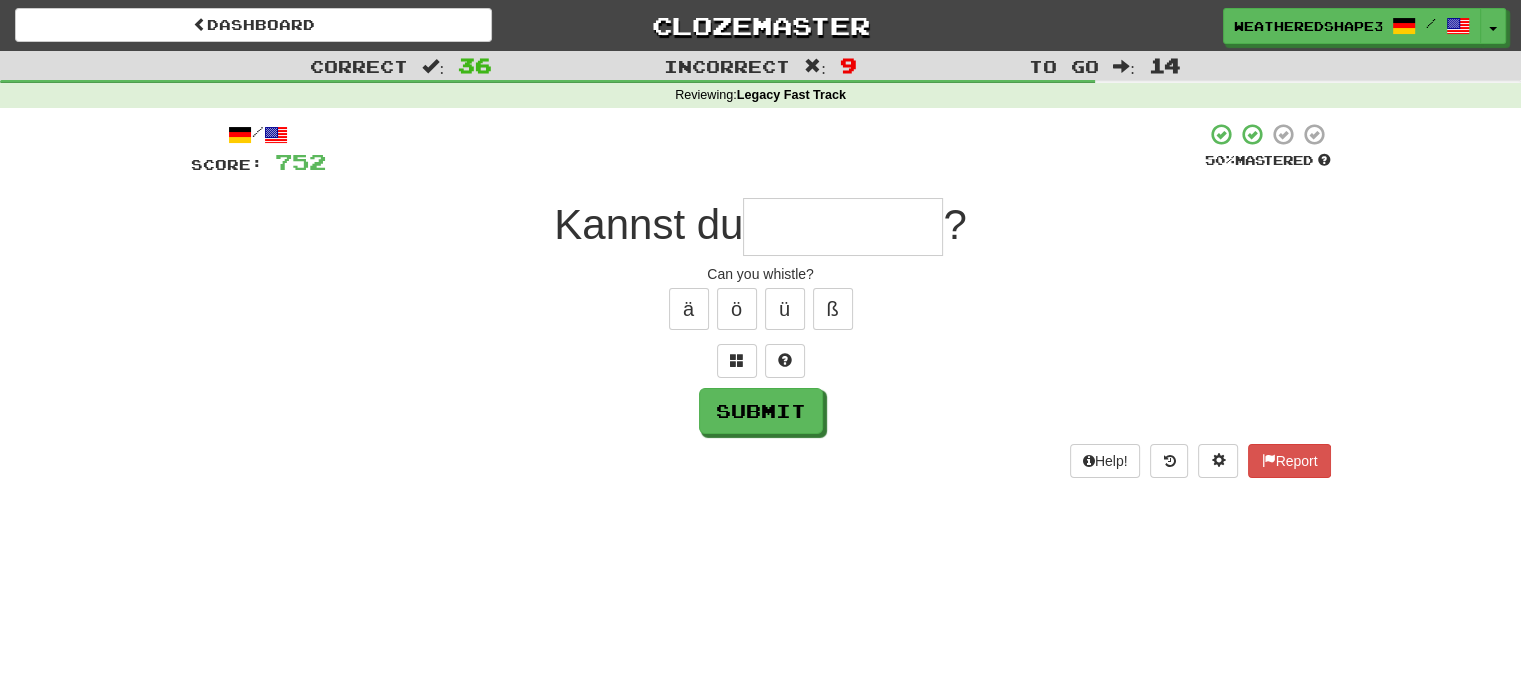 type on "*******" 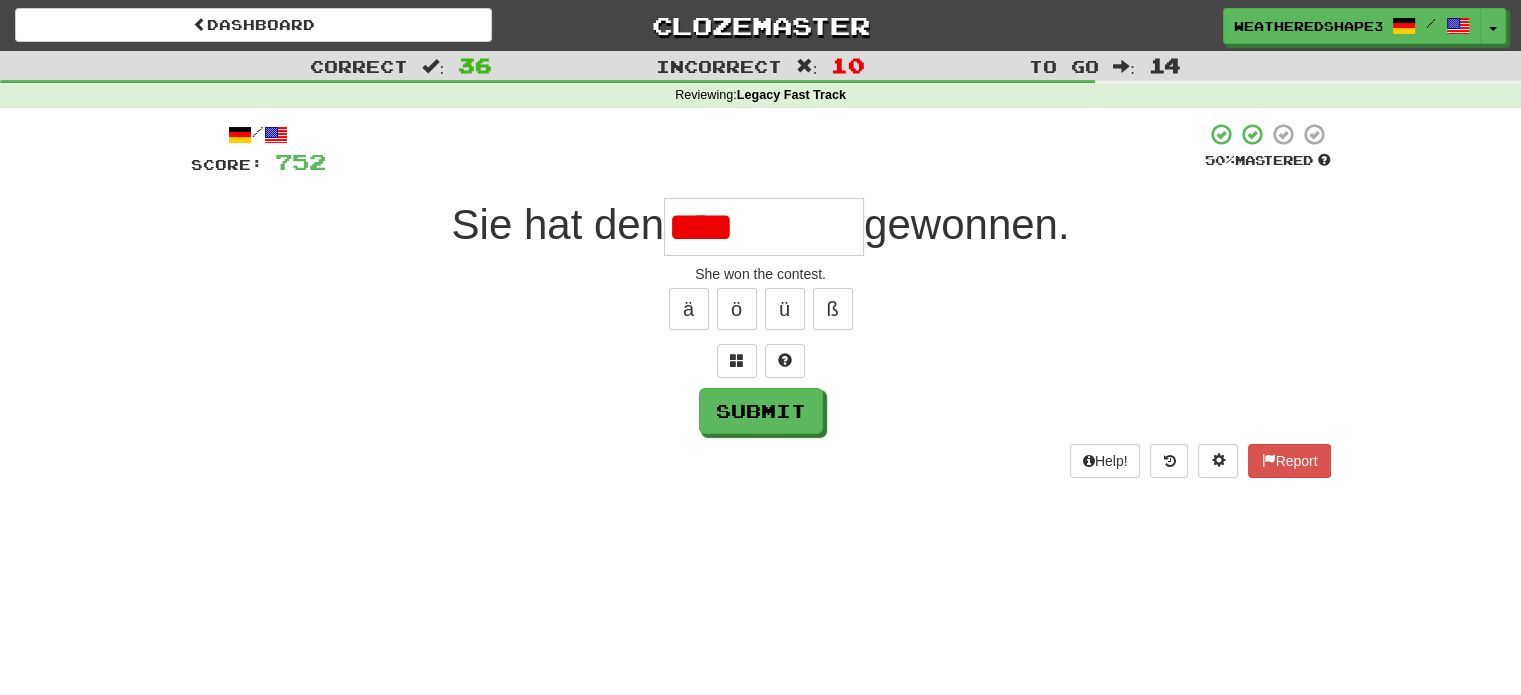 type on "**********" 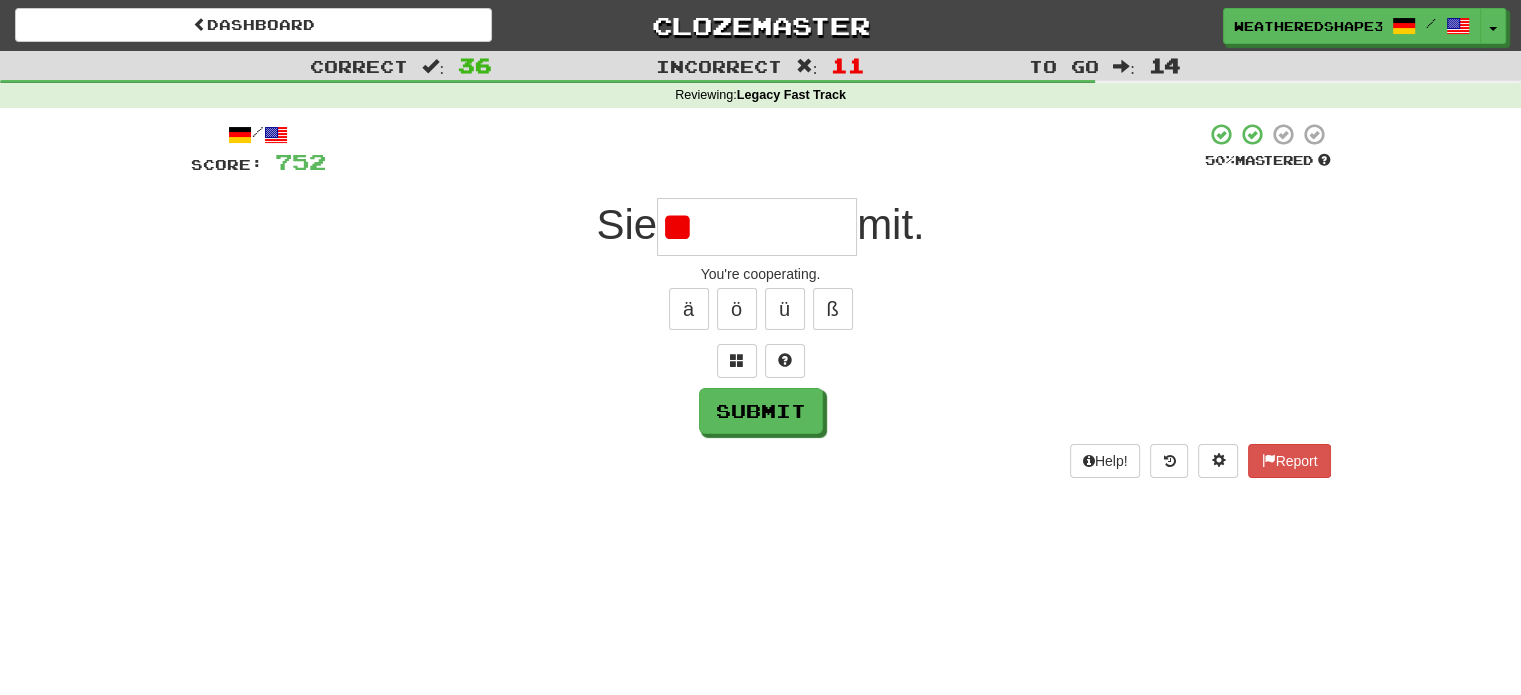 type on "*" 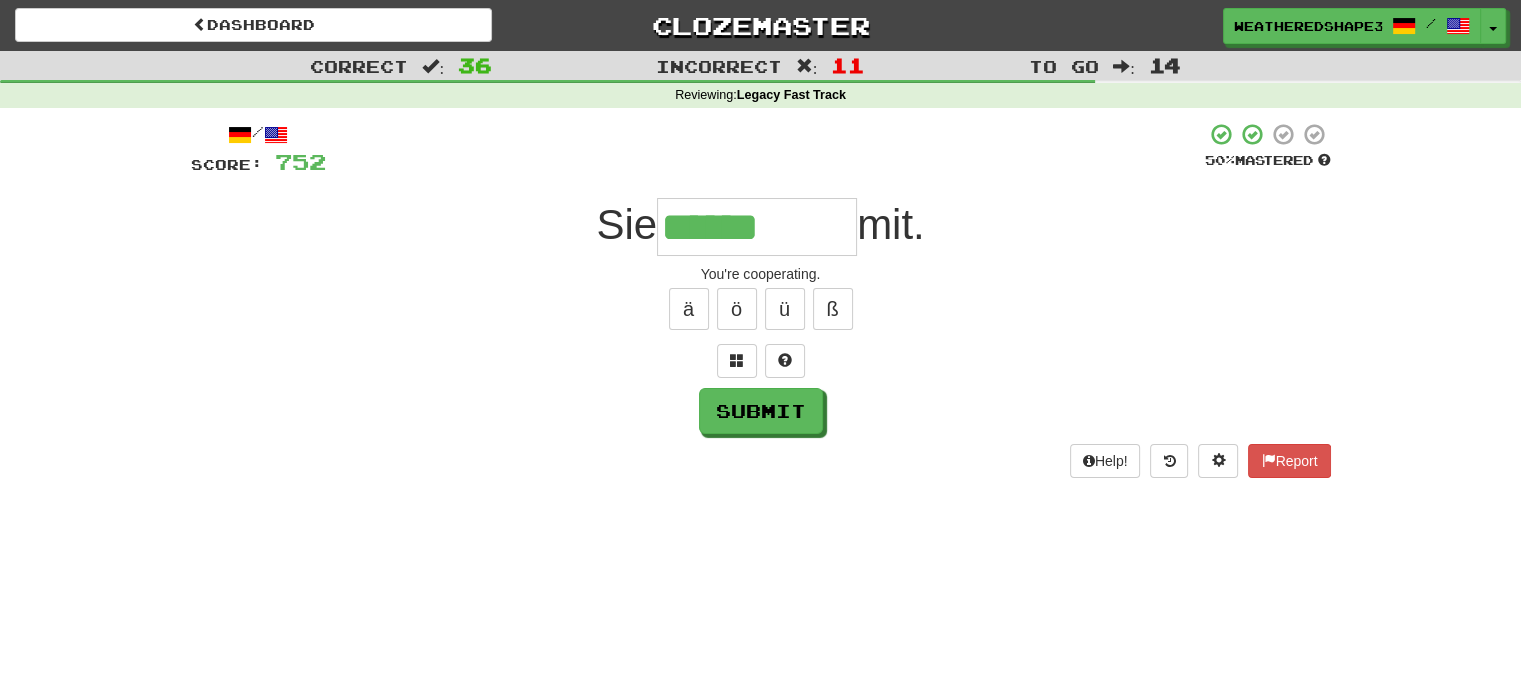 type on "******" 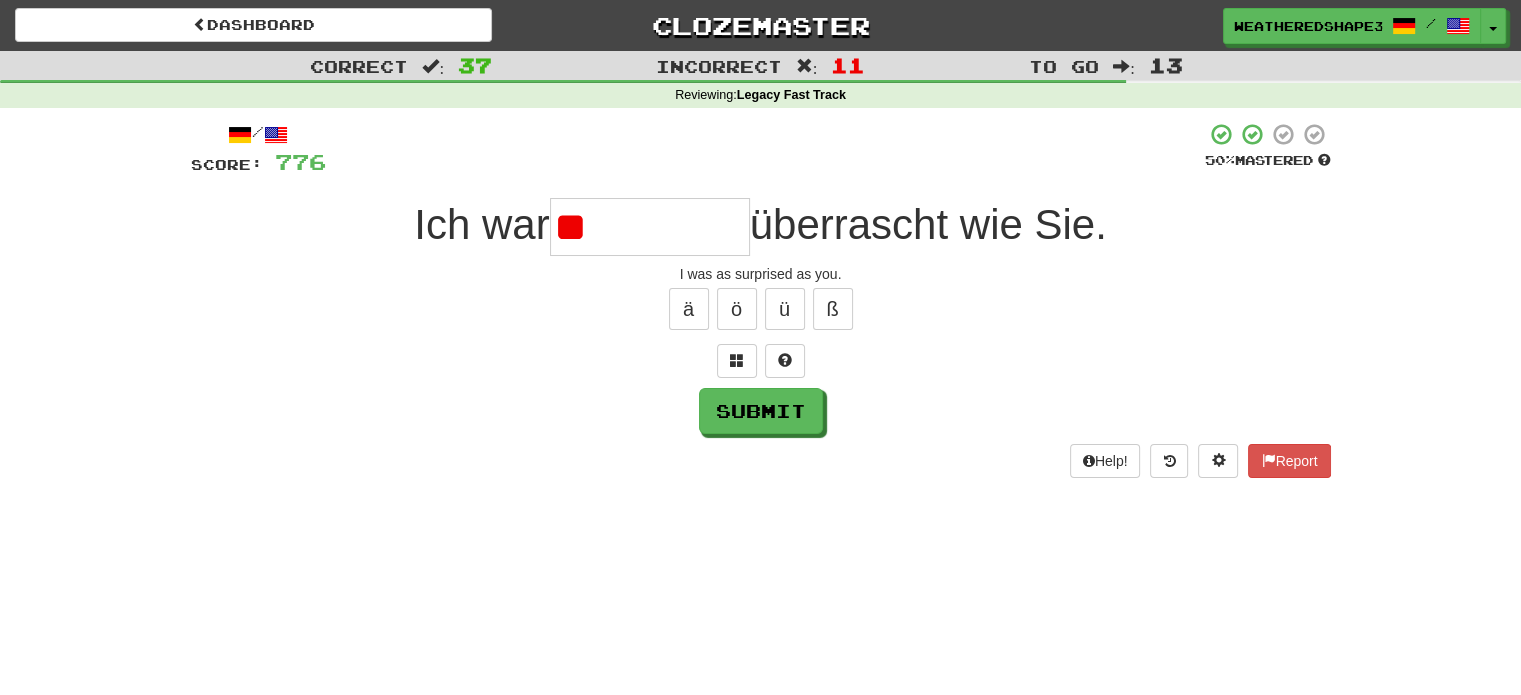 type on "*" 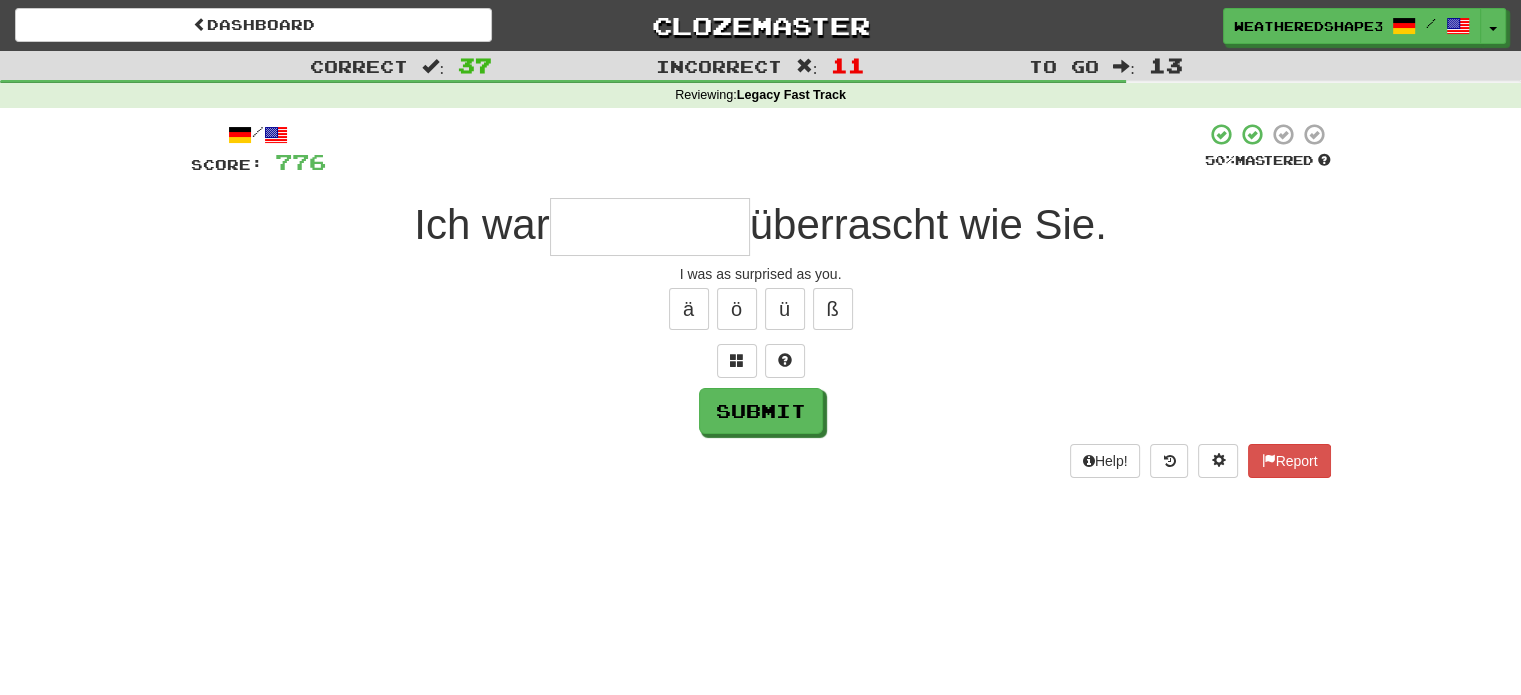 type on "*" 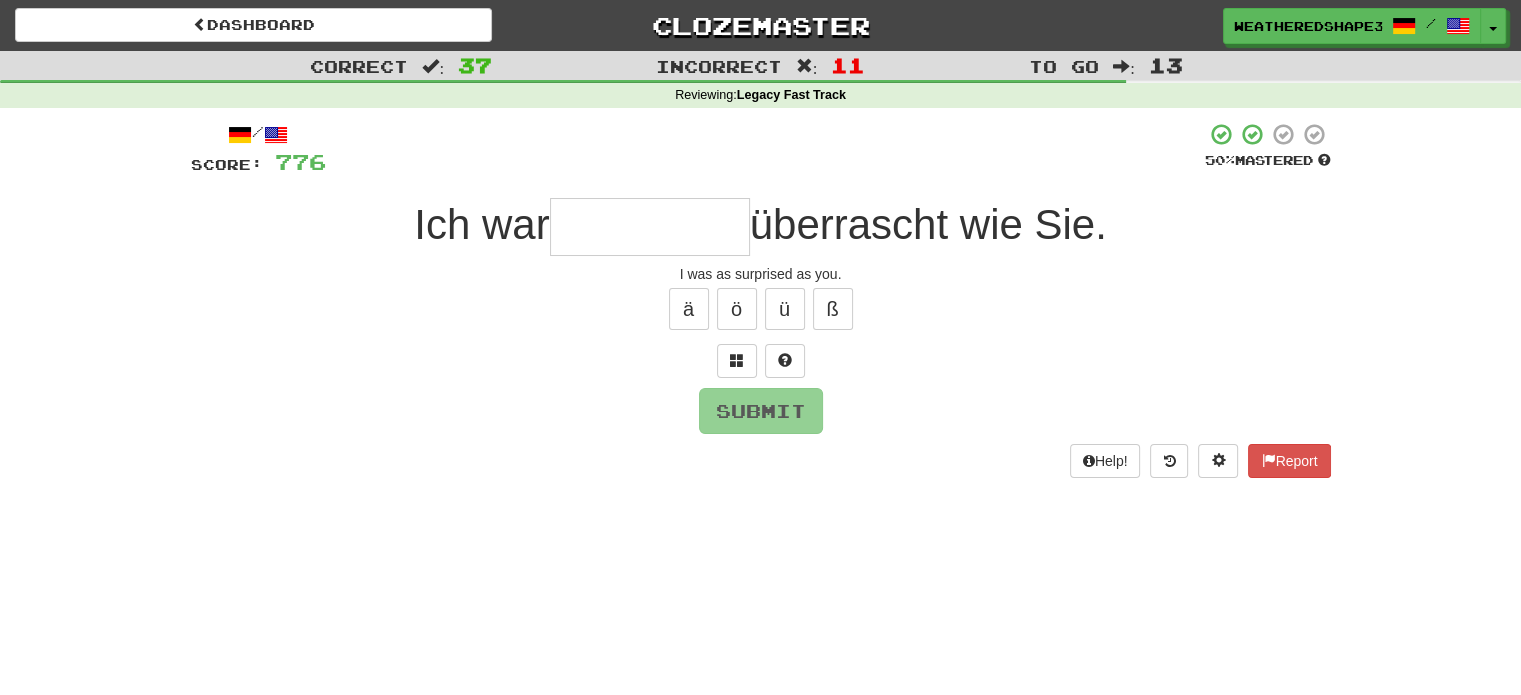 type on "*" 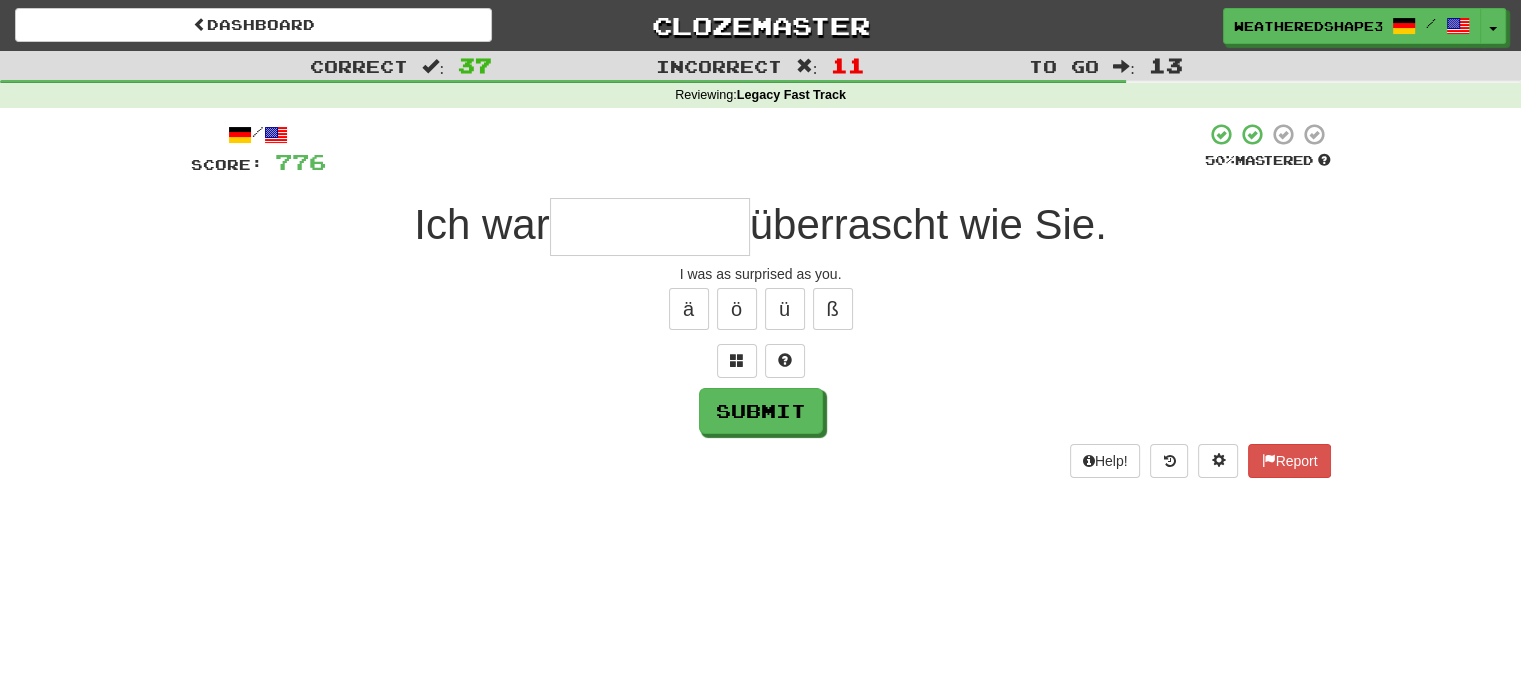 type on "*" 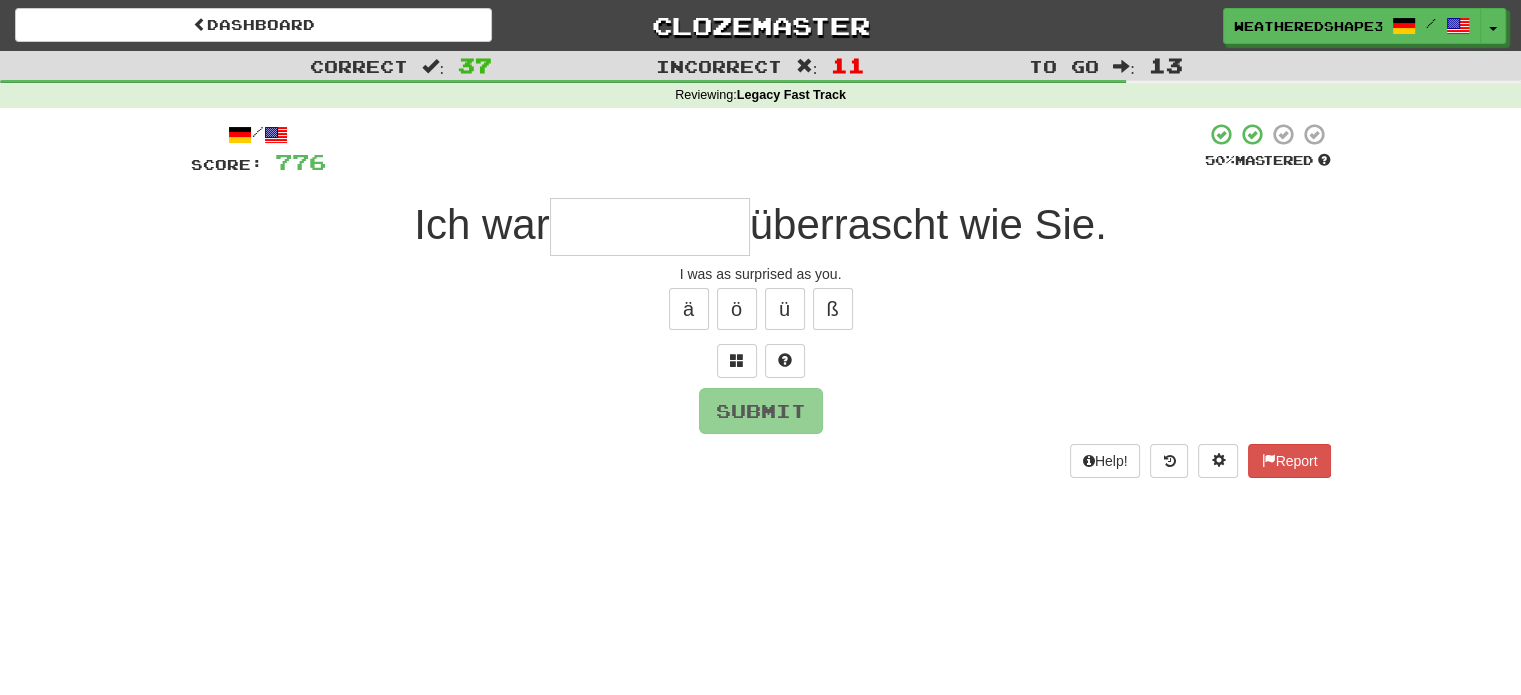 type on "*" 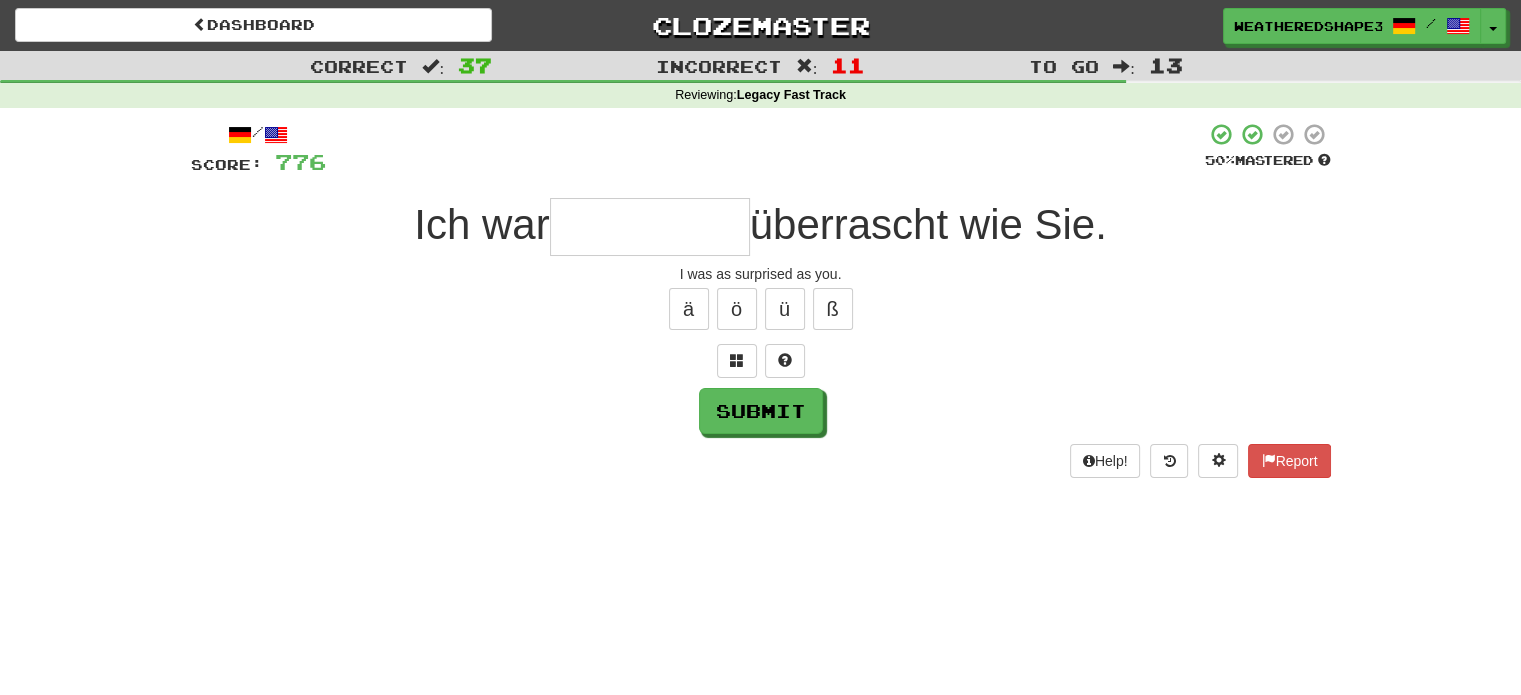 type on "*" 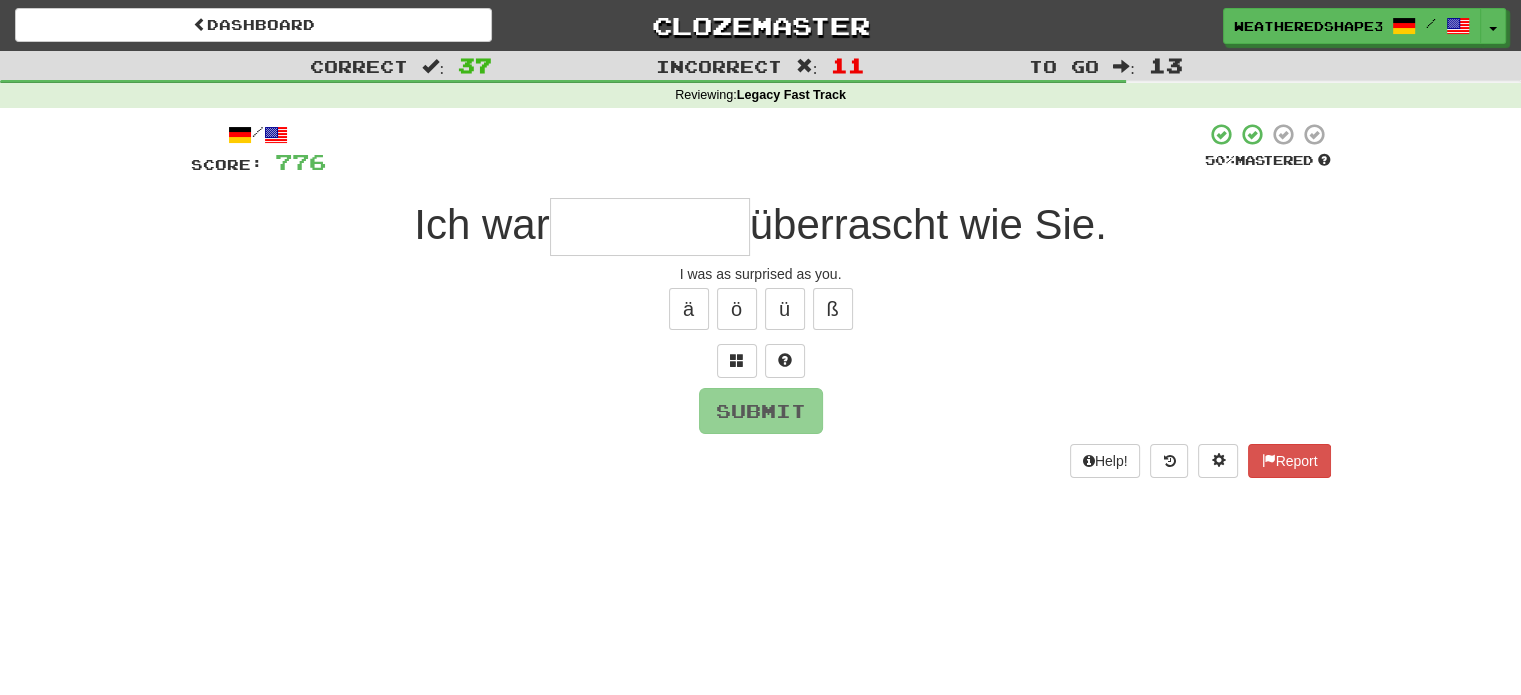 type on "*" 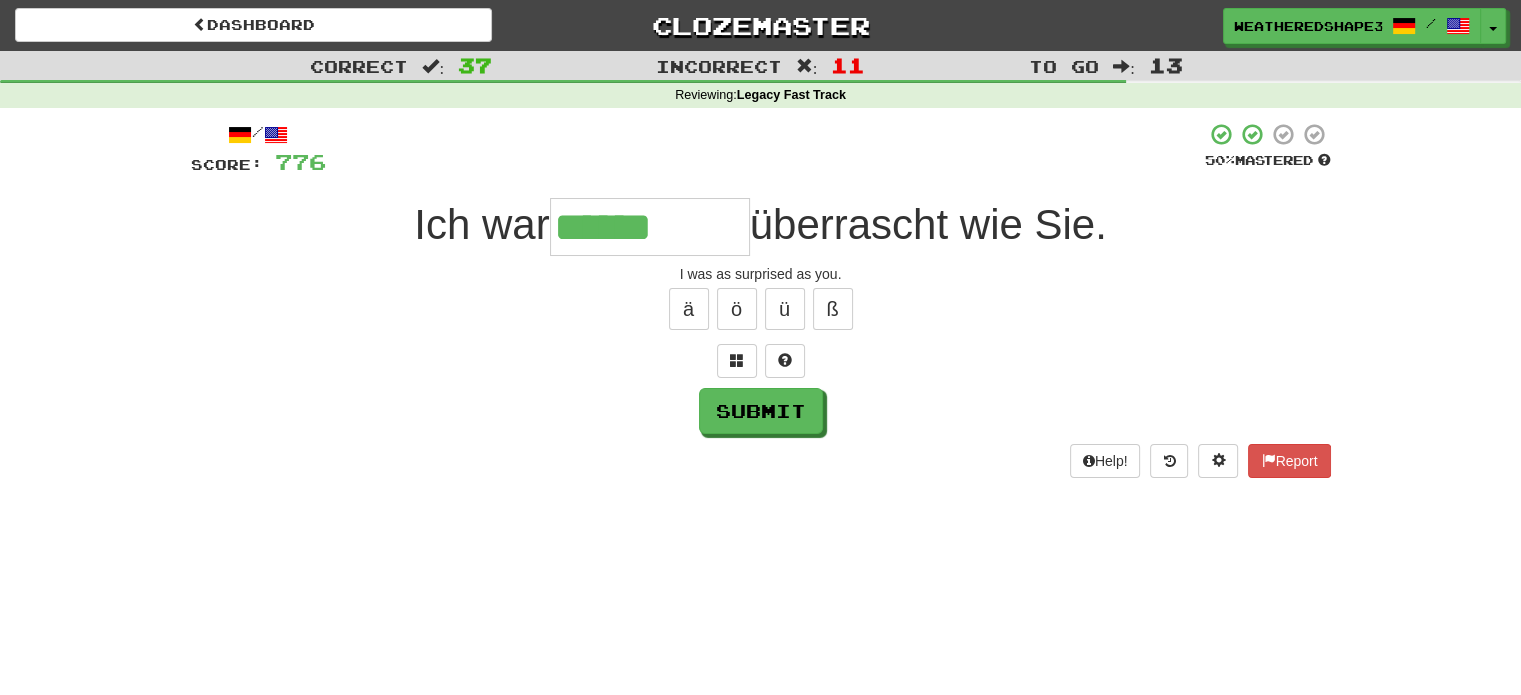 type on "******" 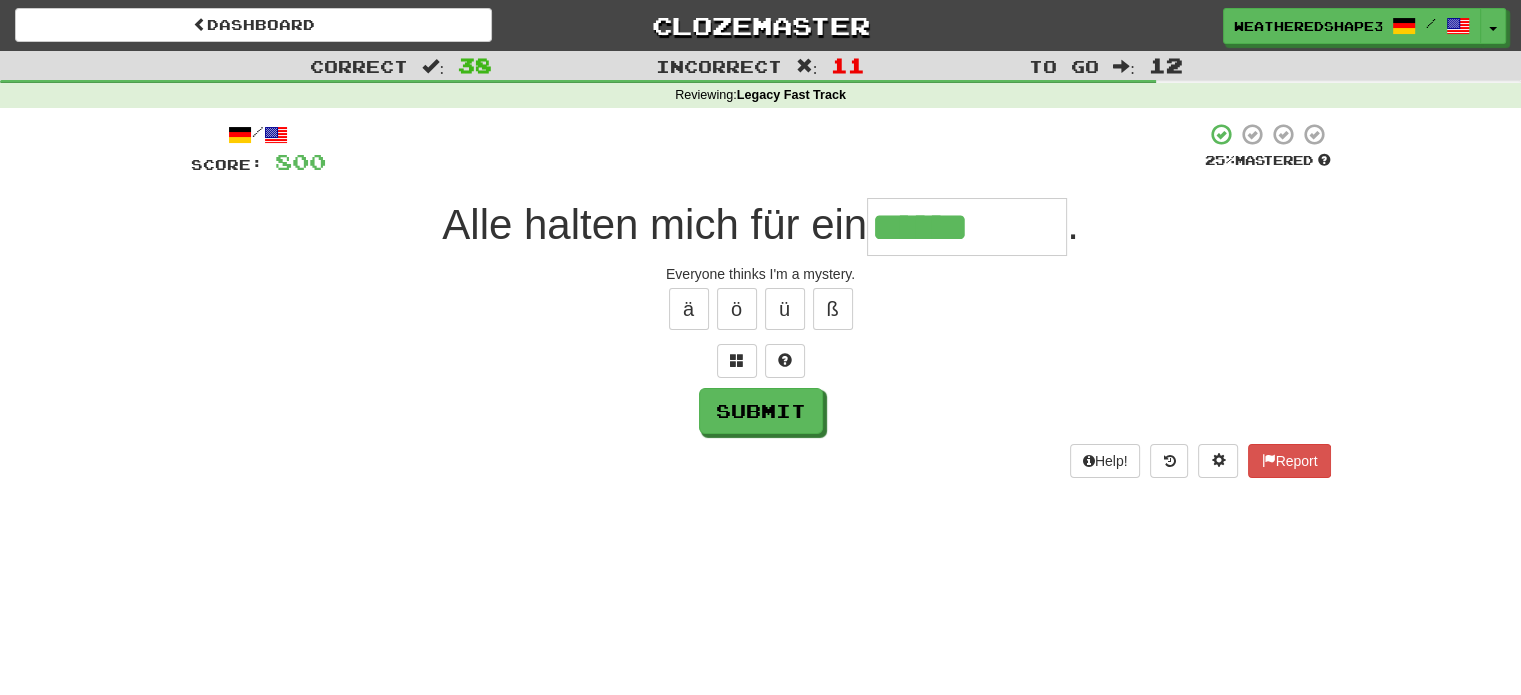 type on "******" 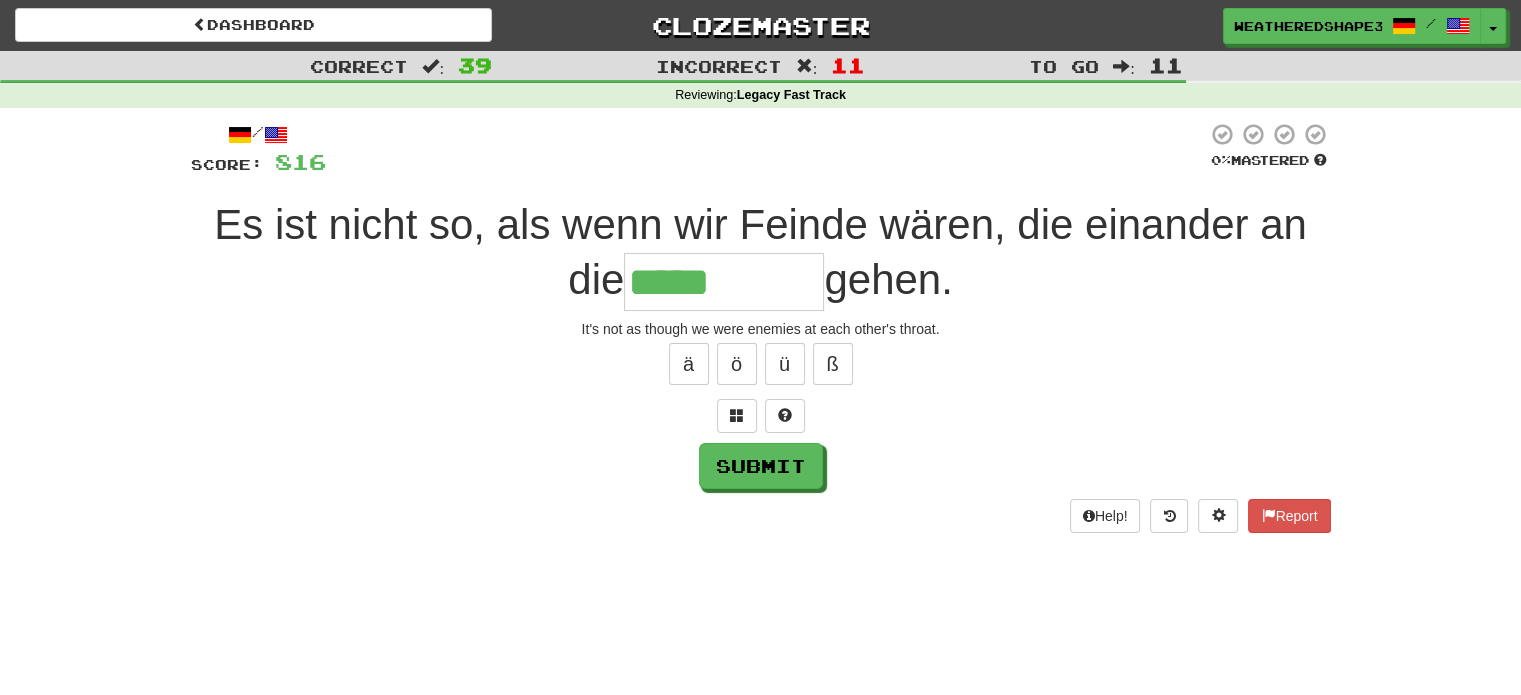 type on "*****" 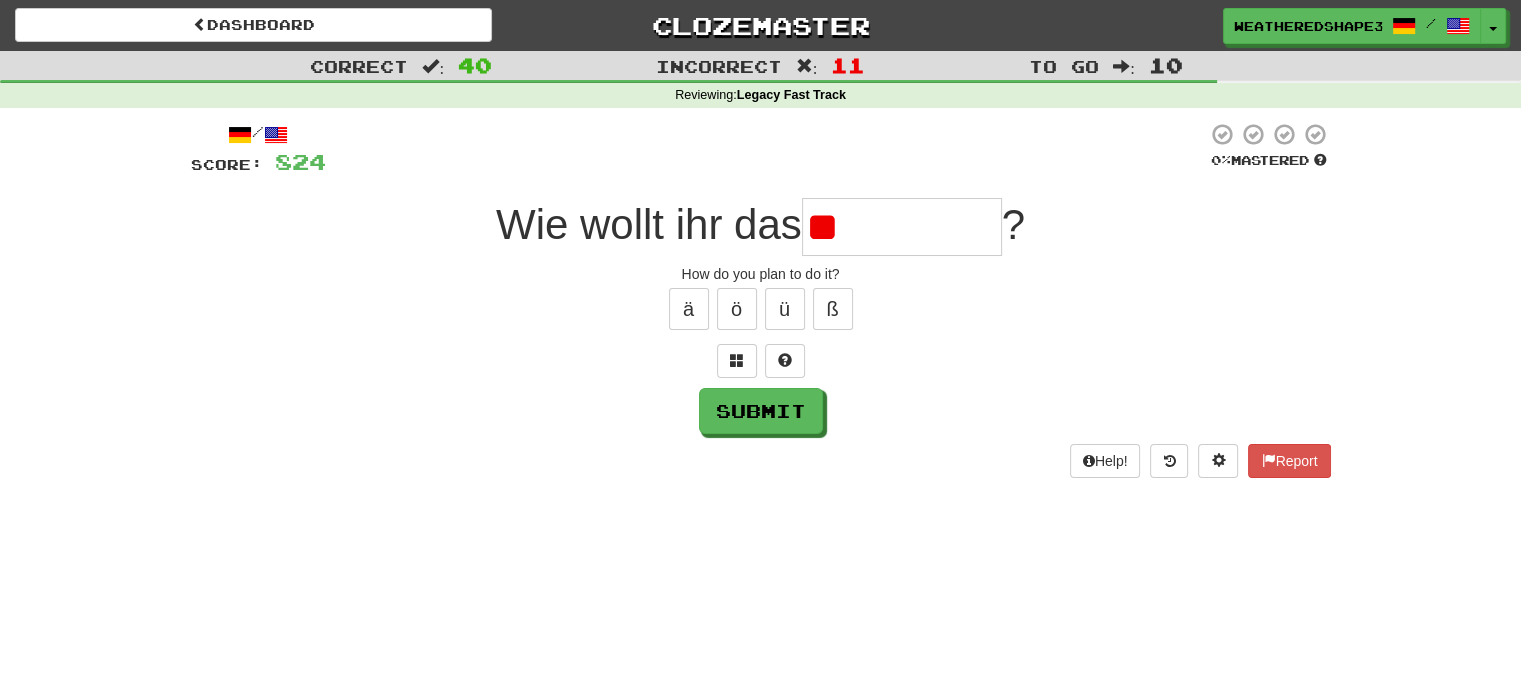 type on "*" 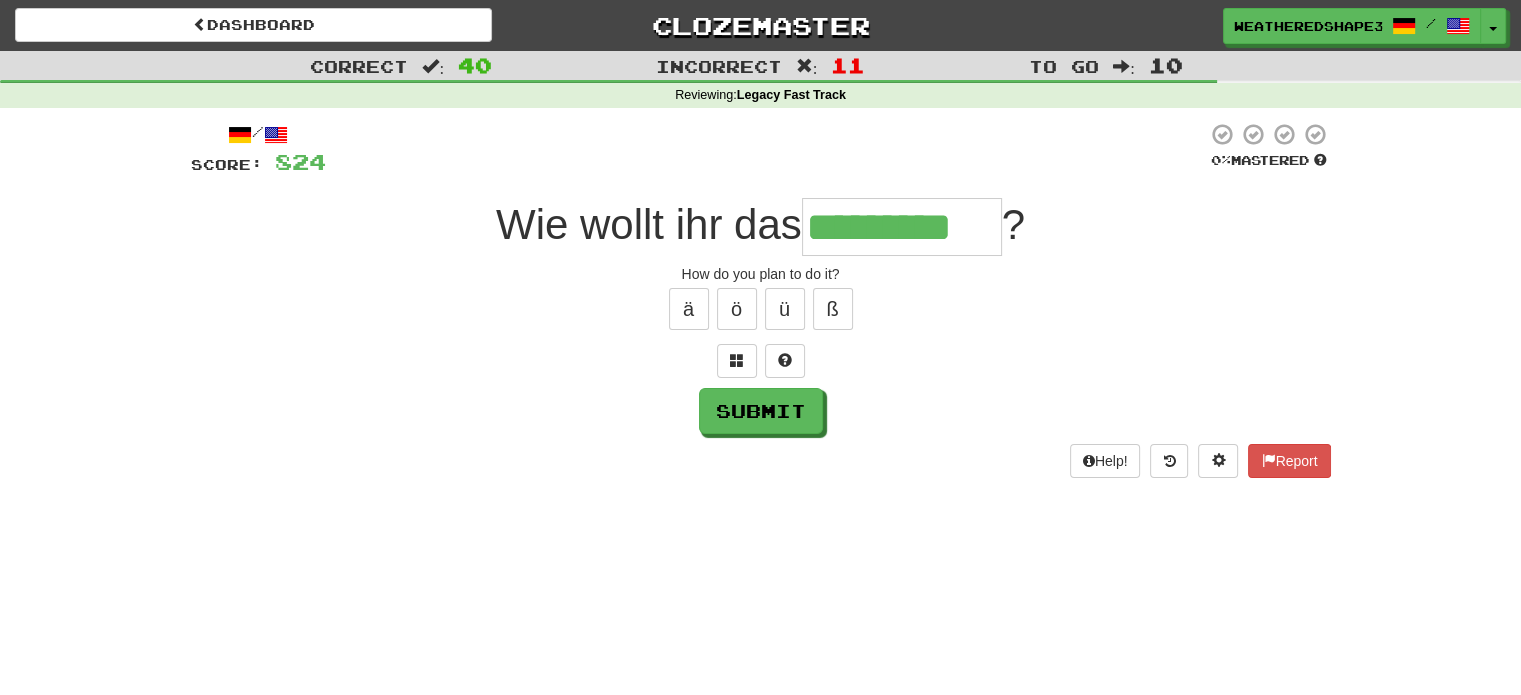 type on "*********" 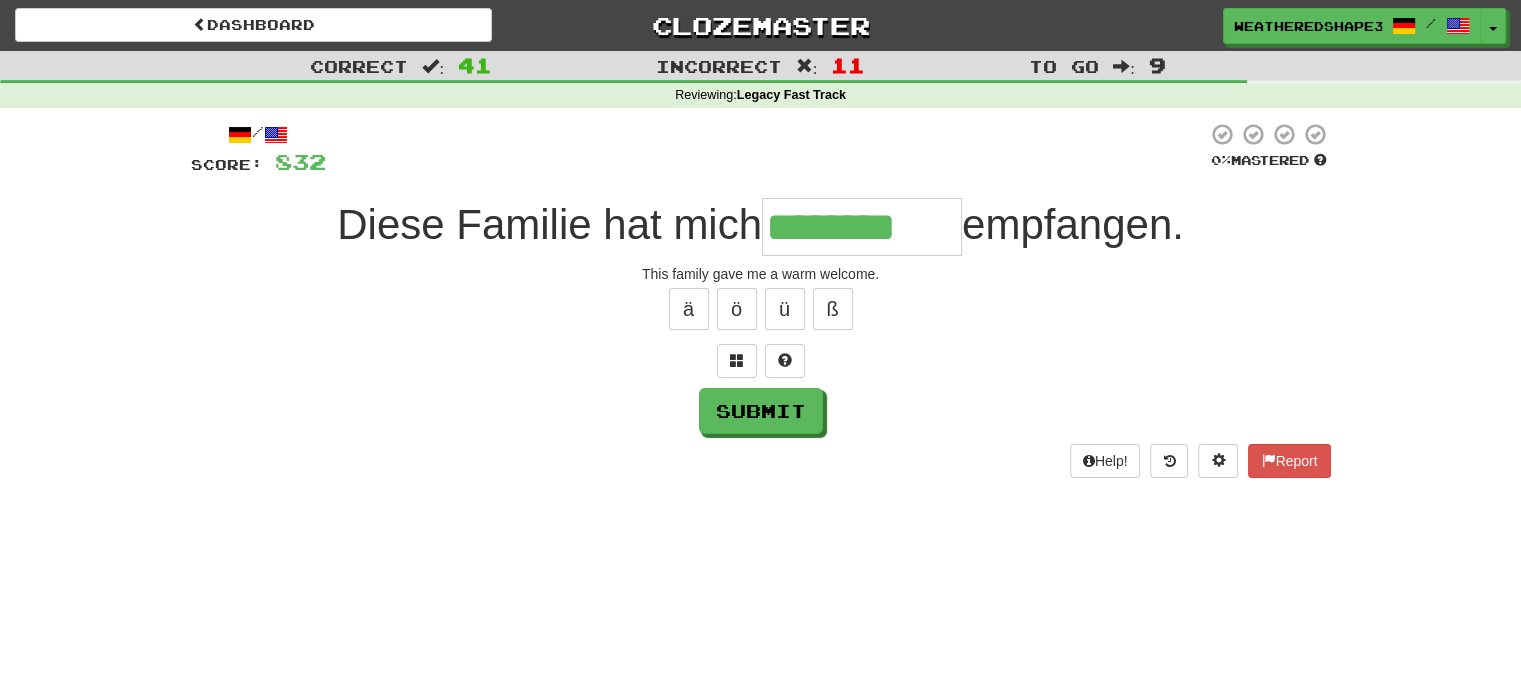 type on "********" 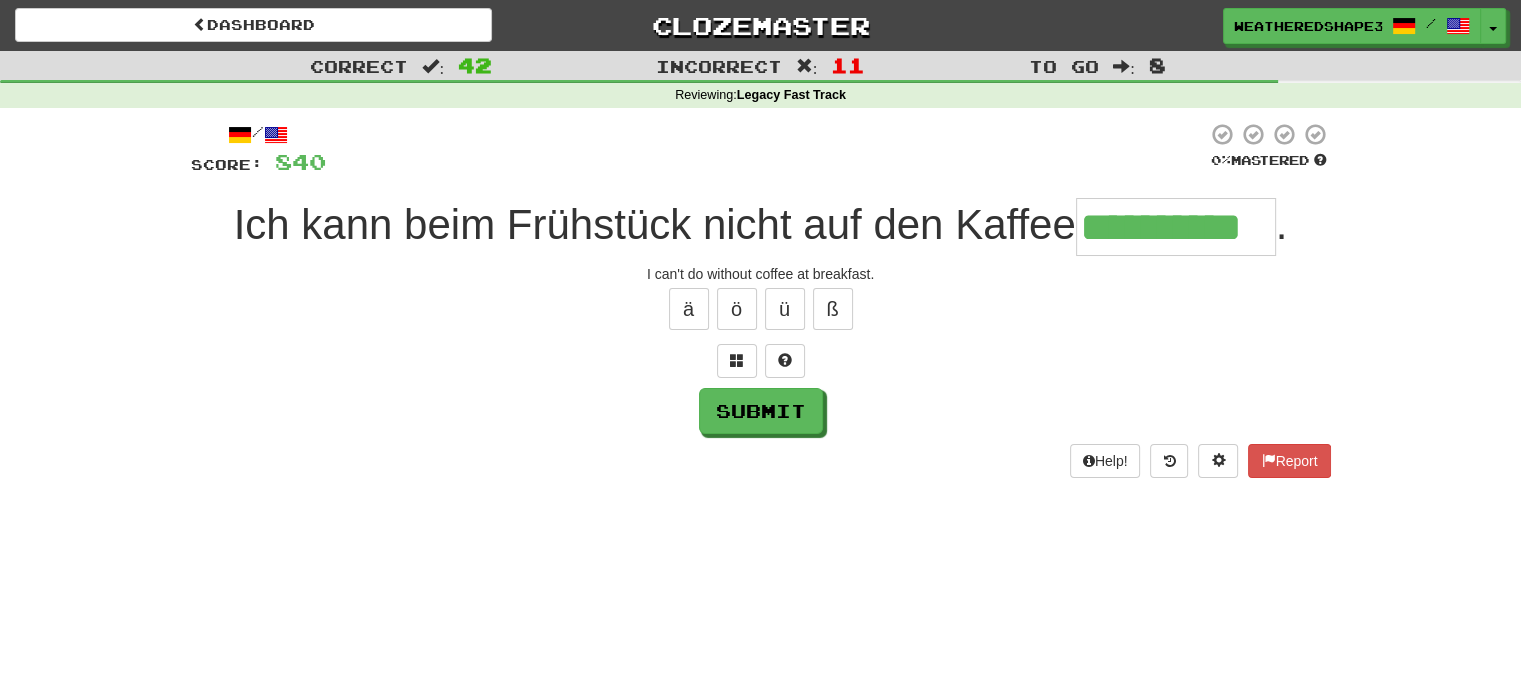 type on "**********" 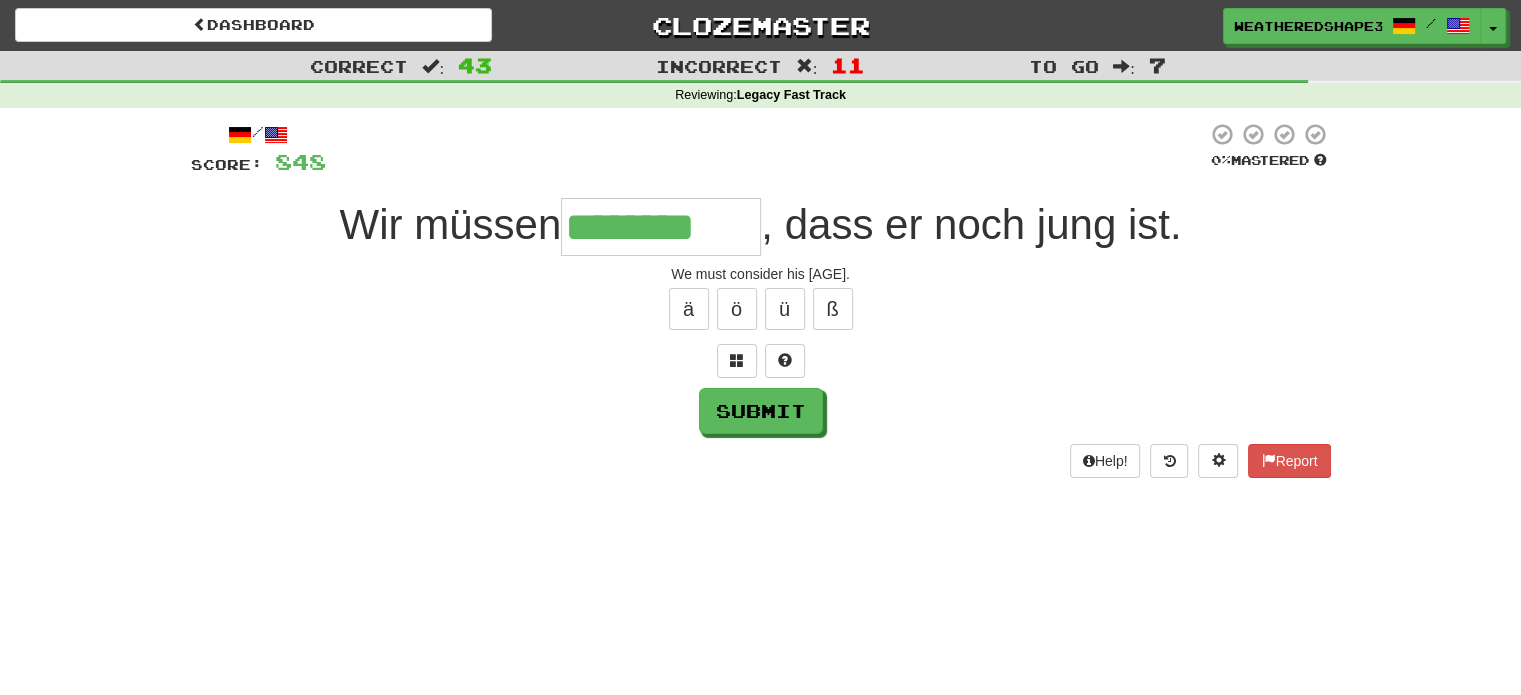 type on "********" 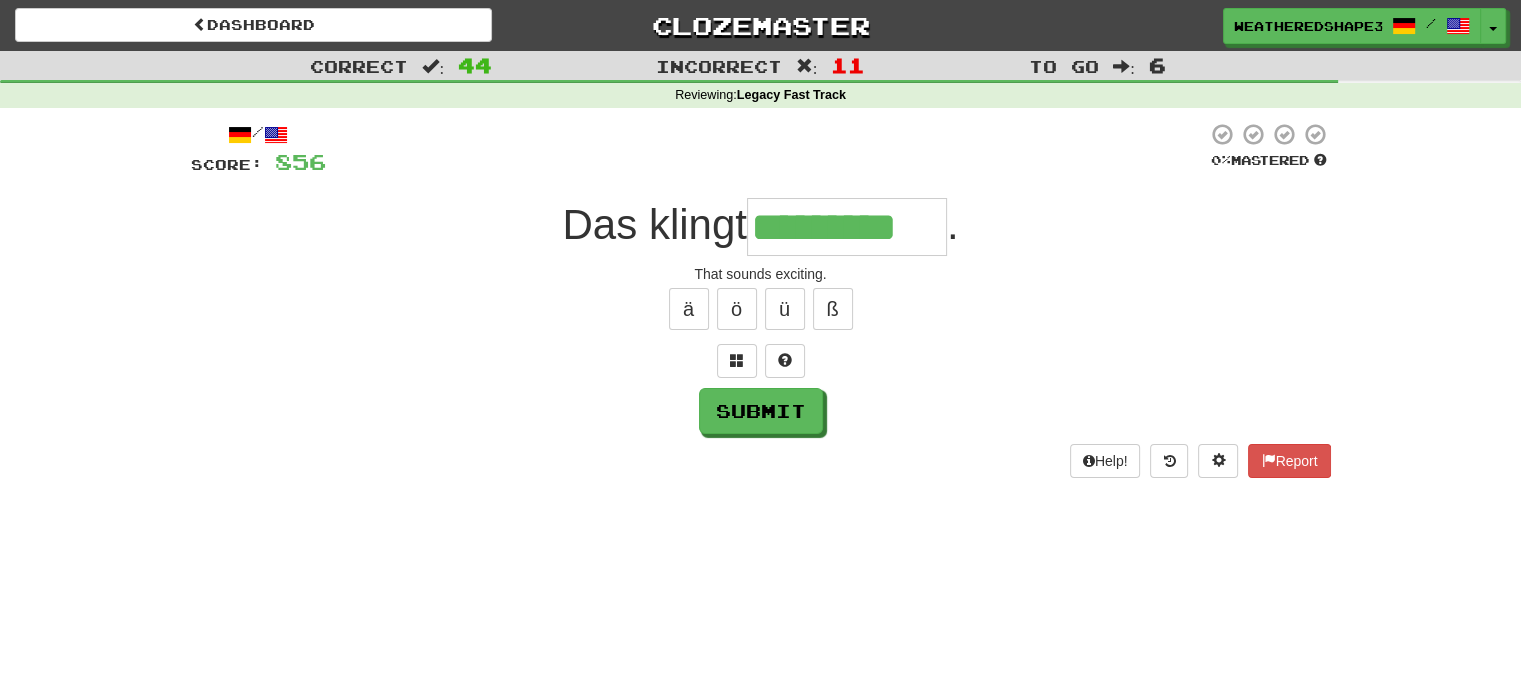 type on "*********" 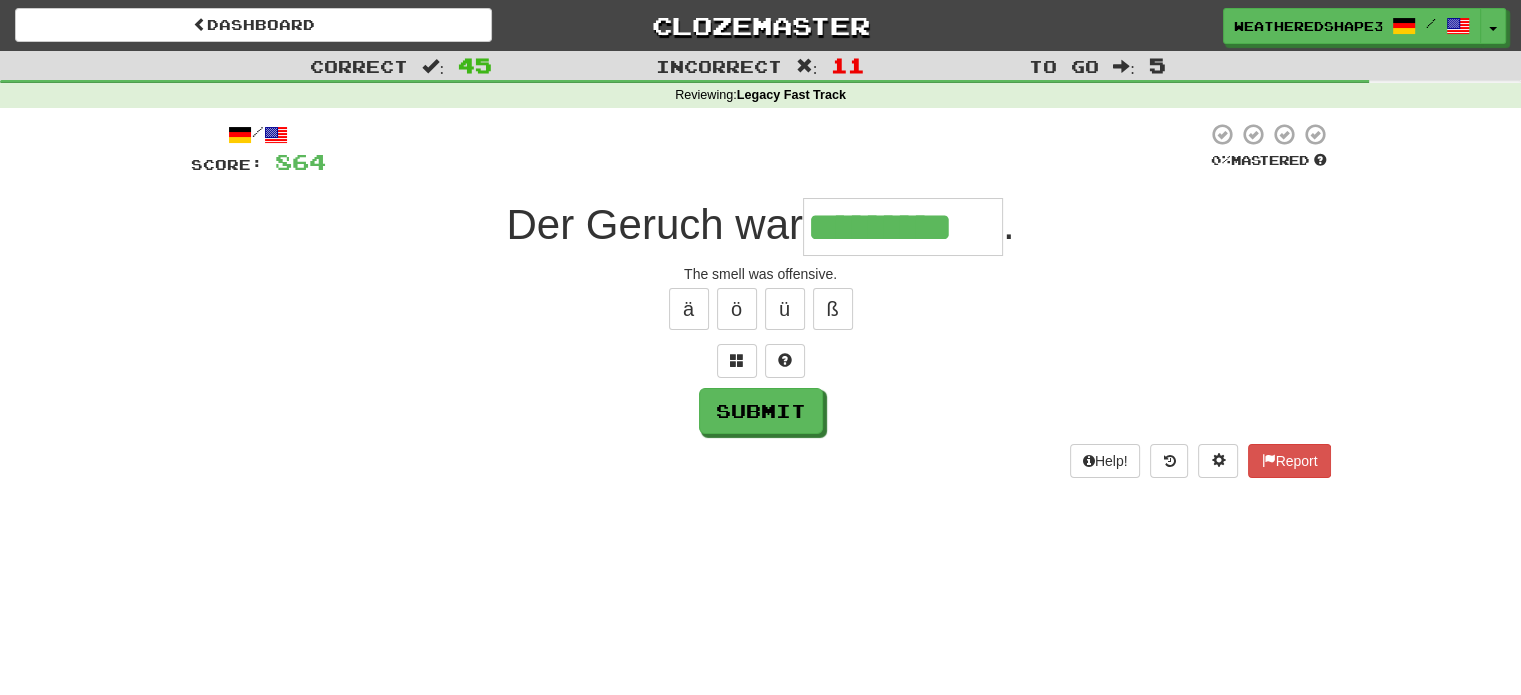 type on "*********" 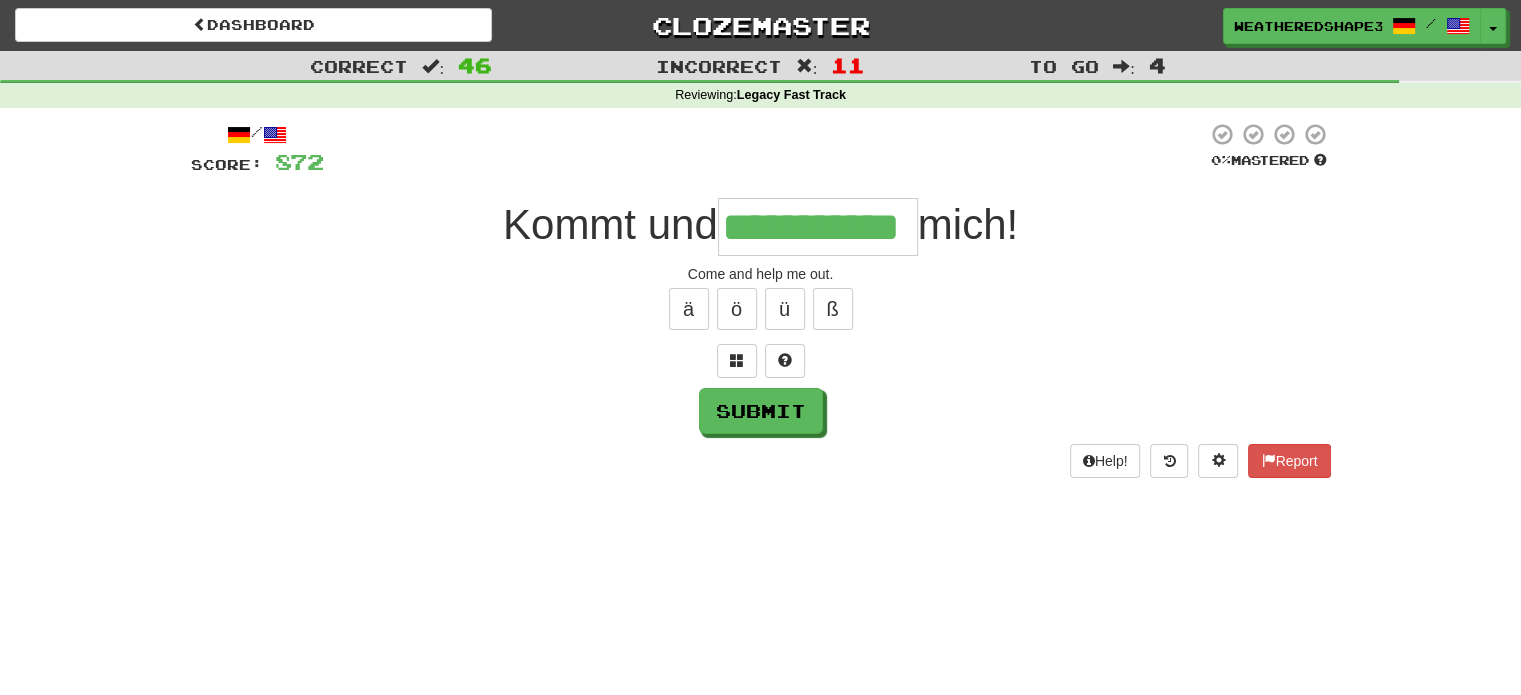 scroll, scrollTop: 0, scrollLeft: 3, axis: horizontal 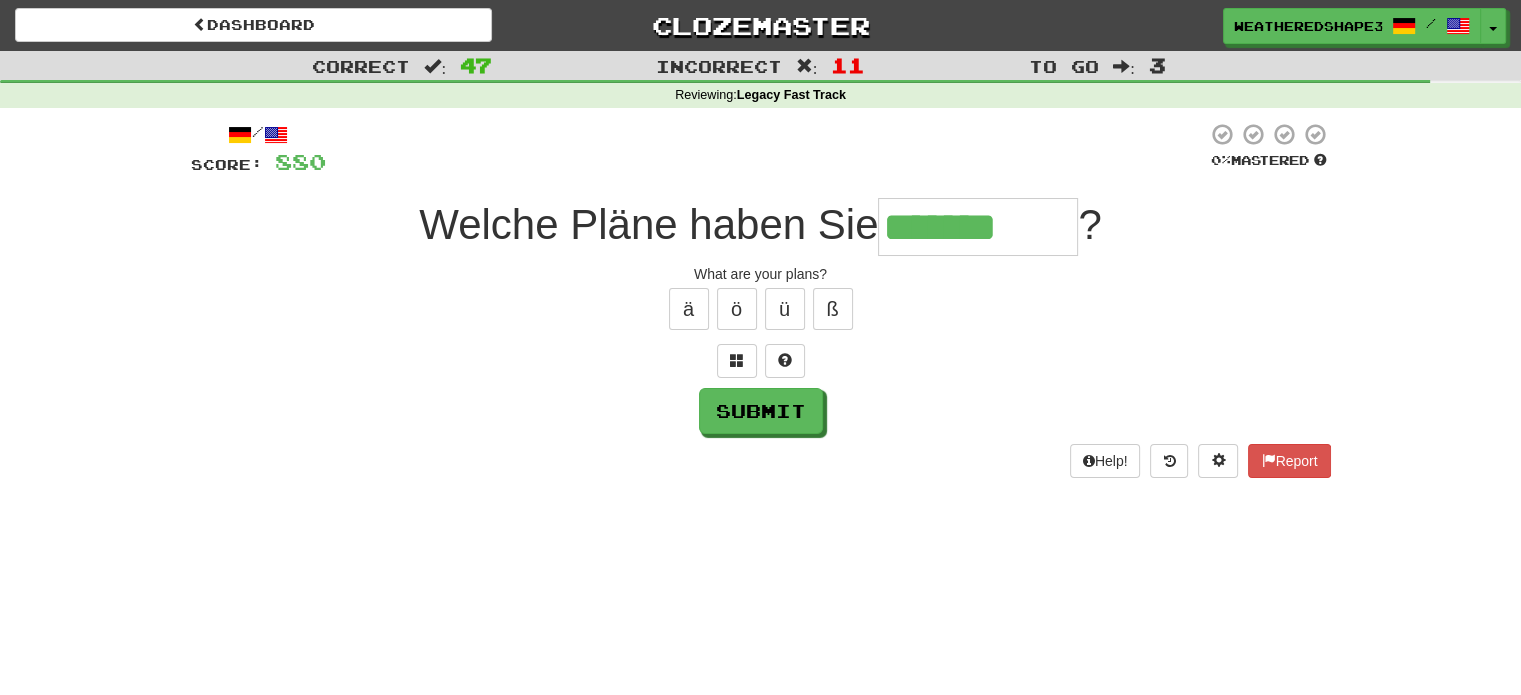 type on "*******" 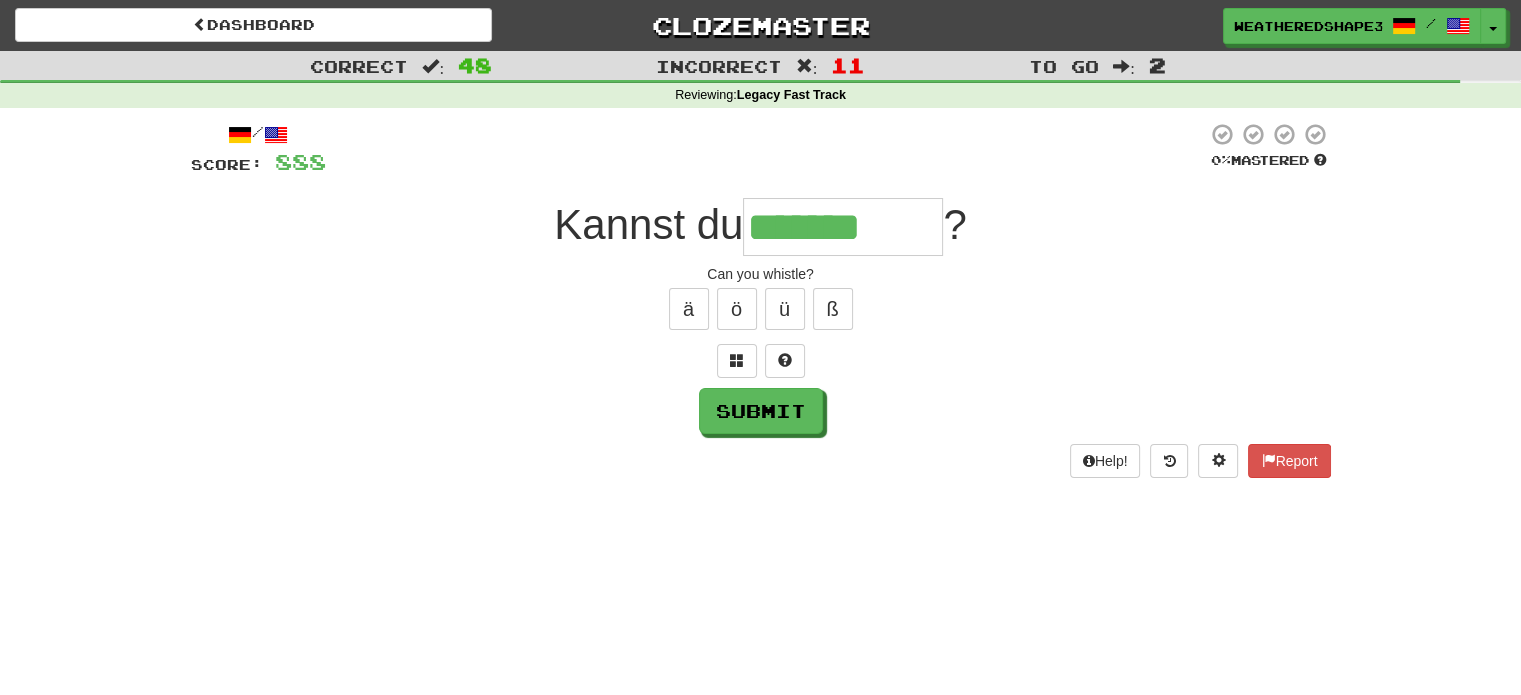type on "*******" 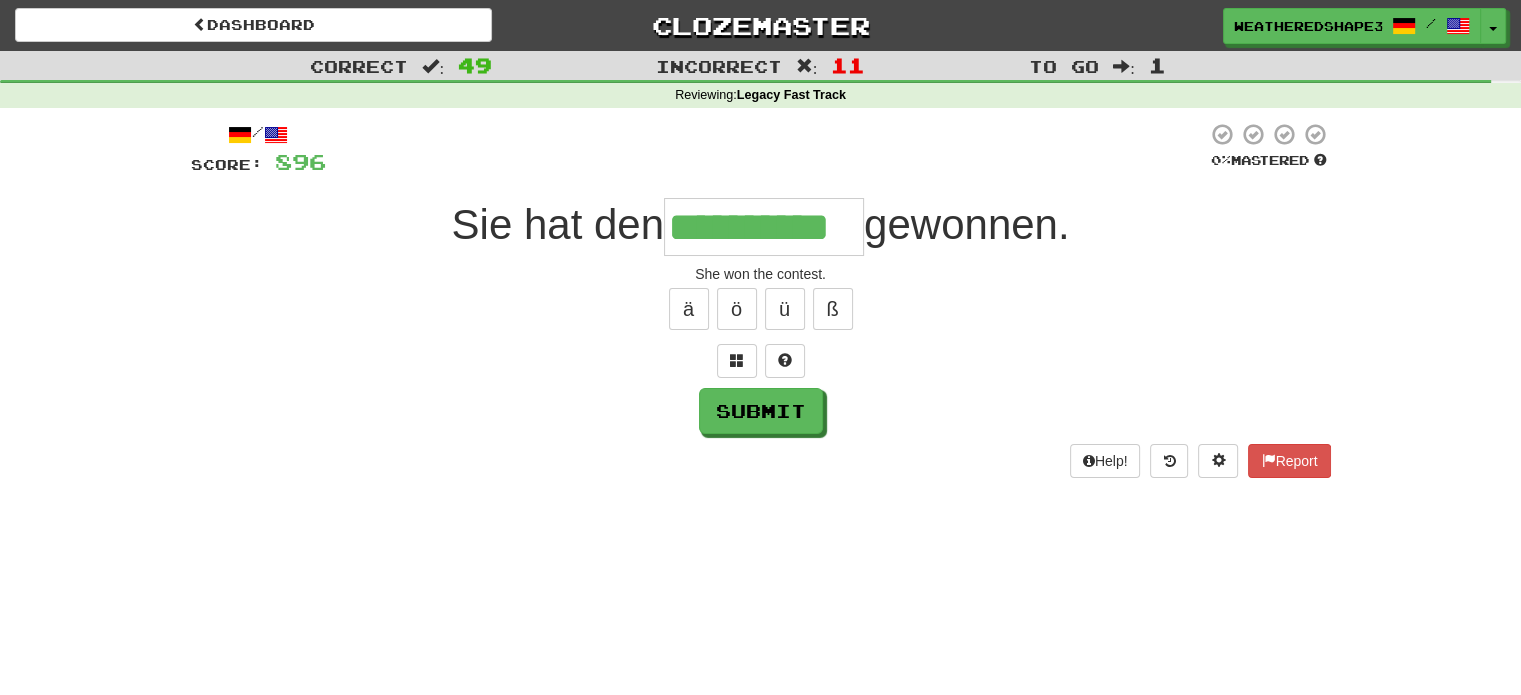 scroll, scrollTop: 0, scrollLeft: 21, axis: horizontal 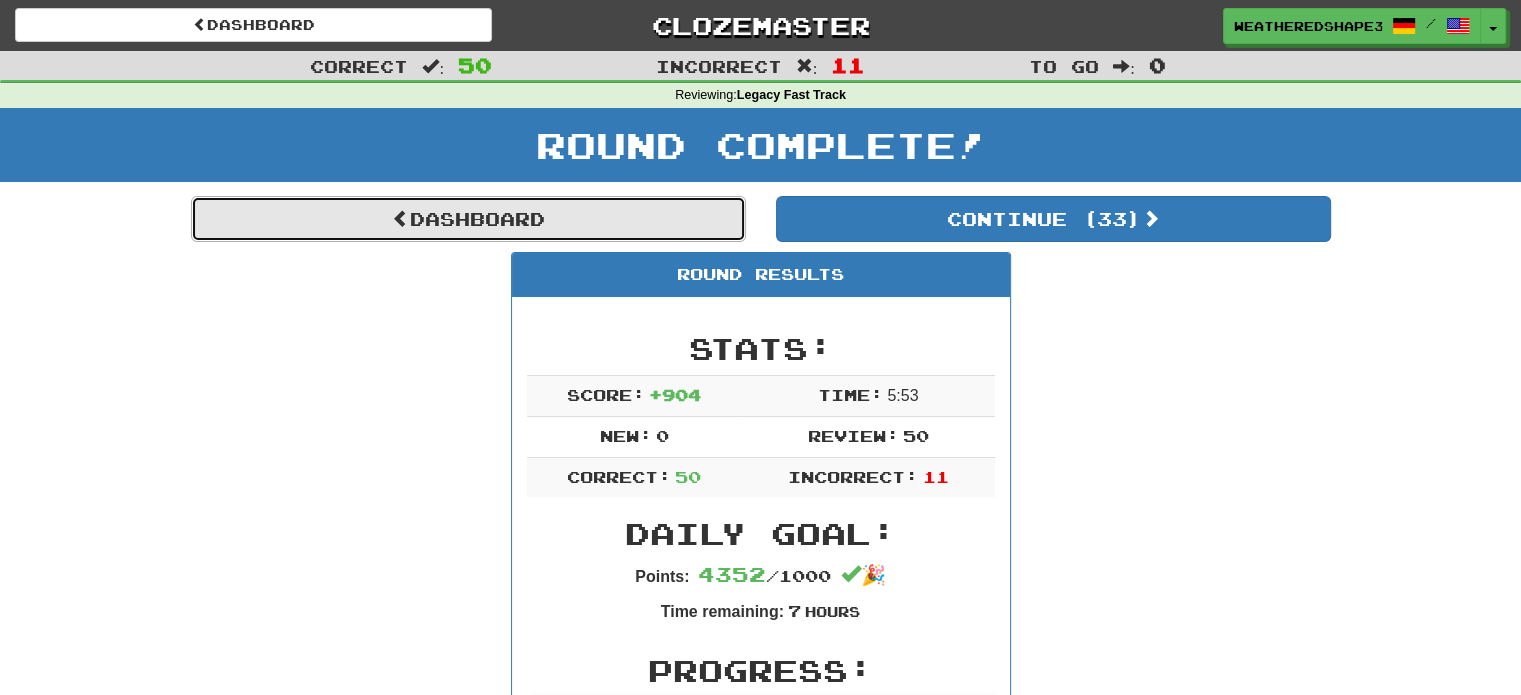 click on "Dashboard" at bounding box center [468, 219] 